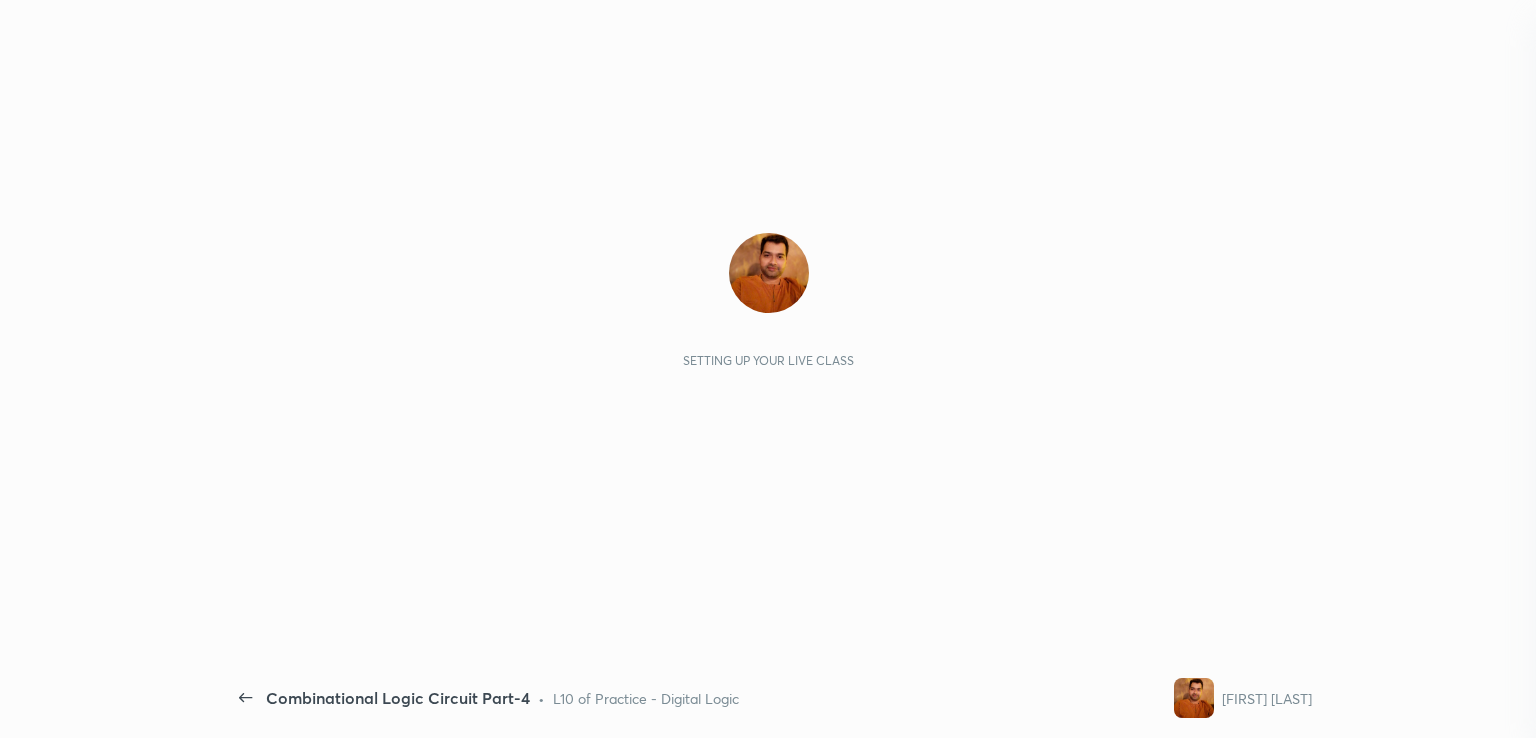scroll, scrollTop: 0, scrollLeft: 0, axis: both 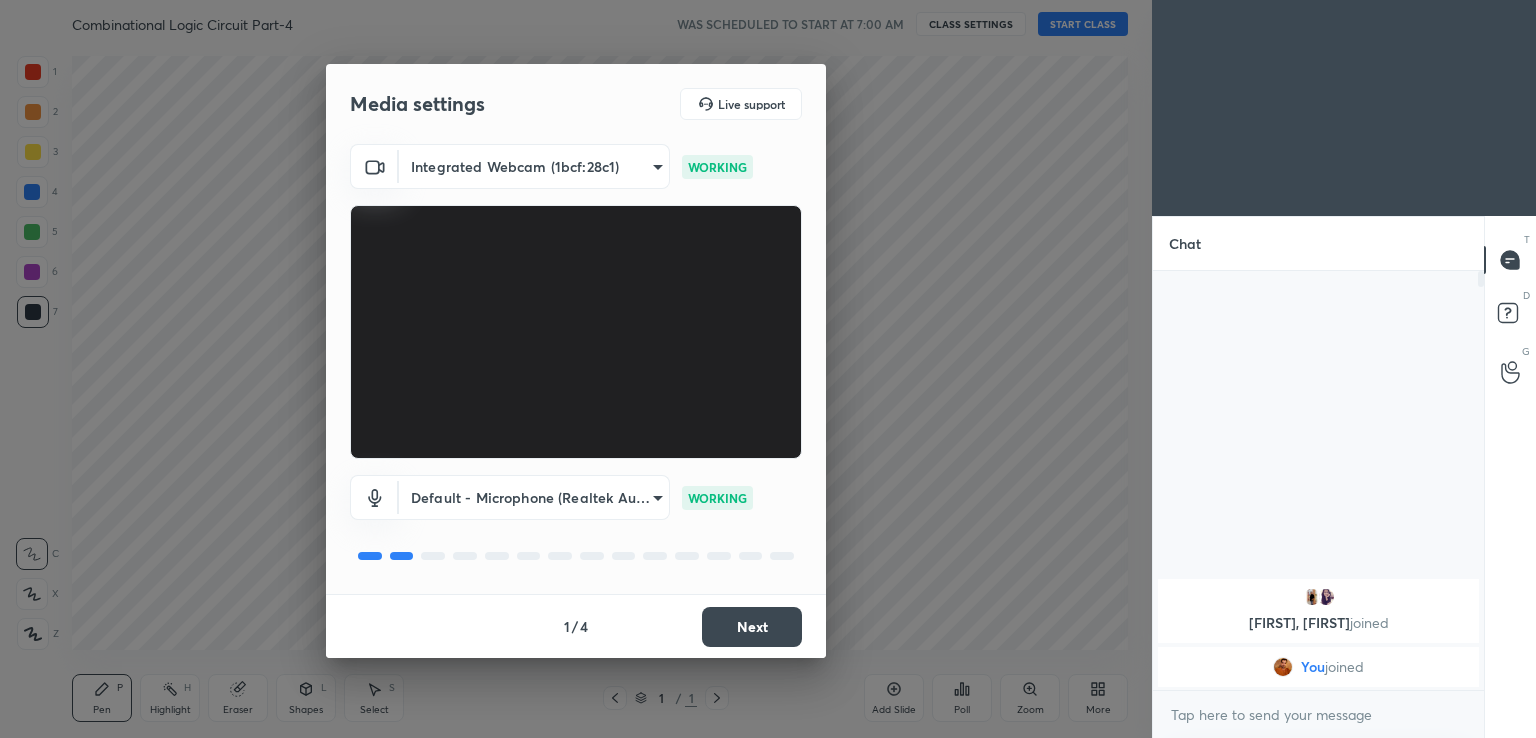 click on "Next" at bounding box center [752, 627] 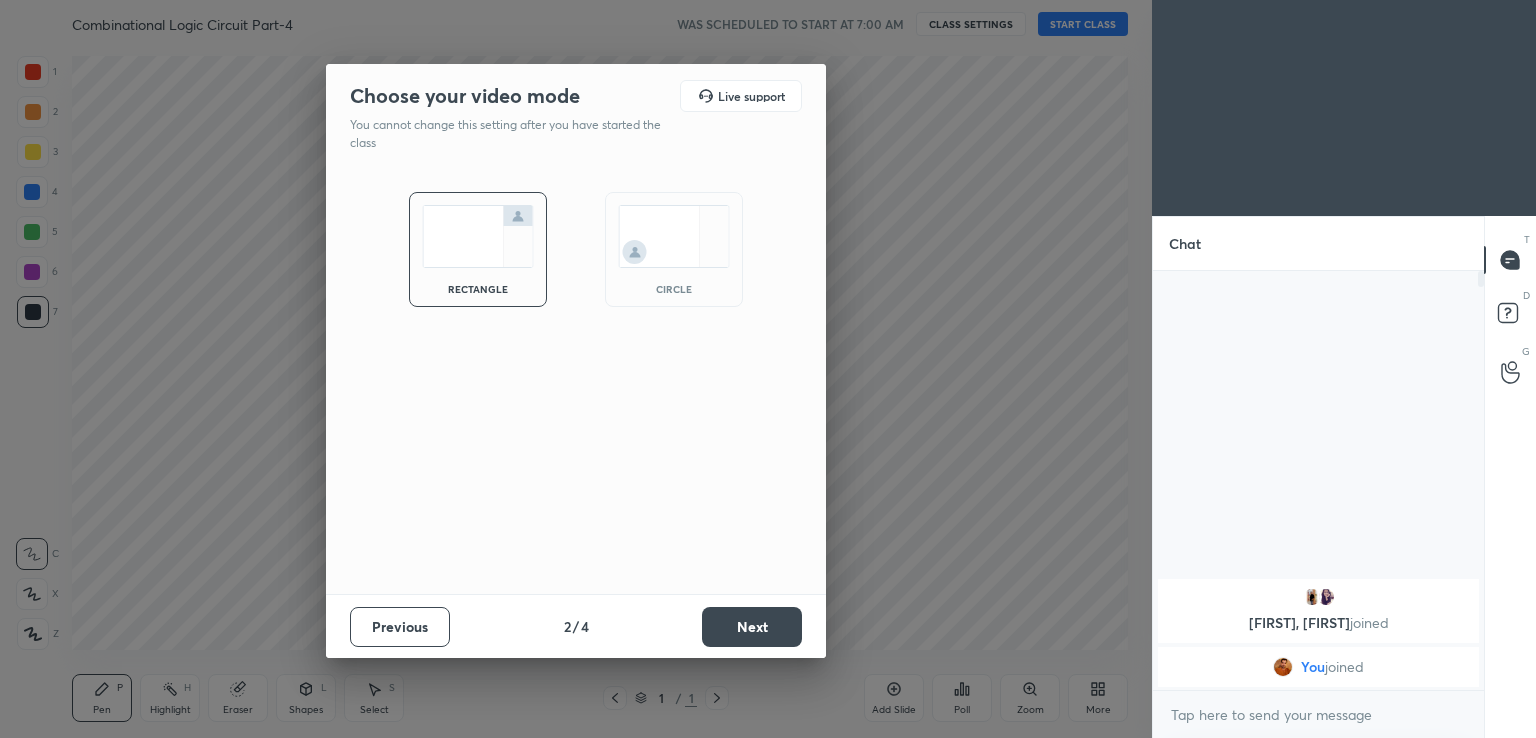 click on "Next" at bounding box center [752, 627] 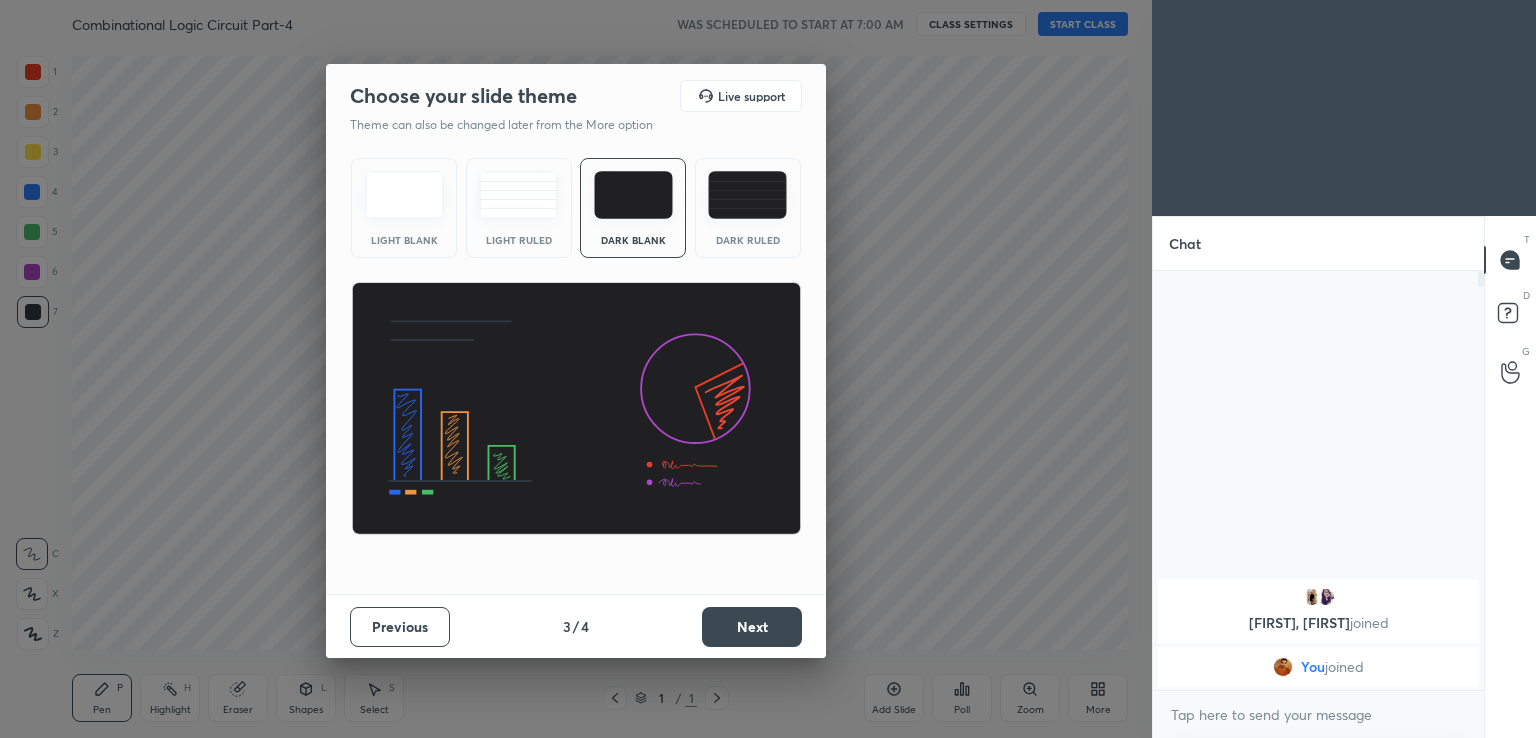 click on "Next" at bounding box center [752, 627] 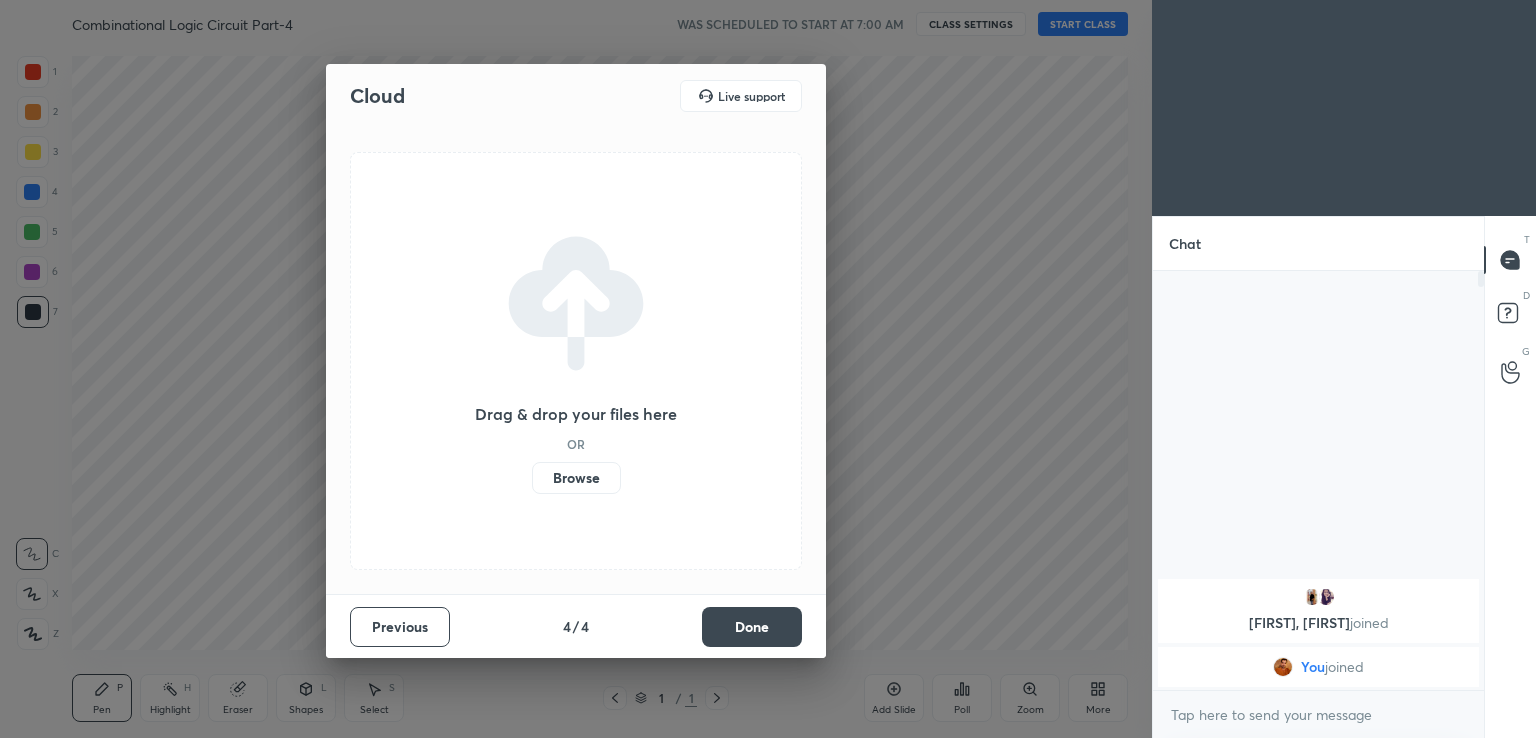 click on "Done" at bounding box center (752, 627) 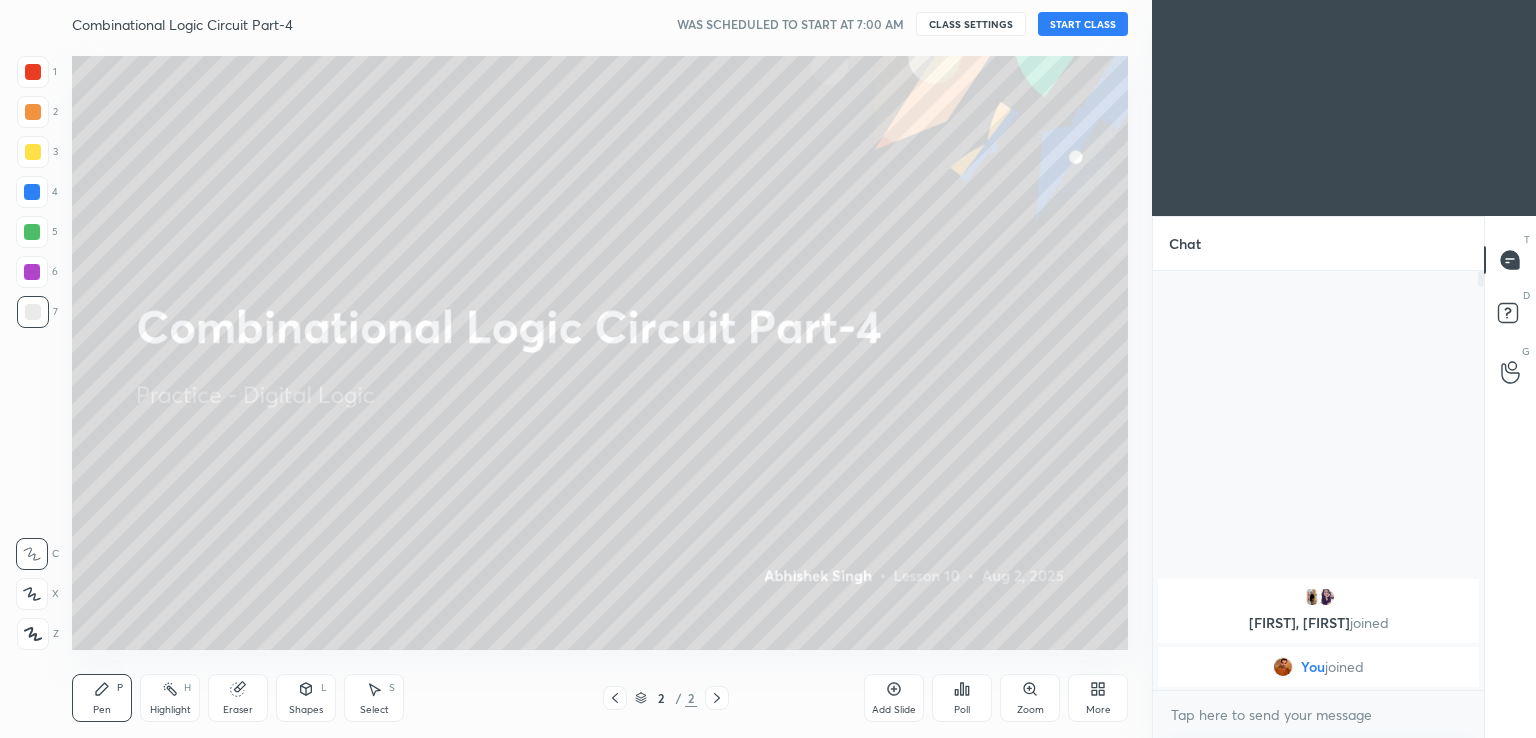 click on "START CLASS" at bounding box center (1083, 24) 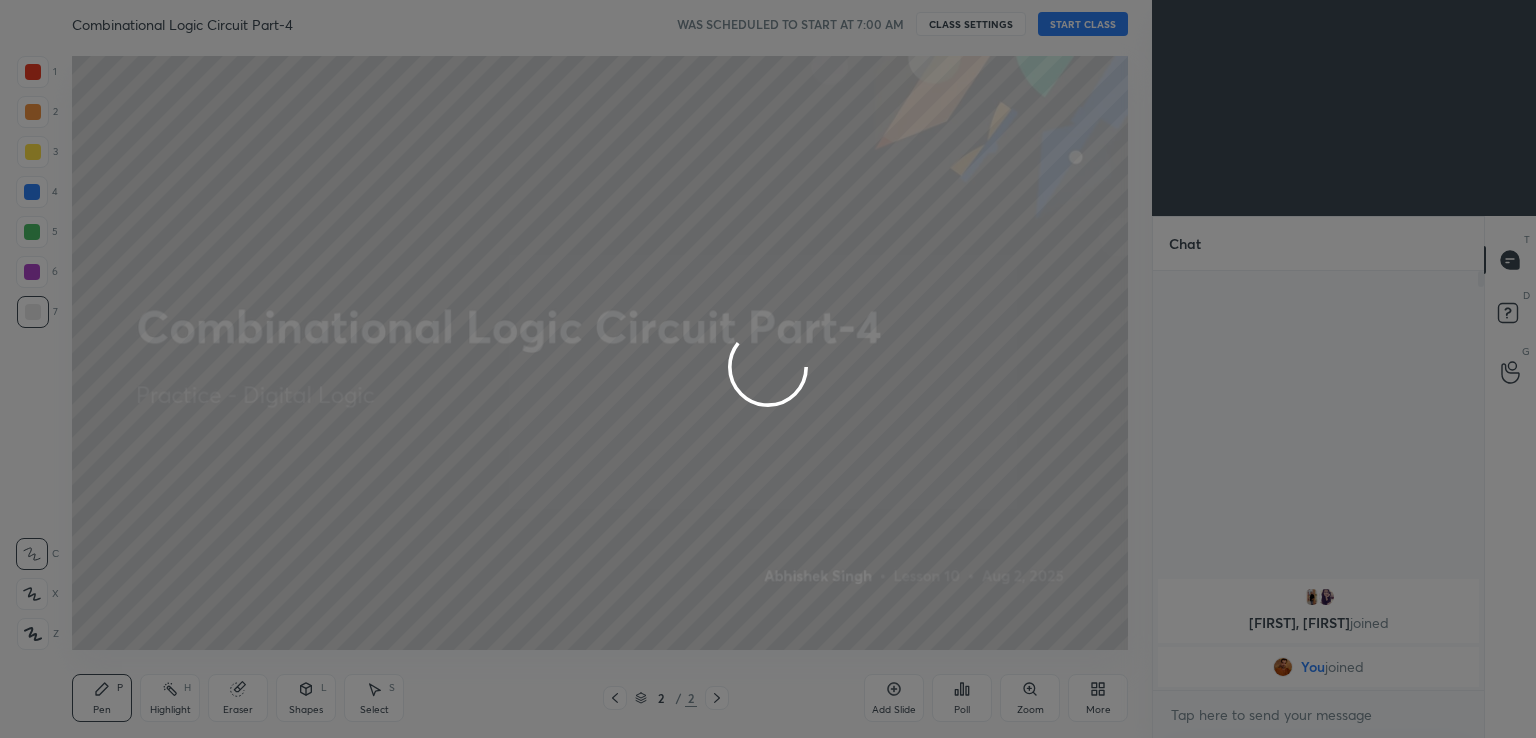 type on "x" 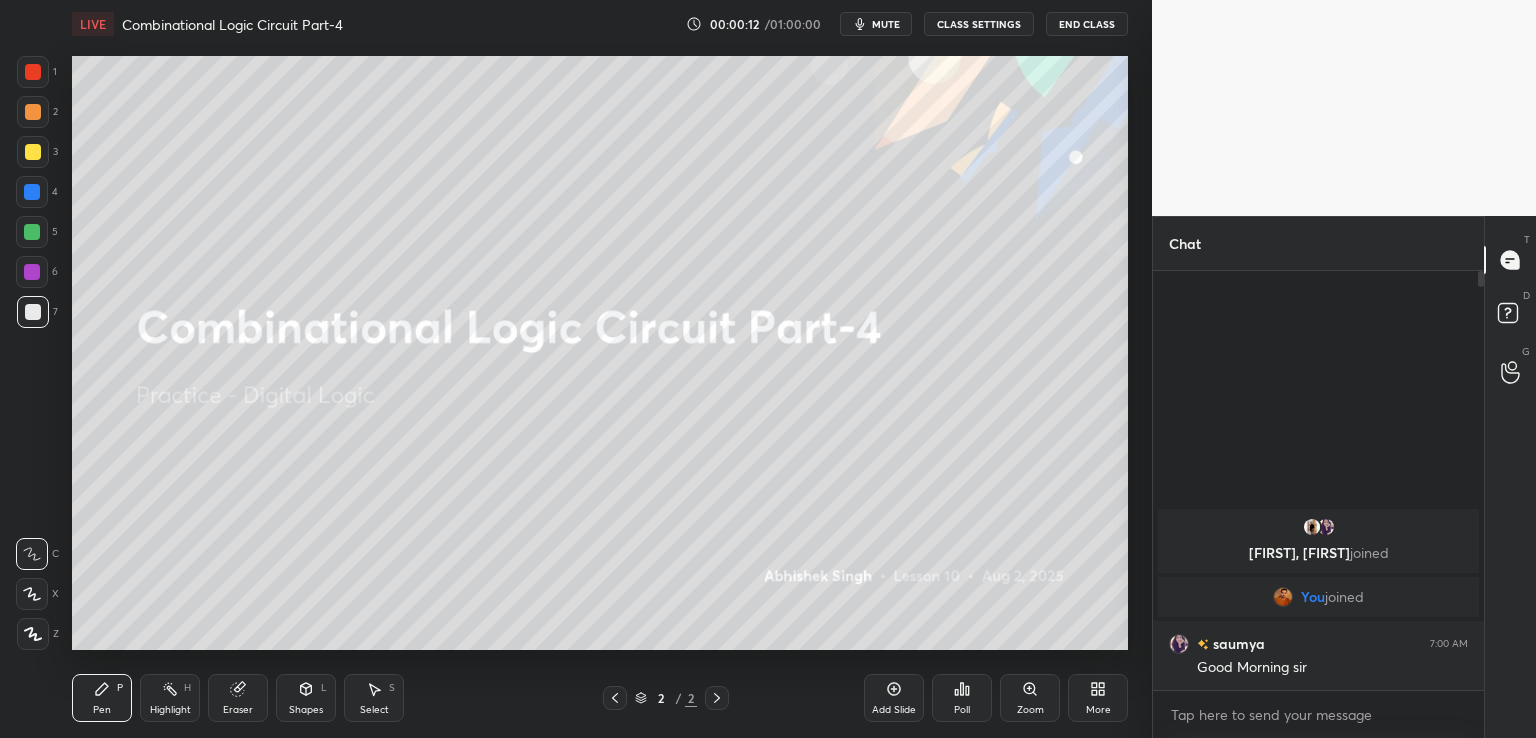 click 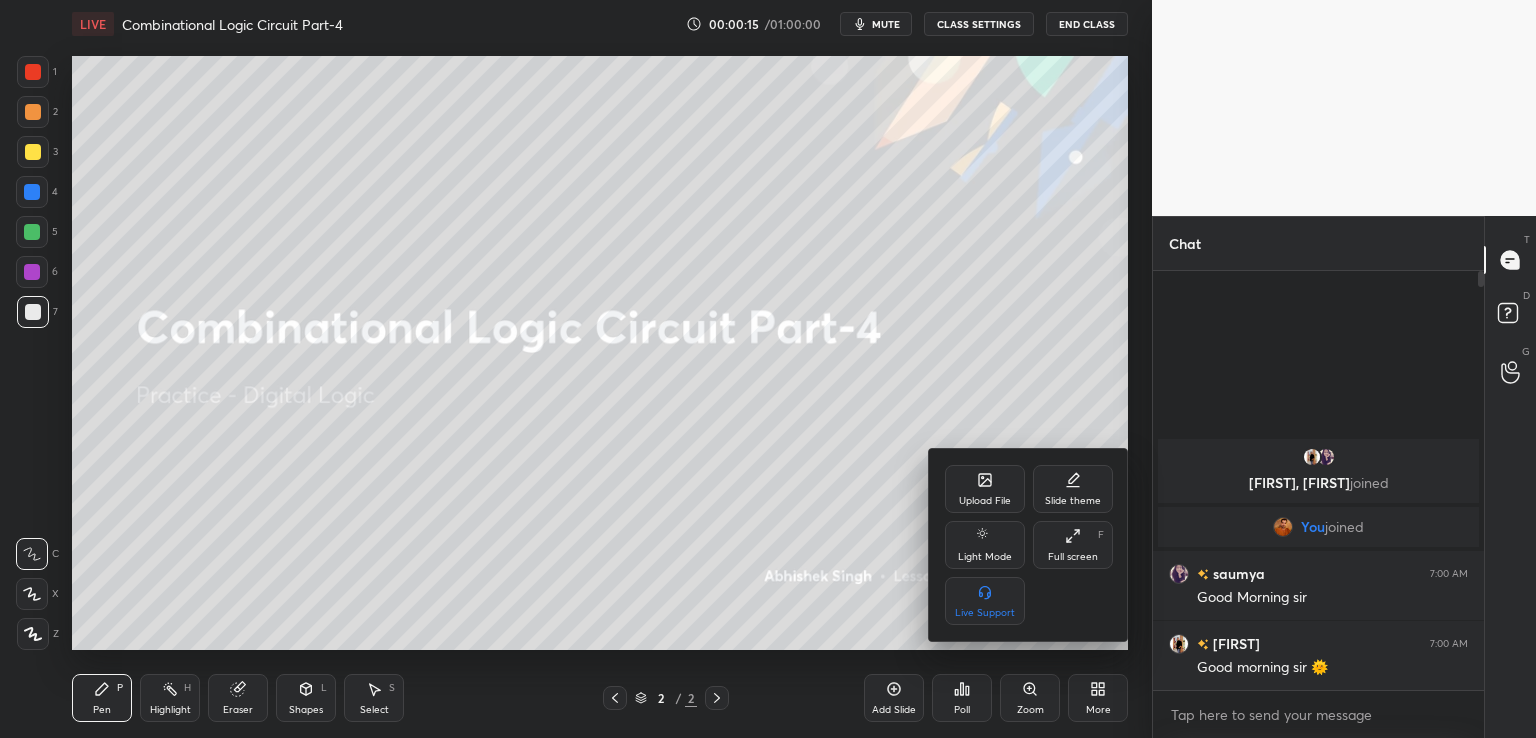 click on "Upload File" at bounding box center [985, 501] 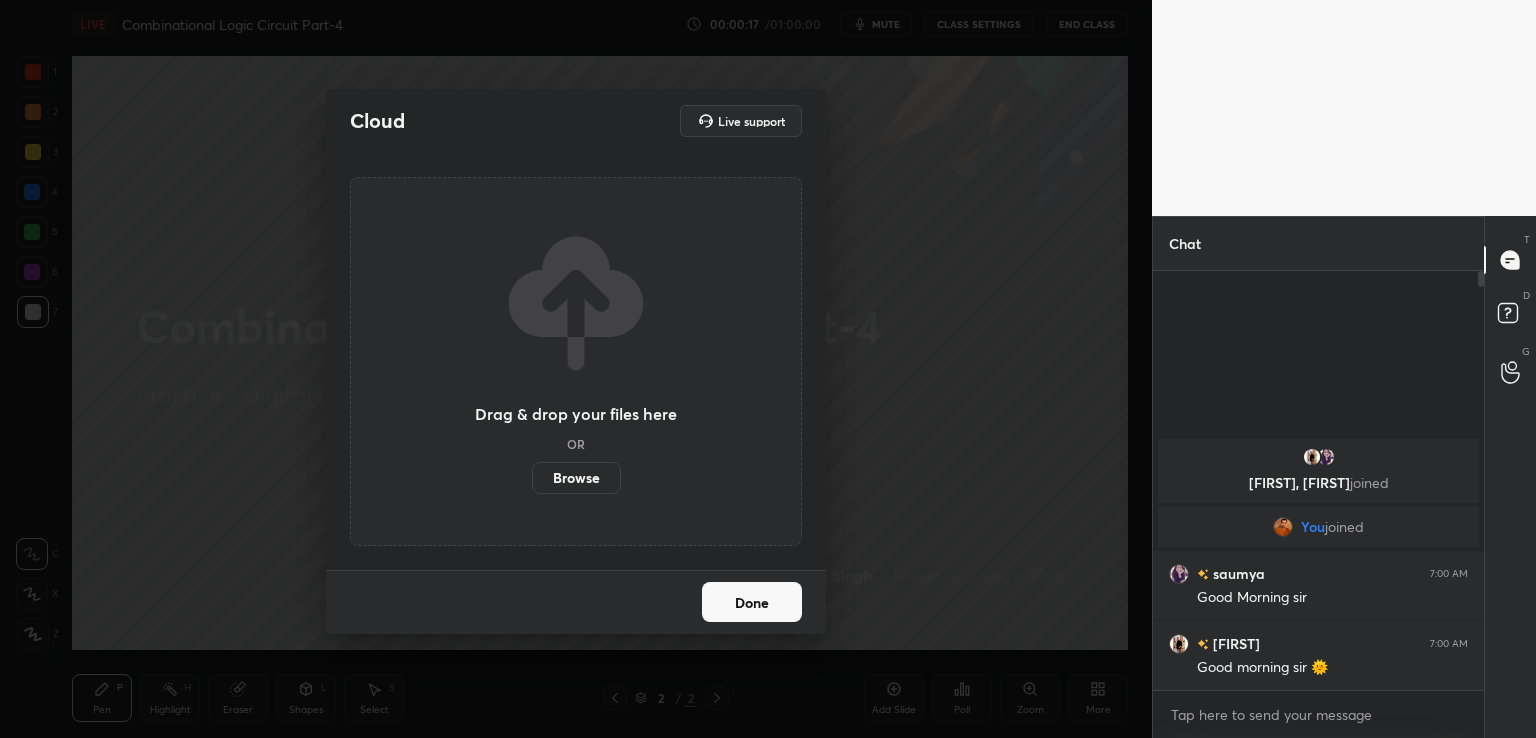 click on "Browse" at bounding box center (576, 478) 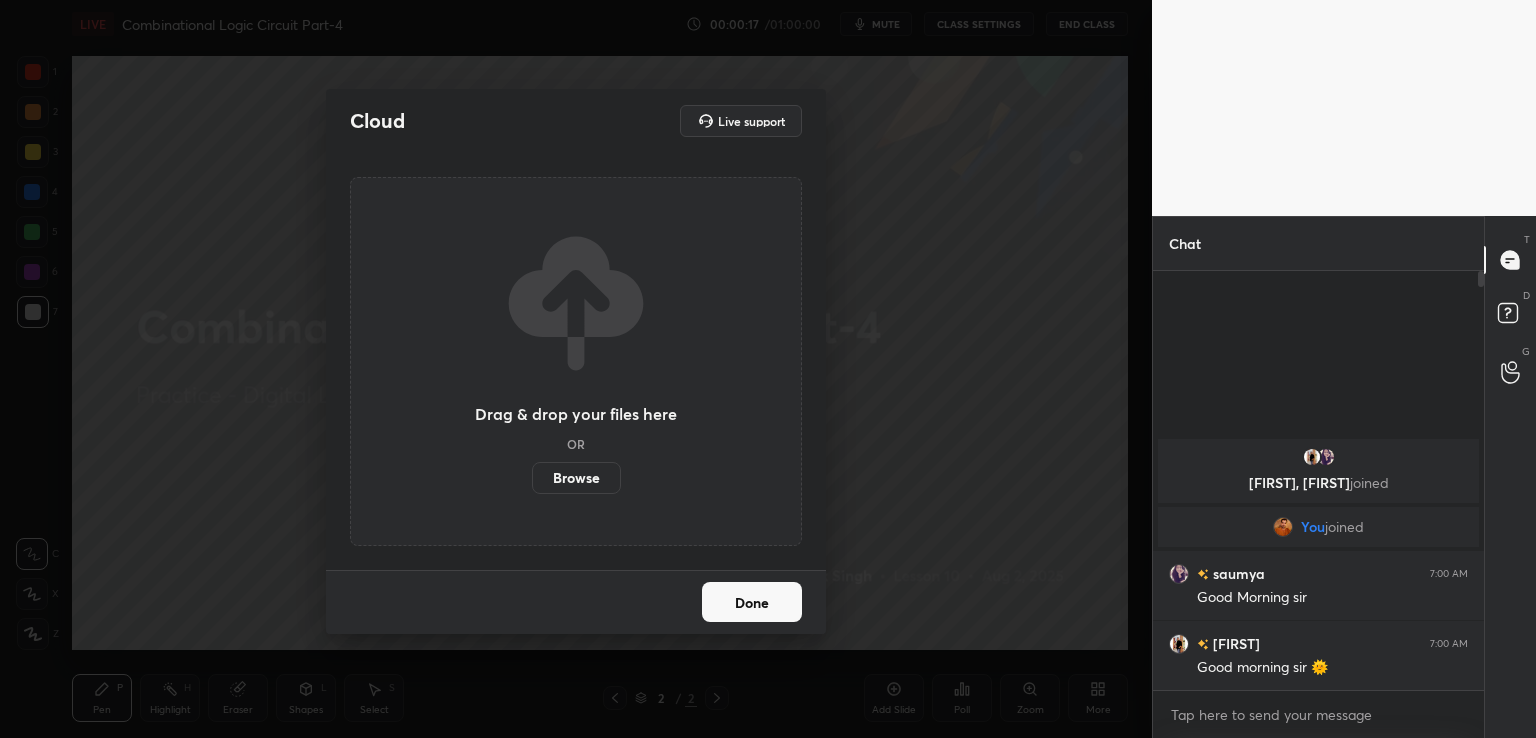 click on "Browse" at bounding box center (532, 478) 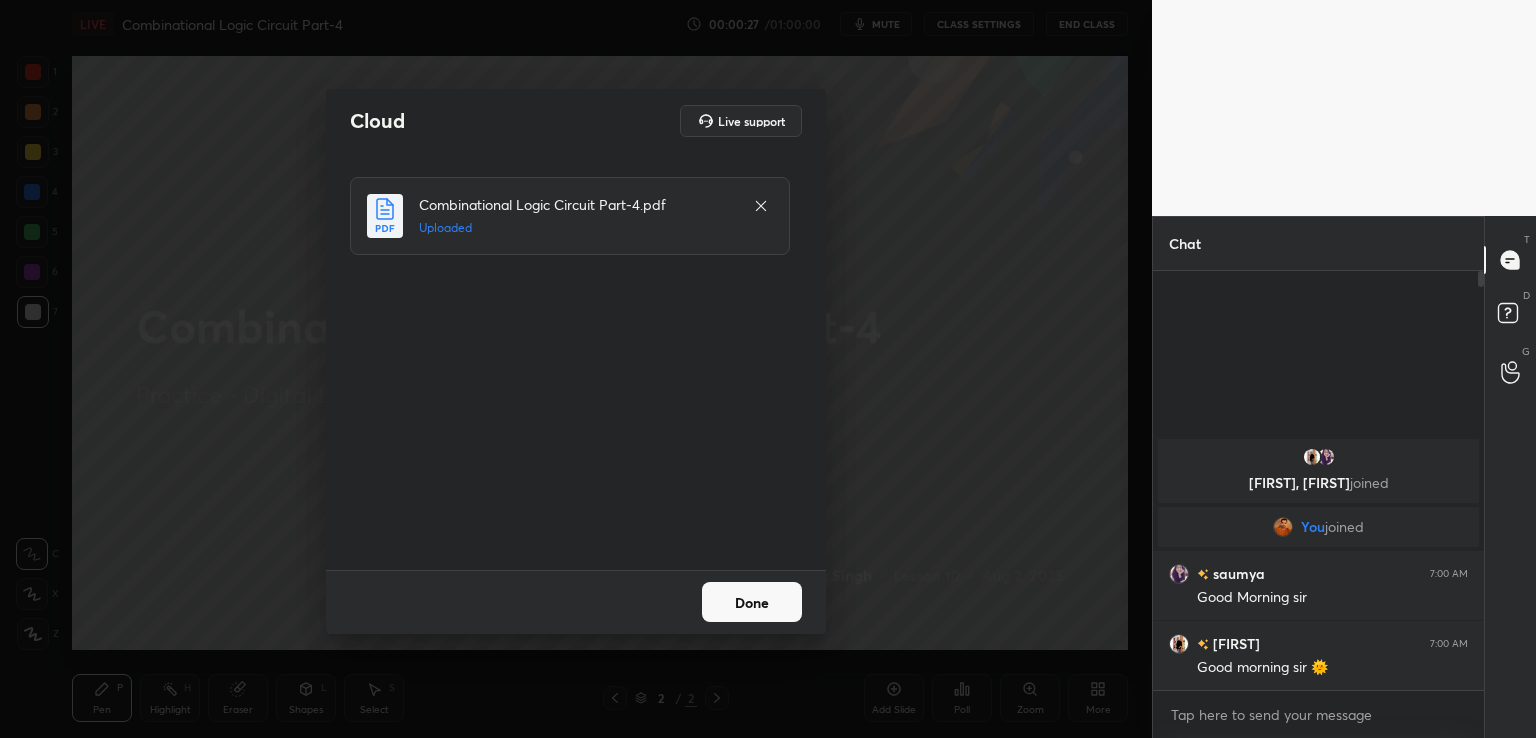 click on "Done" at bounding box center (752, 602) 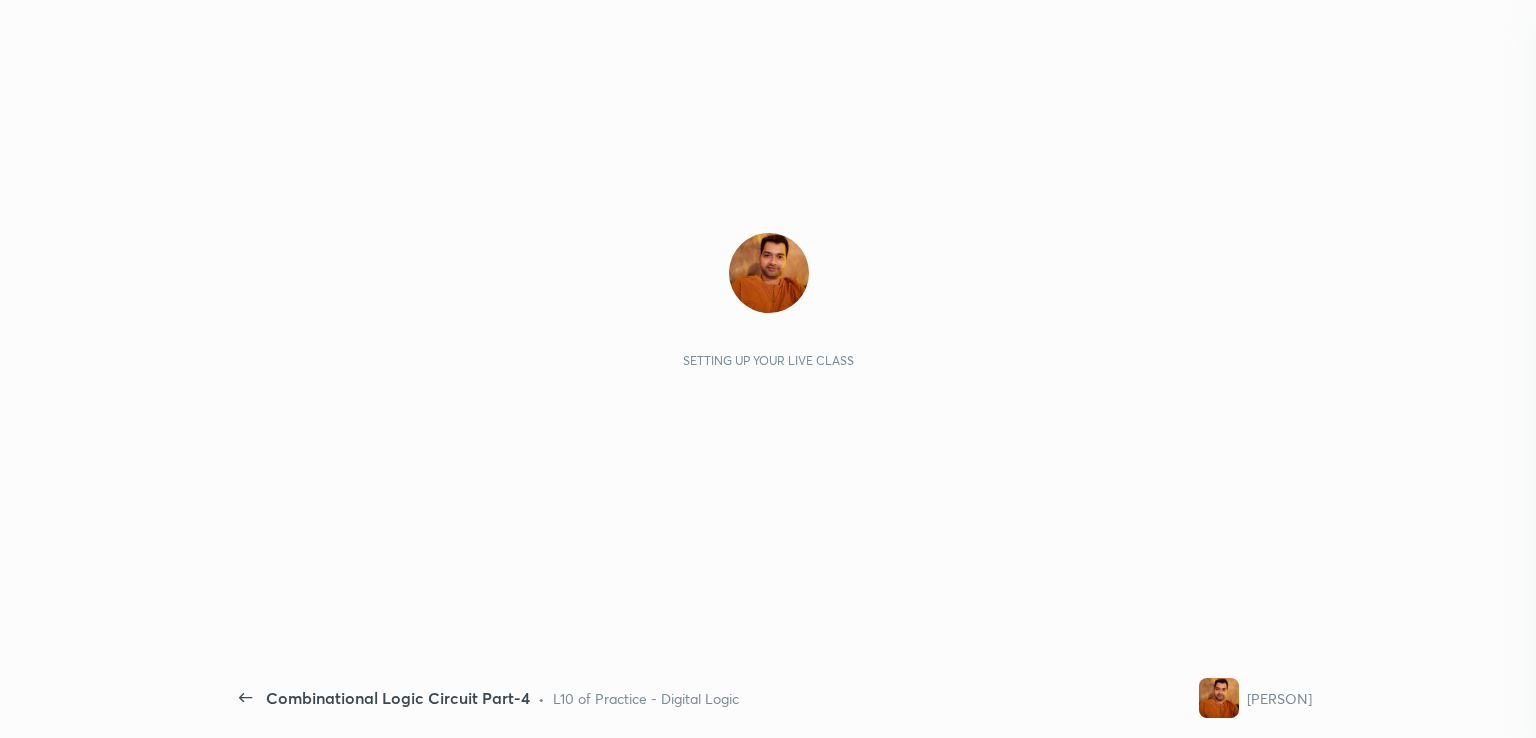 scroll, scrollTop: 0, scrollLeft: 0, axis: both 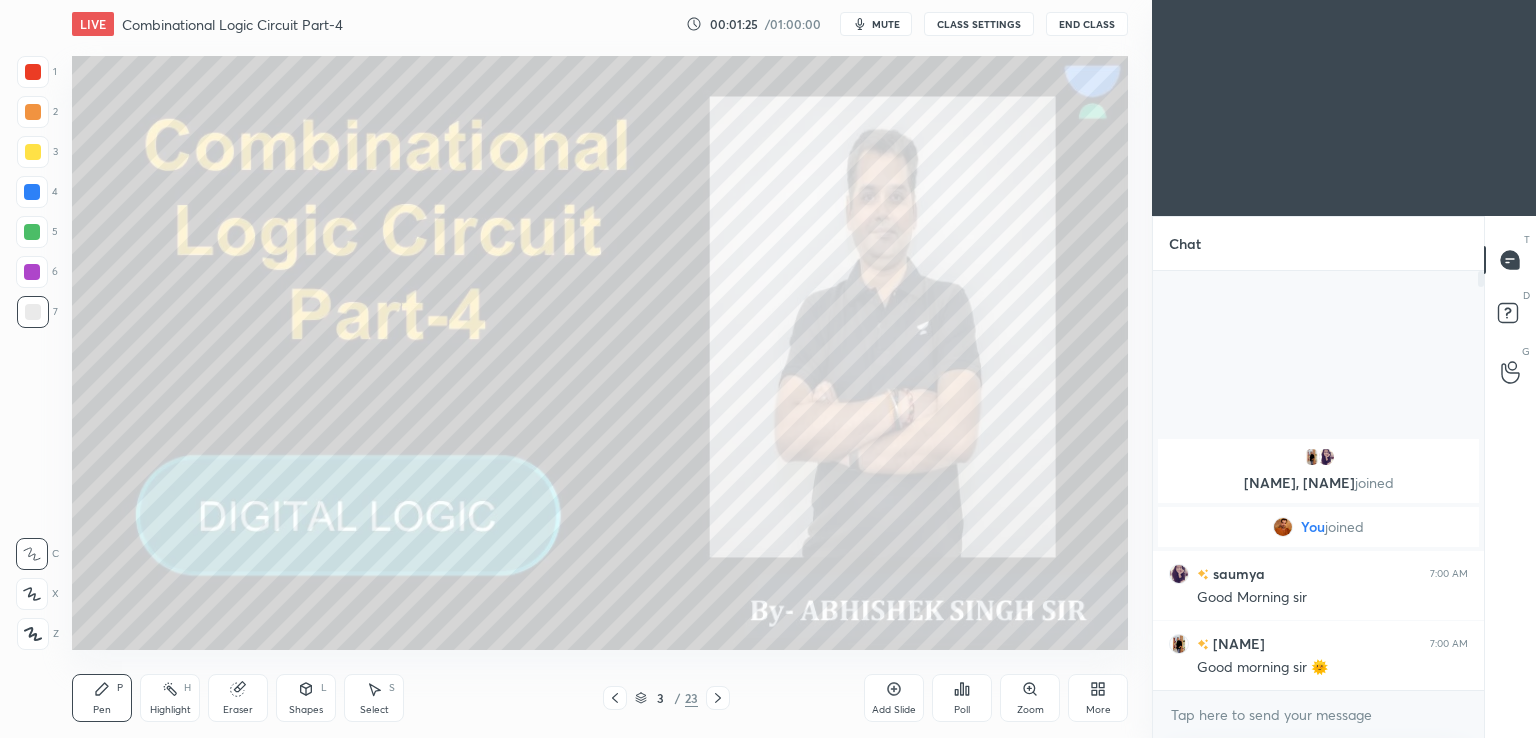 click 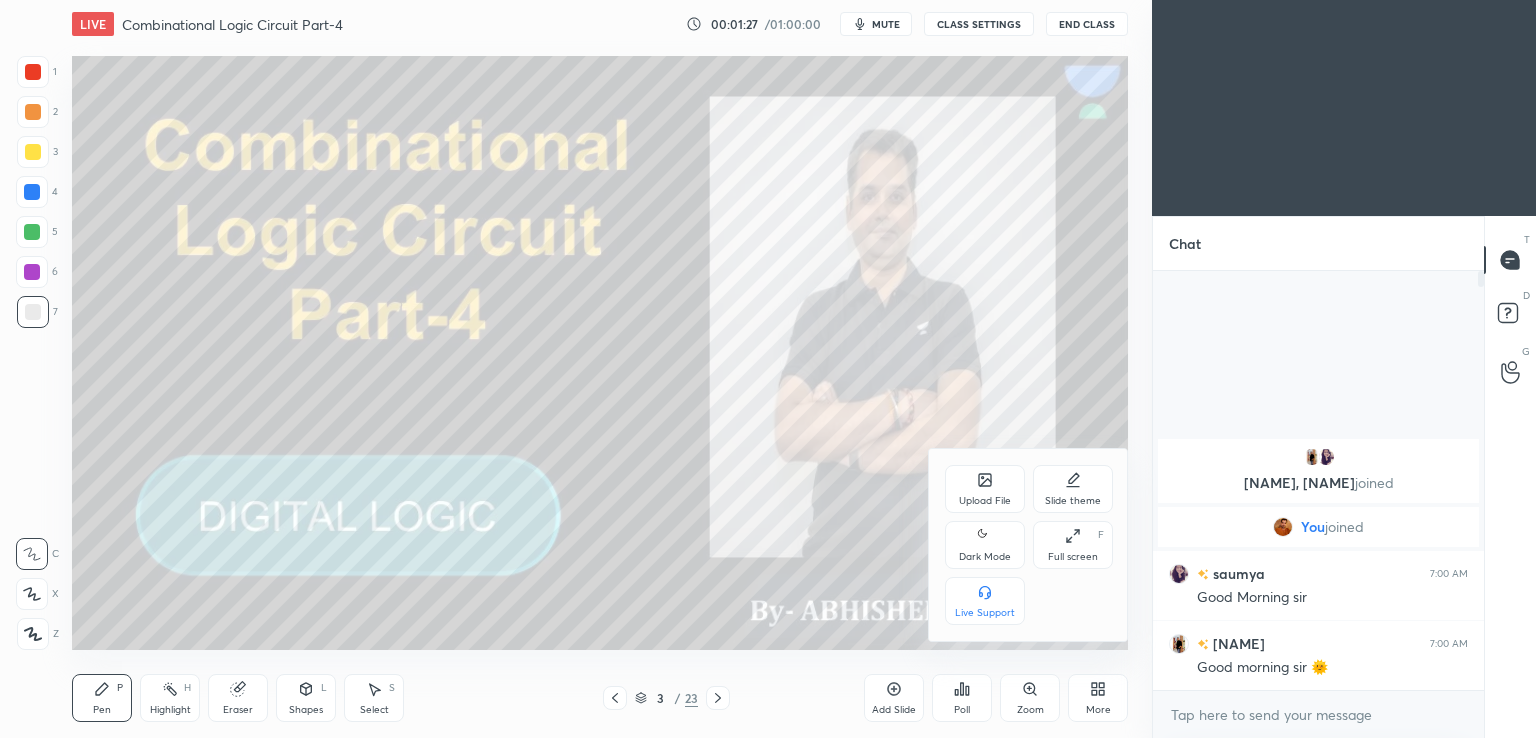 click on "Full screen" at bounding box center (1073, 557) 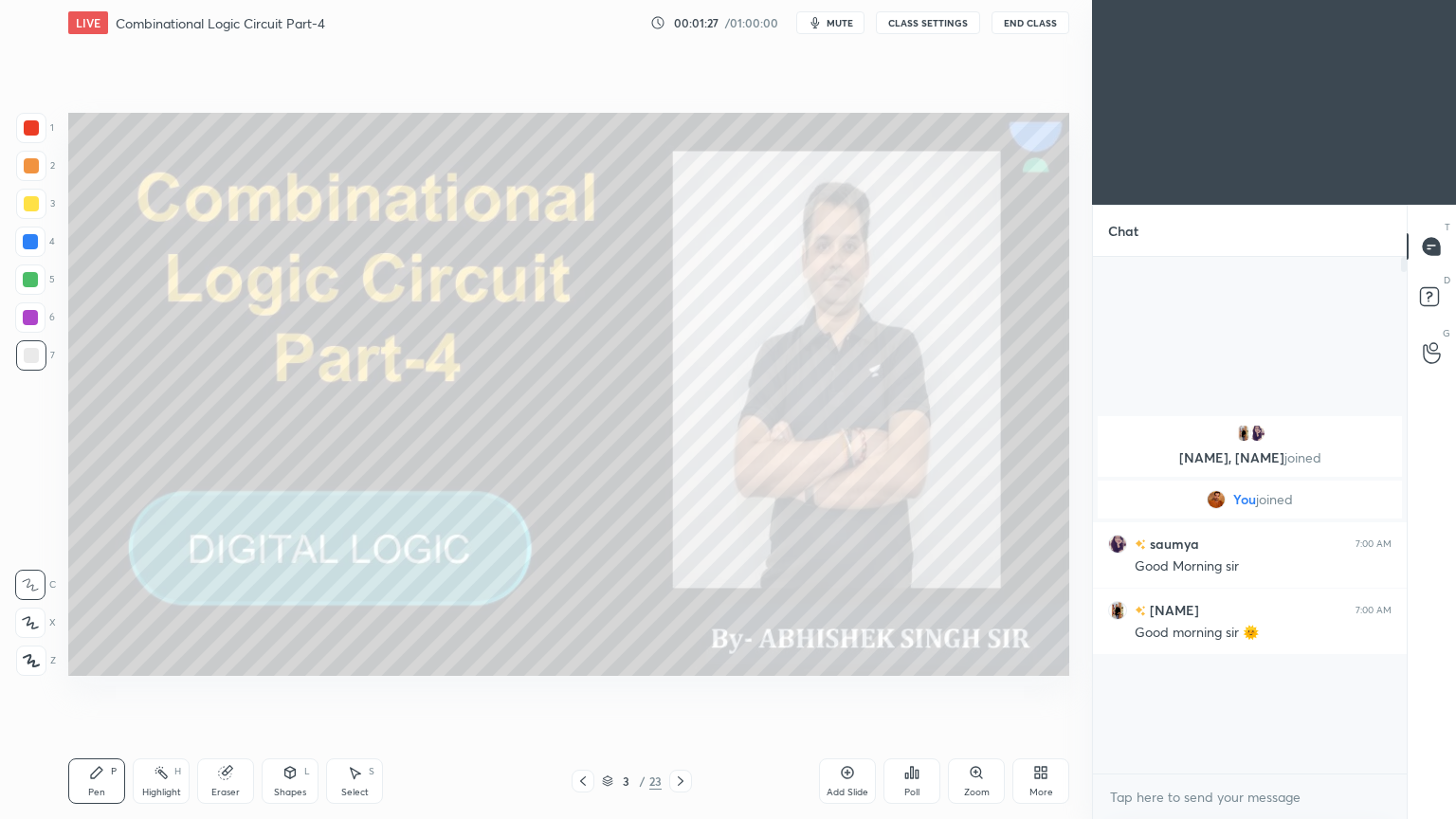 scroll, scrollTop: 94094, scrollLeft: 93776, axis: both 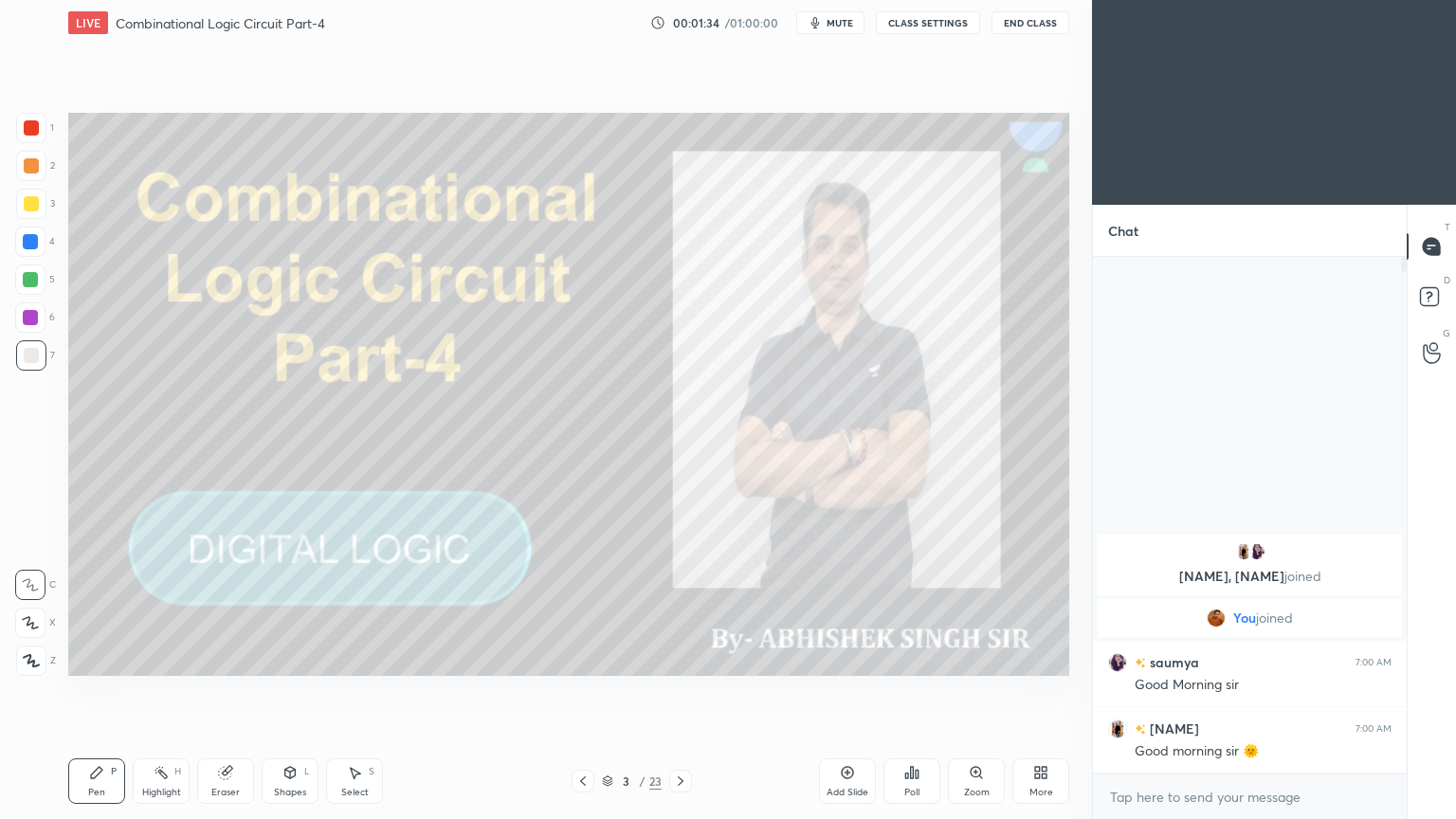click 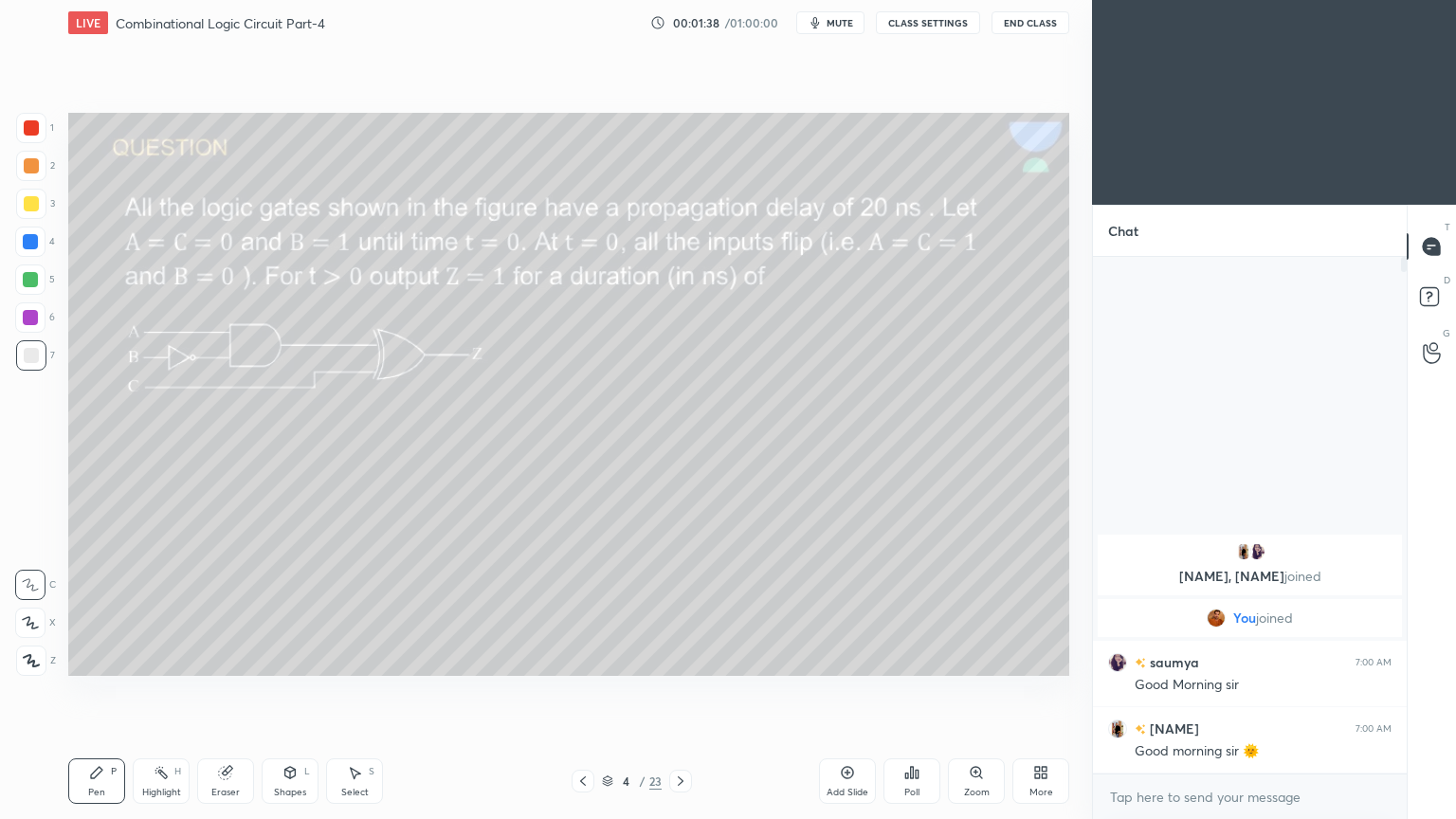 click on "More" at bounding box center [1041, 781] 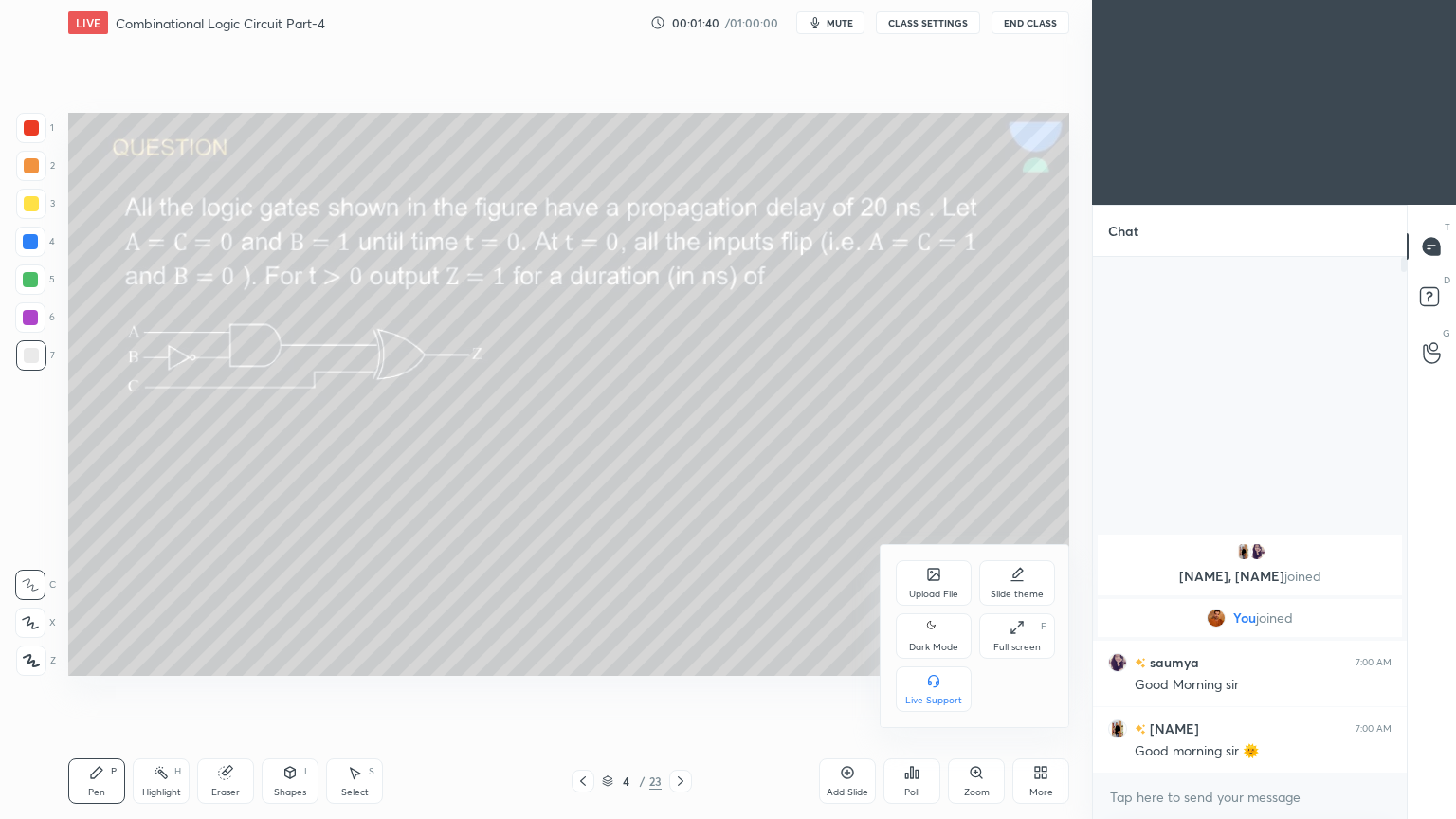click 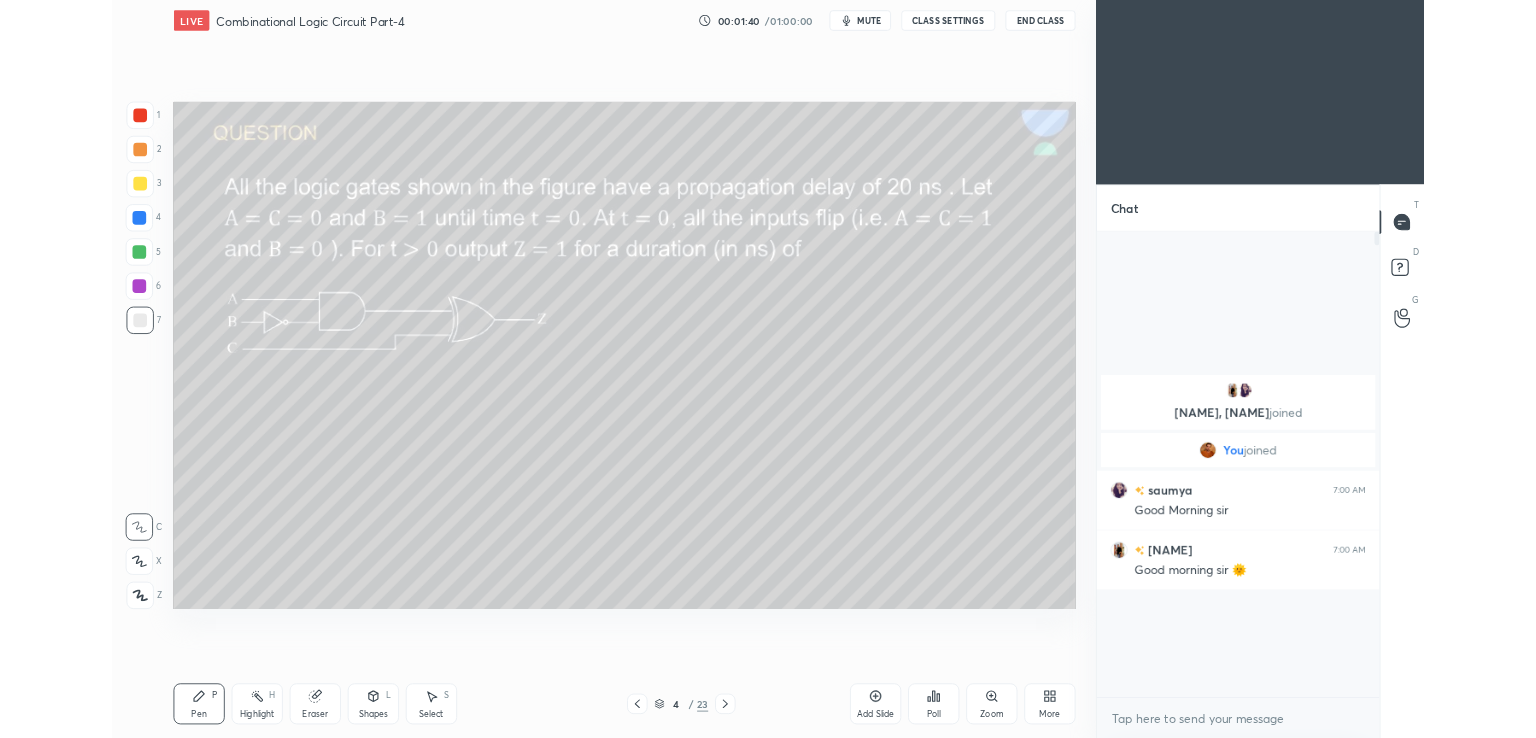 scroll, scrollTop: 610, scrollLeft: 1072, axis: both 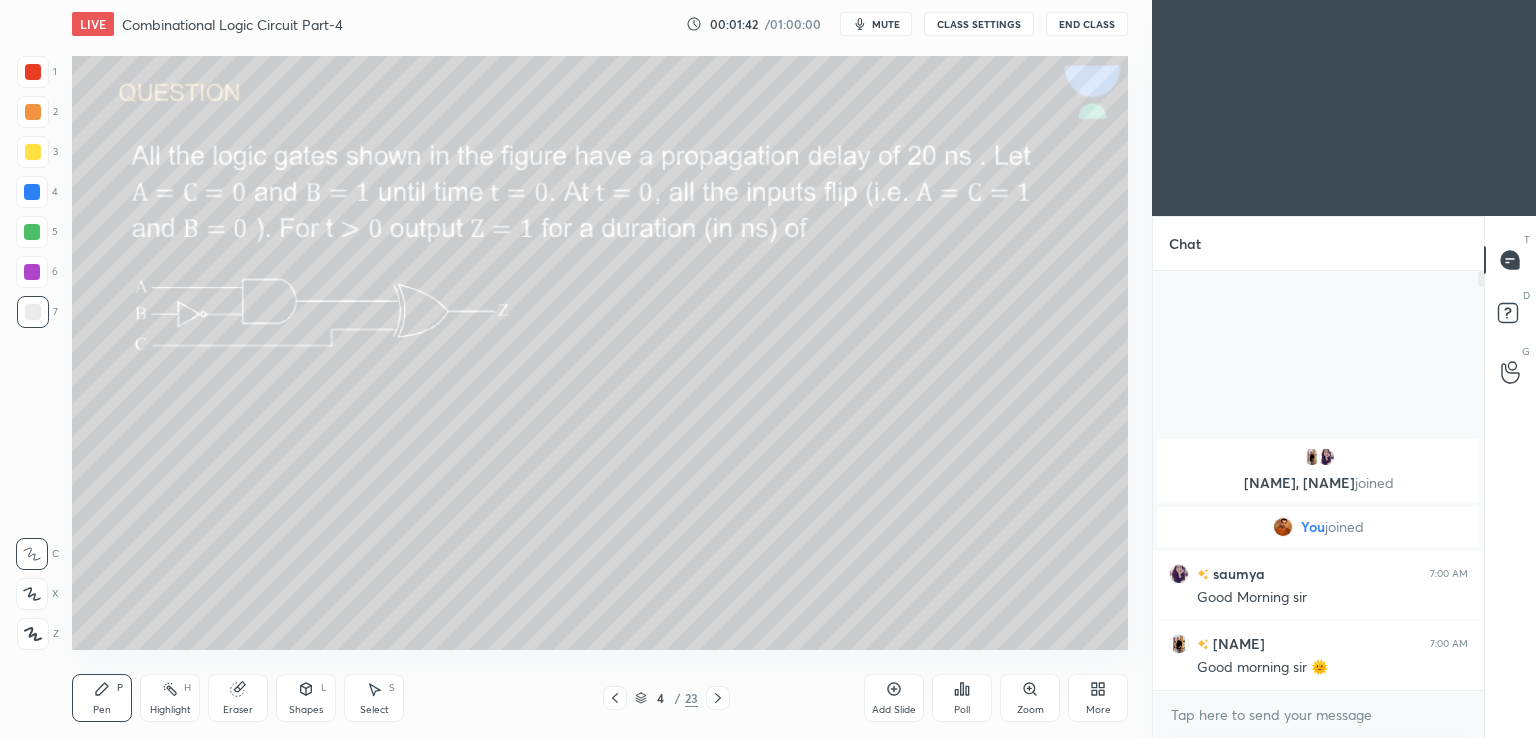 click on "More" at bounding box center [1098, 710] 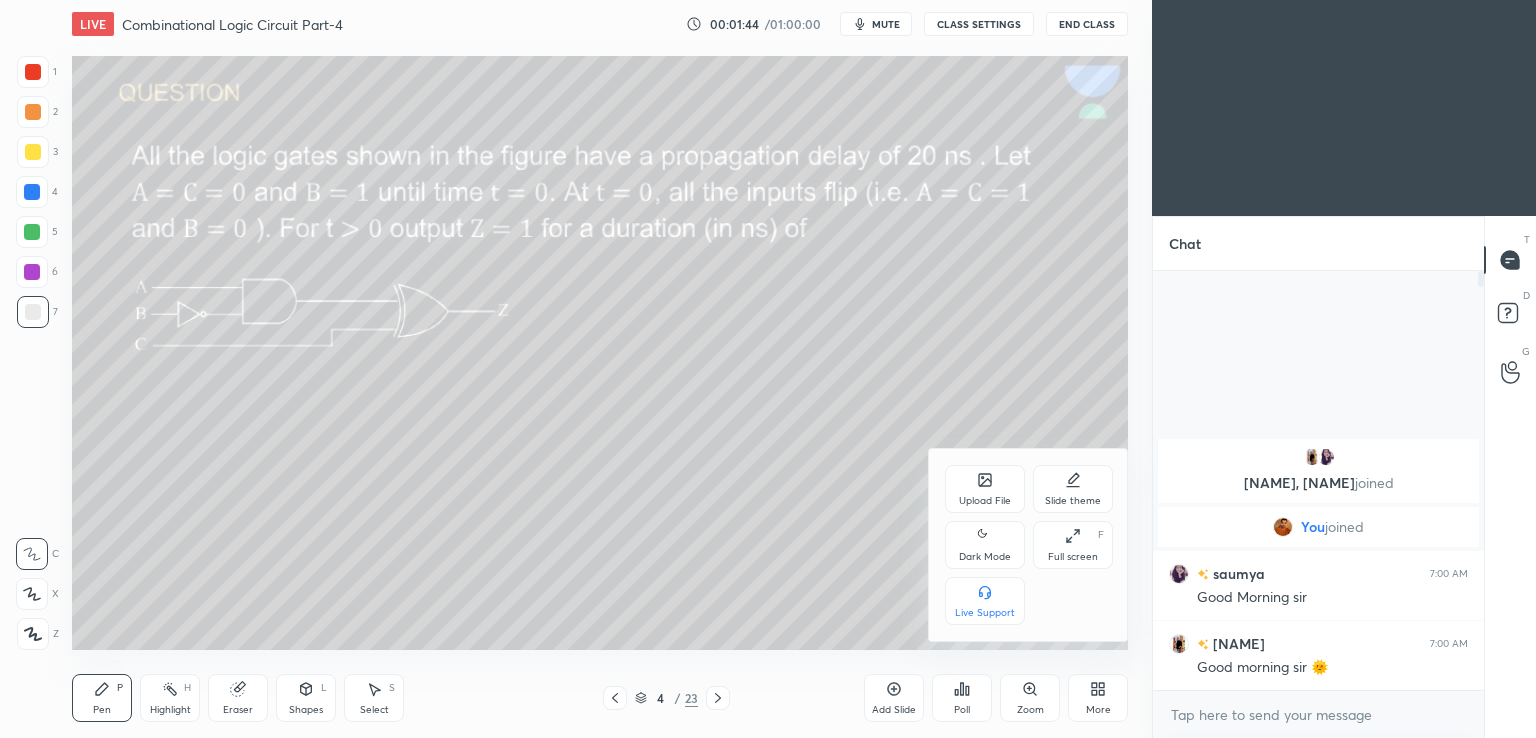 click on "Full screen F" at bounding box center (1073, 545) 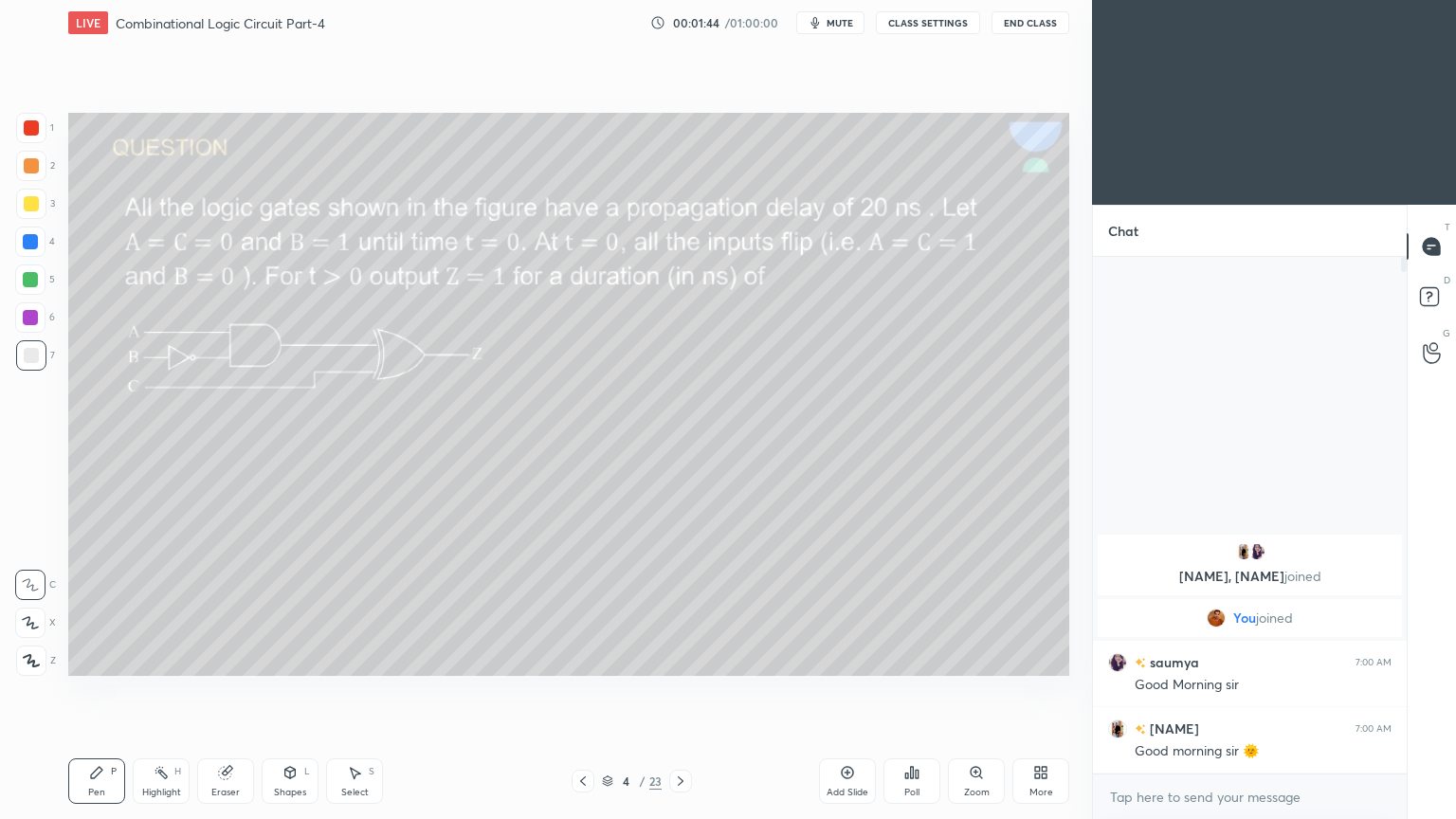 scroll, scrollTop: 94094, scrollLeft: 93776, axis: both 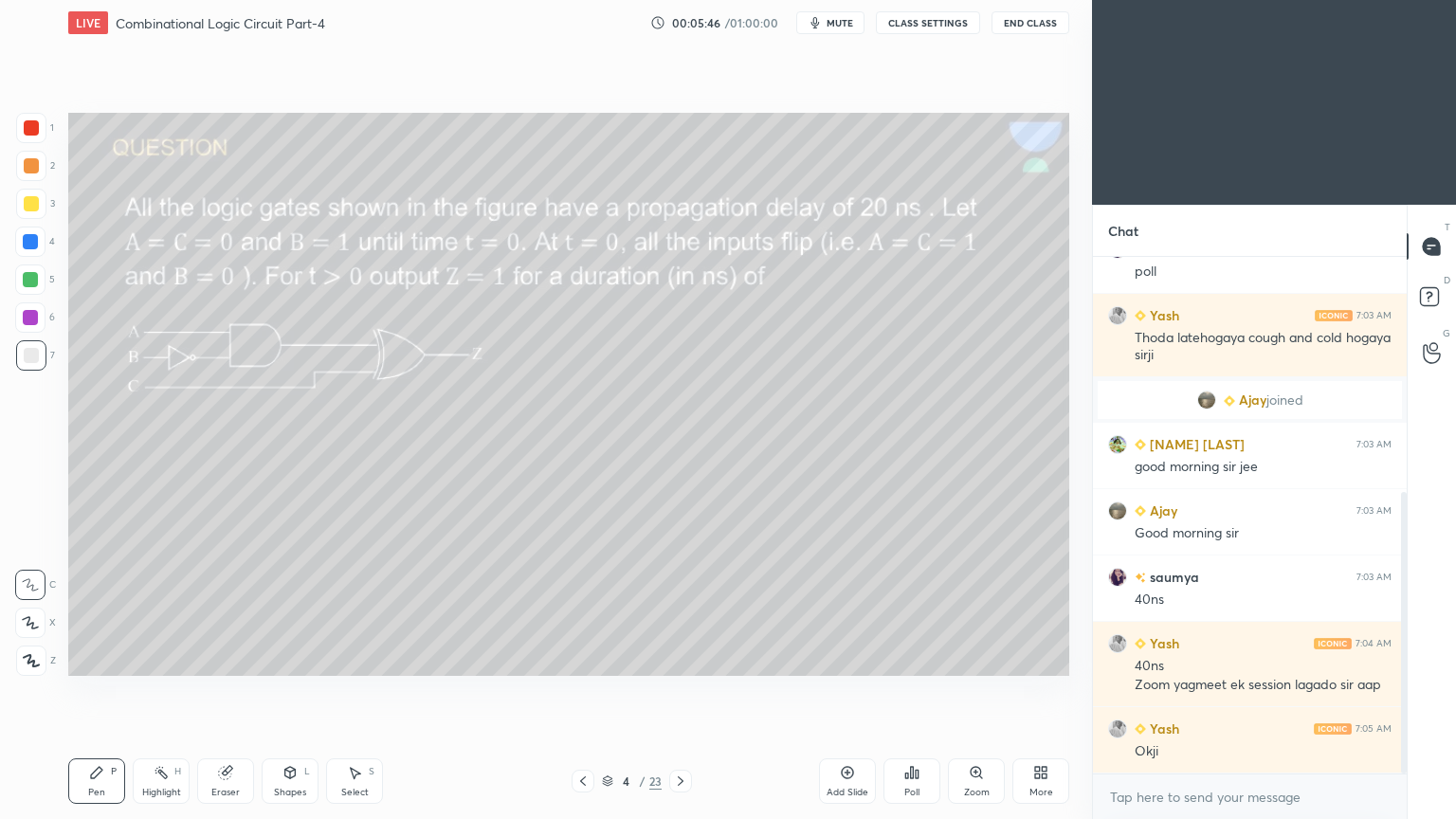 click at bounding box center [30, 280] 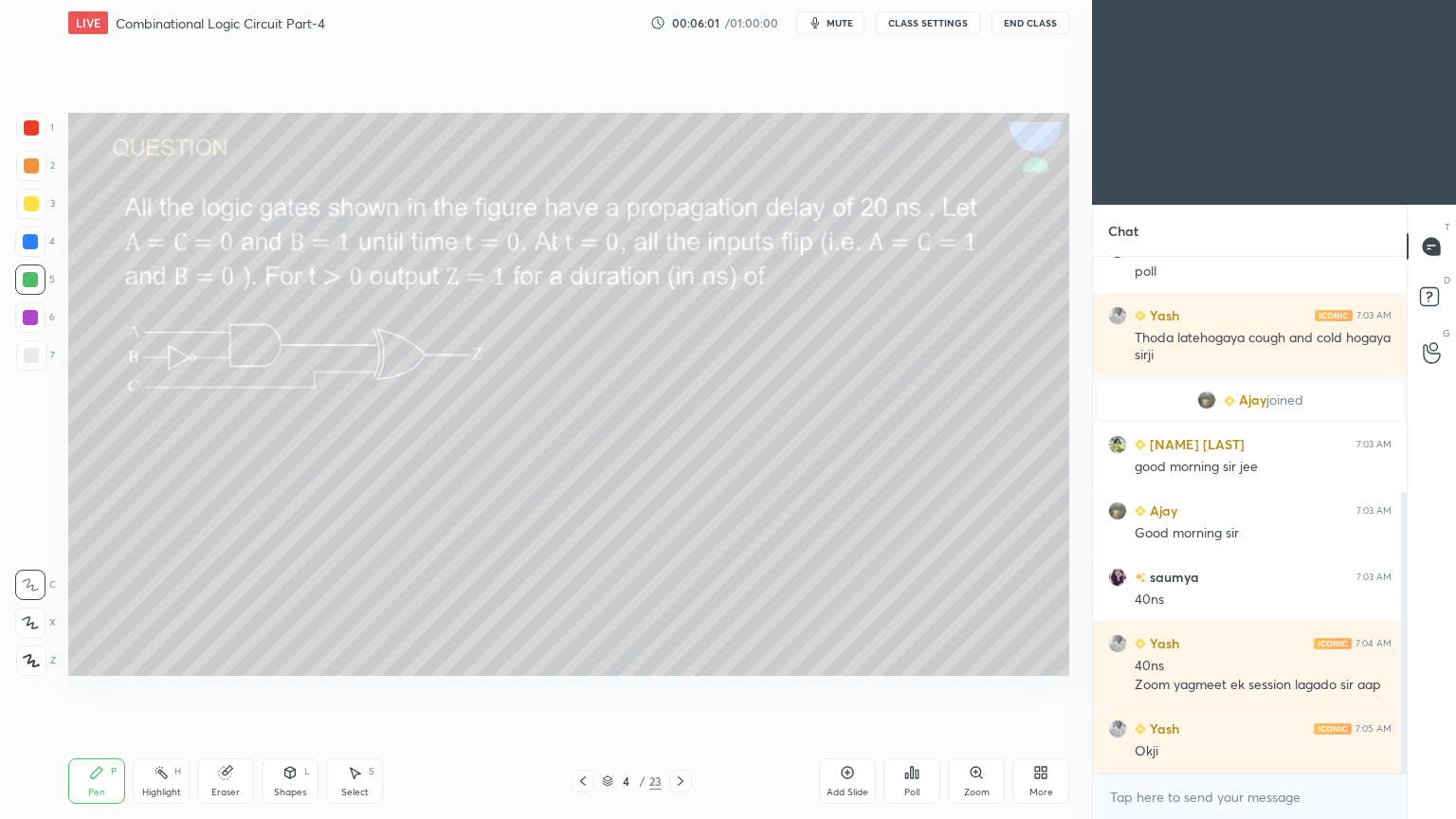 click on "Highlight H" at bounding box center (161, 781) 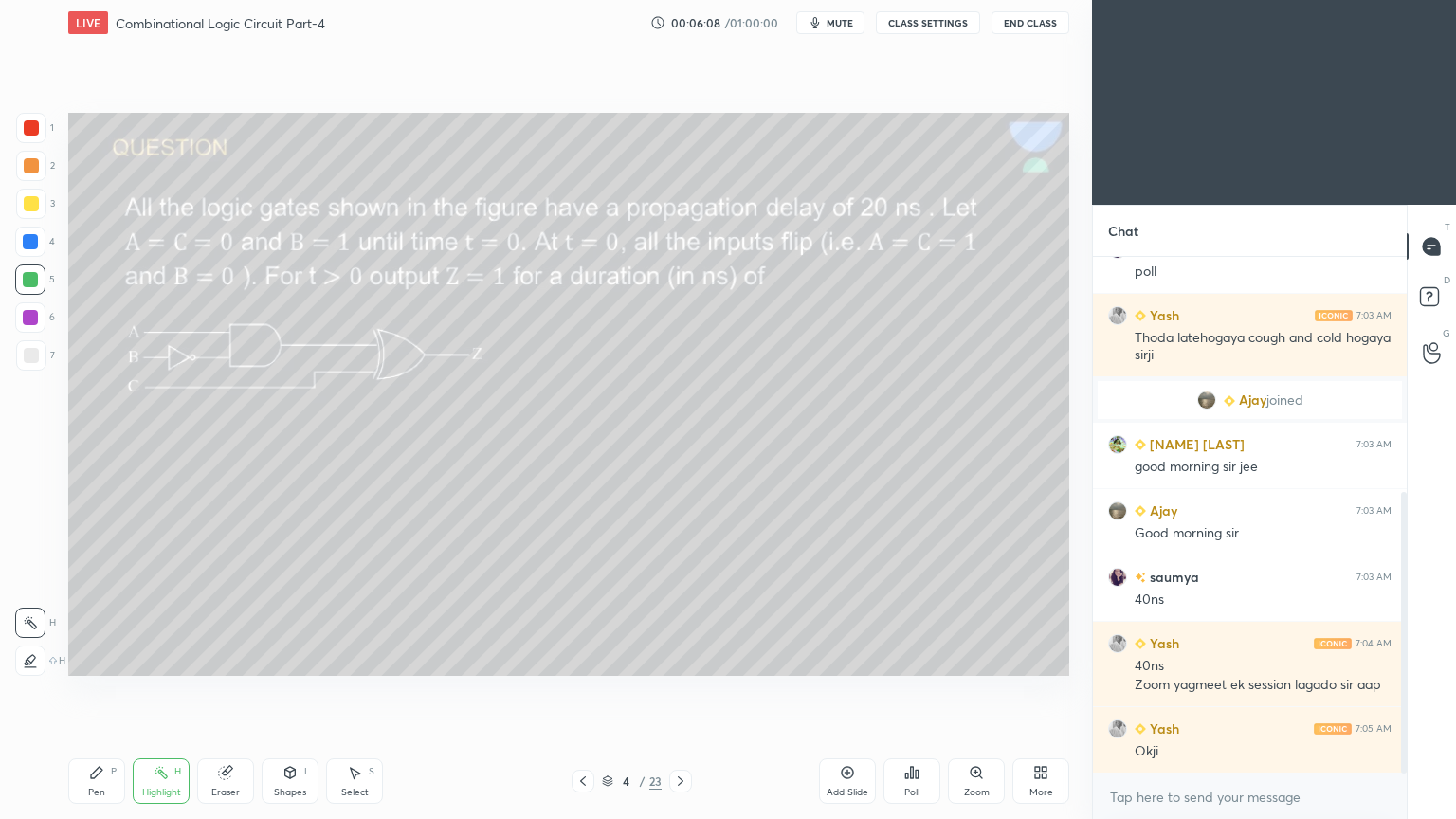 click on "Pen P" at bounding box center [97, 781] 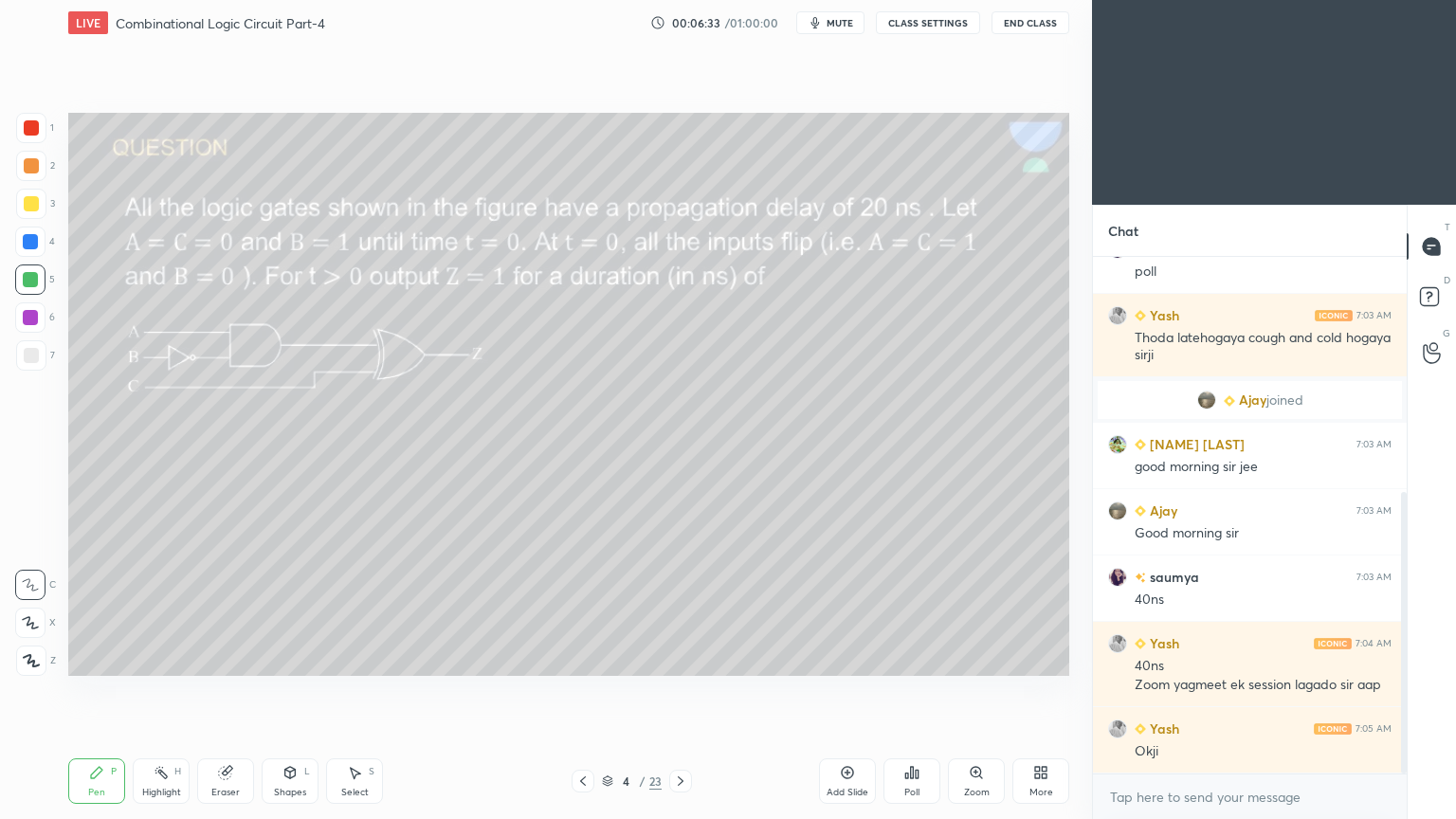 click at bounding box center [31, 204] 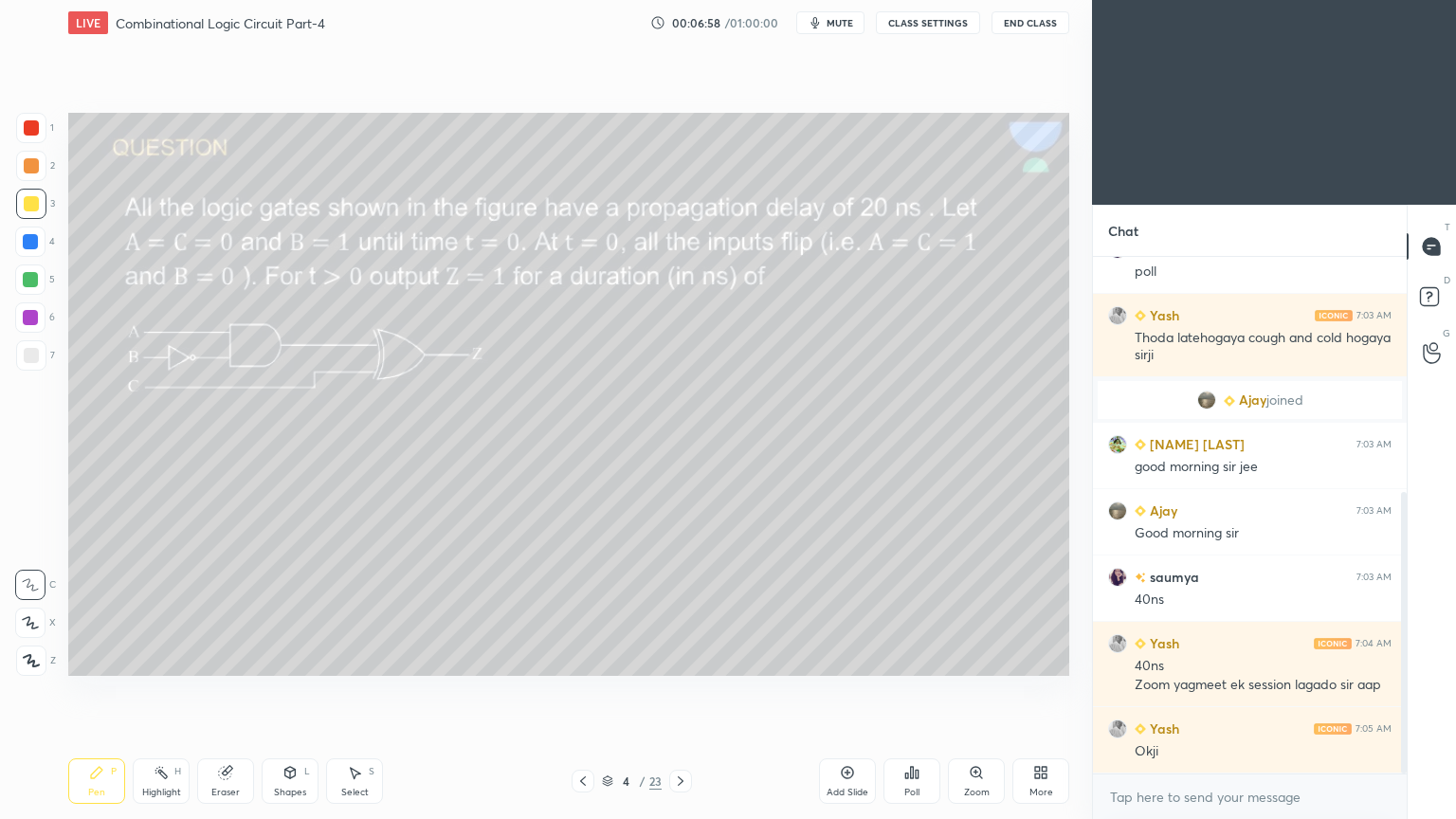 click at bounding box center (30, 318) 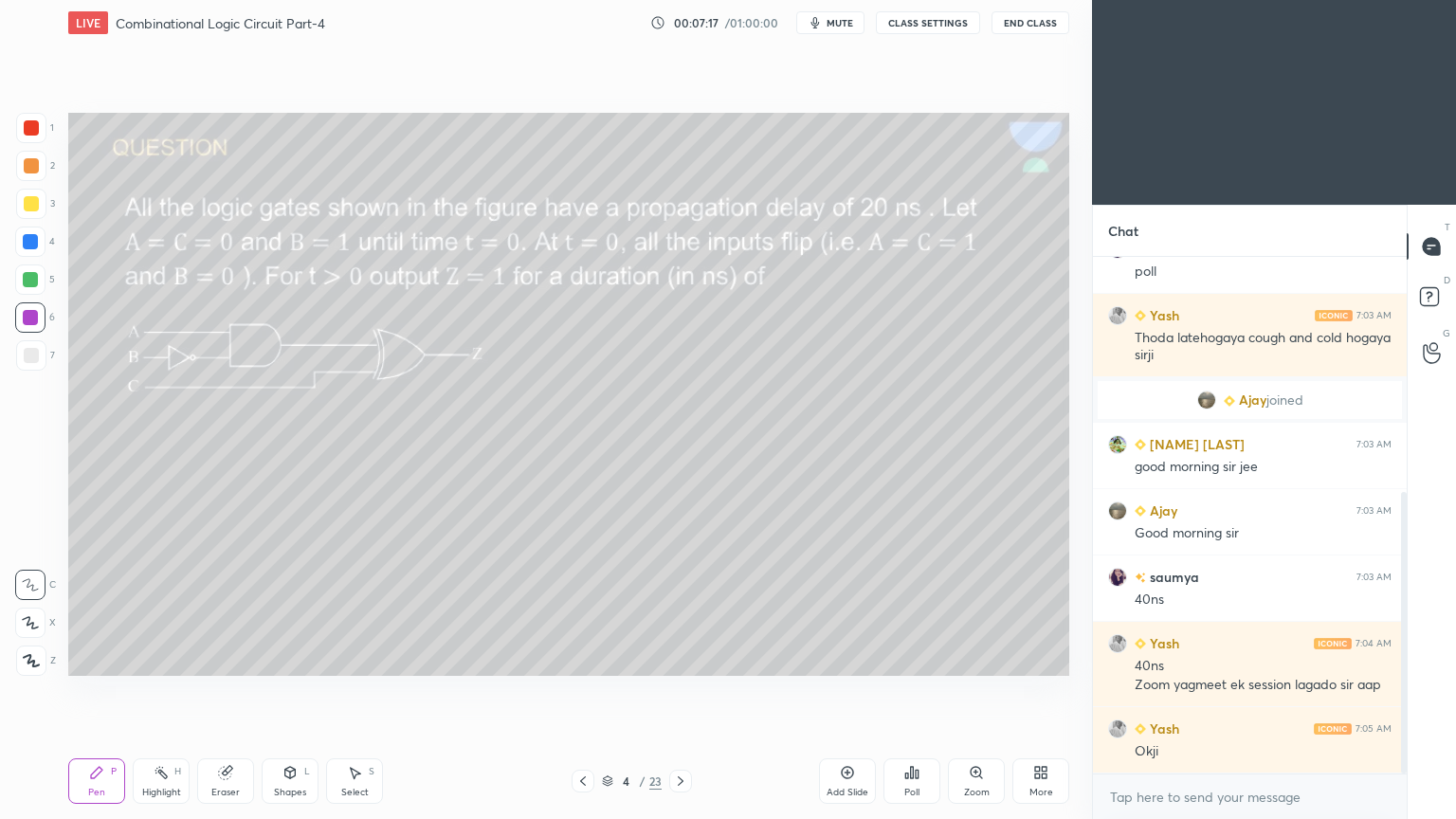 click at bounding box center [31, 204] 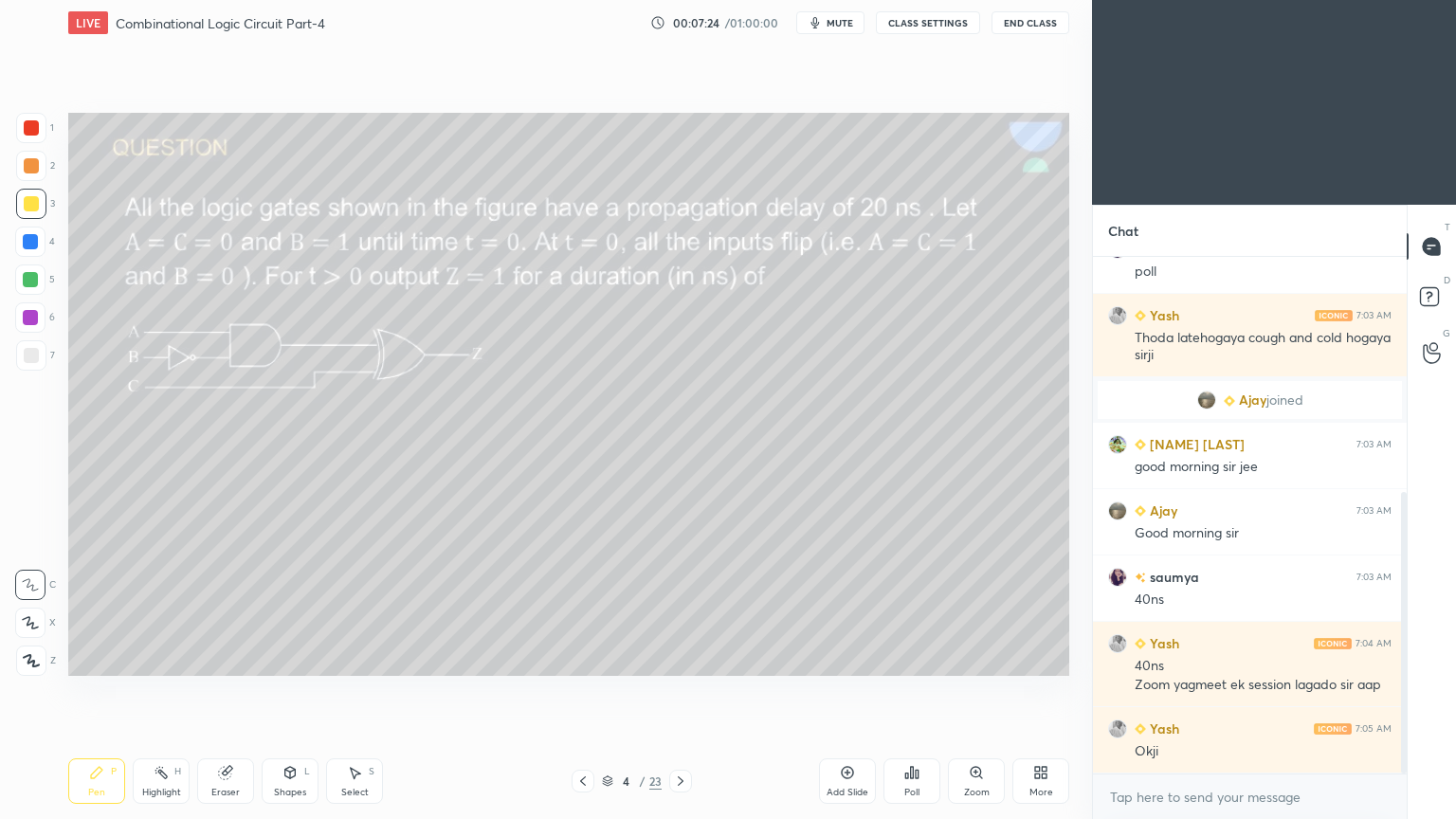 click at bounding box center (30, 280) 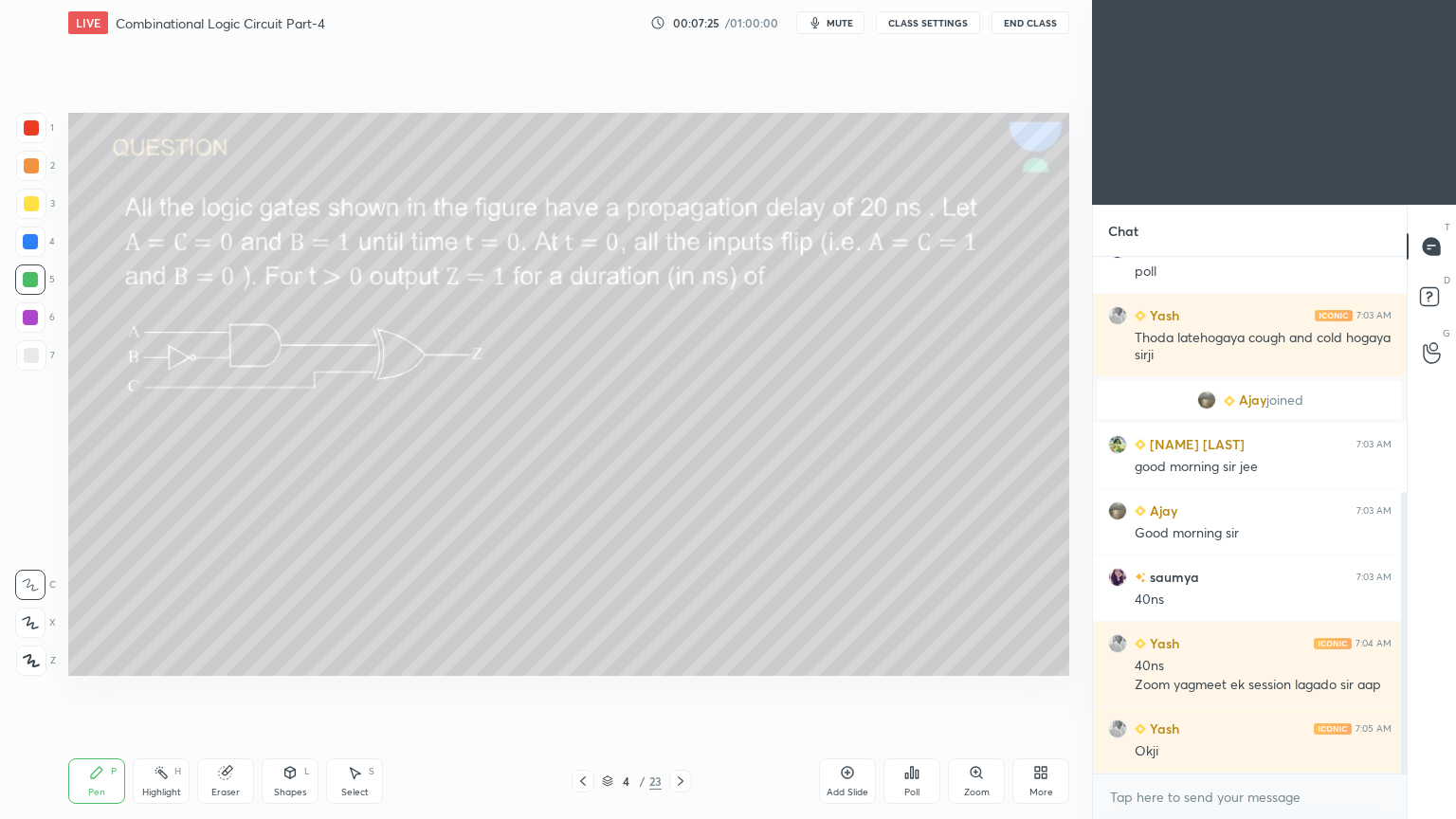 click at bounding box center (31, 355) 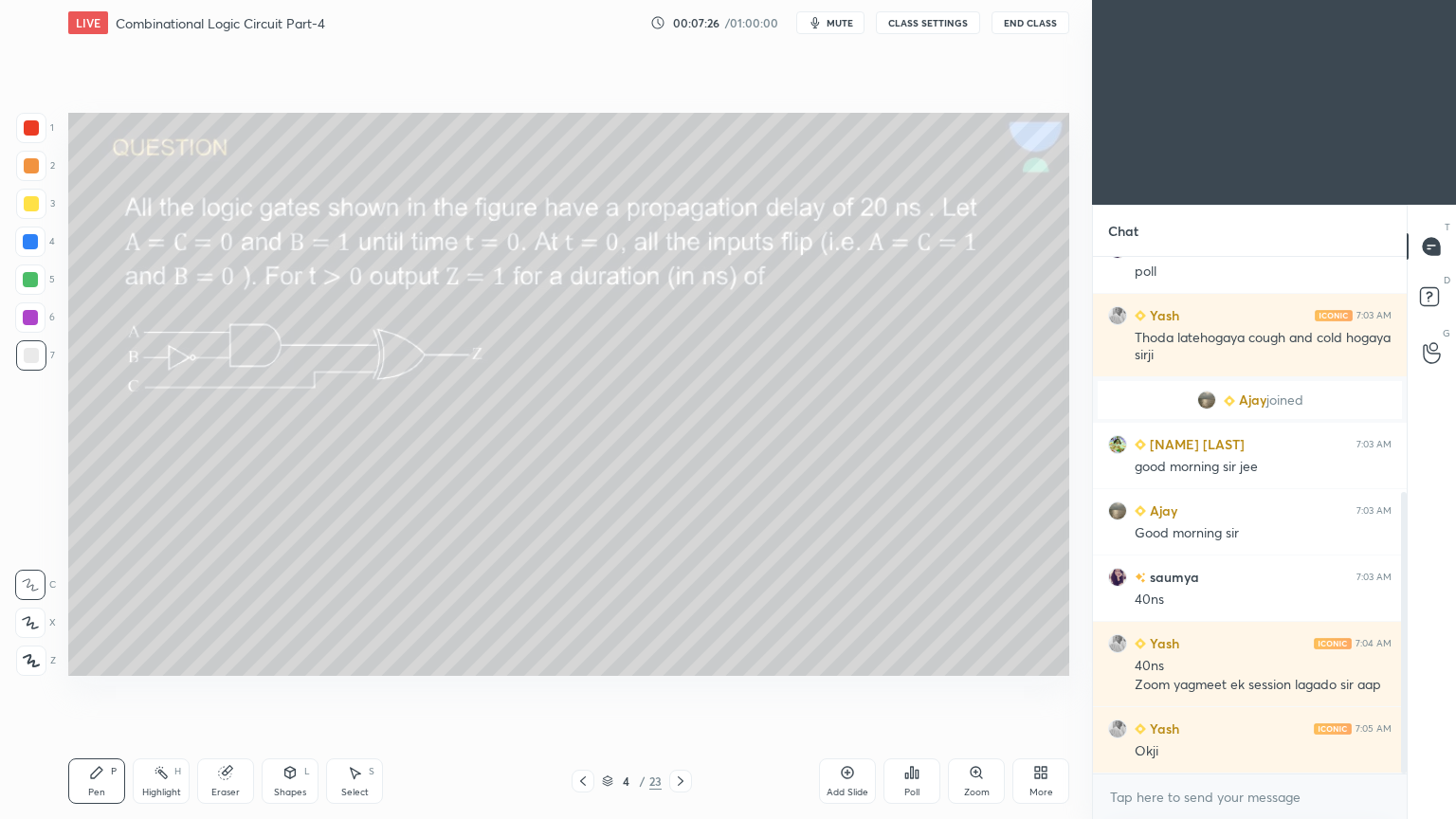 click at bounding box center [30, 280] 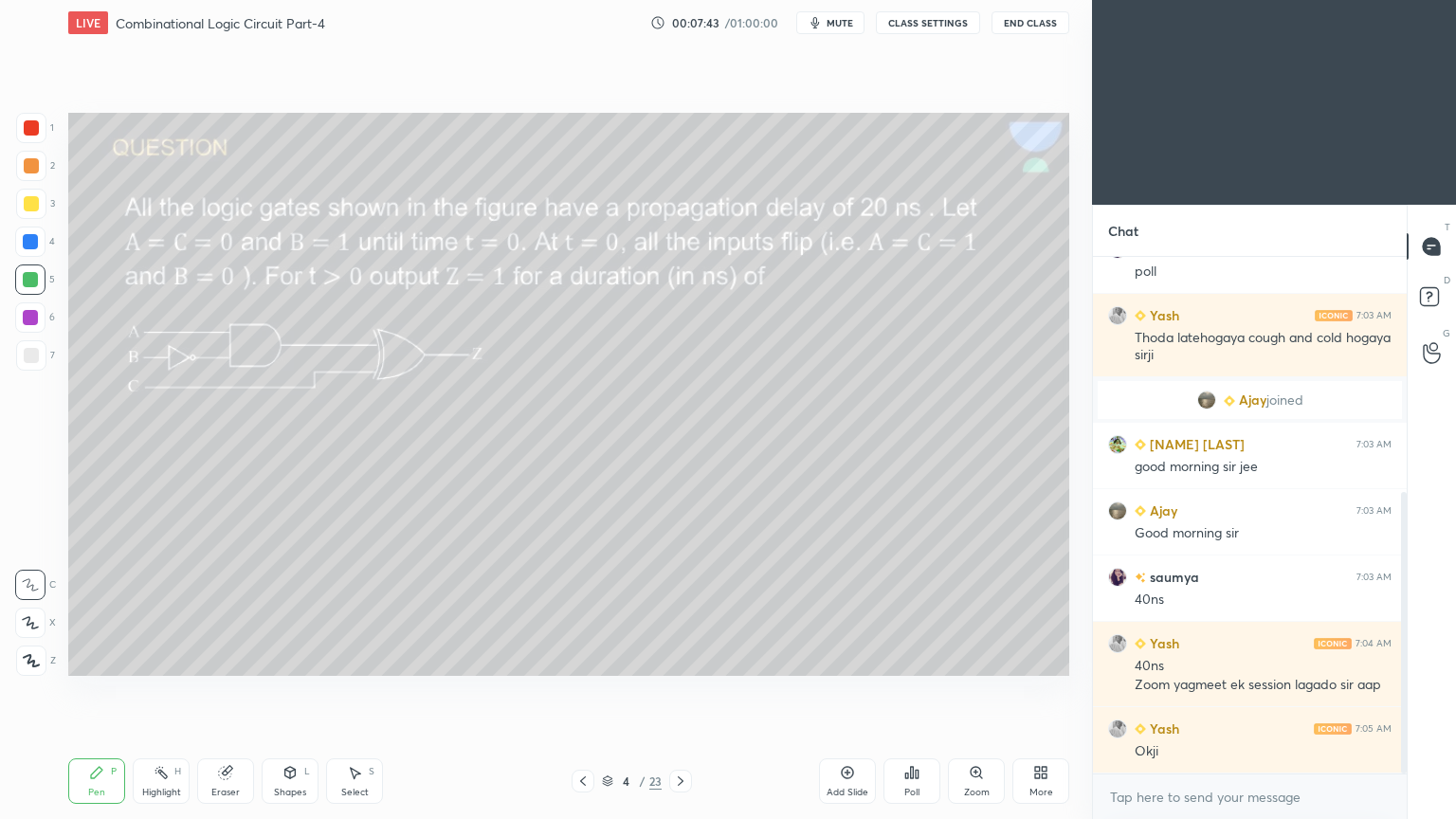 click at bounding box center [31, 204] 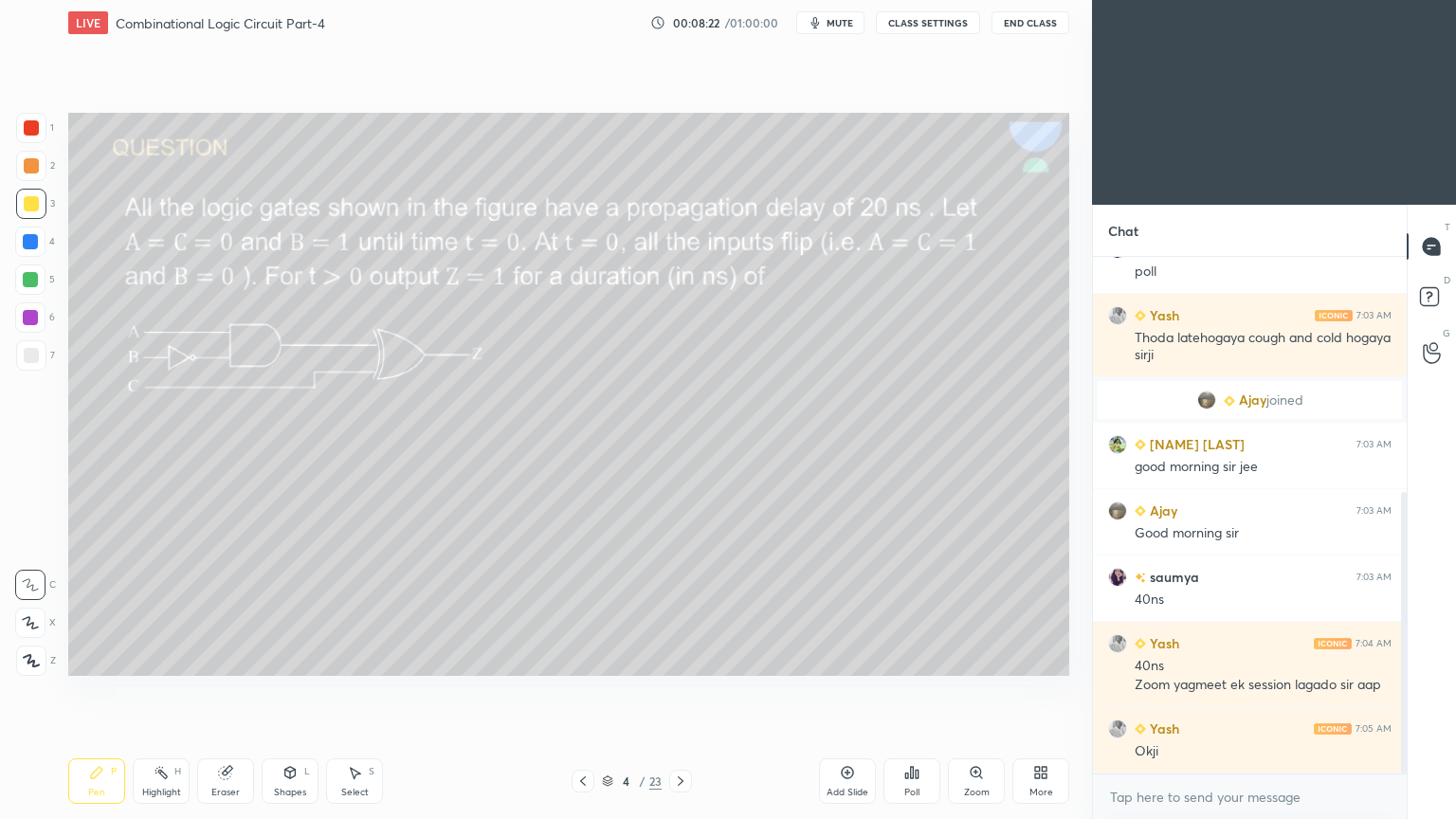 click on "Eraser" at bounding box center (226, 781) 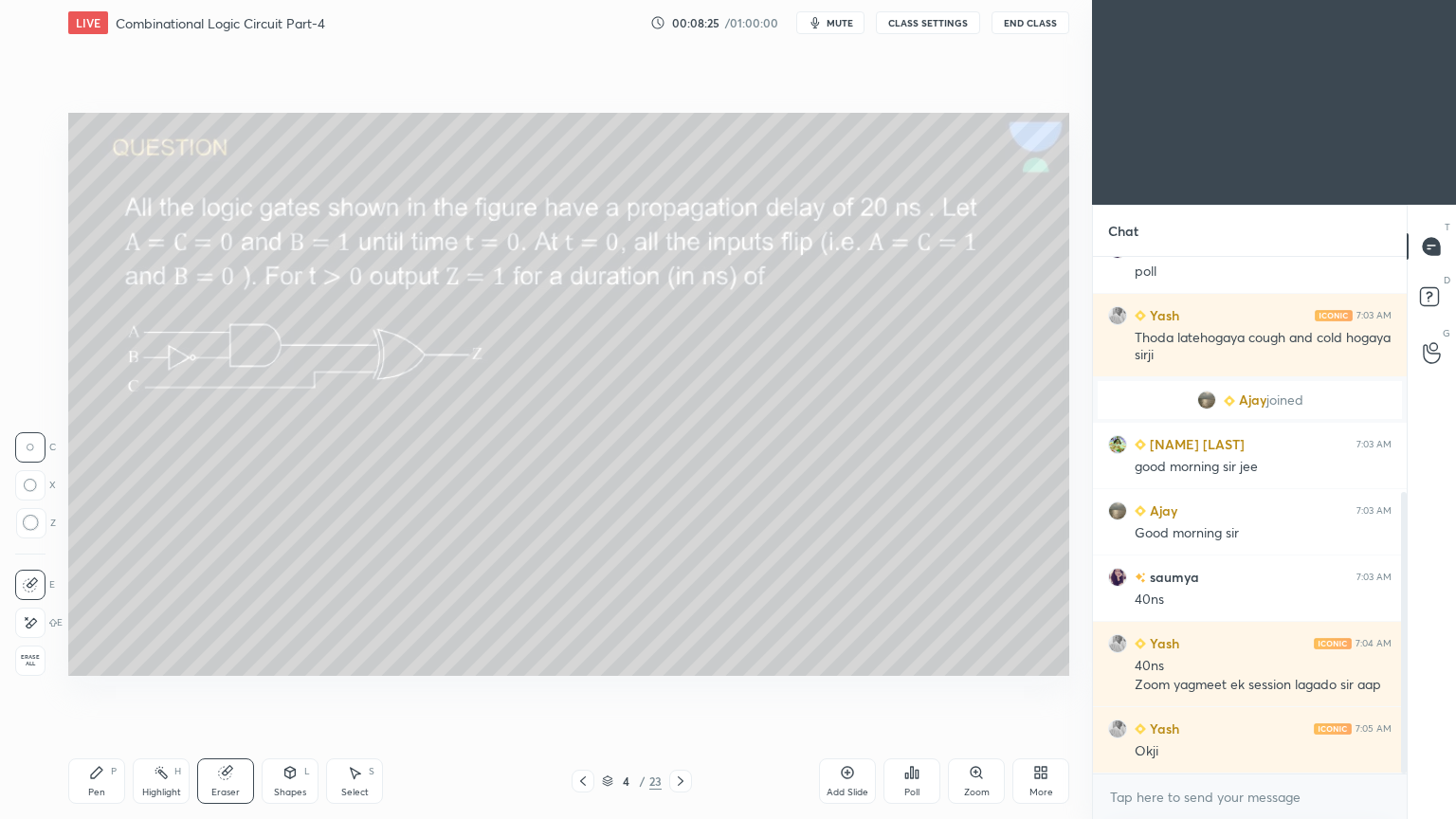 click 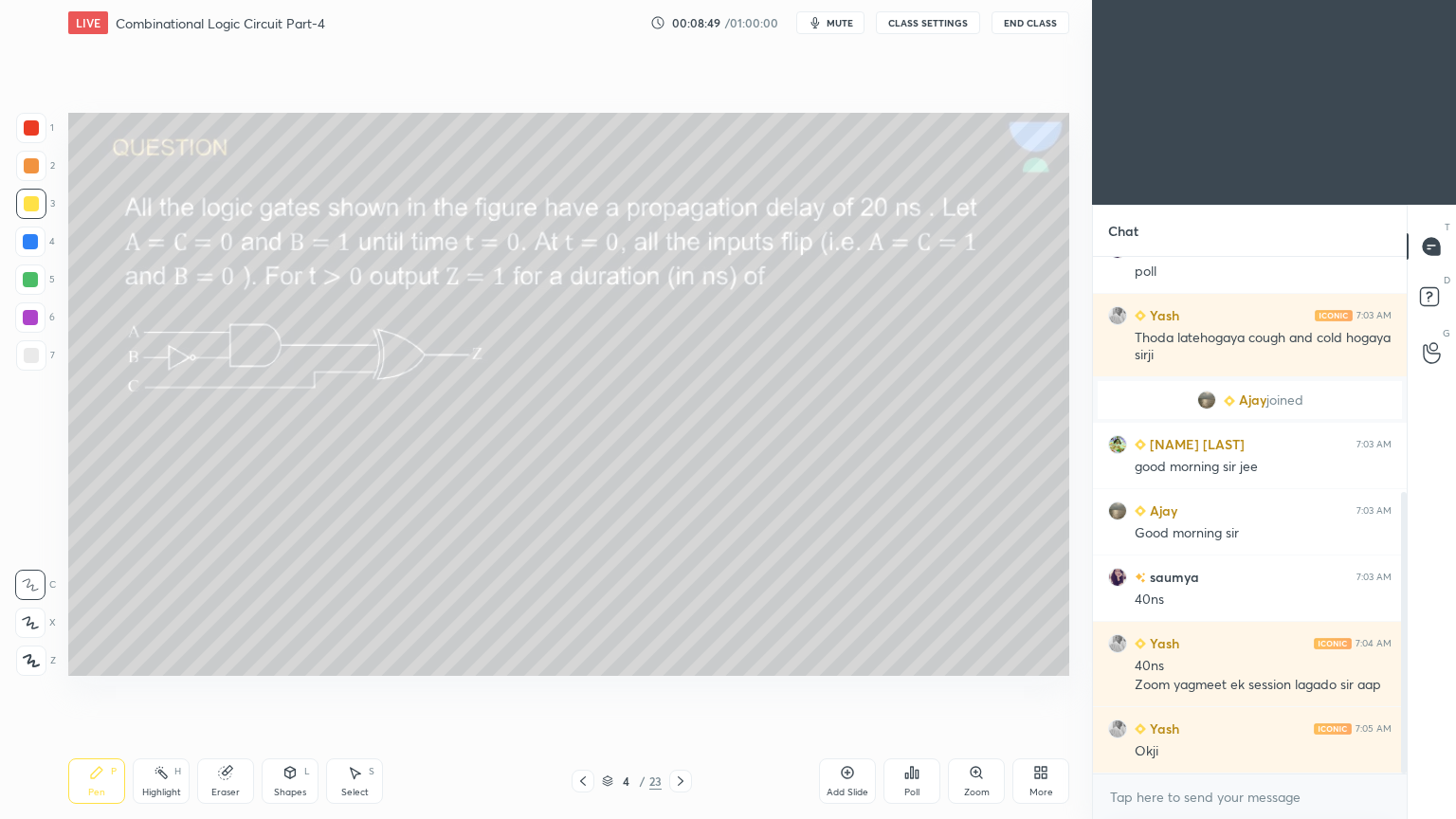click on "Shapes L" at bounding box center (290, 781) 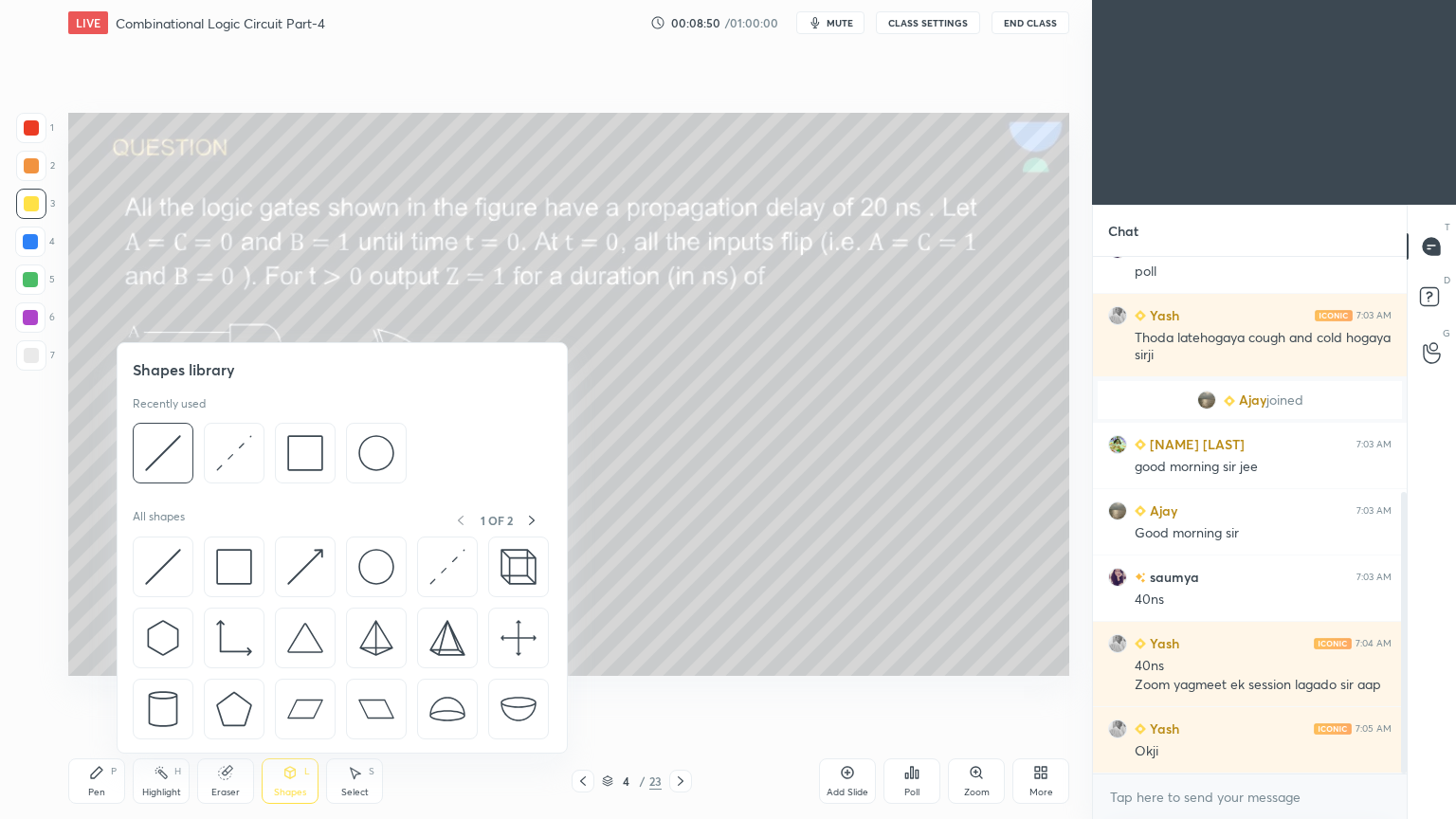 click on "Eraser" at bounding box center (226, 792) 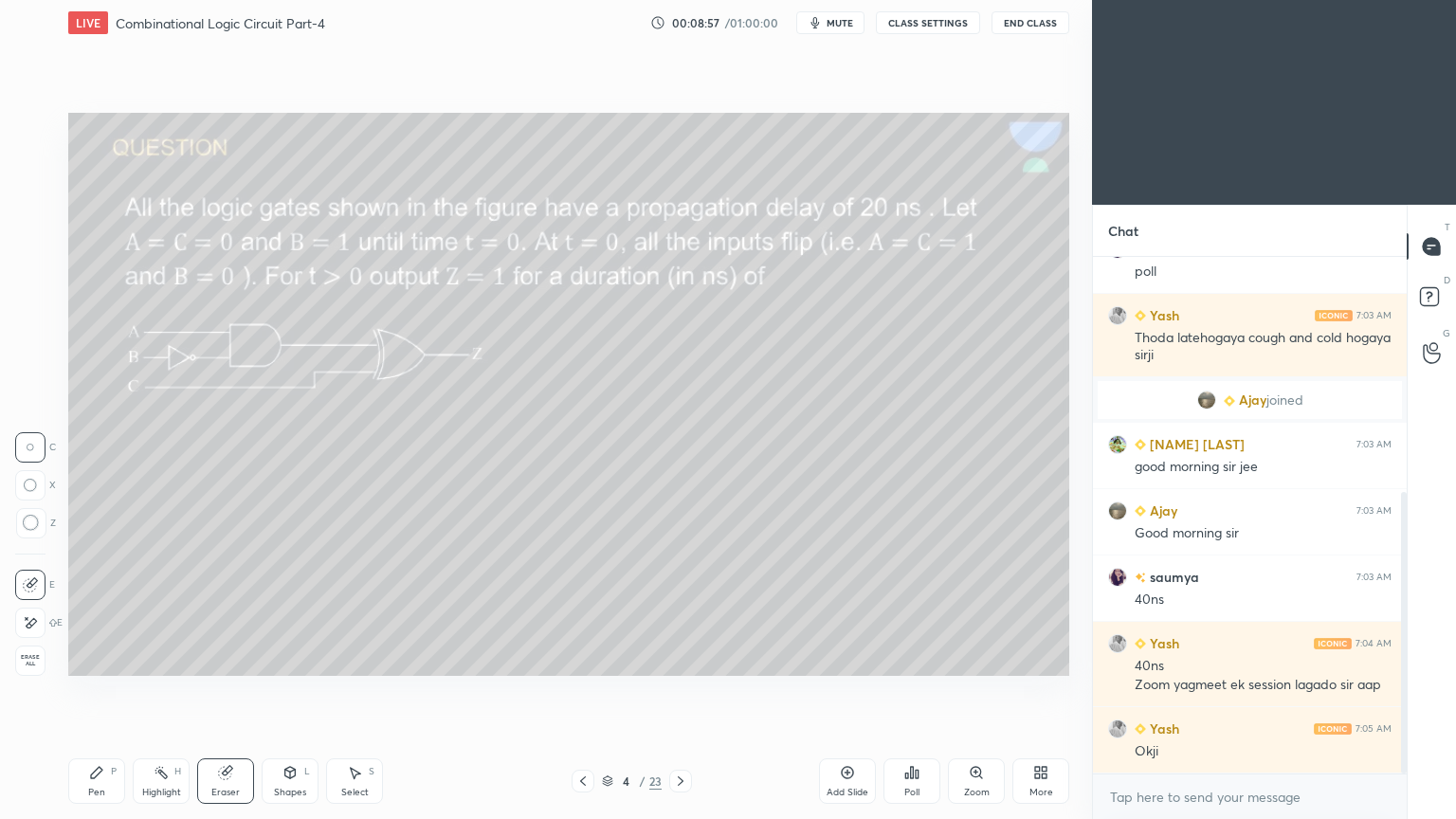 click on "Pen P" at bounding box center [97, 781] 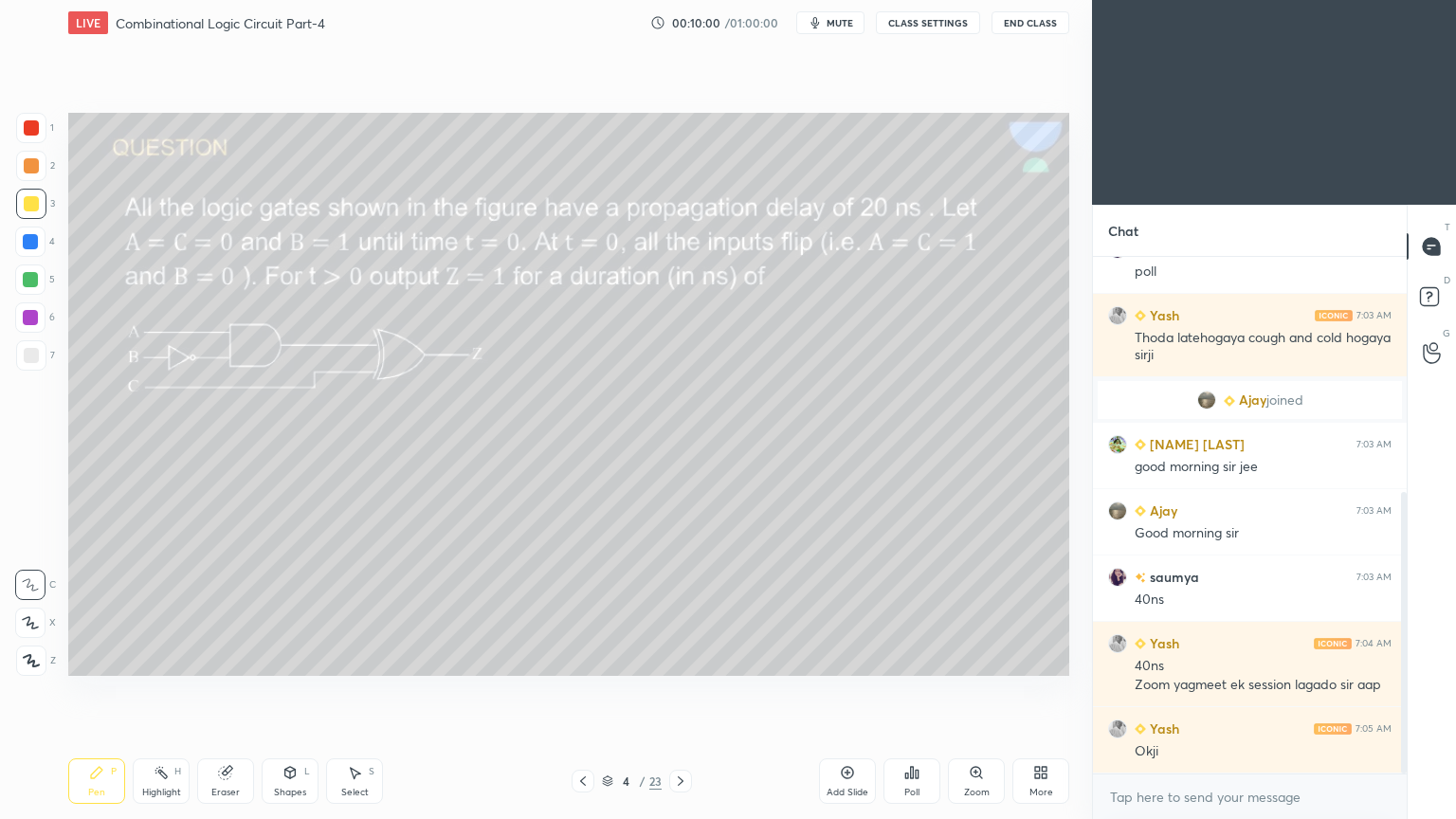 click 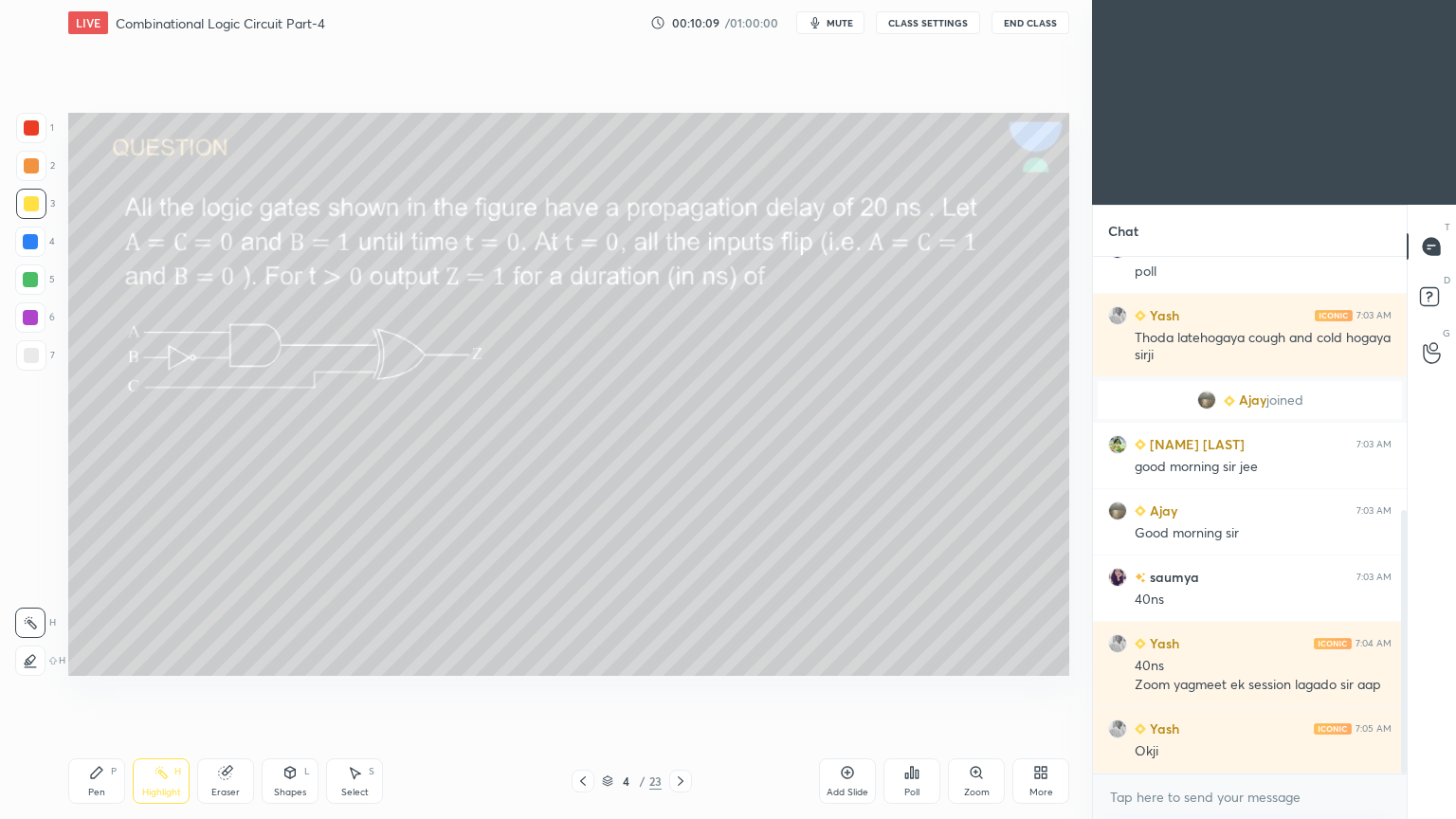scroll, scrollTop: 496, scrollLeft: 0, axis: vertical 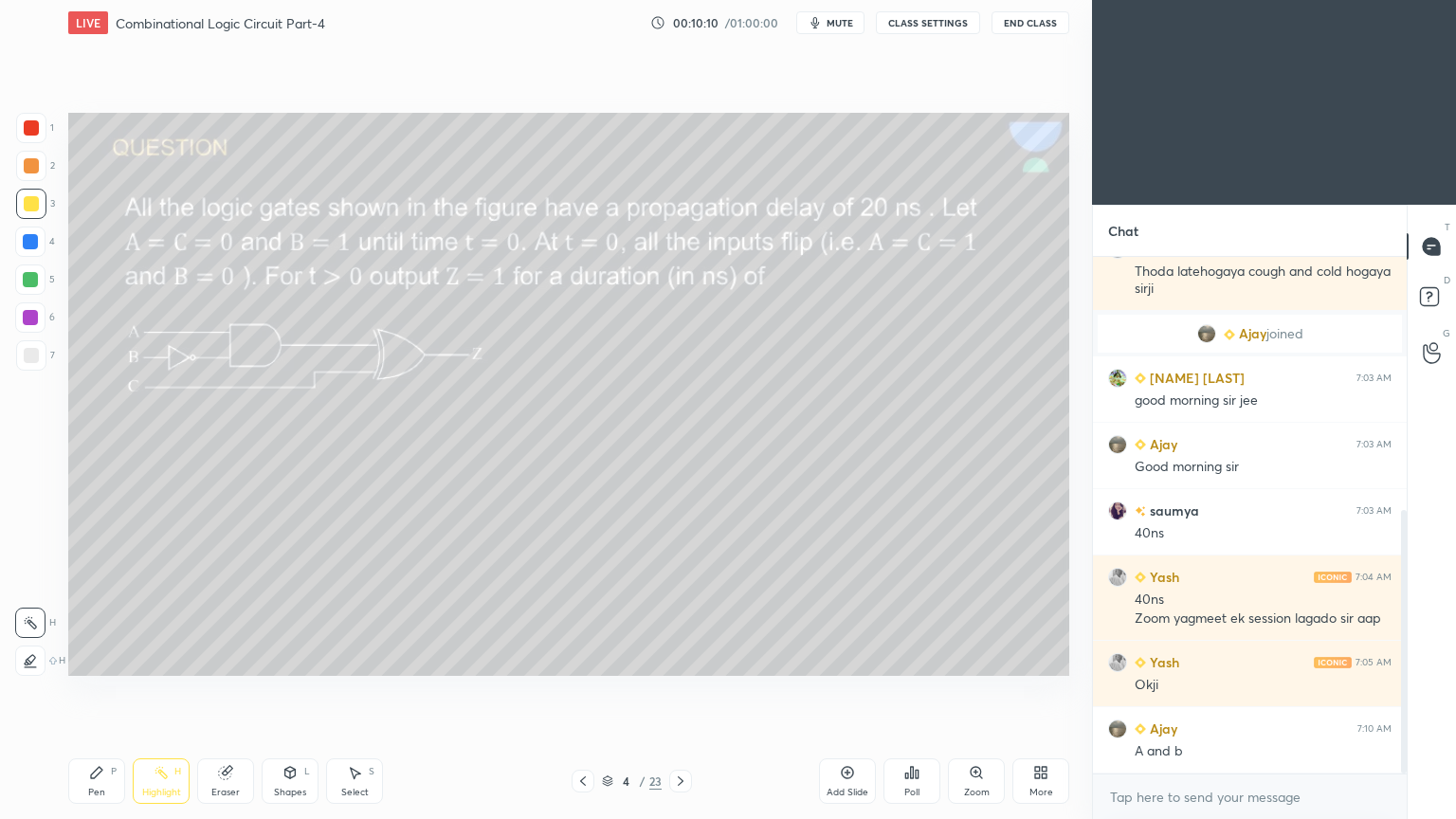 click at bounding box center (30, 318) 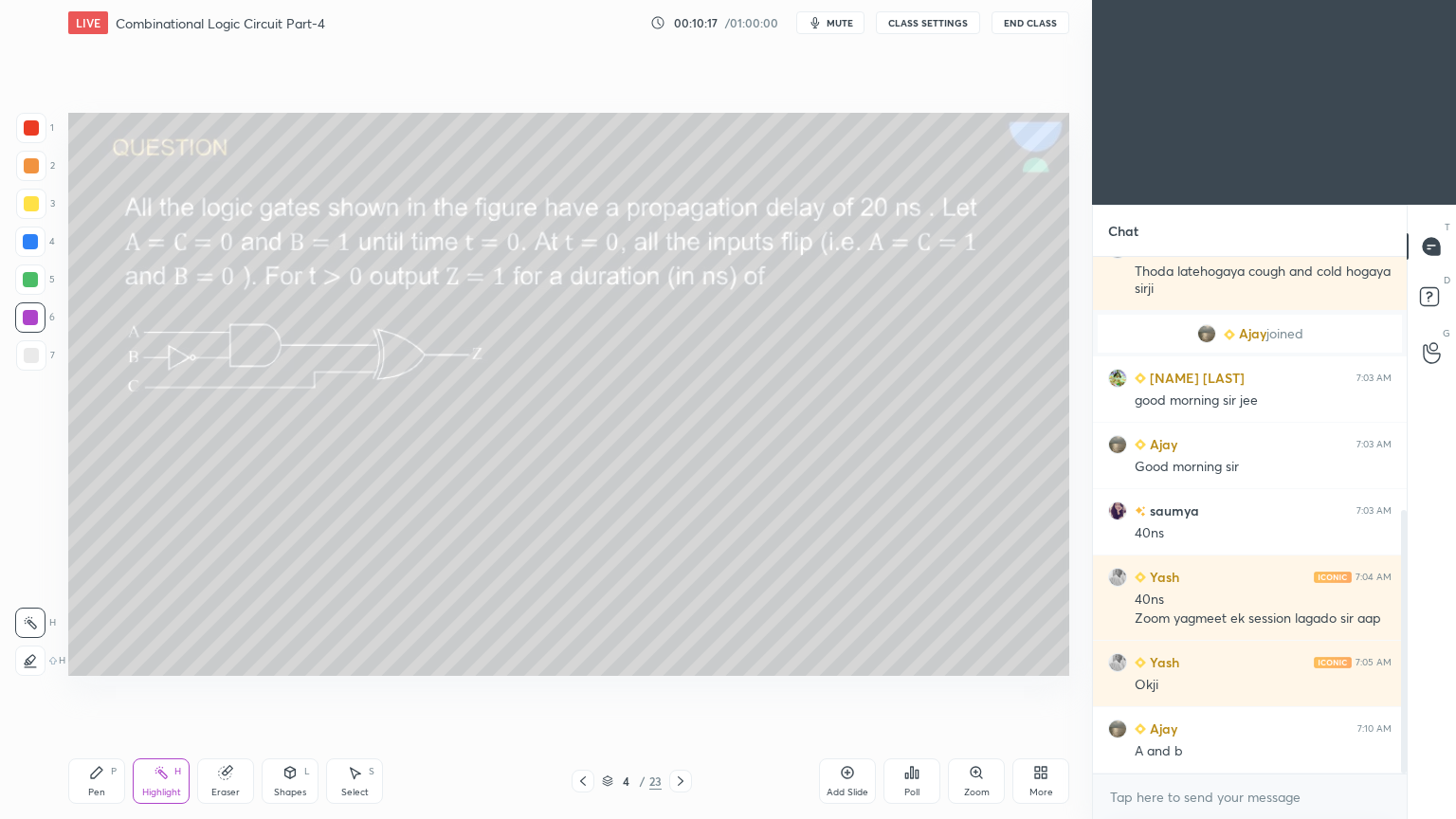 click on "Pen" at bounding box center [97, 792] 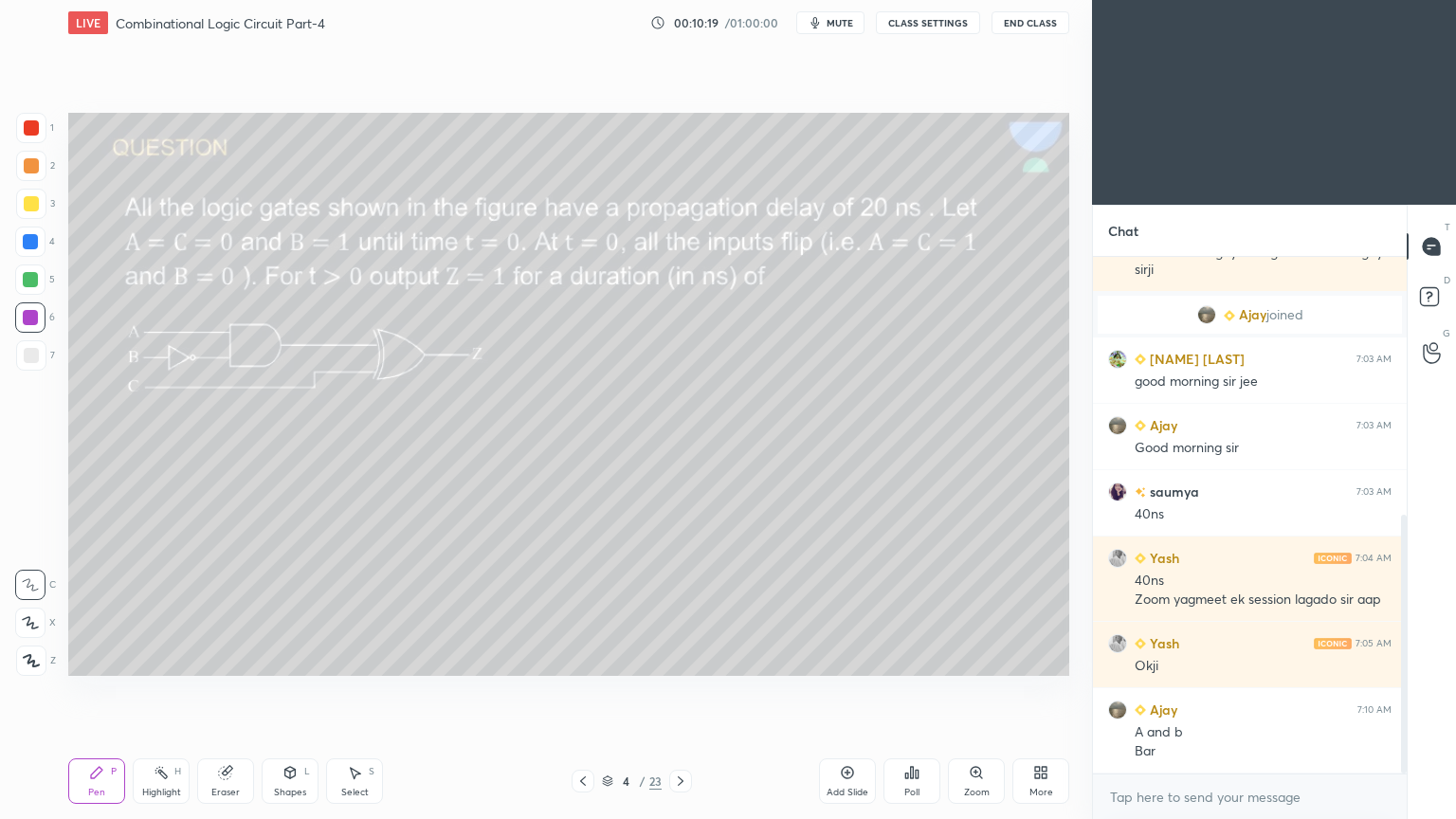 click at bounding box center (31, 204) 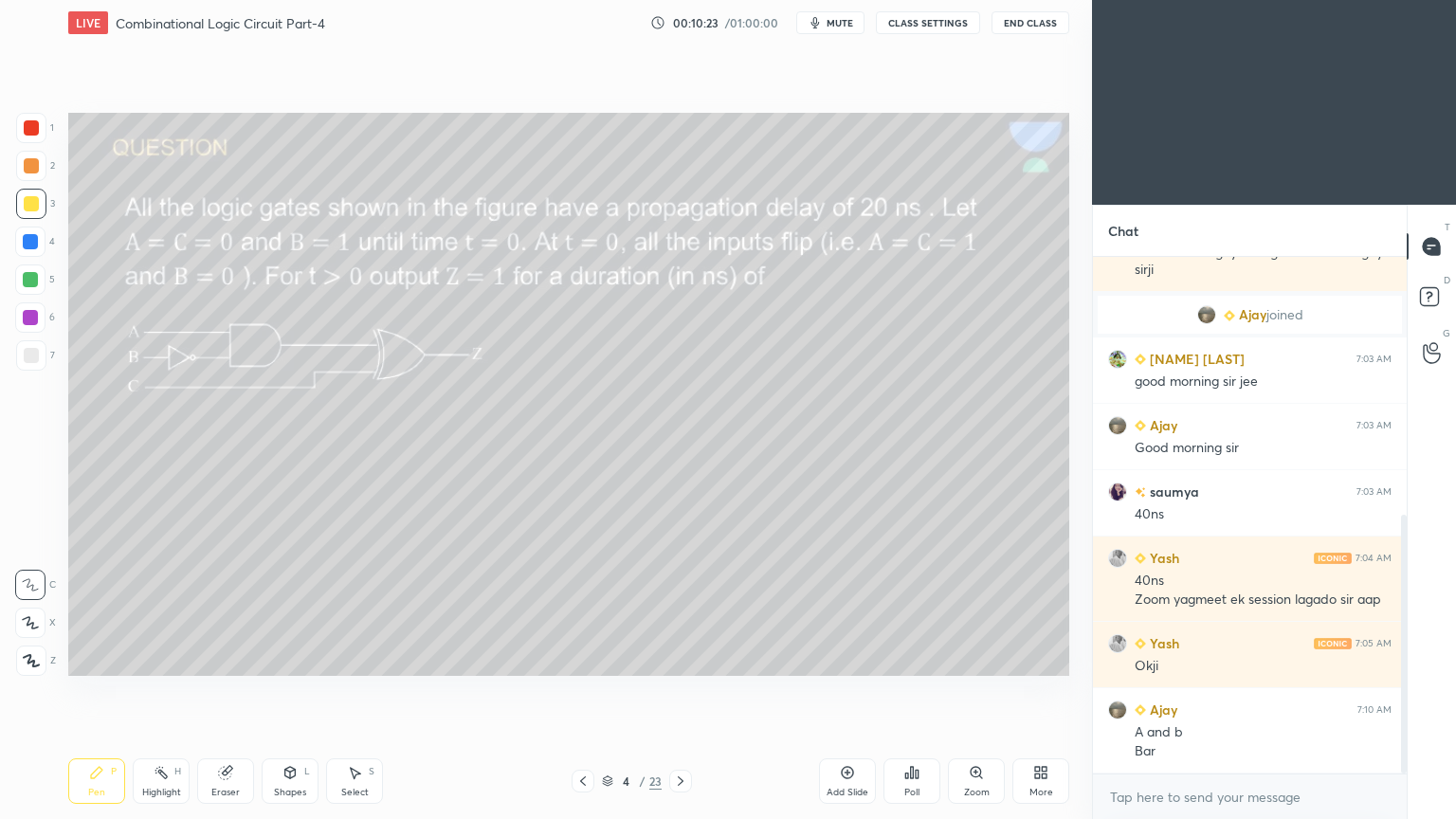 click on "Highlight H" at bounding box center (161, 781) 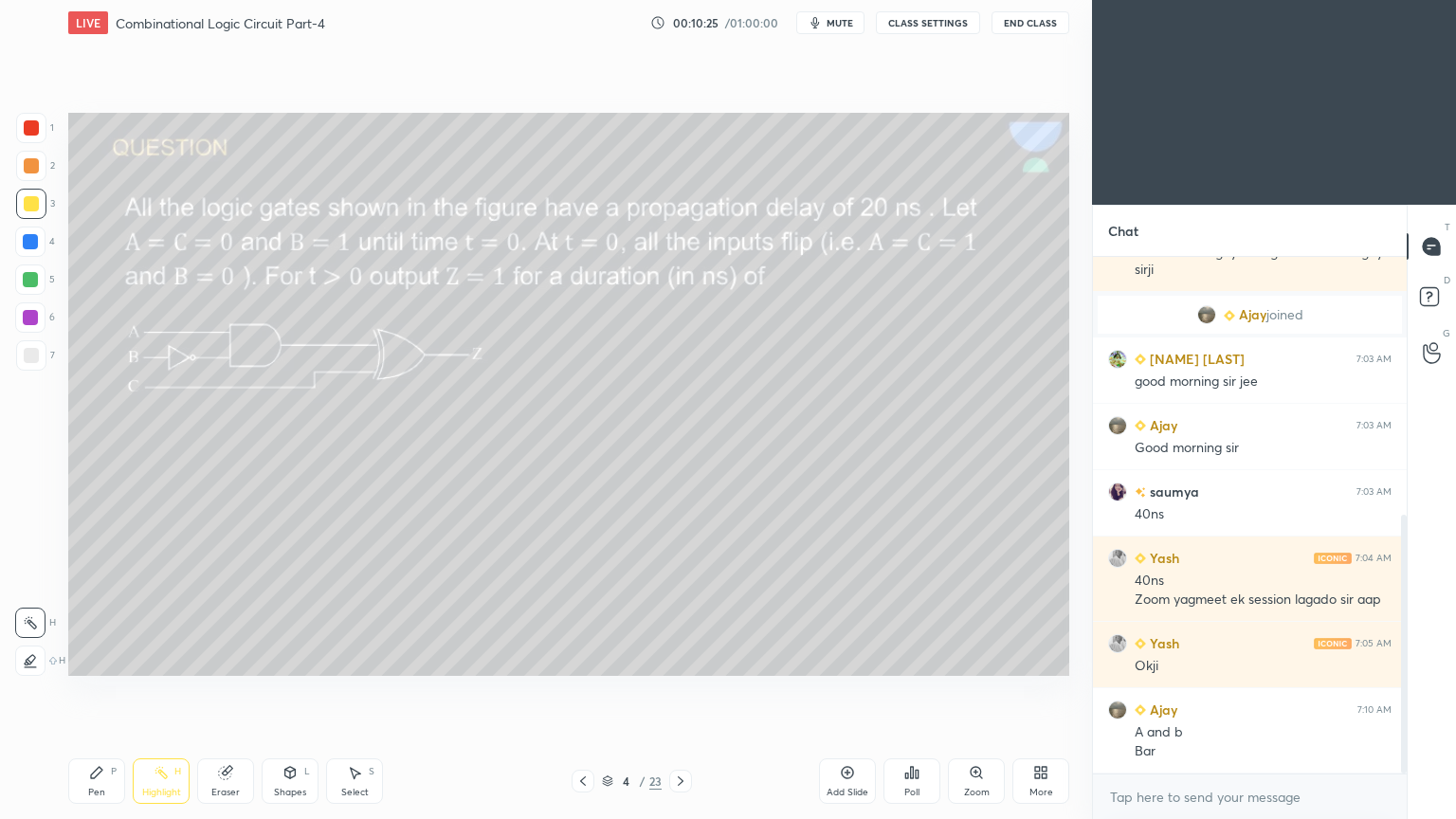 click on "6" at bounding box center [35, 318] 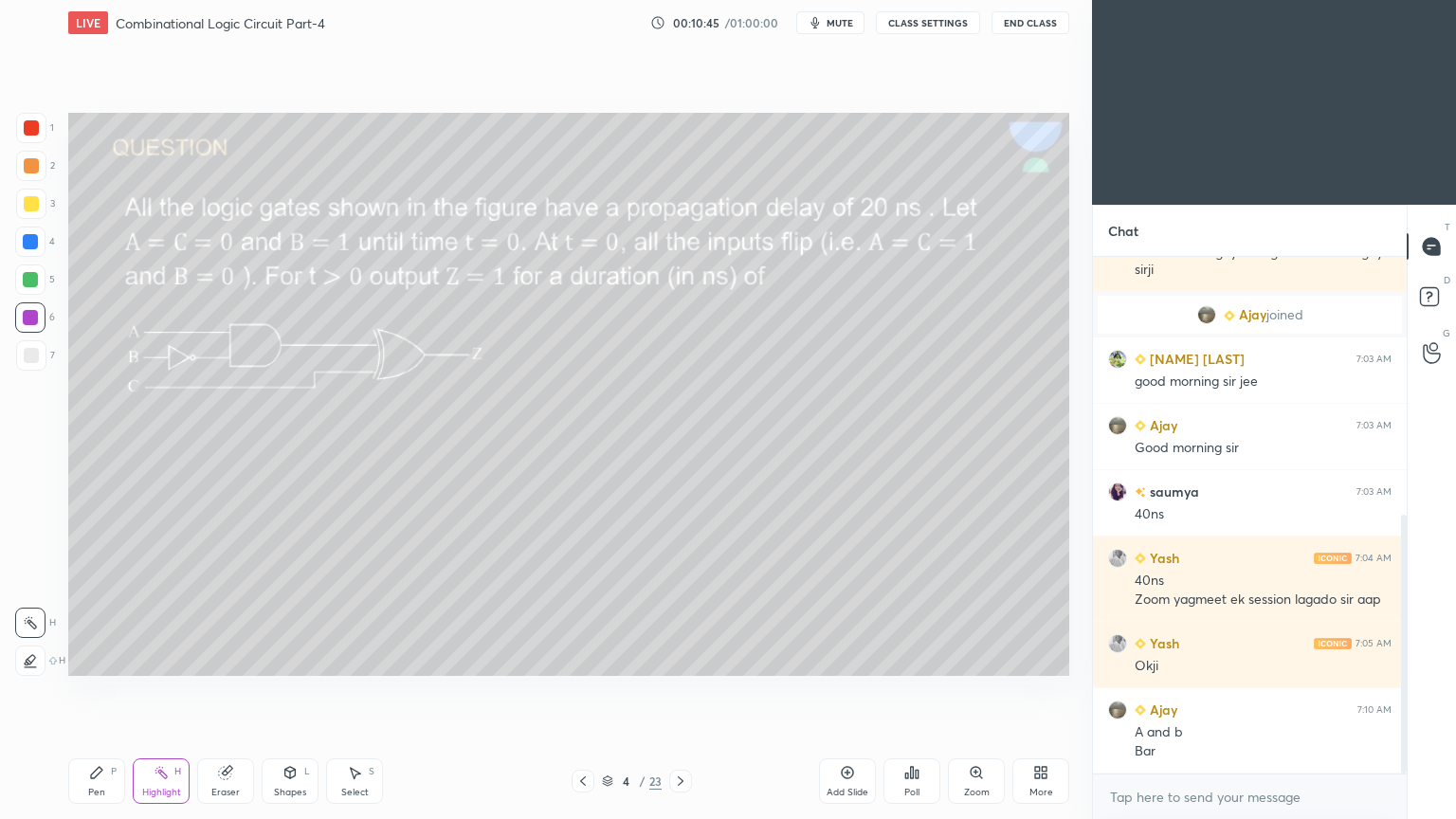 click on "Pen P" at bounding box center [97, 781] 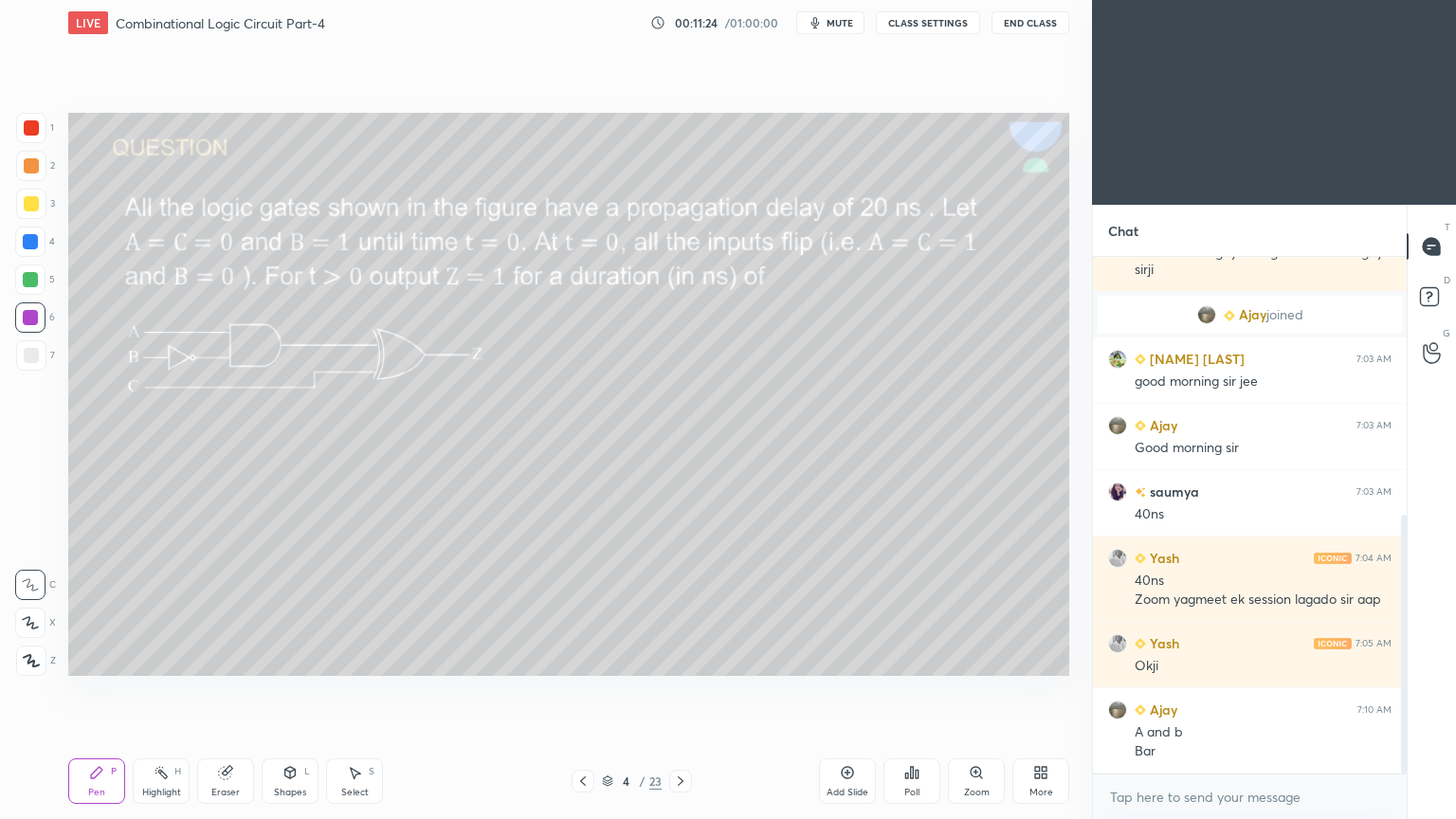 click at bounding box center (30, 280) 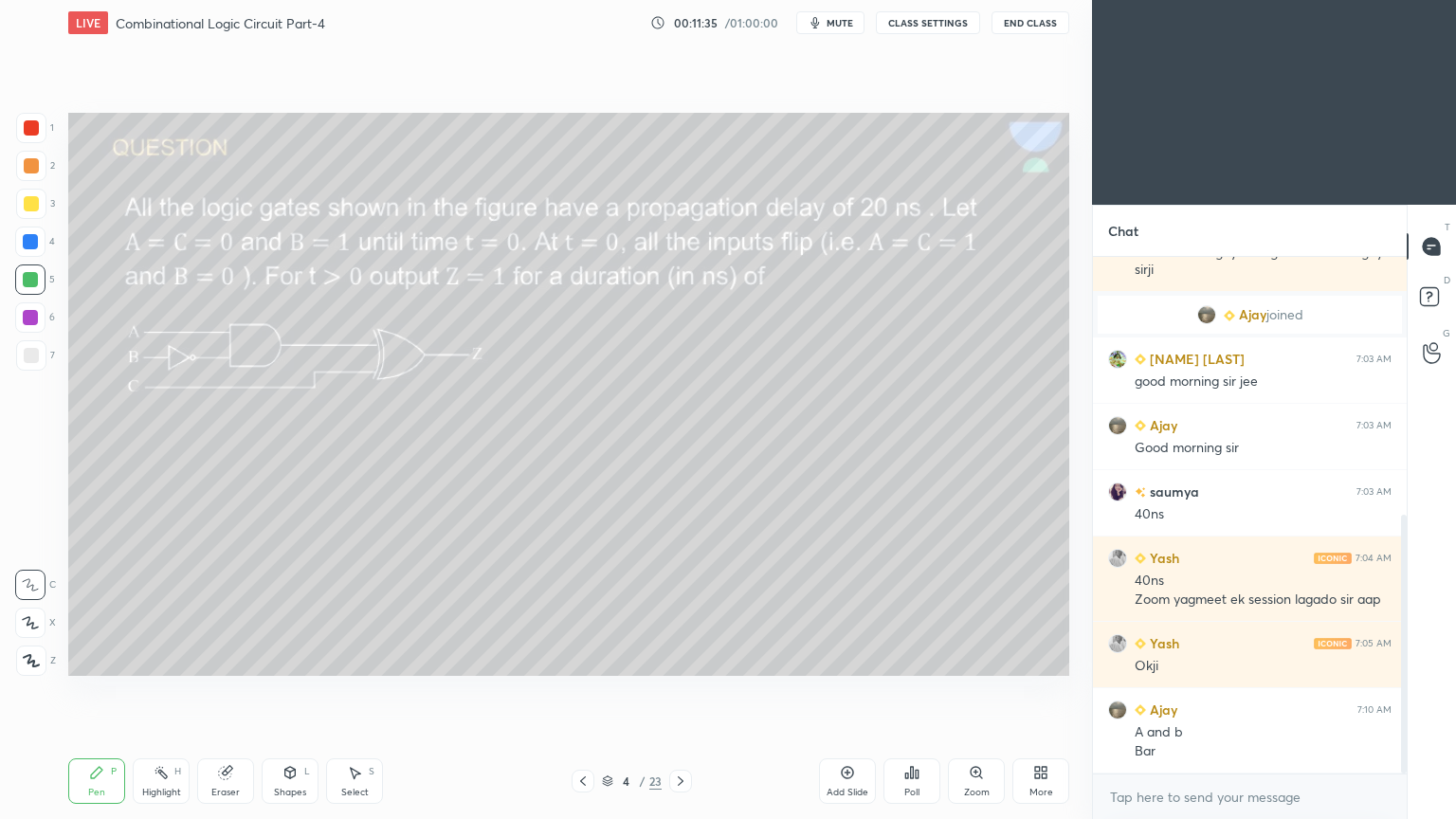 click on "Highlight H" at bounding box center [161, 781] 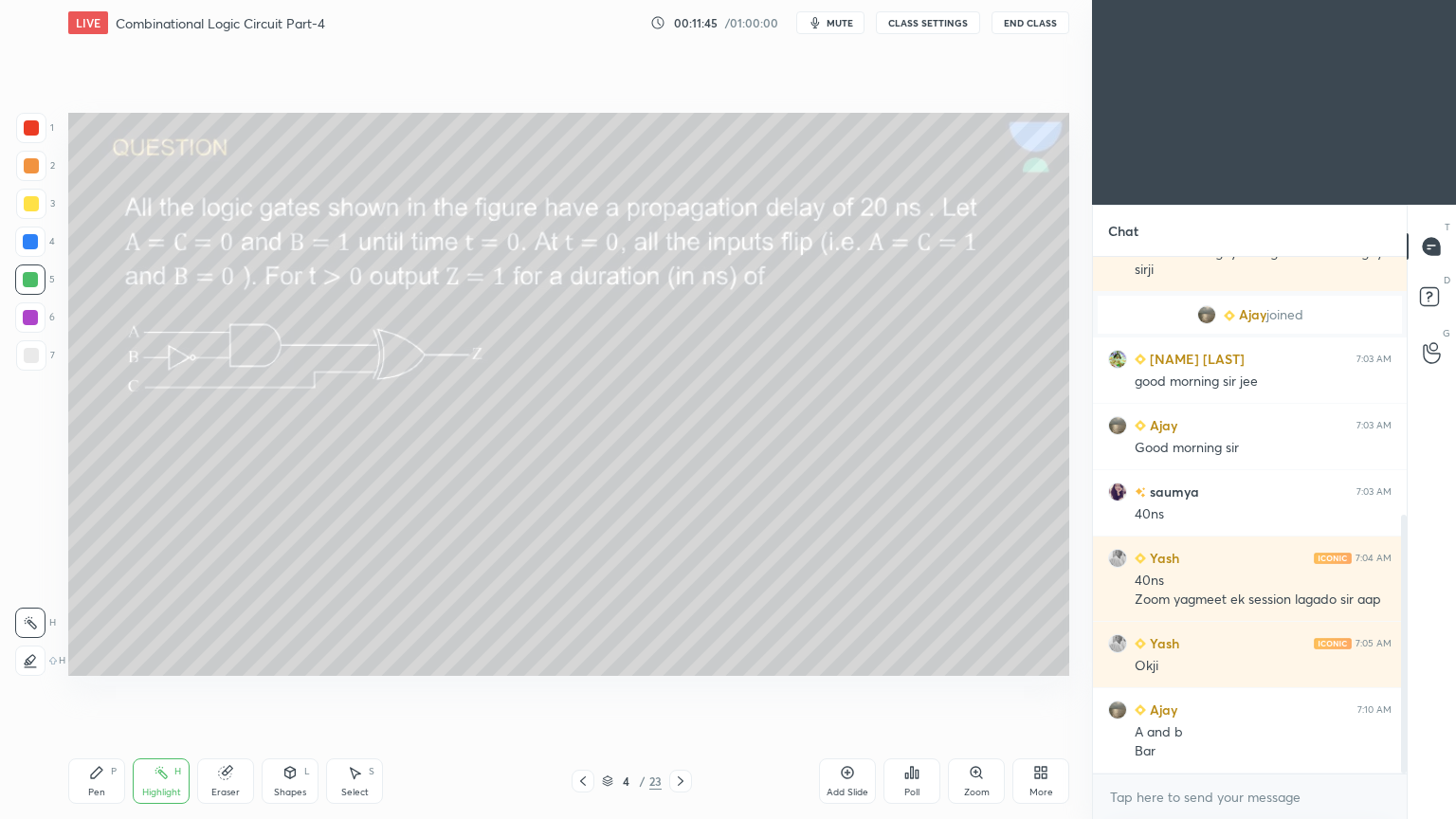 click on "Pen P" at bounding box center [97, 781] 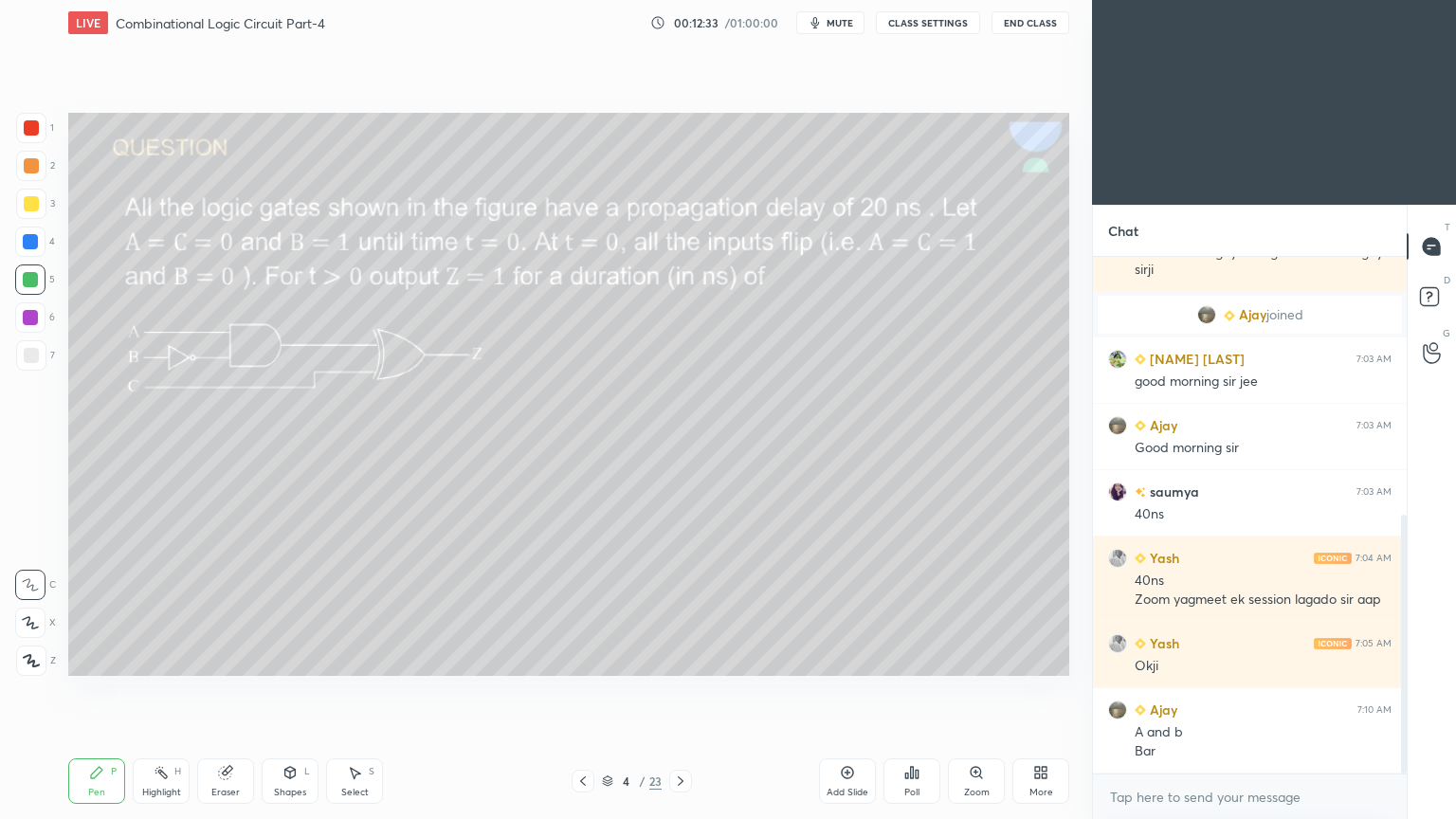 click on "Eraser" at bounding box center [226, 781] 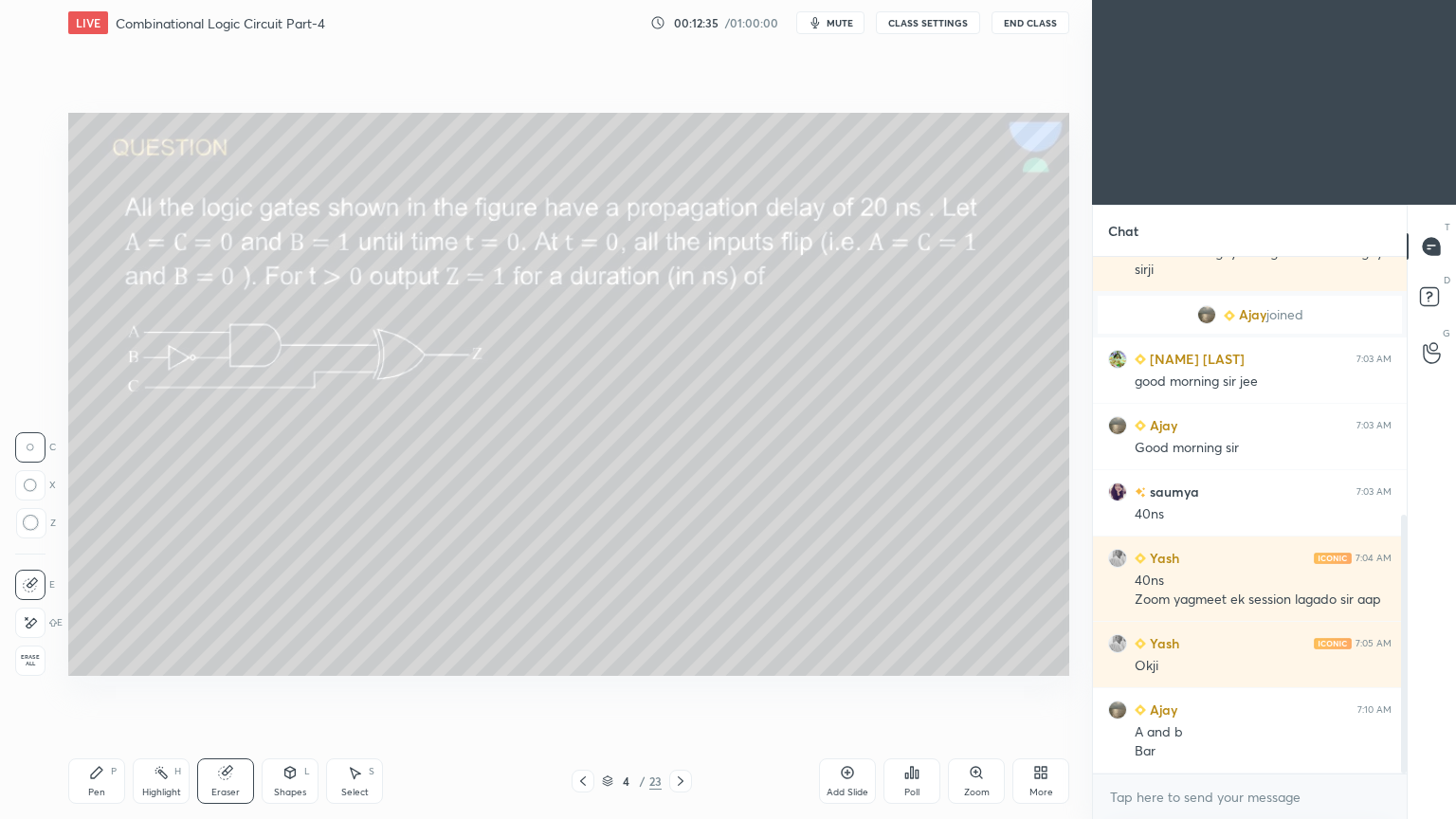 click on "Pen P" at bounding box center (97, 781) 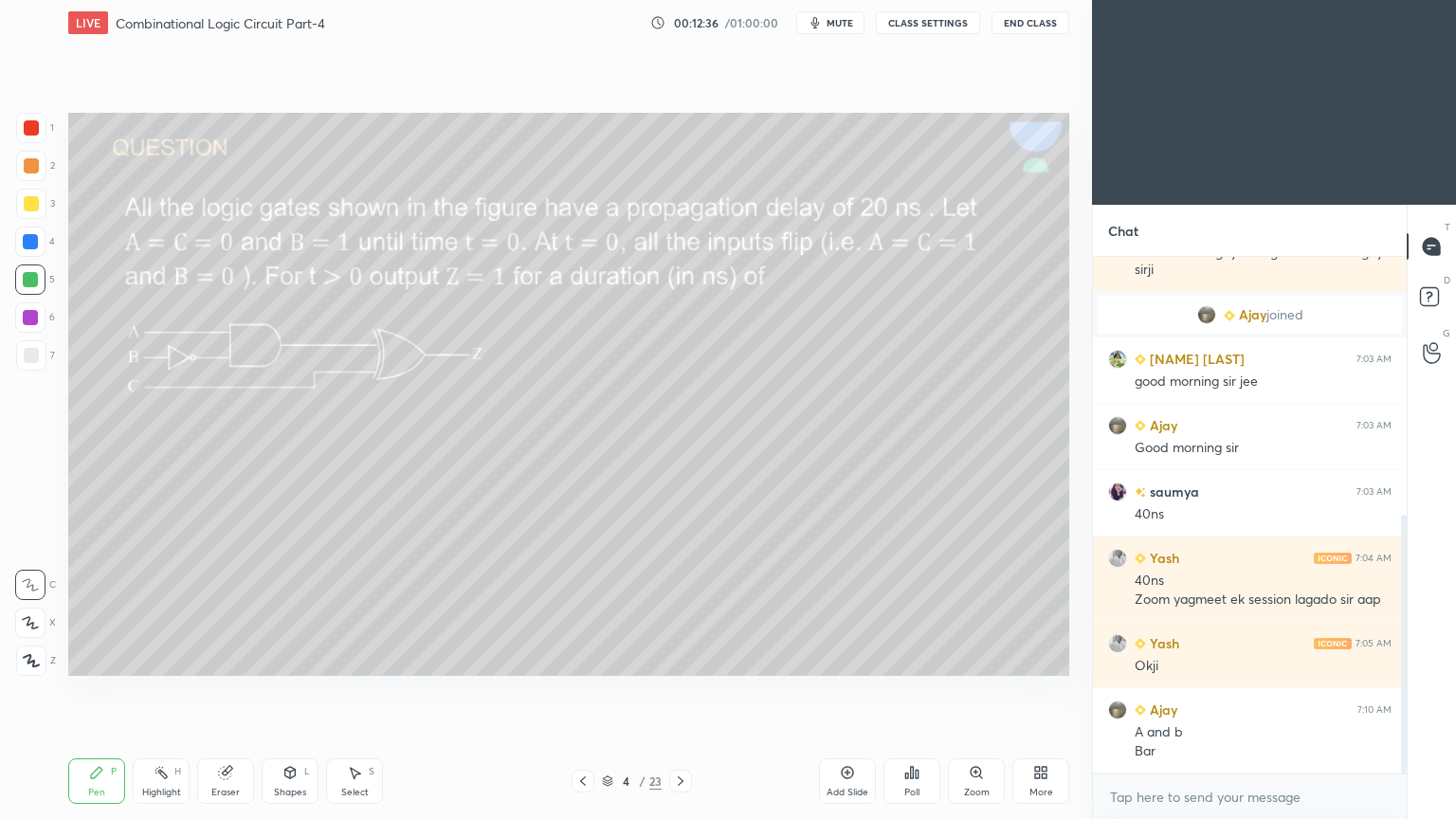 click on "2" at bounding box center (35, 166) 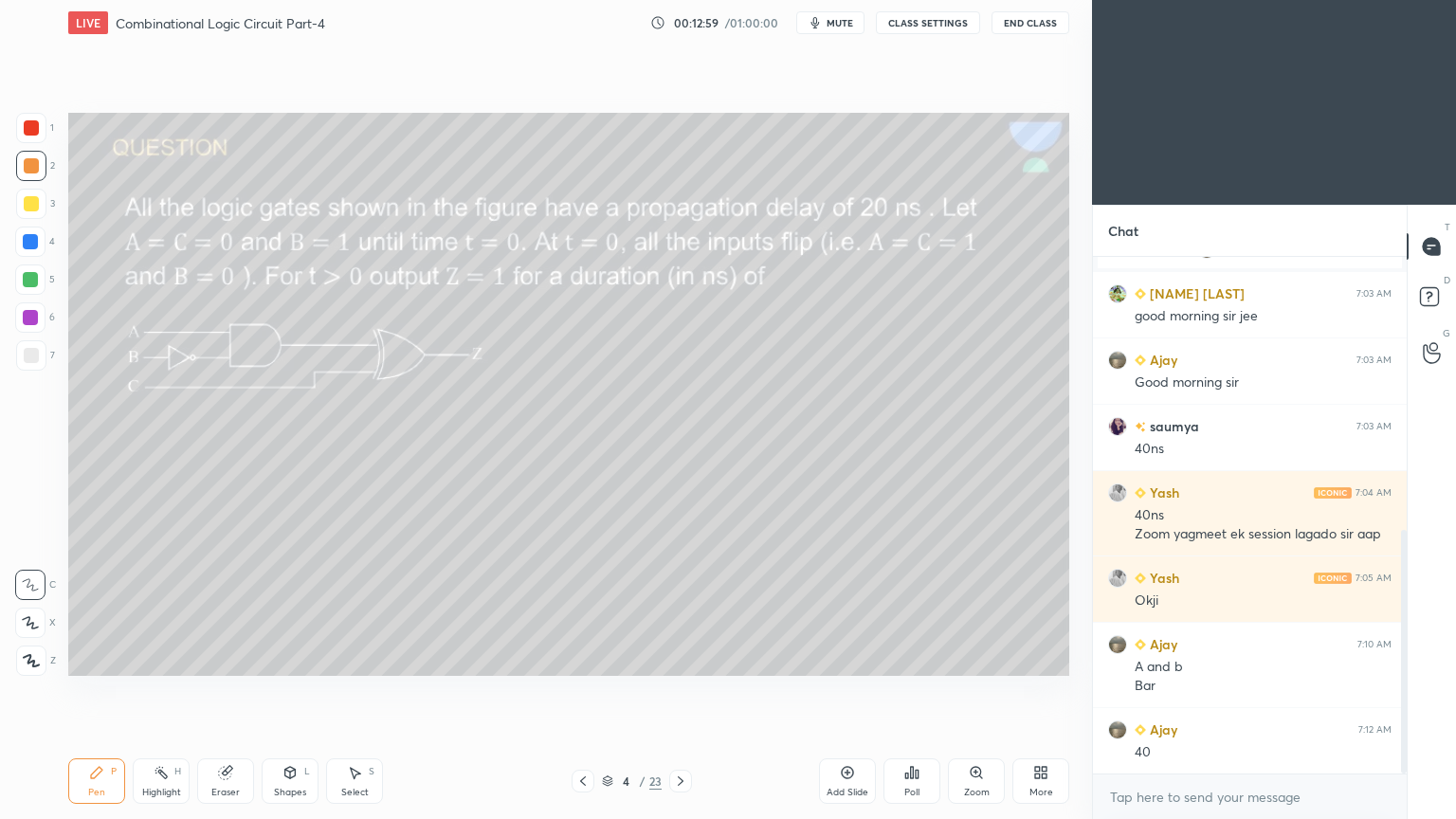 scroll, scrollTop: 599, scrollLeft: 0, axis: vertical 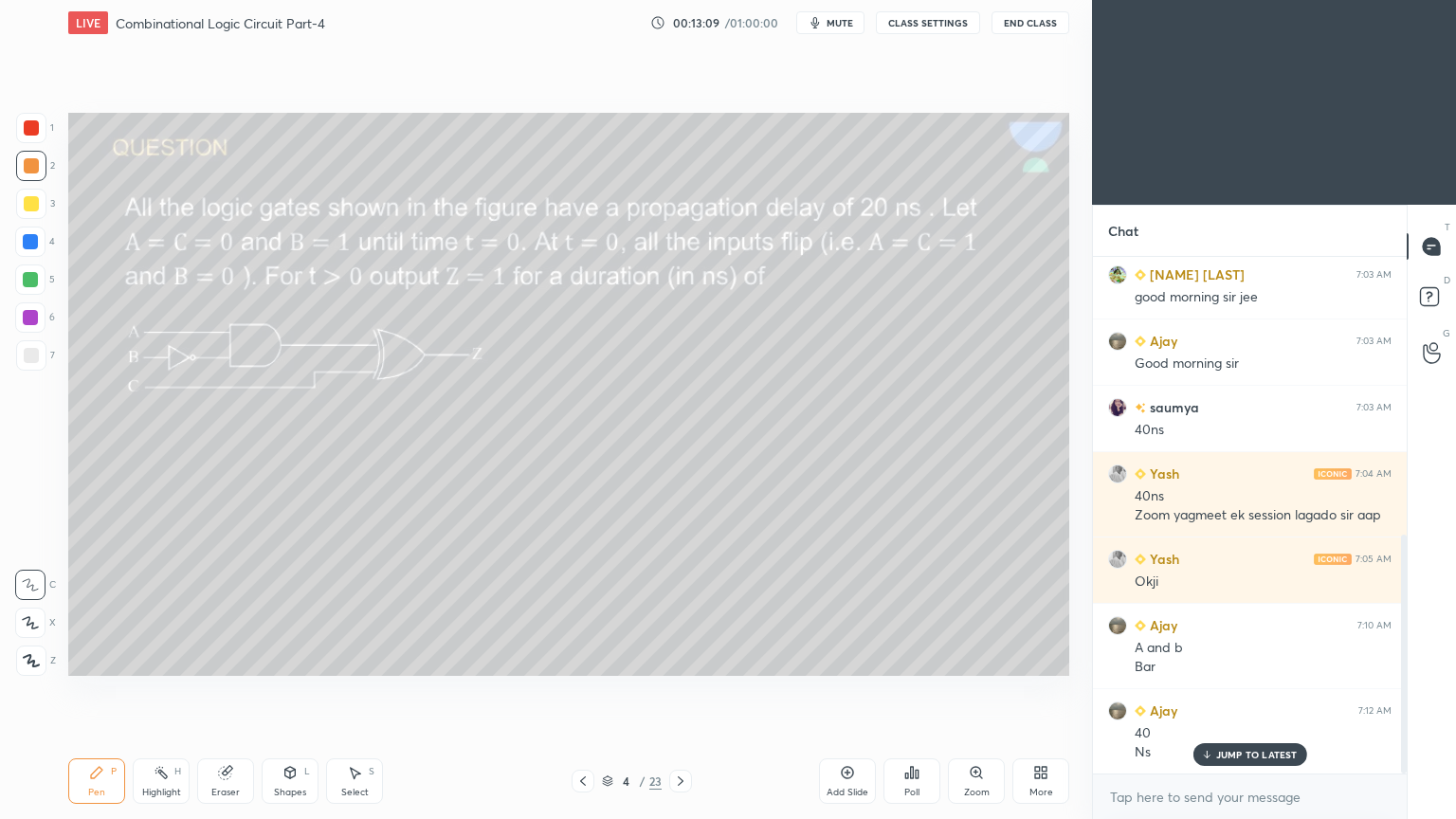 click on "1" at bounding box center (35, 128) 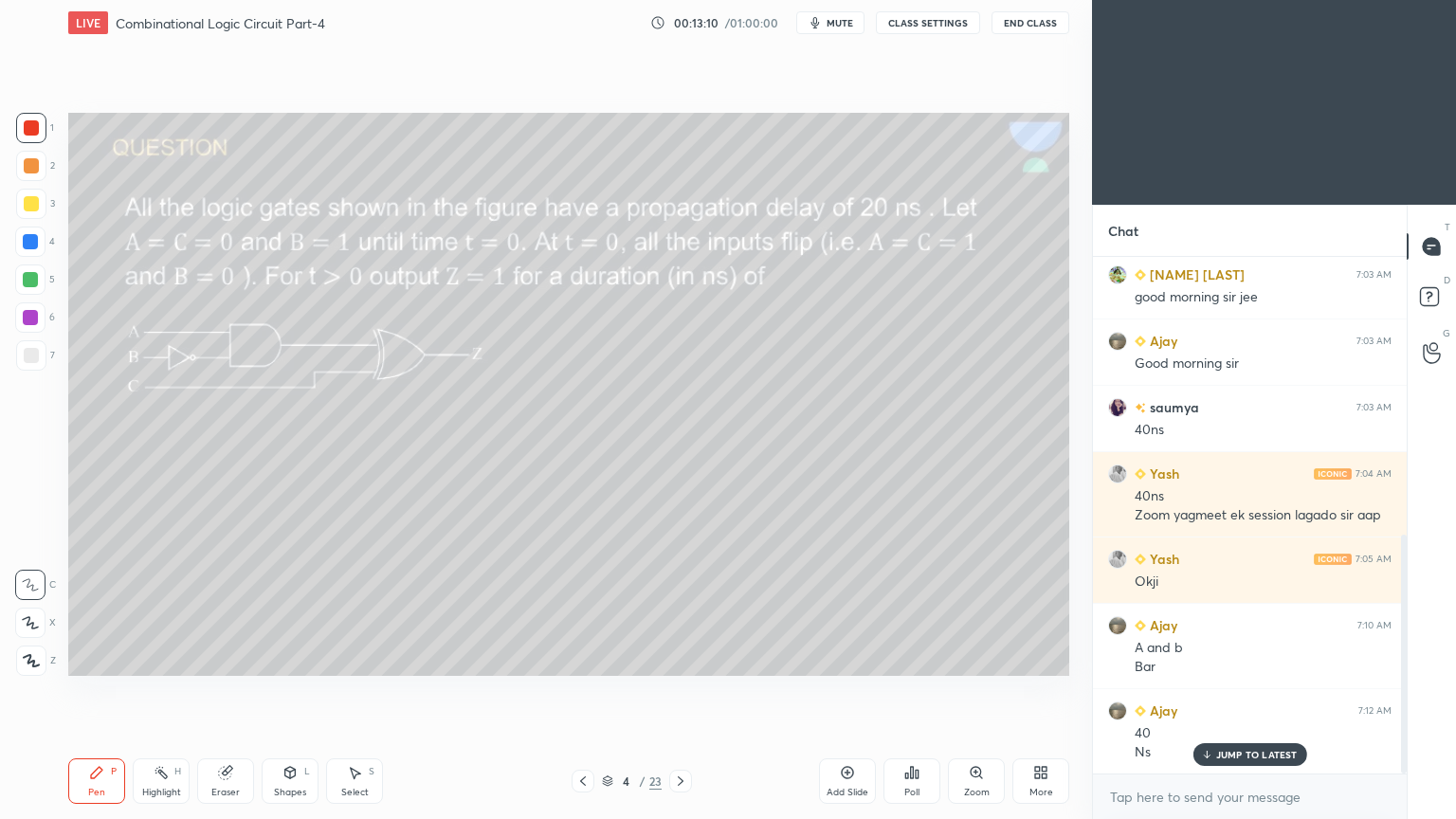 click at bounding box center (30, 623) 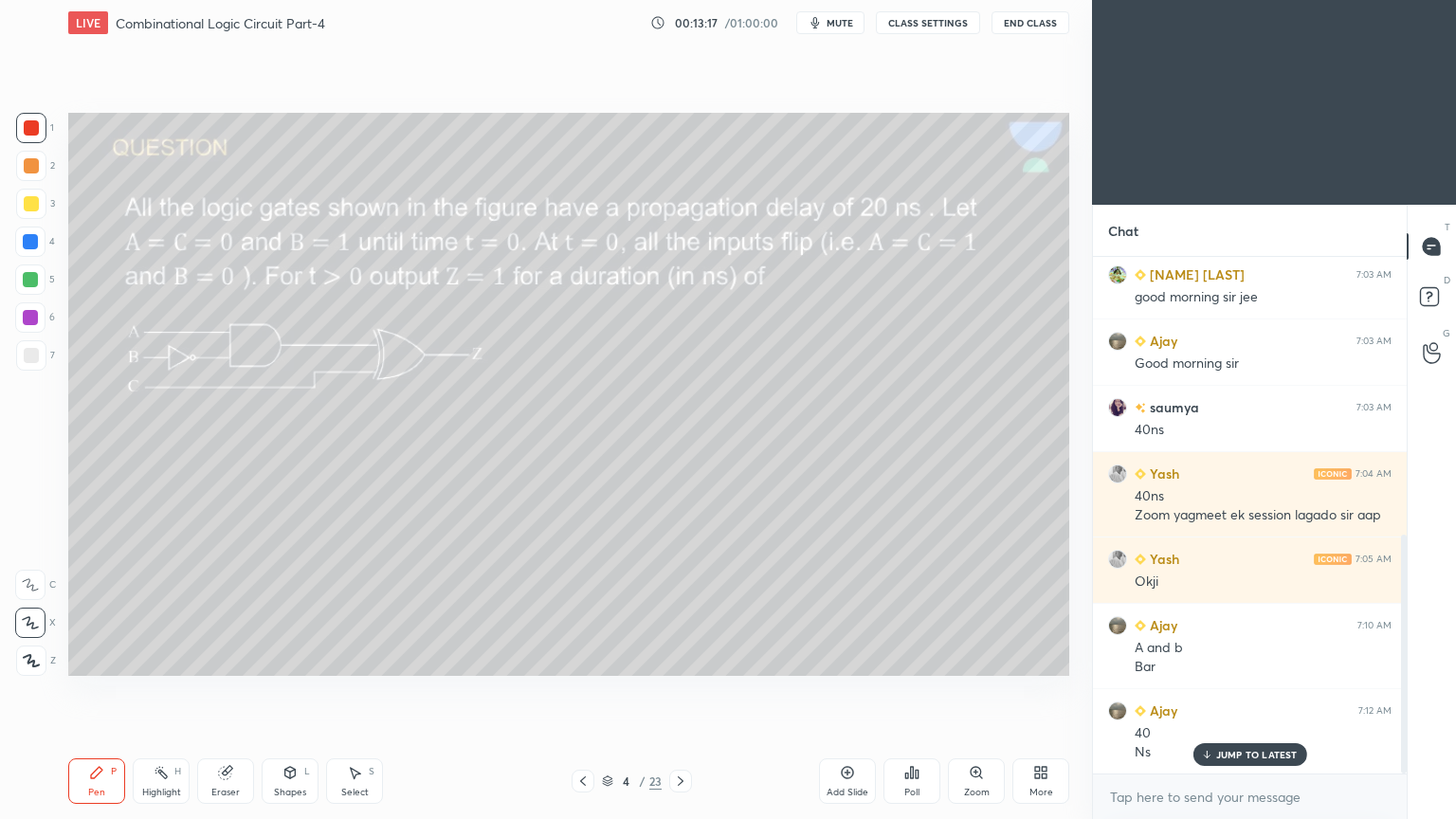 click 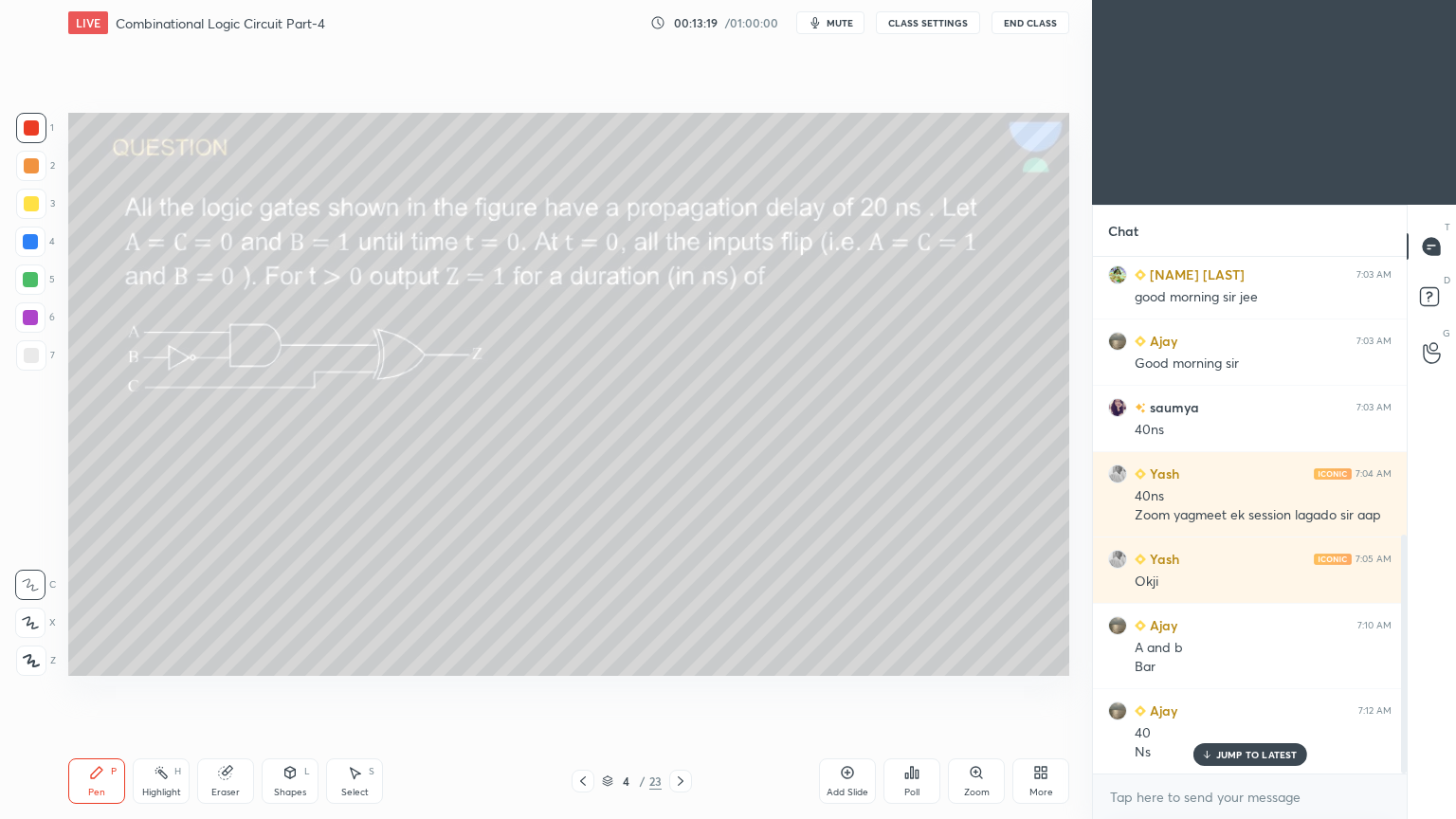 click on "7" at bounding box center (35, 355) 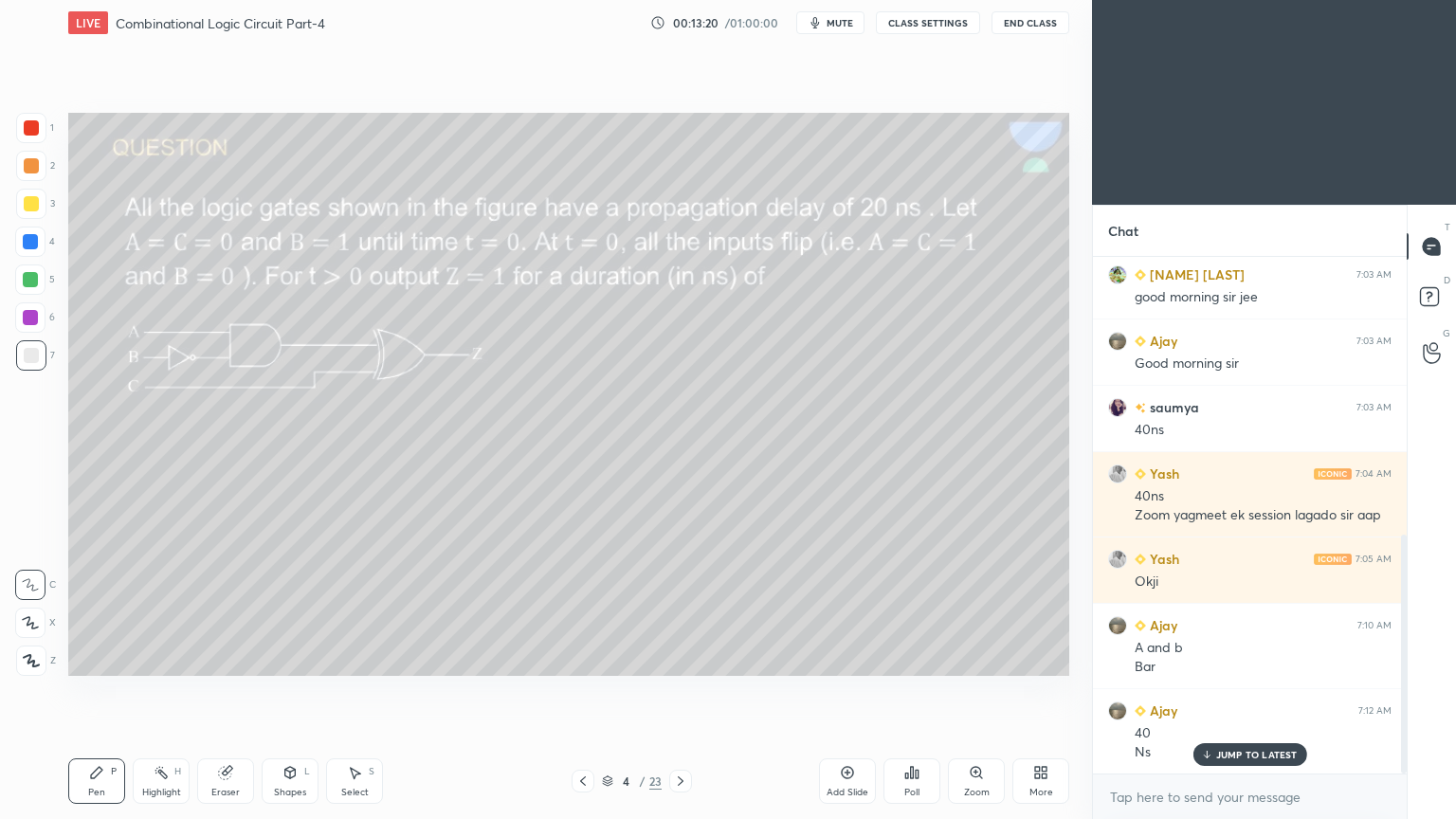 click 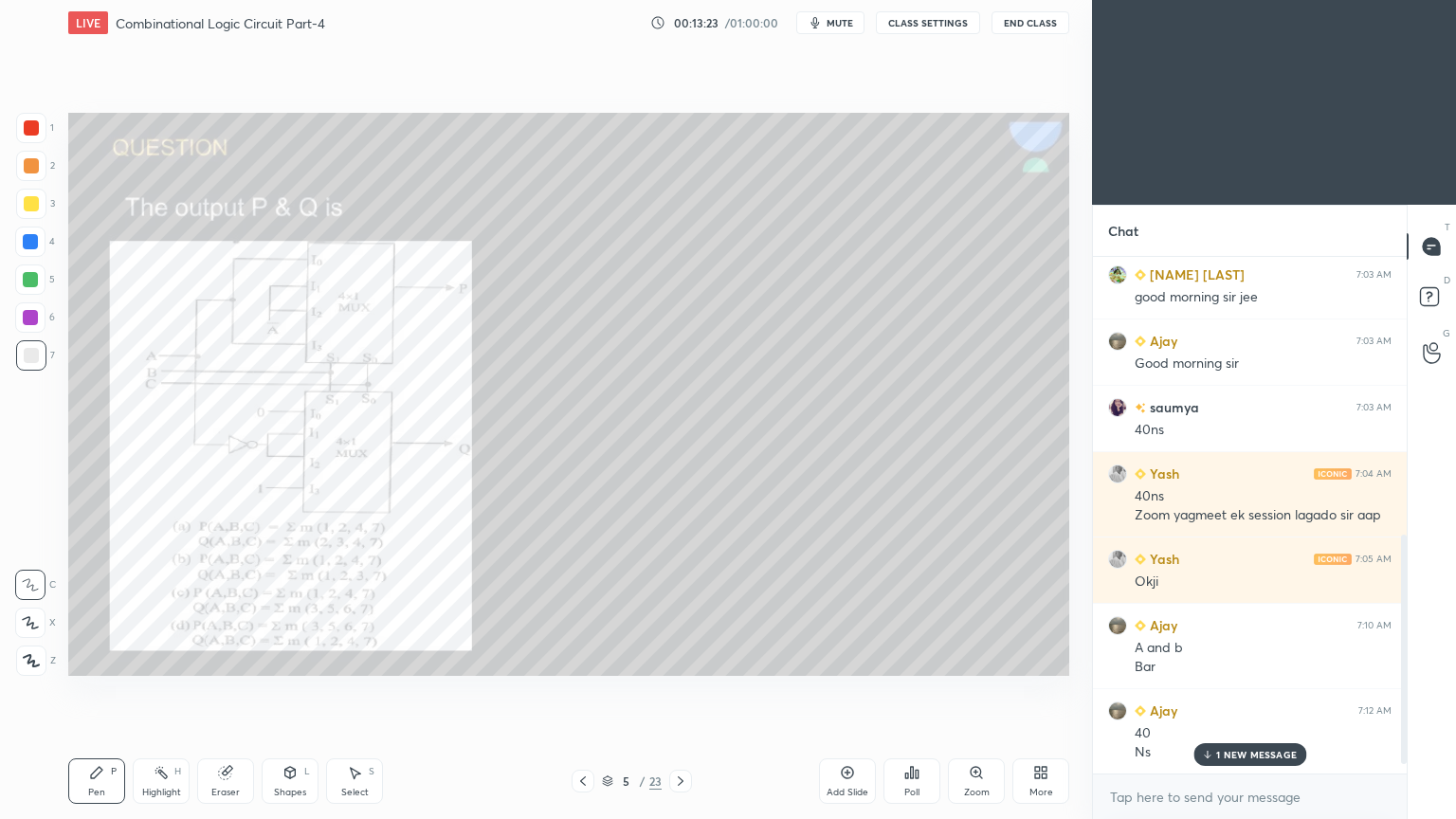 scroll, scrollTop: 645, scrollLeft: 0, axis: vertical 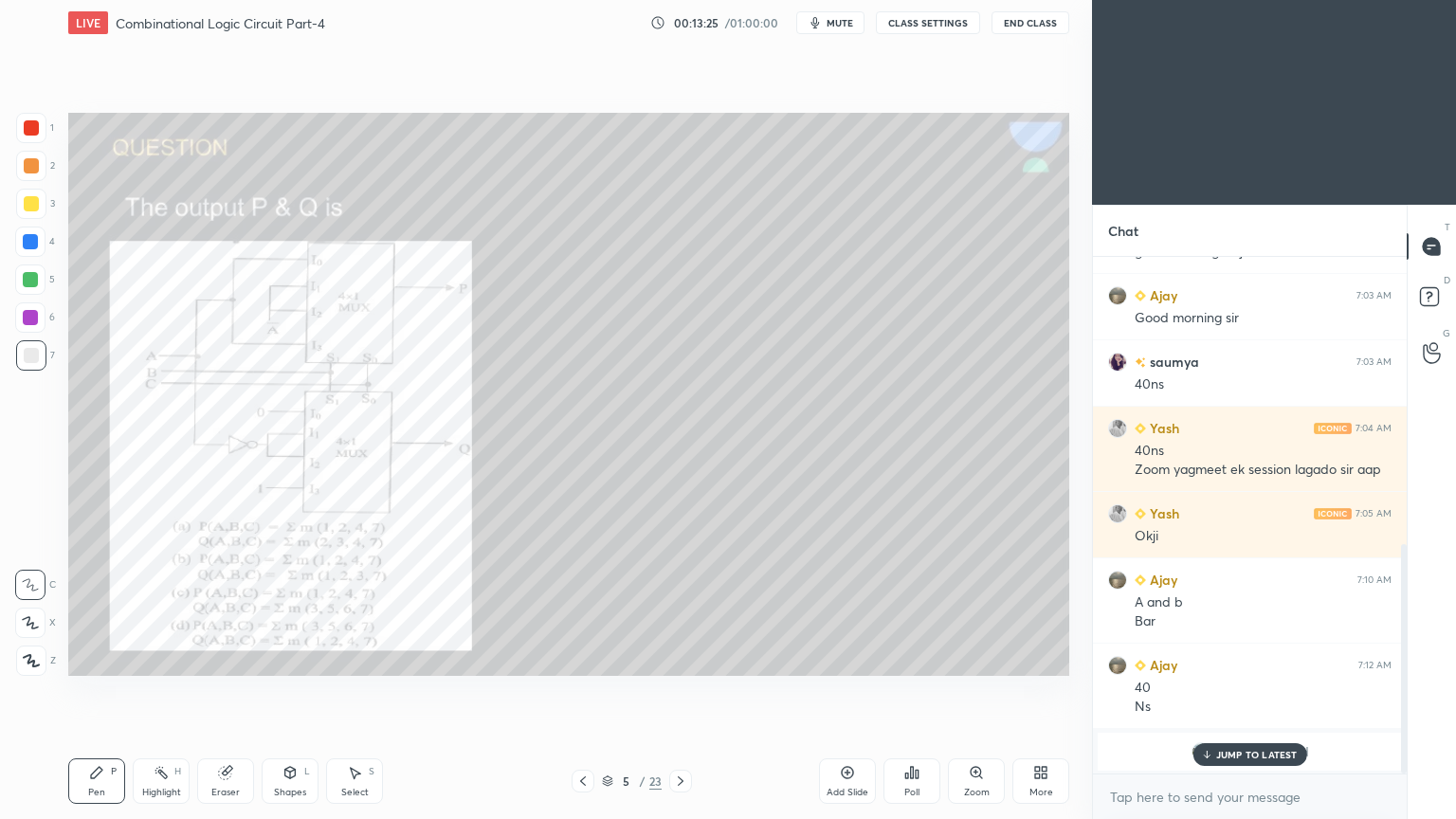 click on "JUMP TO LATEST" at bounding box center [1257, 755] 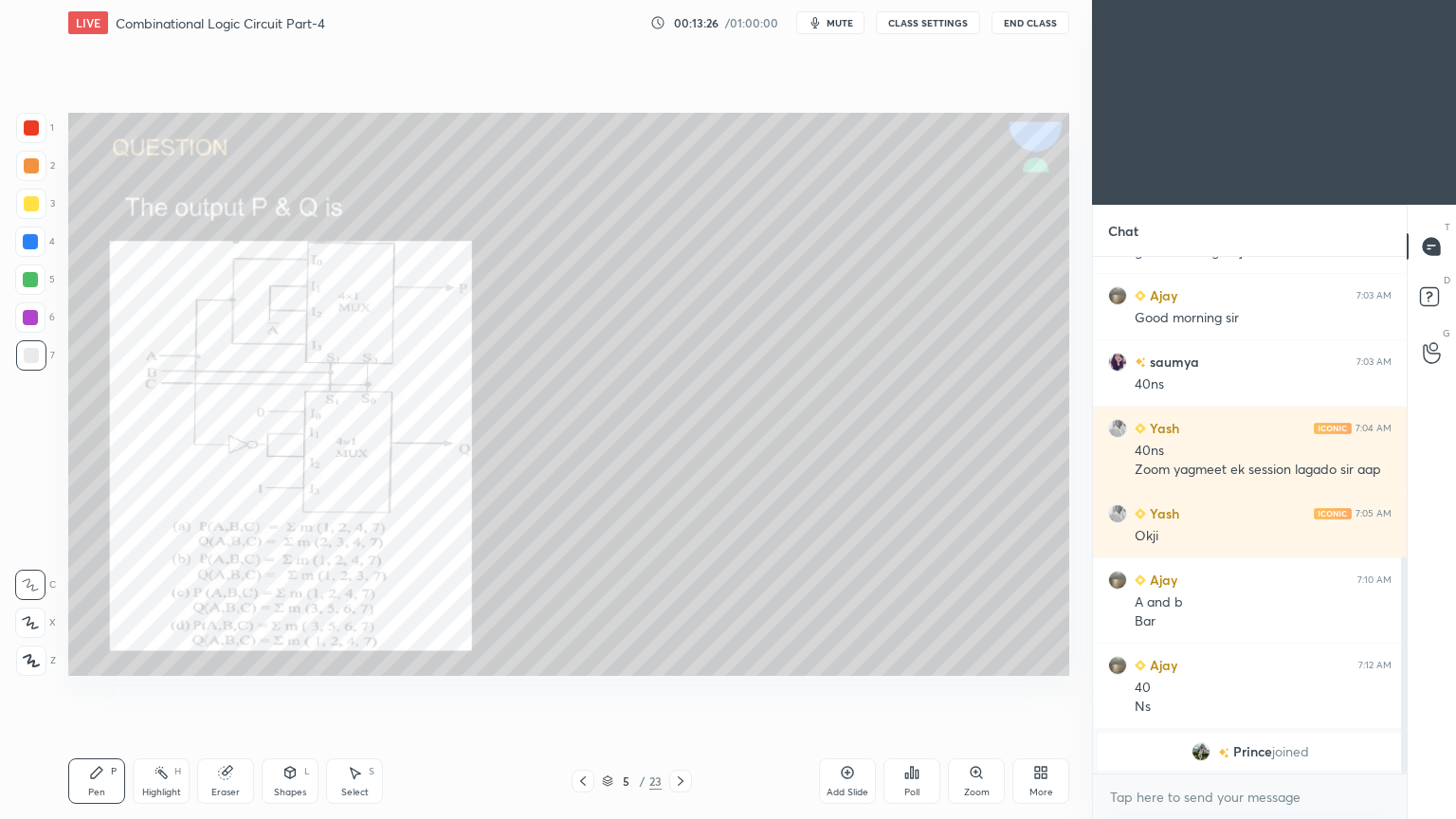 scroll, scrollTop: 712, scrollLeft: 0, axis: vertical 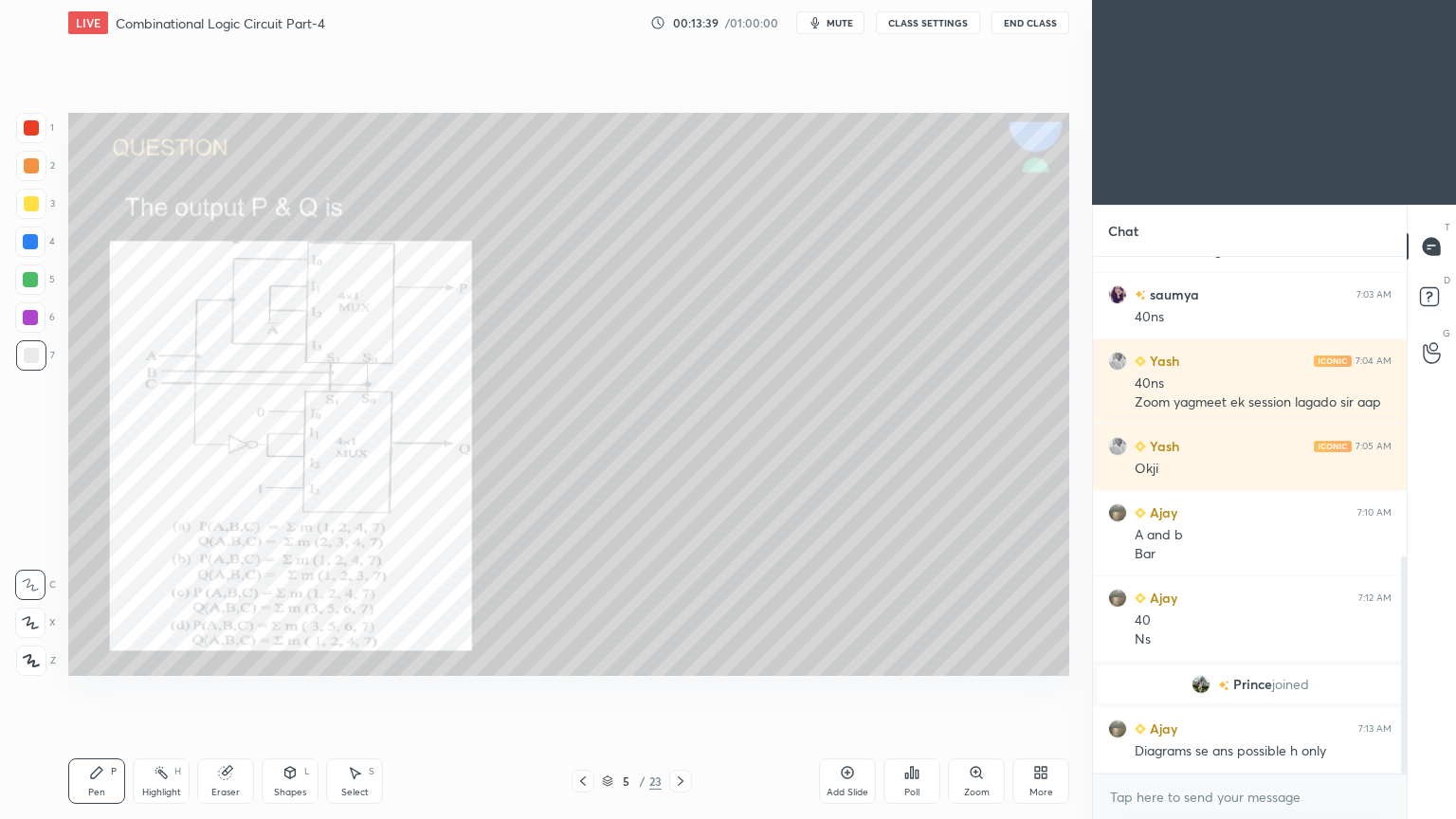 click 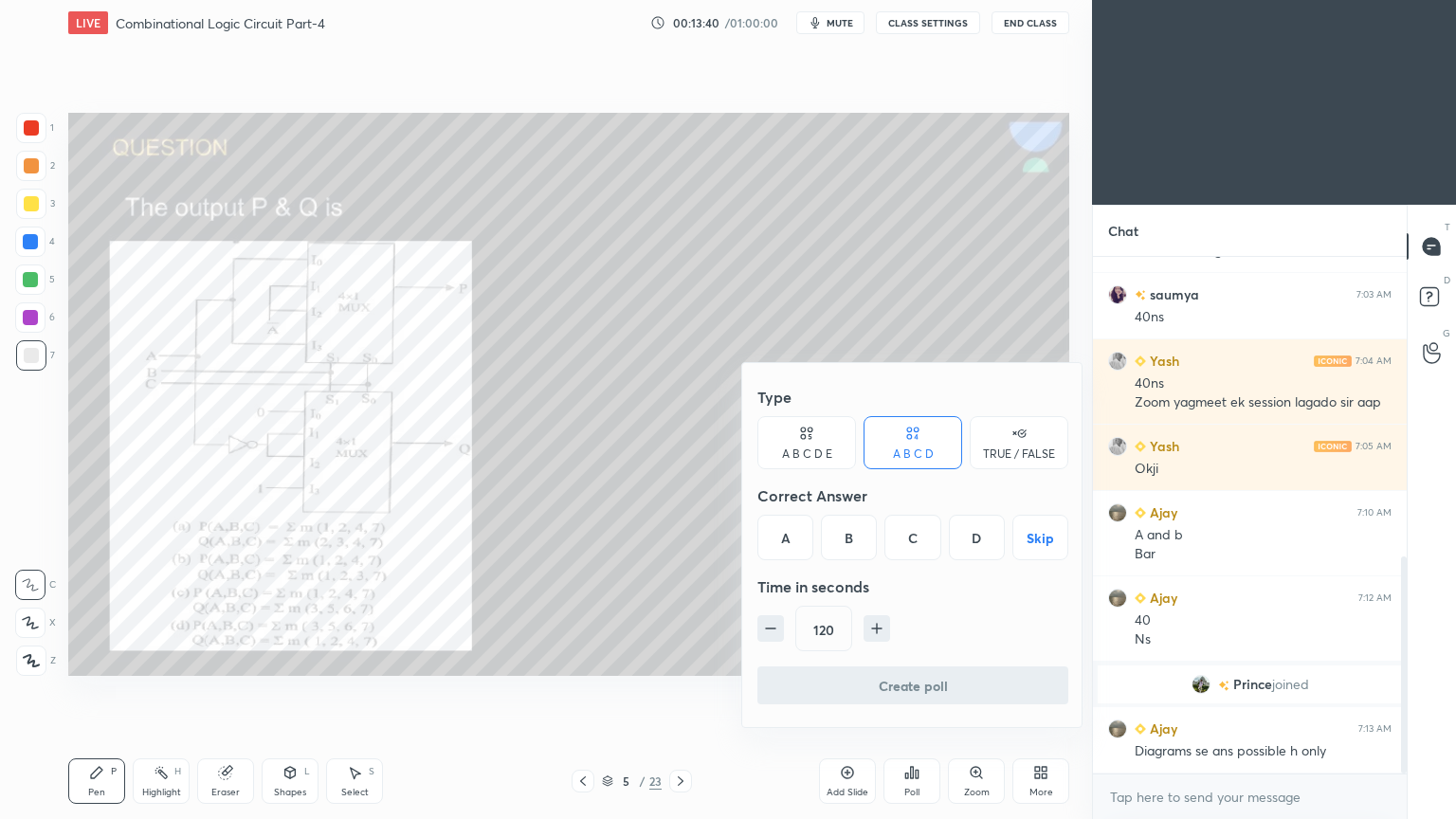 click on "B" at bounding box center (848, 537) 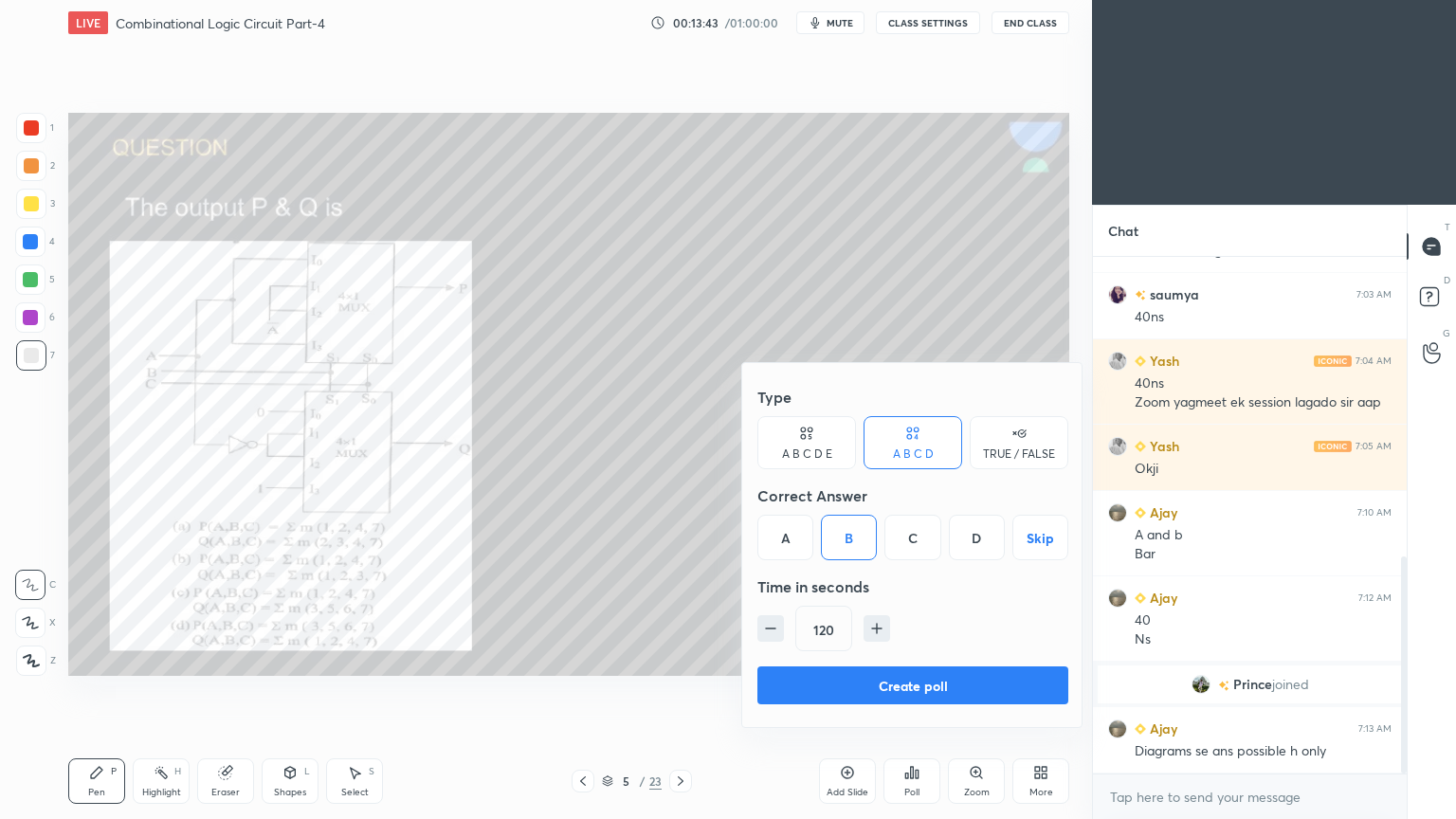 click on "Create poll" at bounding box center [913, 685] 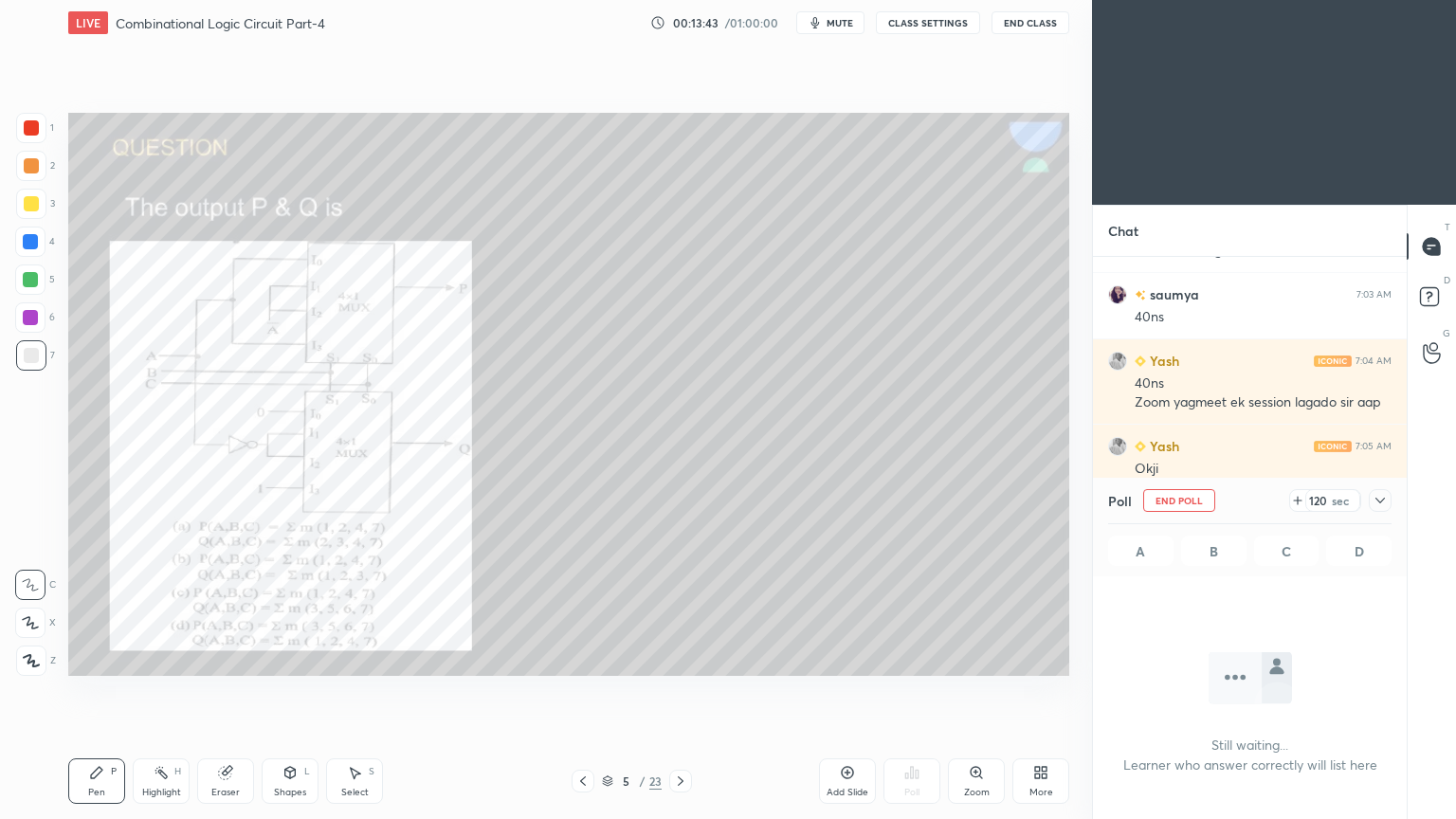 scroll, scrollTop: 452, scrollLeft: 308, axis: both 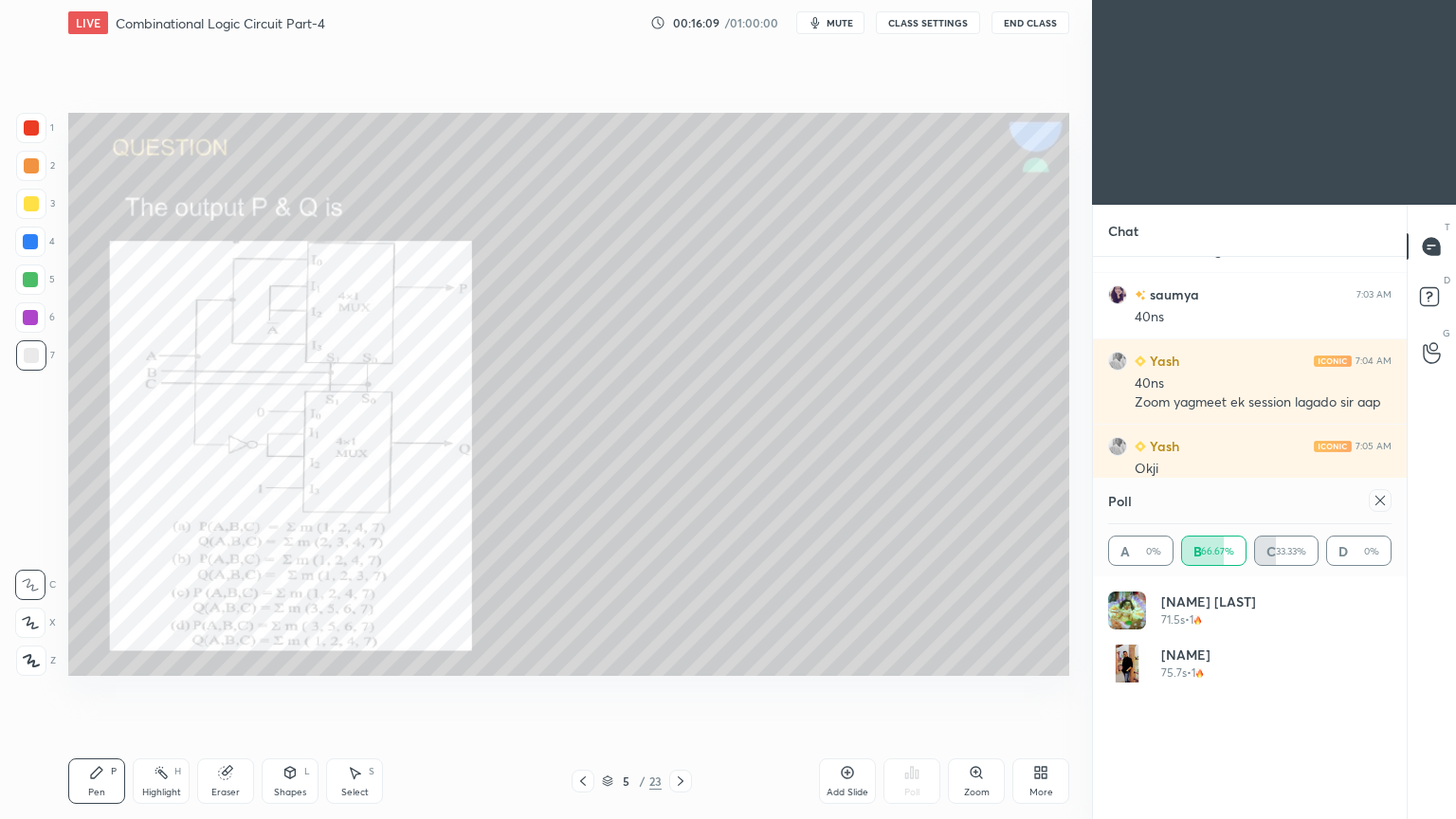 click 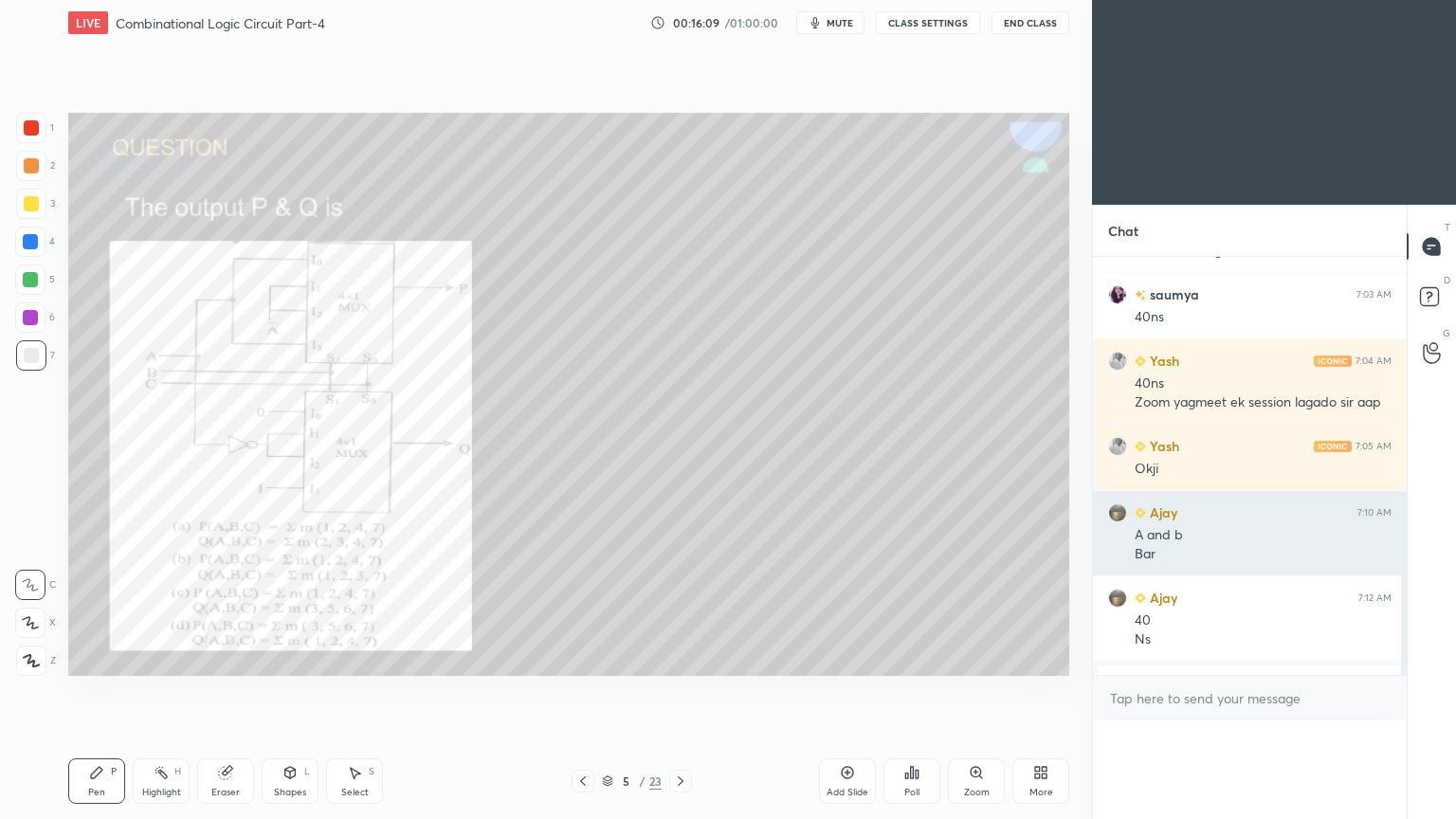 scroll, scrollTop: 83, scrollLeft: 278, axis: both 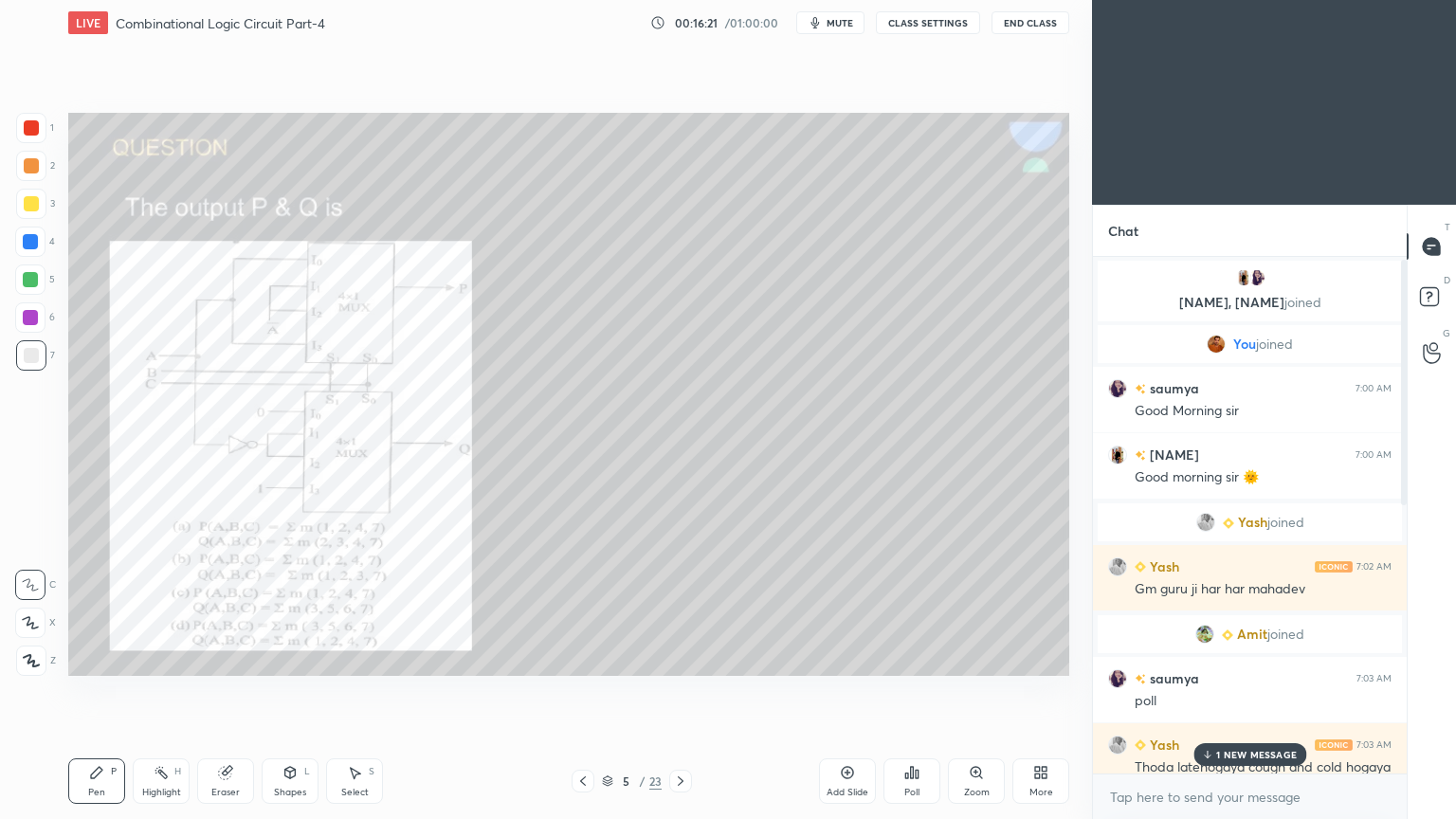 click on "1 NEW MESSAGE" at bounding box center (1256, 755) 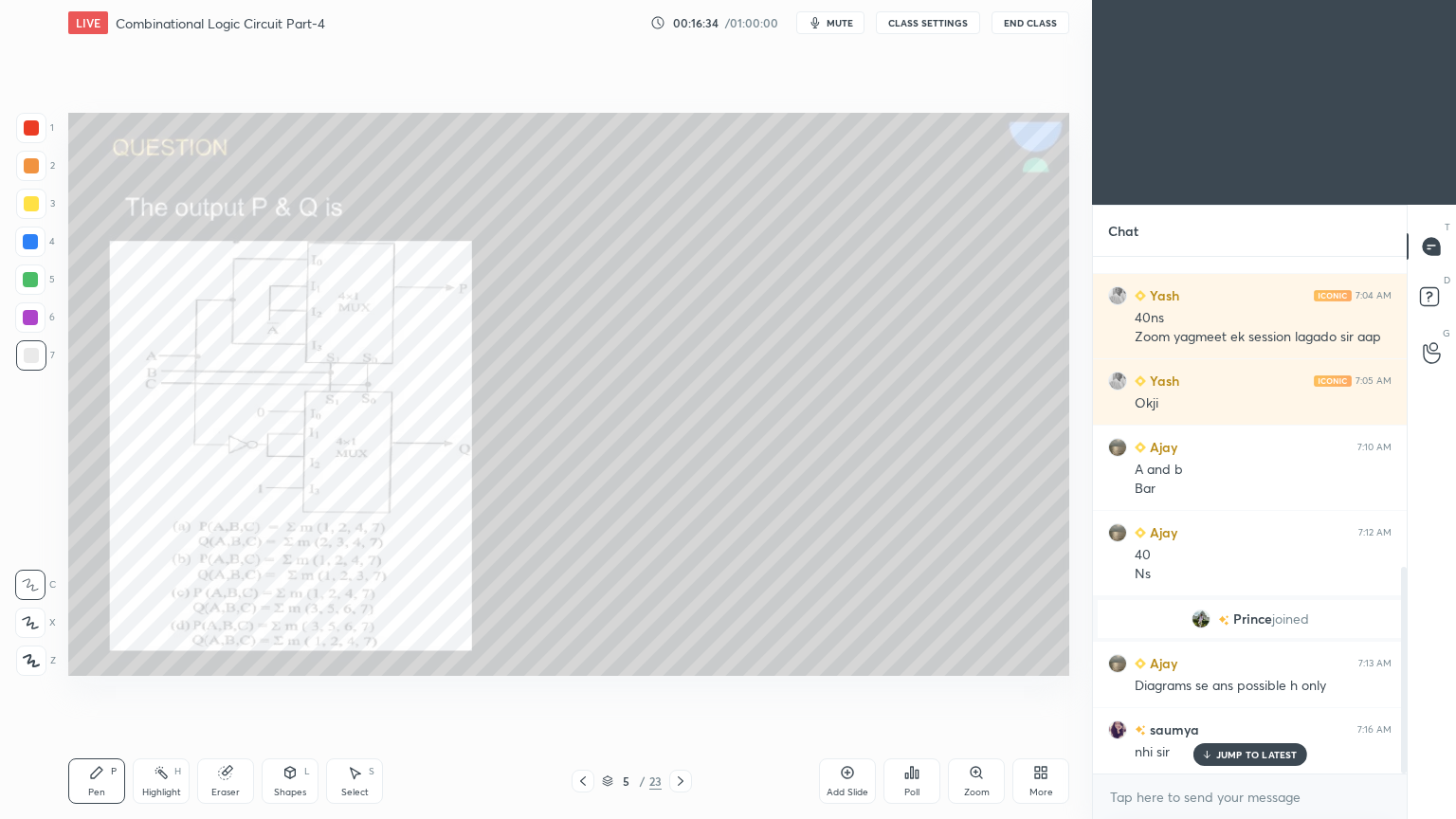 click on "Shapes L" at bounding box center [290, 781] 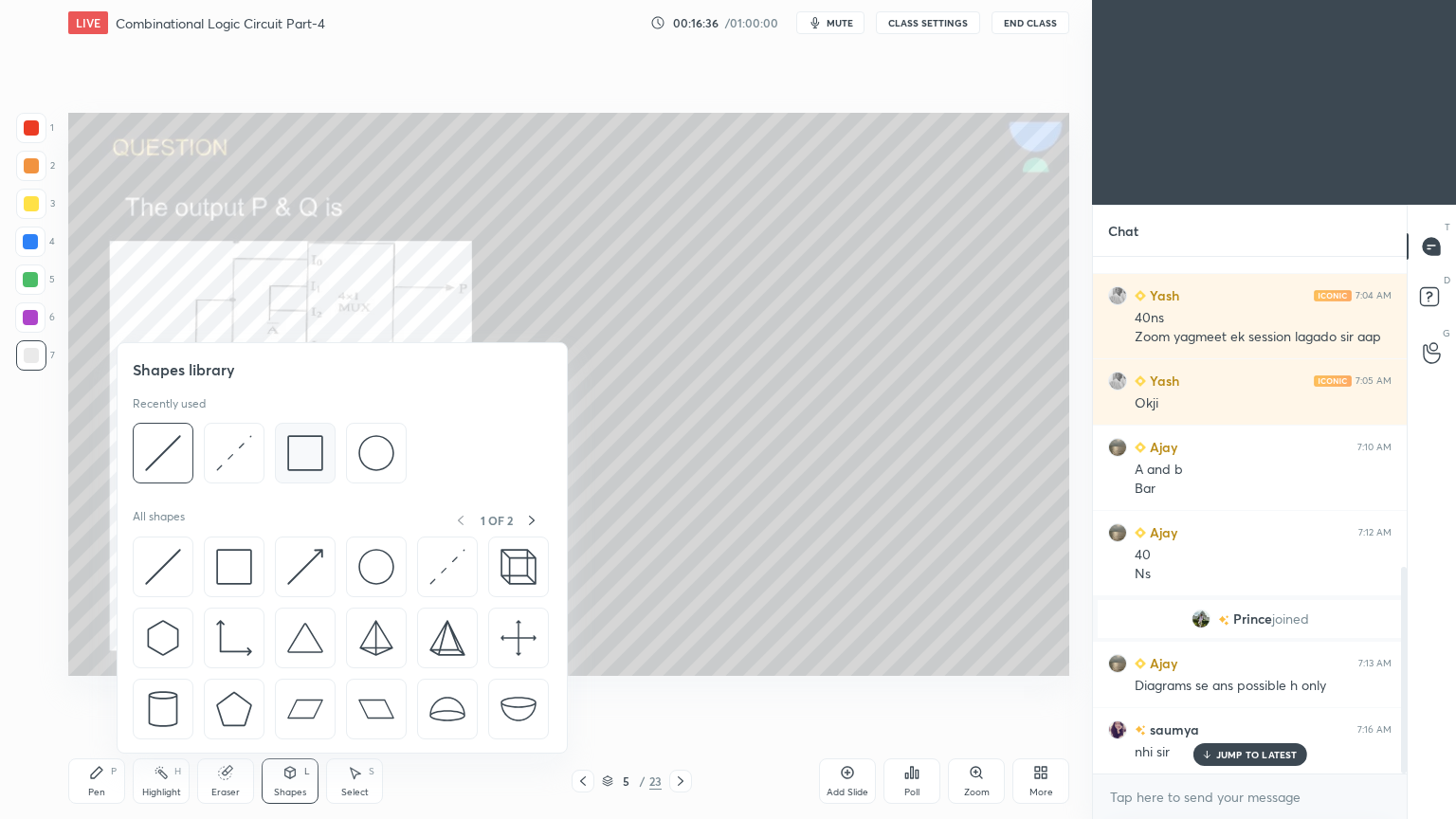 click at bounding box center [305, 453] 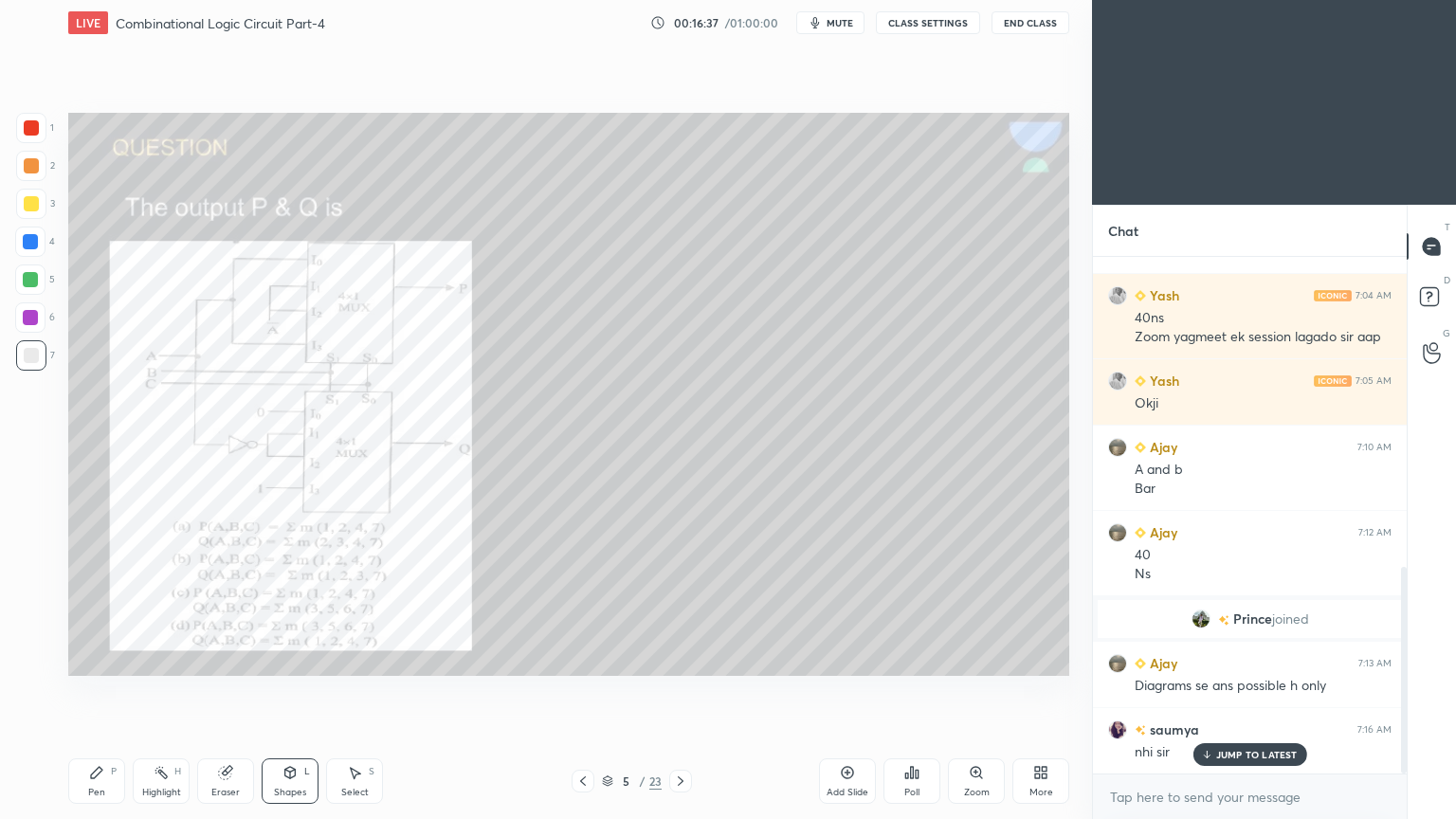 click at bounding box center [30, 318] 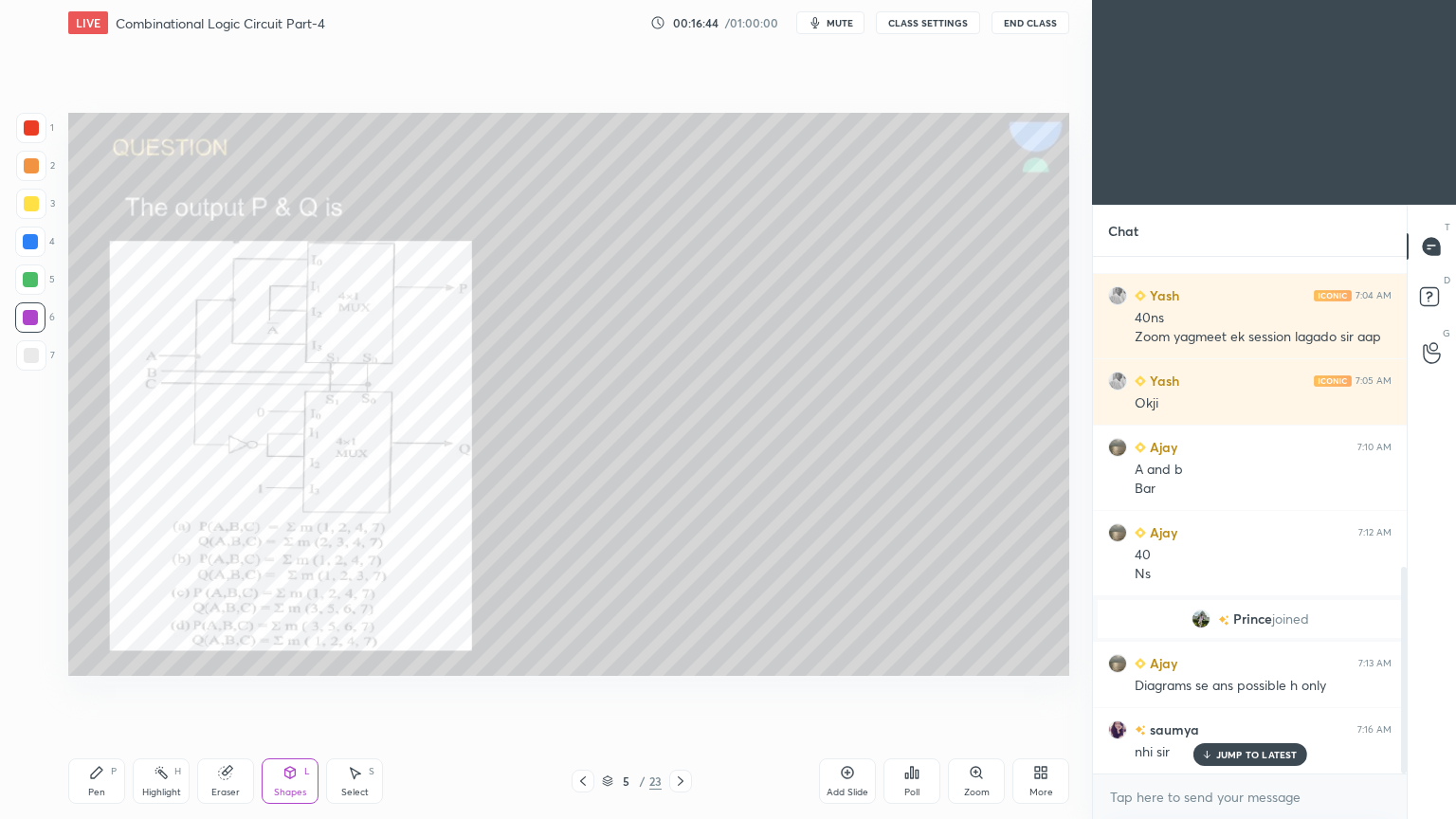 click on "Shapes" at bounding box center (290, 792) 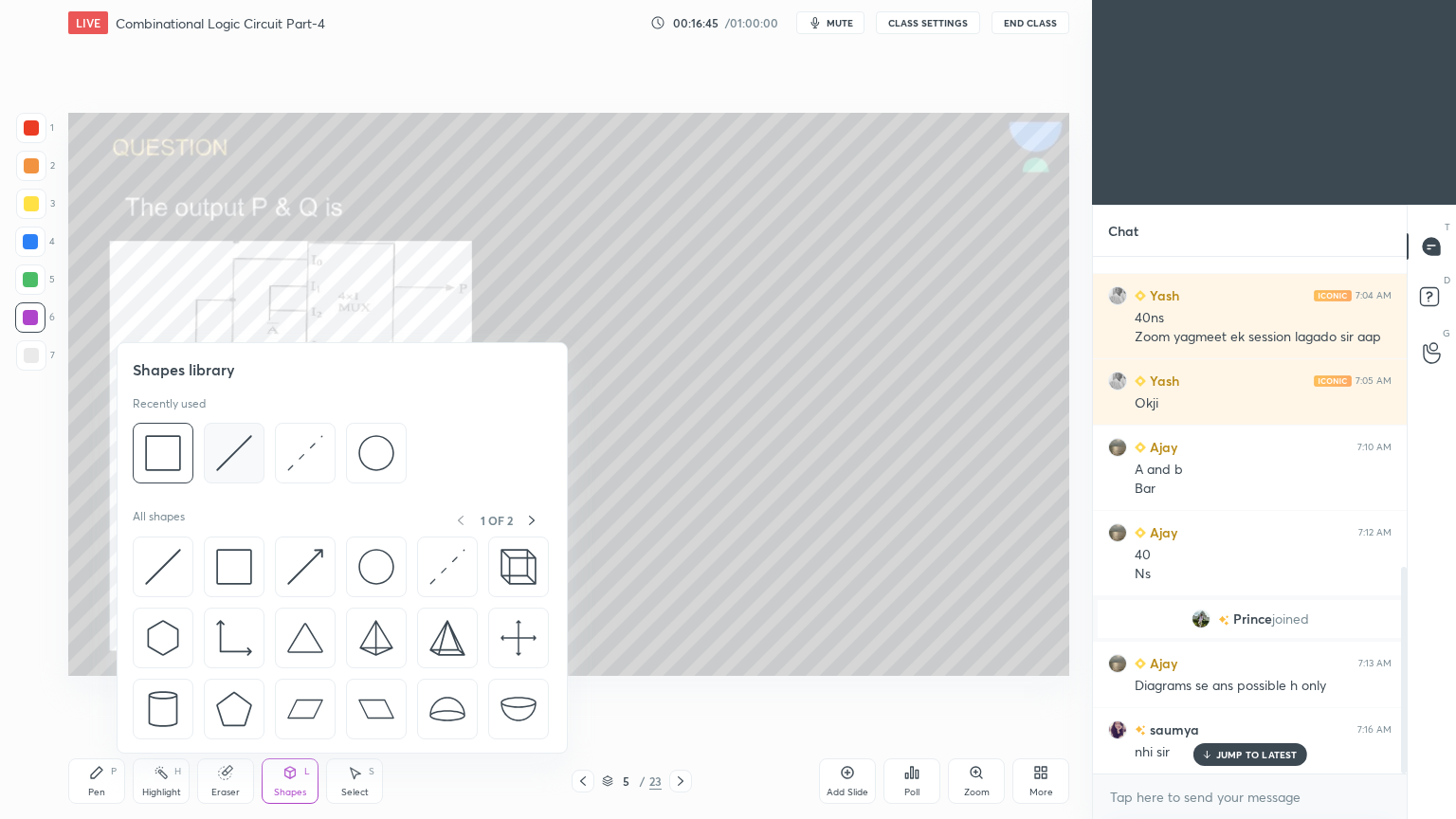click at bounding box center (234, 453) 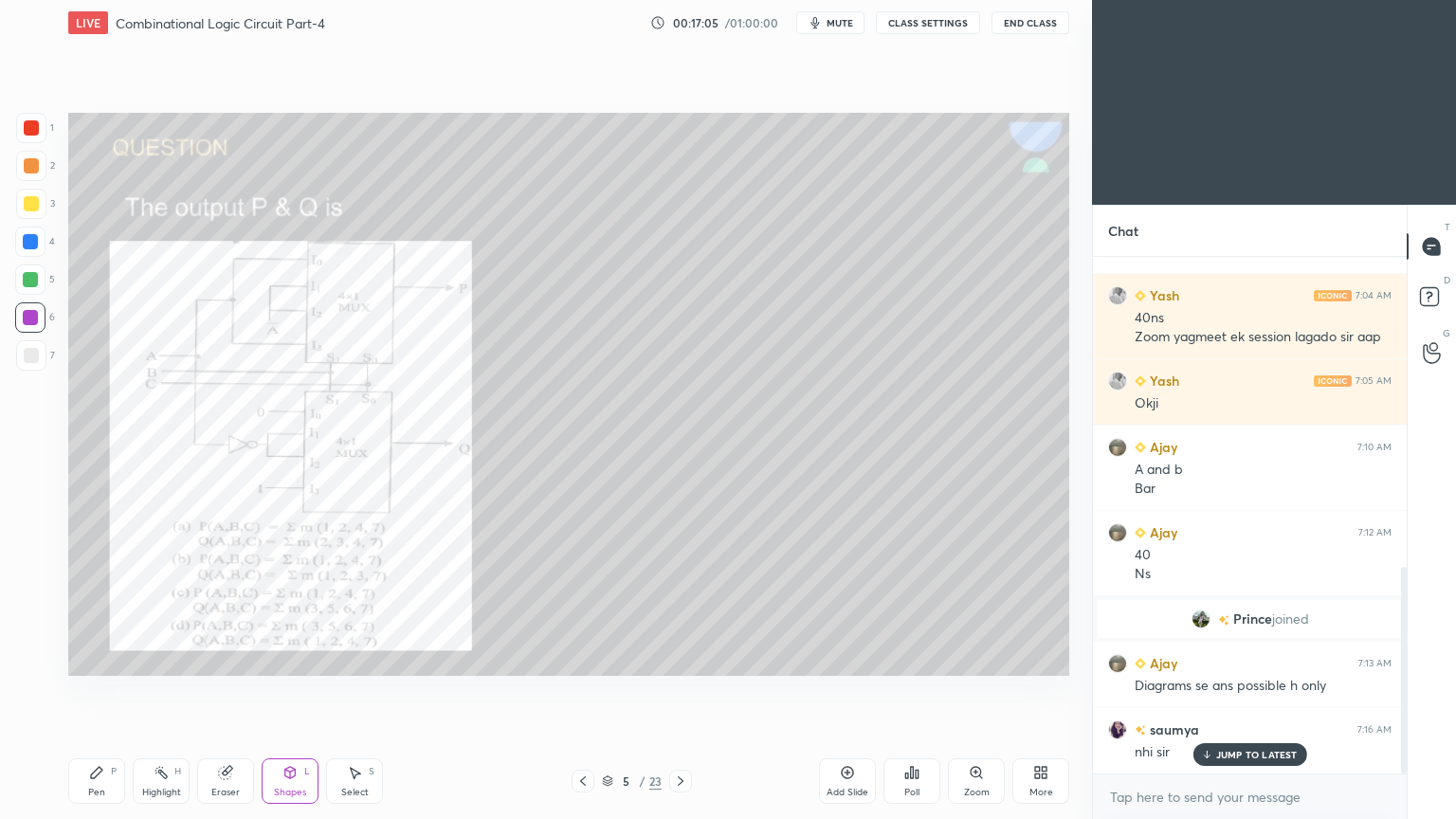 click on "Eraser" at bounding box center [226, 792] 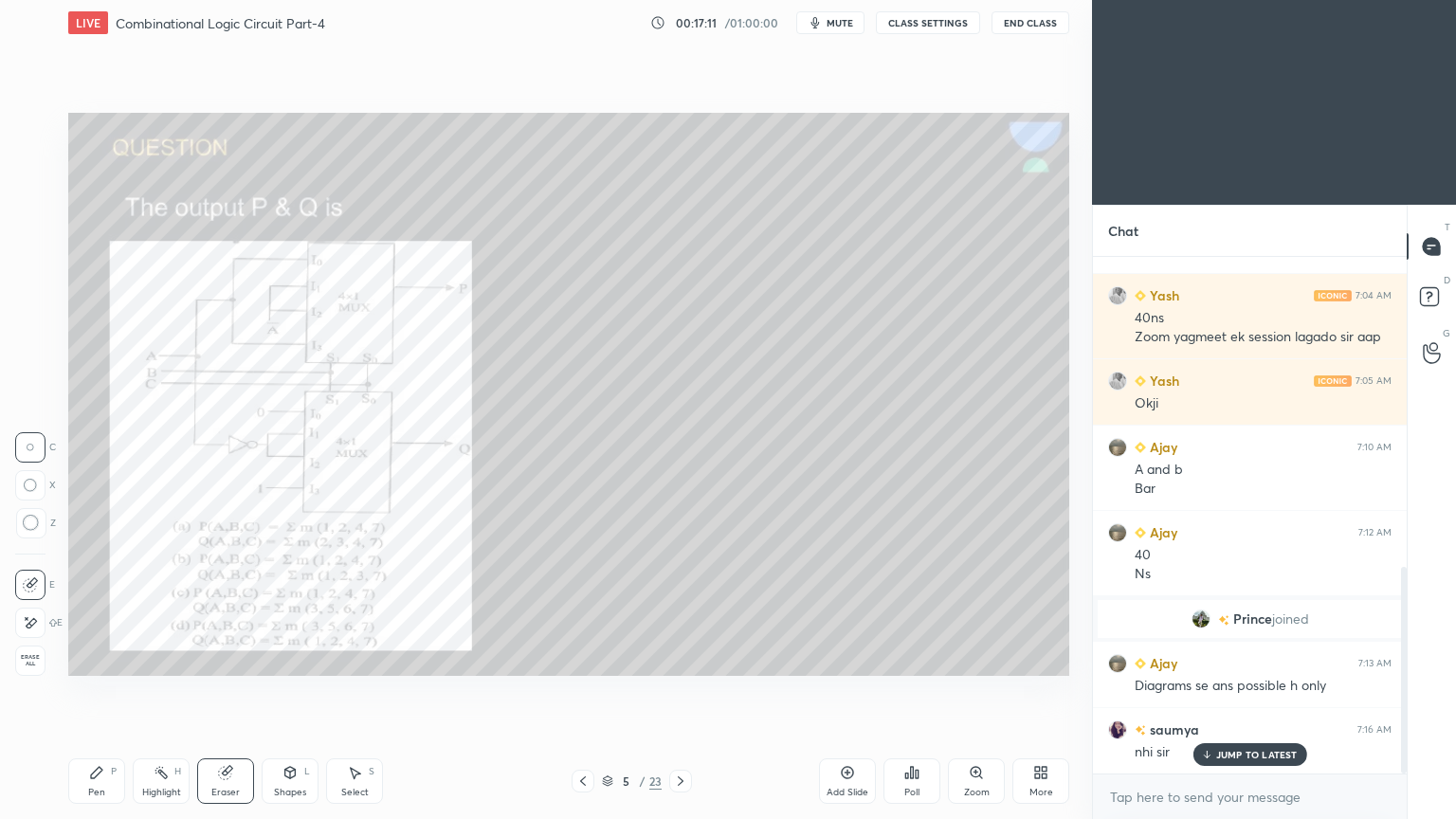 click on "Pen P" at bounding box center (97, 781) 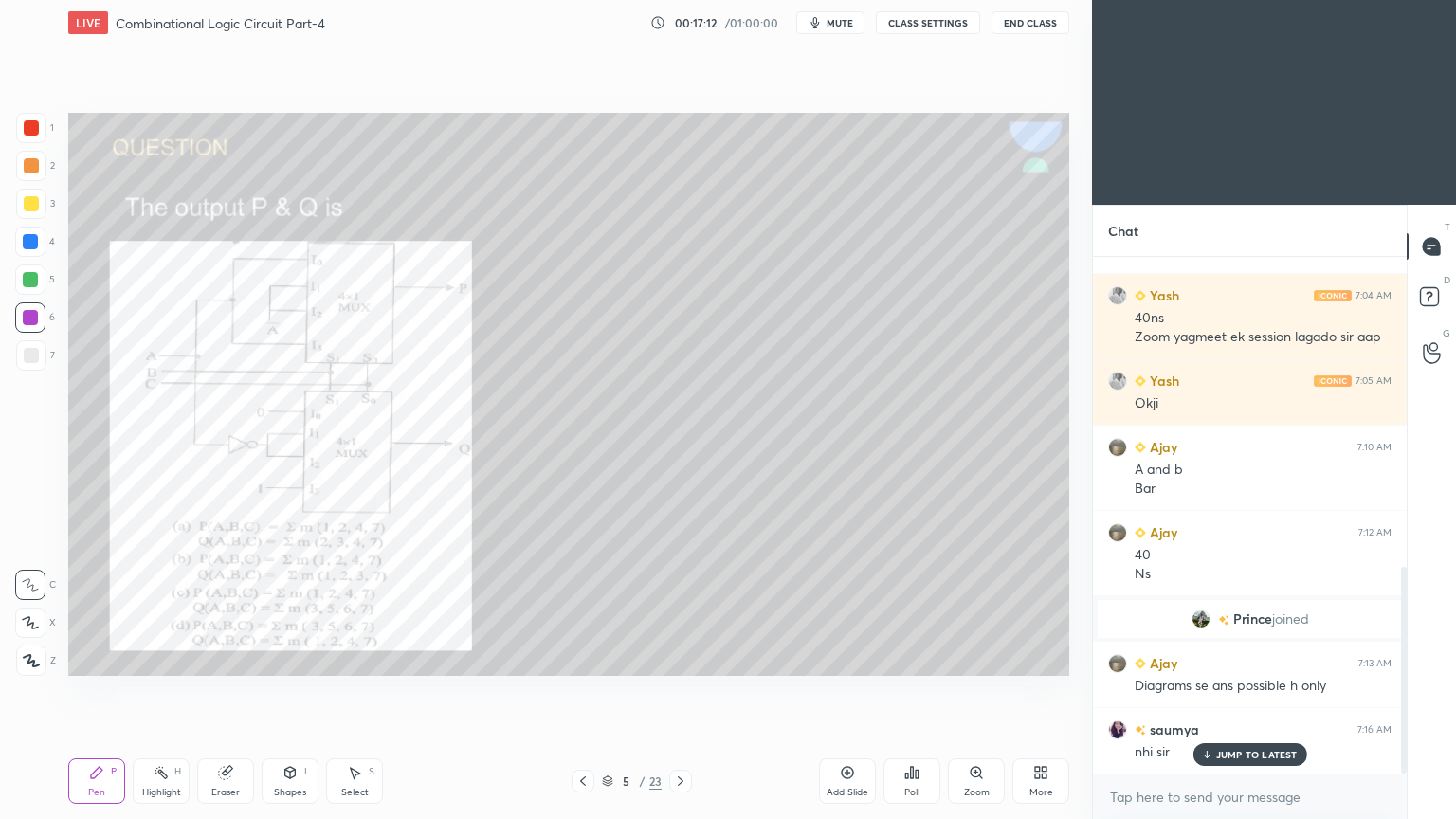 click on "7" at bounding box center [35, 355] 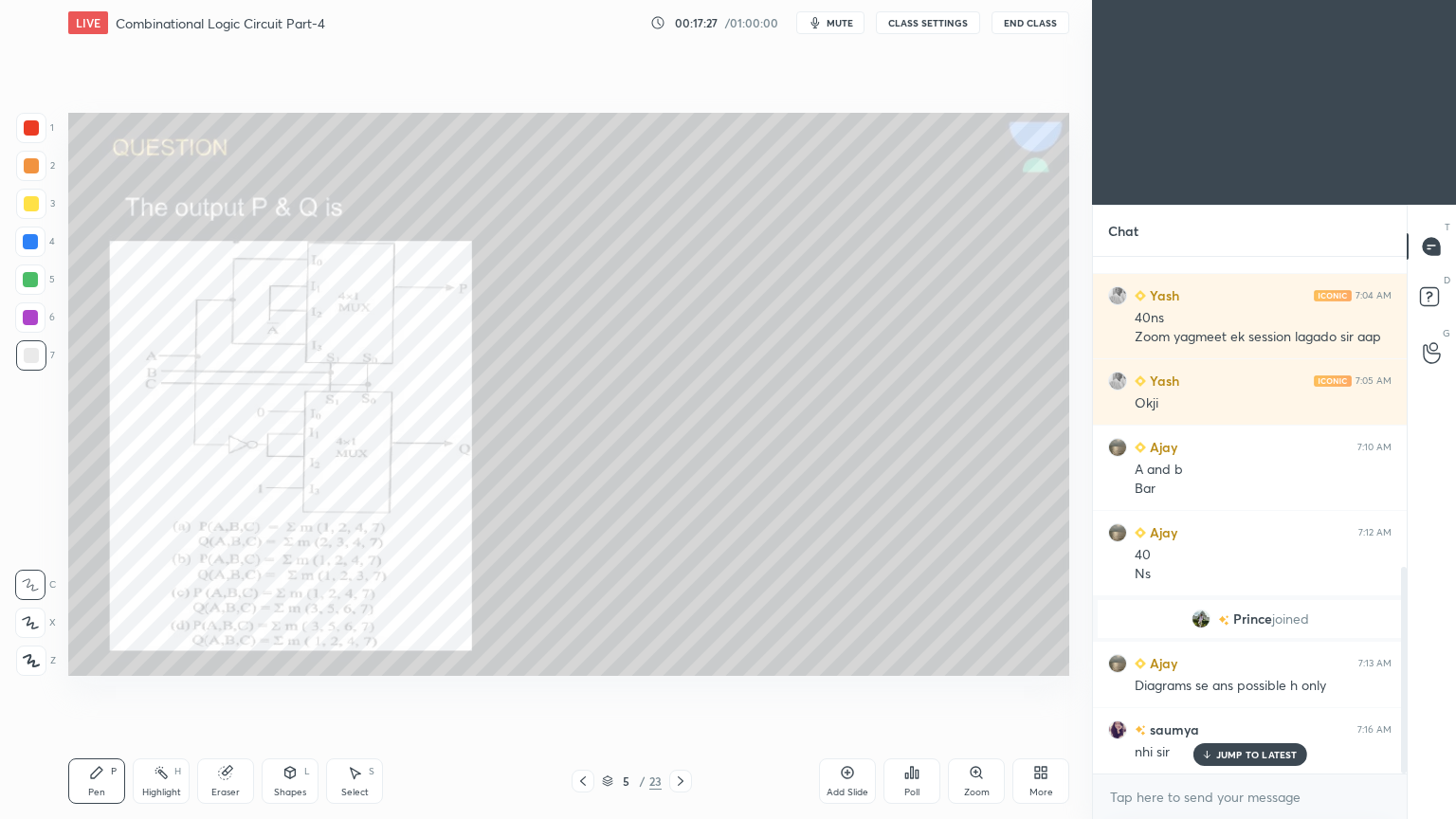 click on "S" at bounding box center (372, 772) 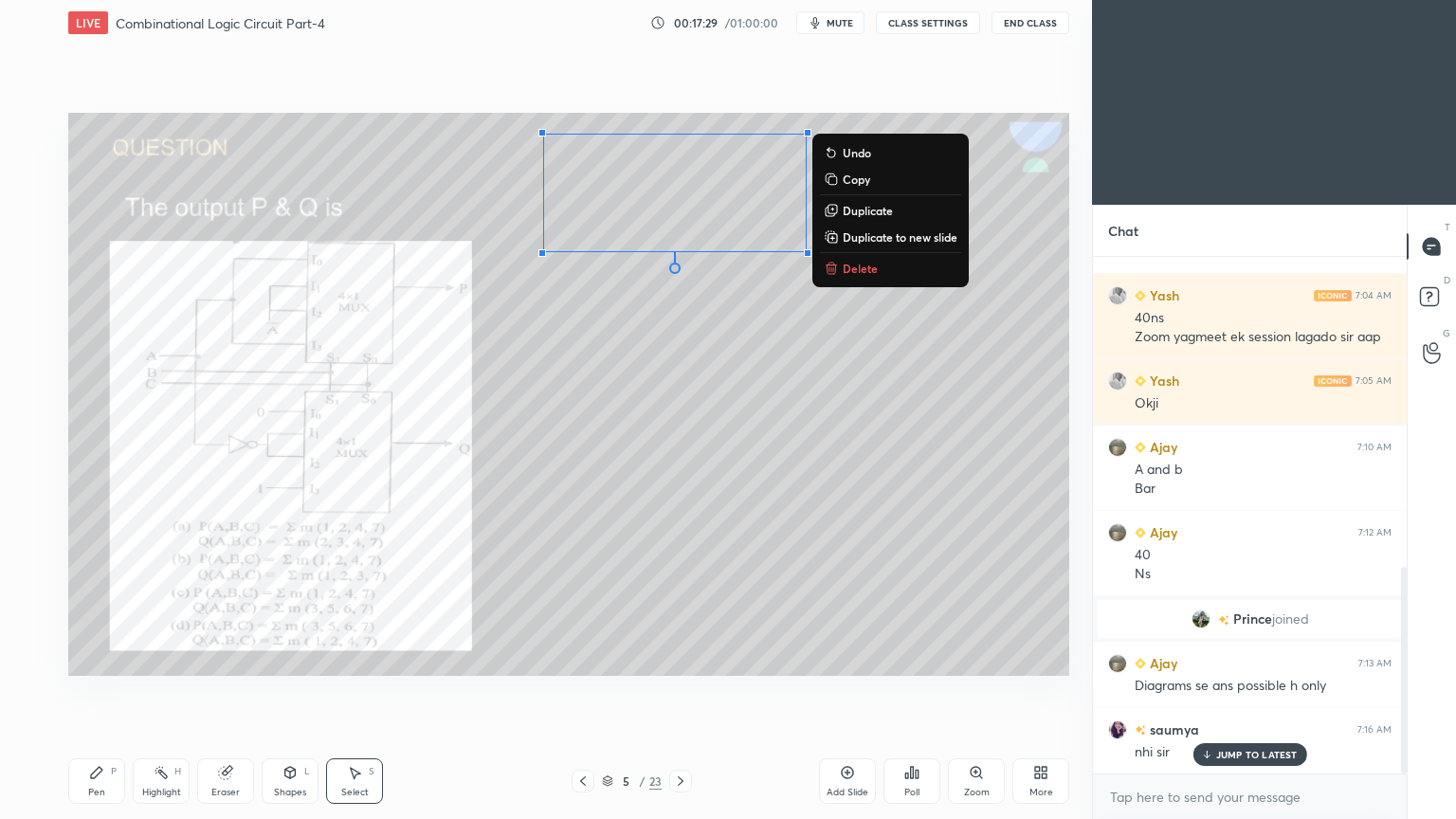 click on "Copy" at bounding box center (890, 179) 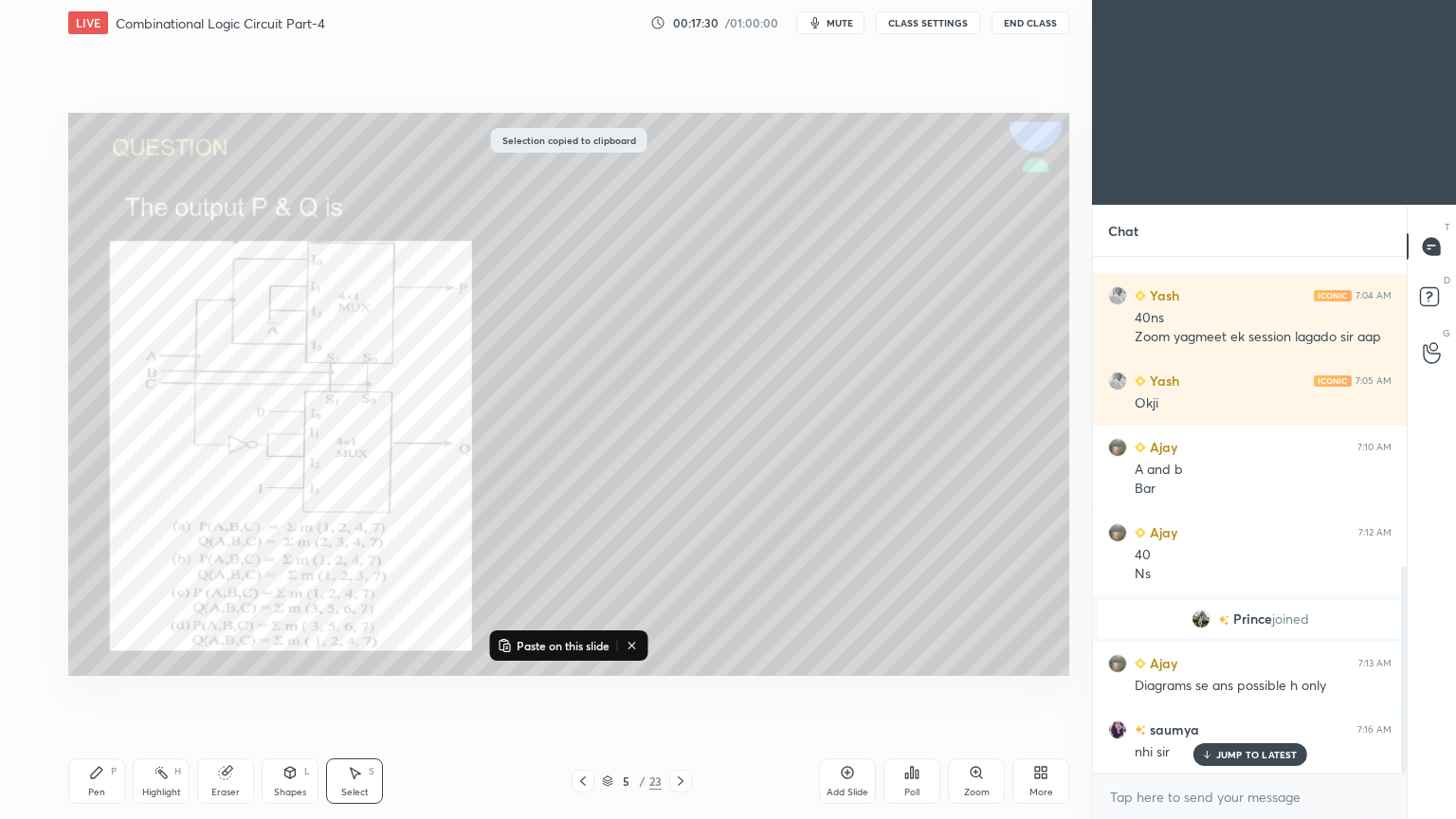 click on "Paste on this slide" at bounding box center [563, 646] 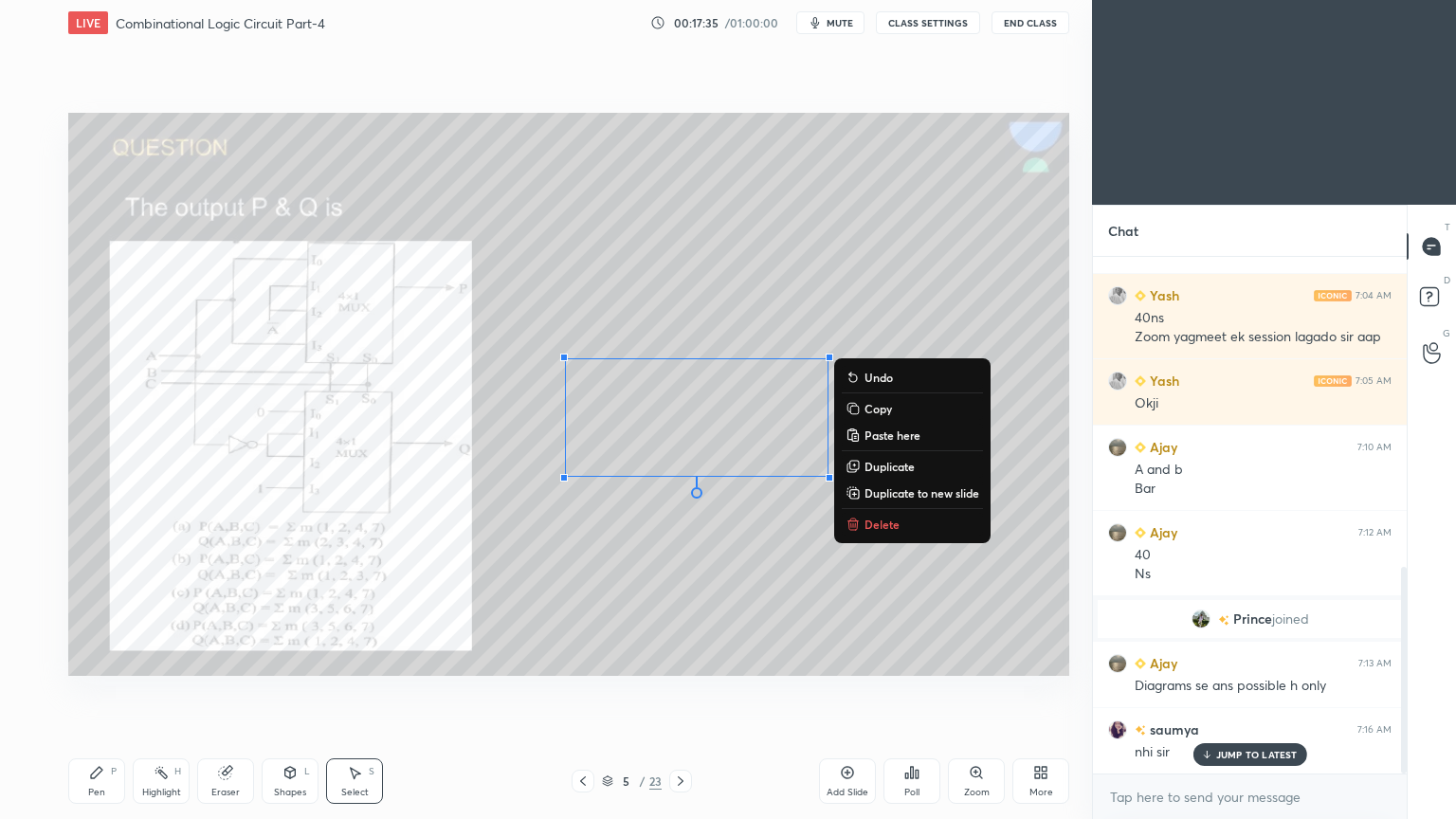 click on "0 ° Undo Copy Paste here Duplicate Duplicate to new slide Delete" at bounding box center (569, 394) 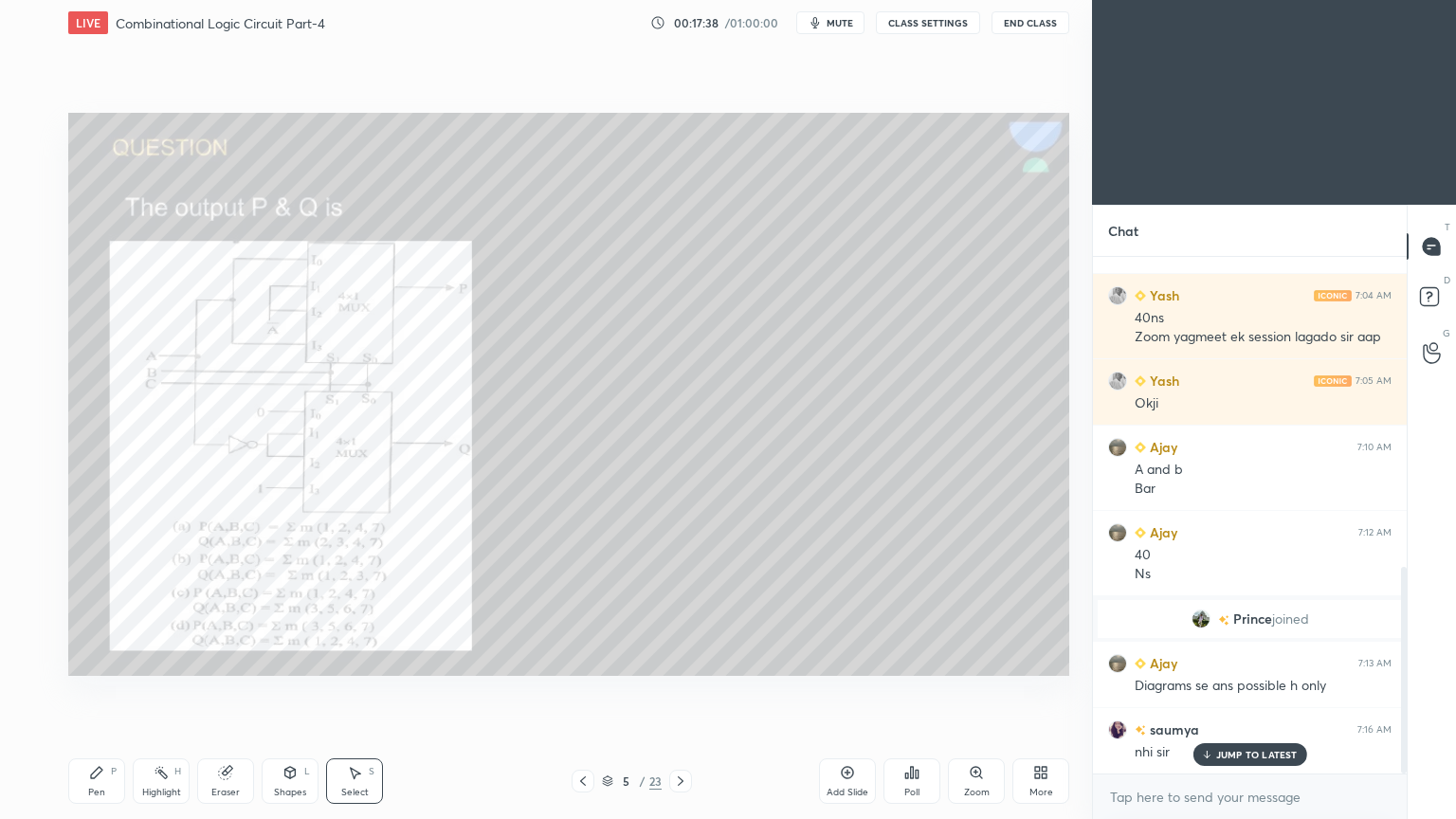 click on "Pen P" at bounding box center [97, 781] 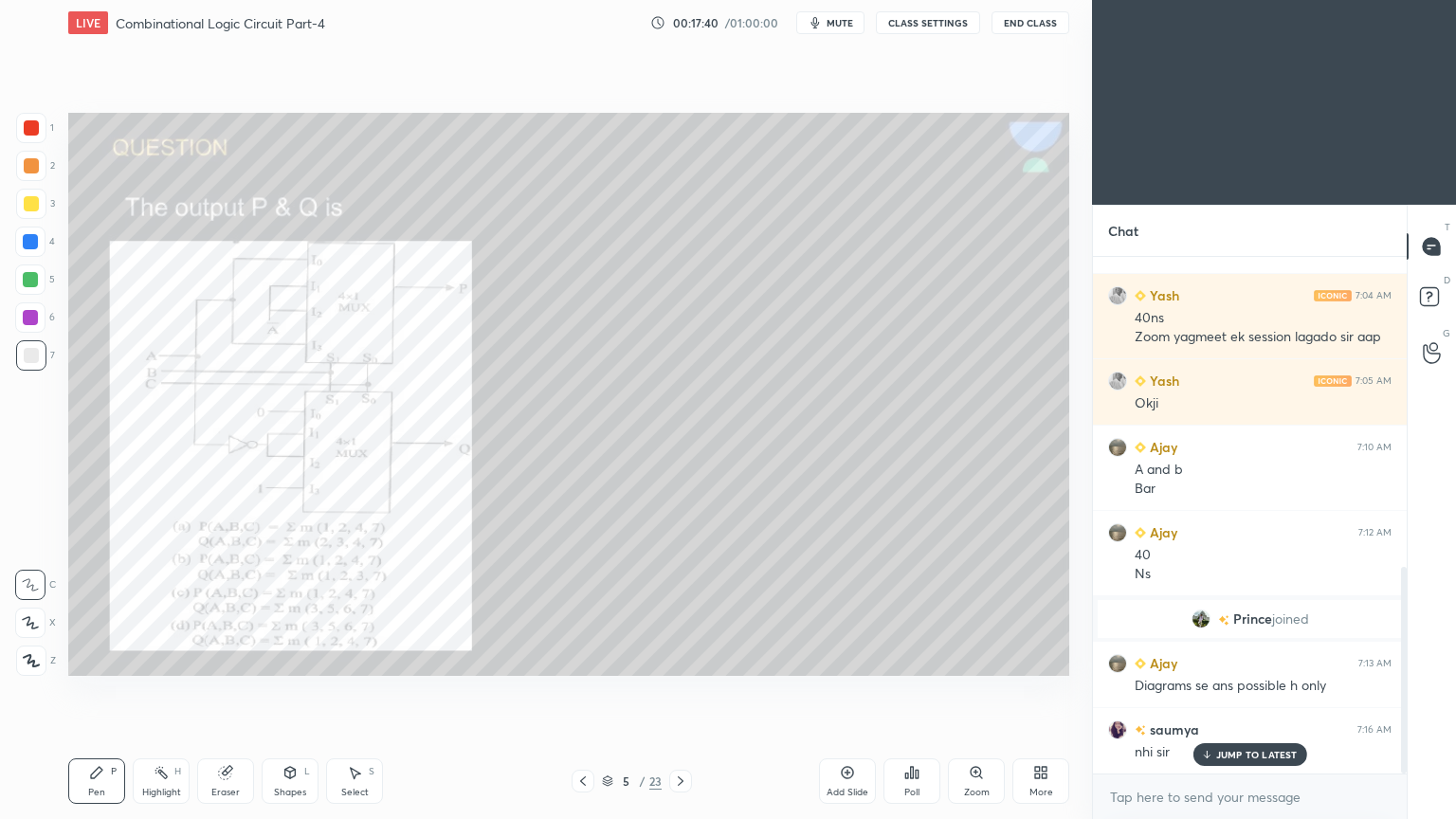 click at bounding box center [31, 204] 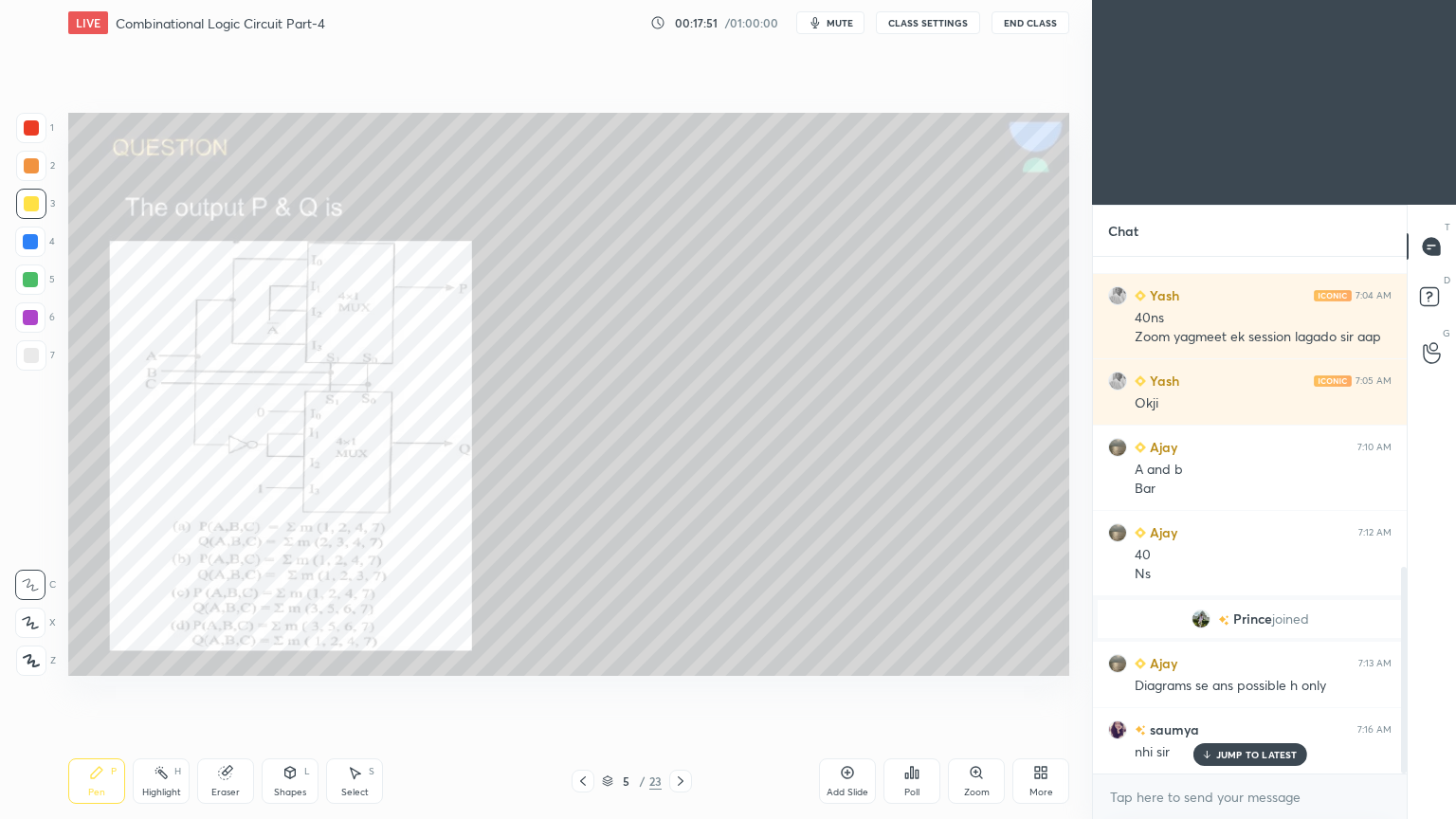 click at bounding box center (30, 280) 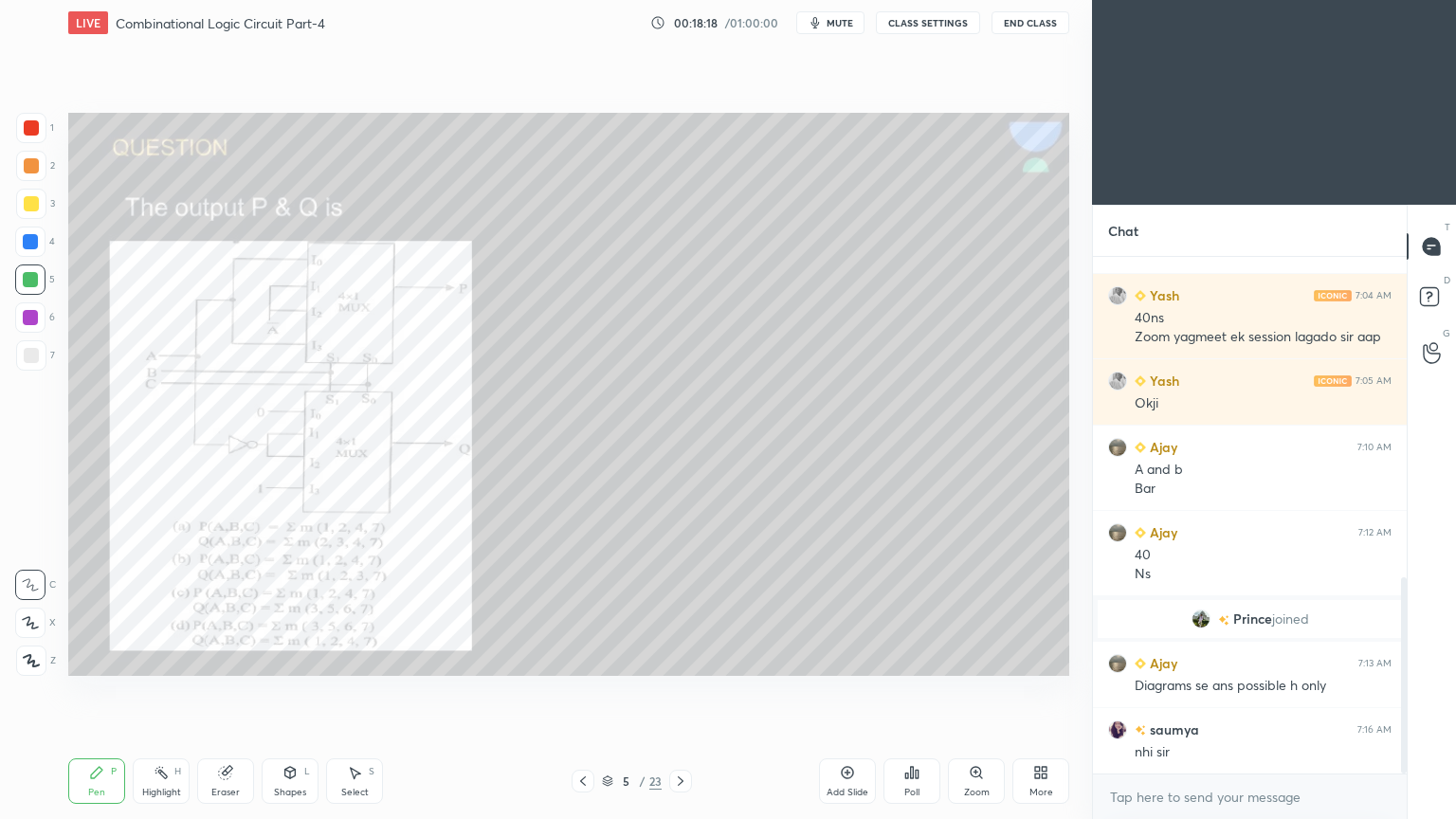 scroll, scrollTop: 845, scrollLeft: 0, axis: vertical 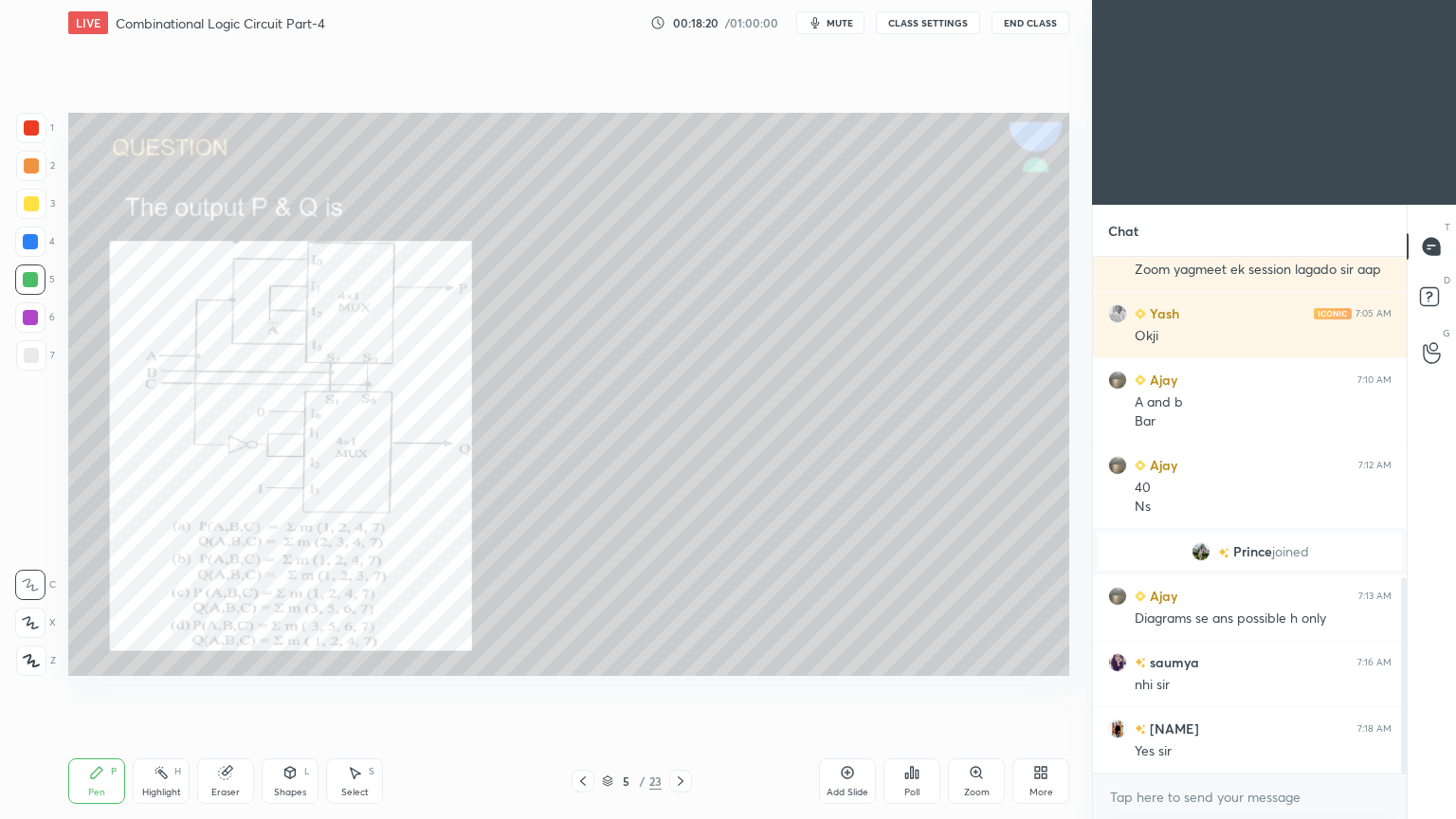 click on "Highlight H" at bounding box center (161, 781) 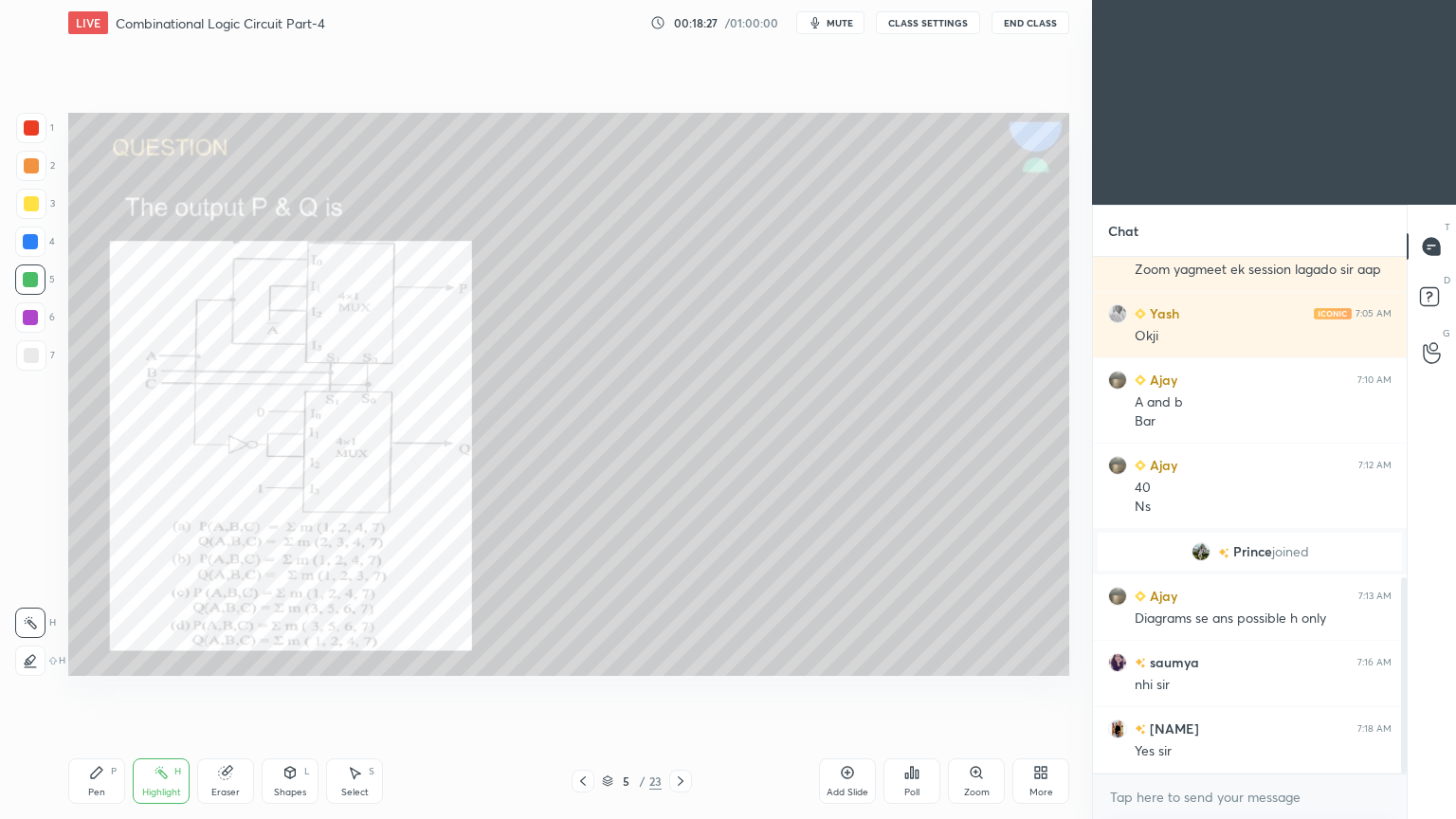 click 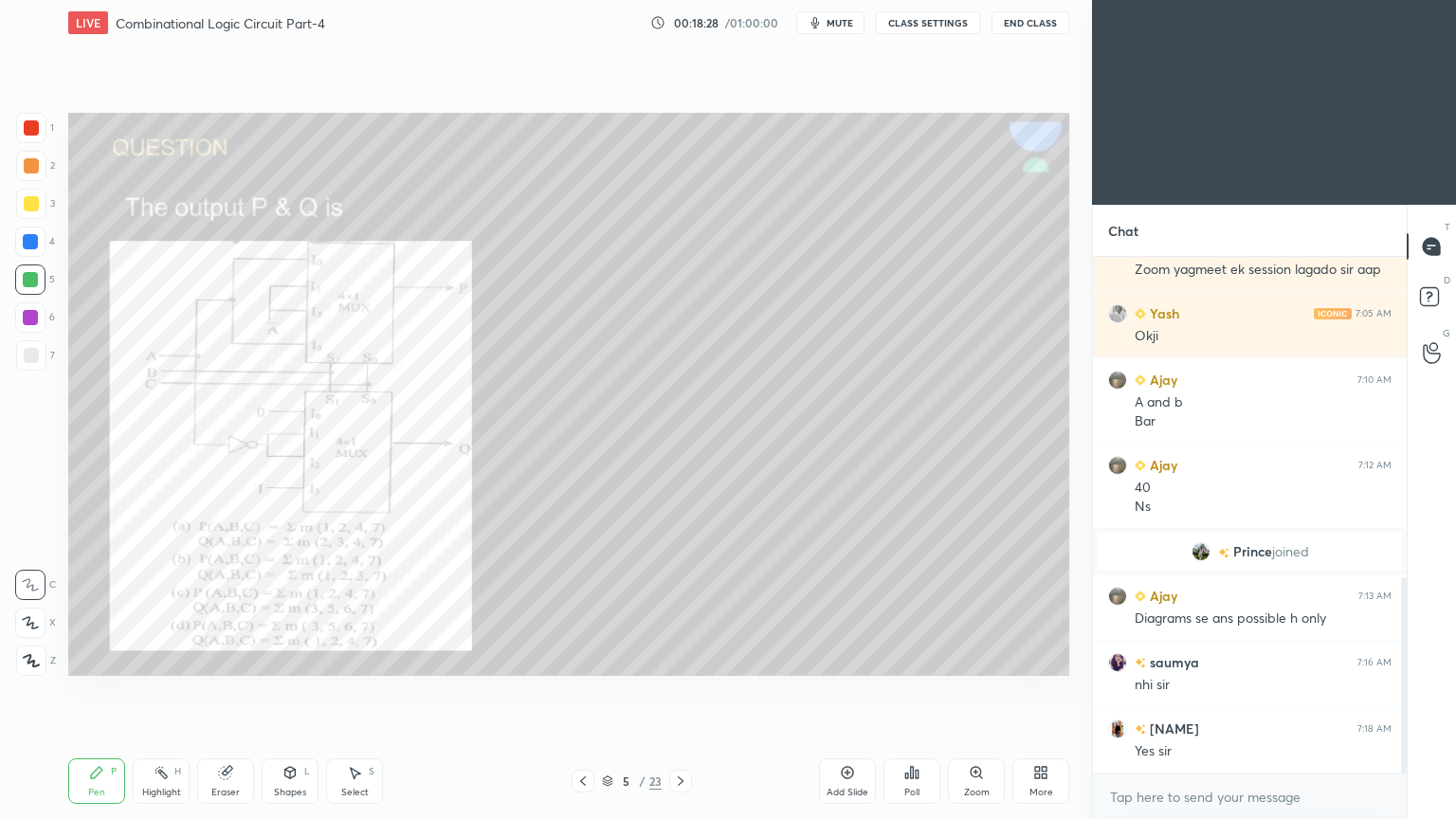 click at bounding box center (30, 318) 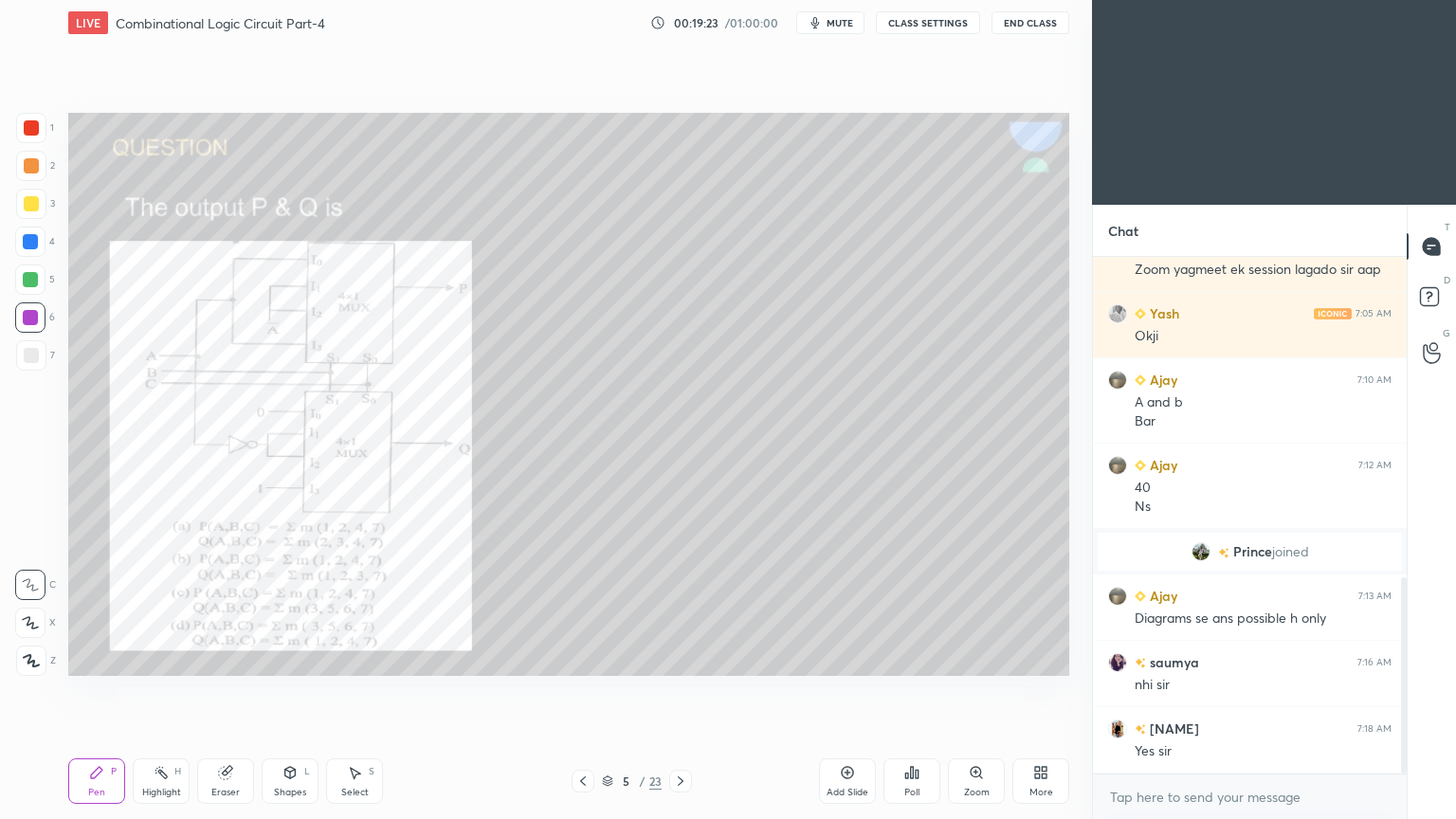 click at bounding box center (31, 204) 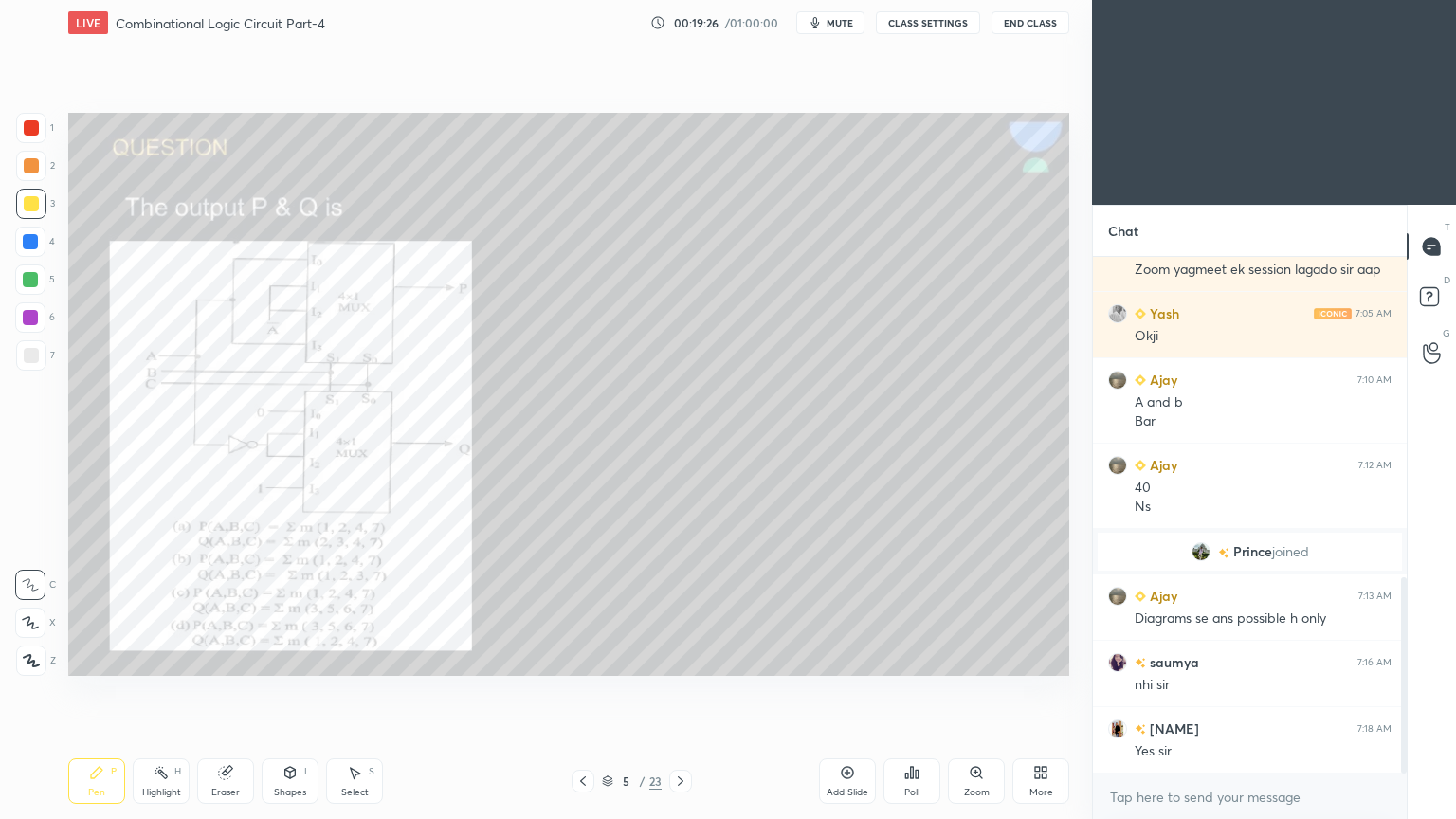 click on "Highlight H" at bounding box center (161, 781) 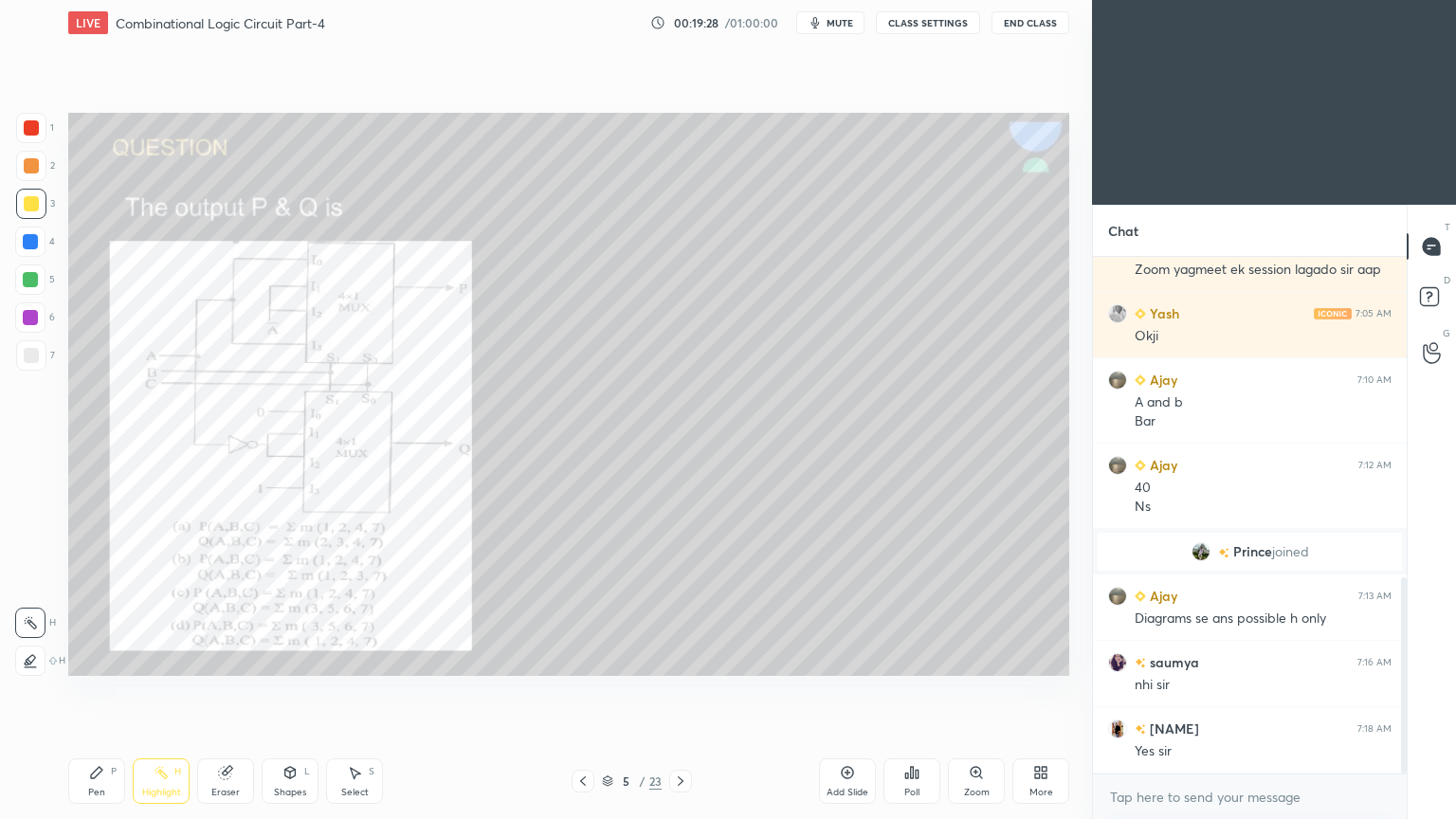 click on "Pen P" at bounding box center (97, 781) 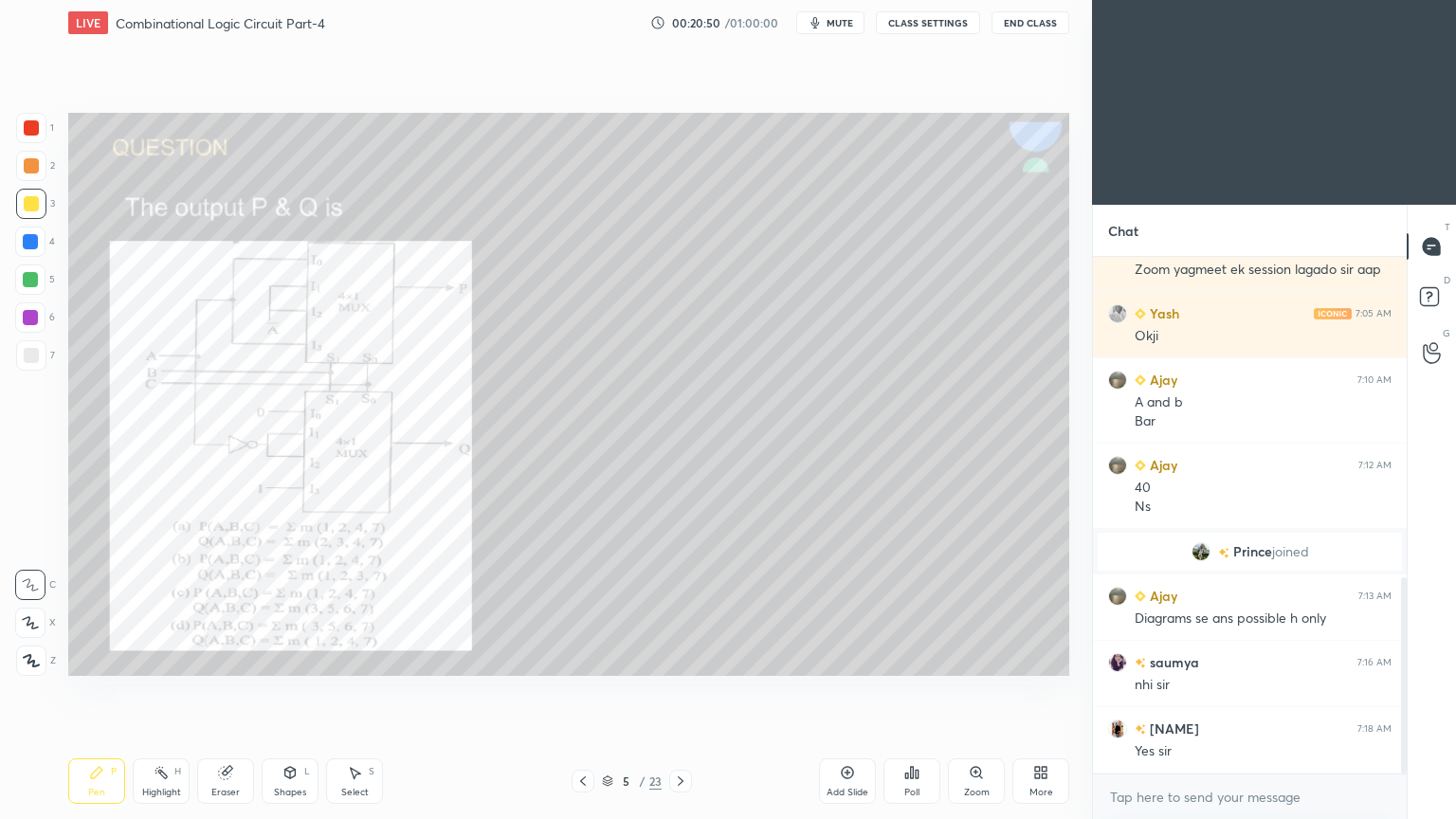 click at bounding box center (31, 128) 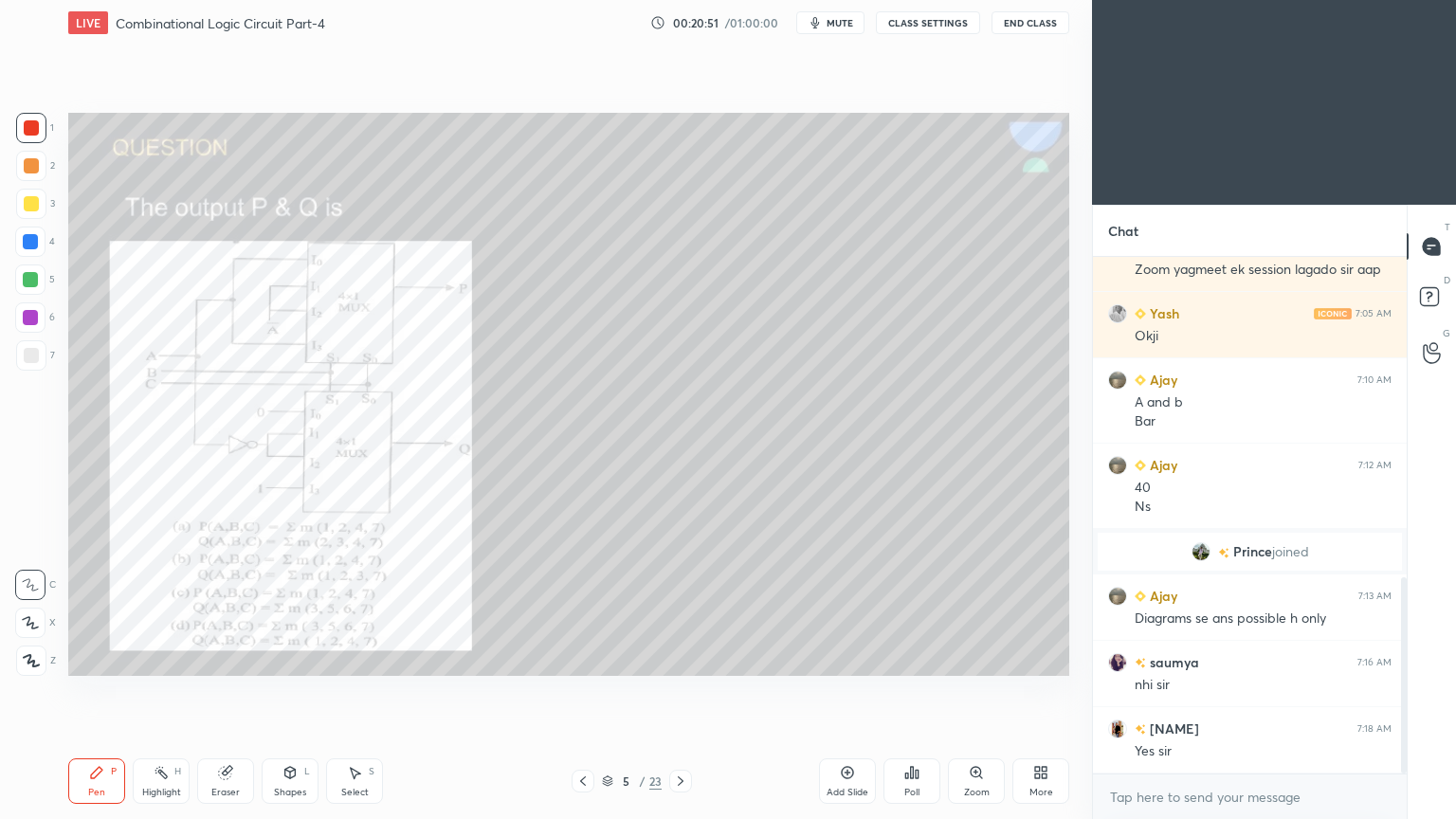 click at bounding box center (31, 166) 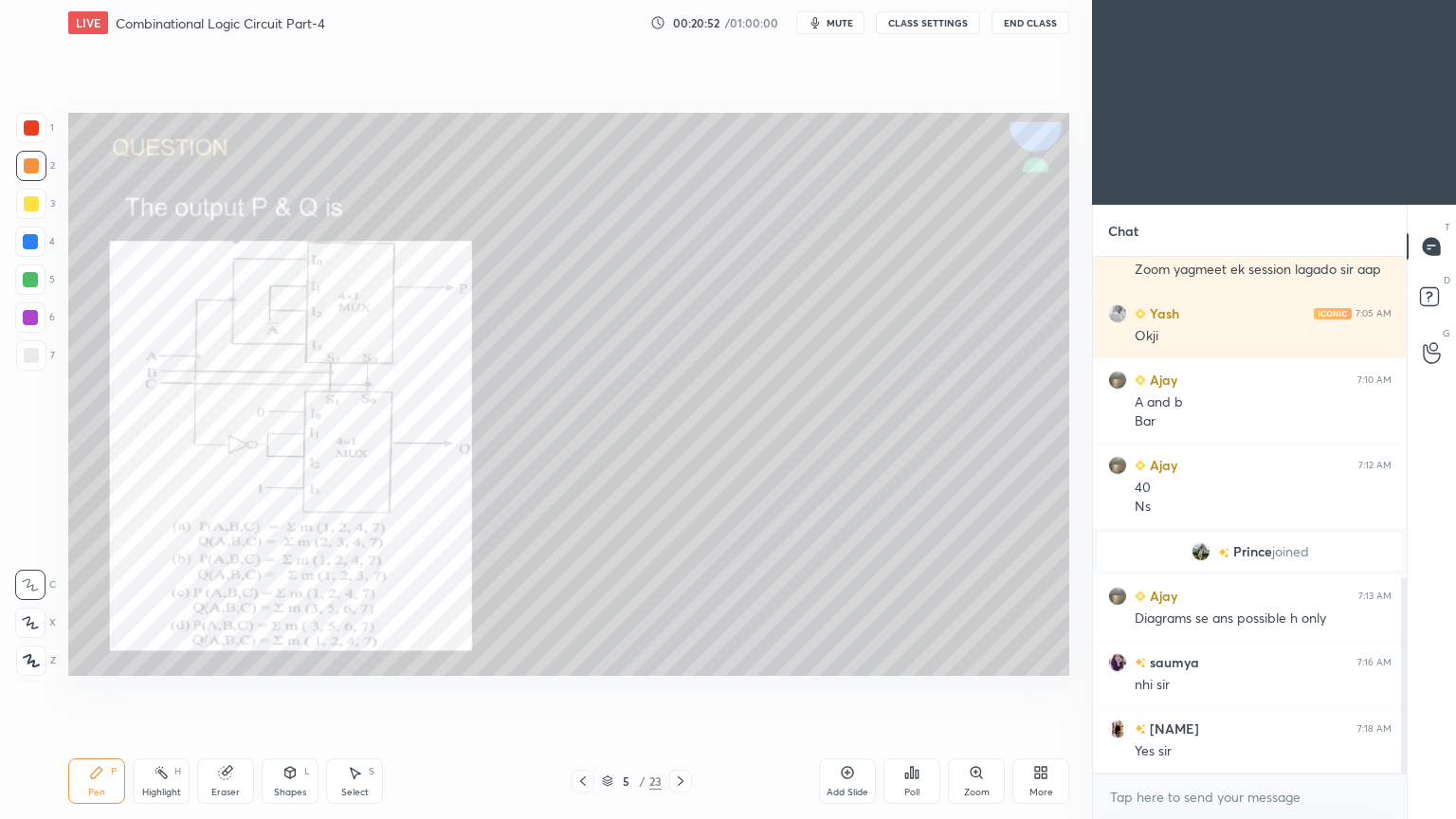 click at bounding box center [30, 623] 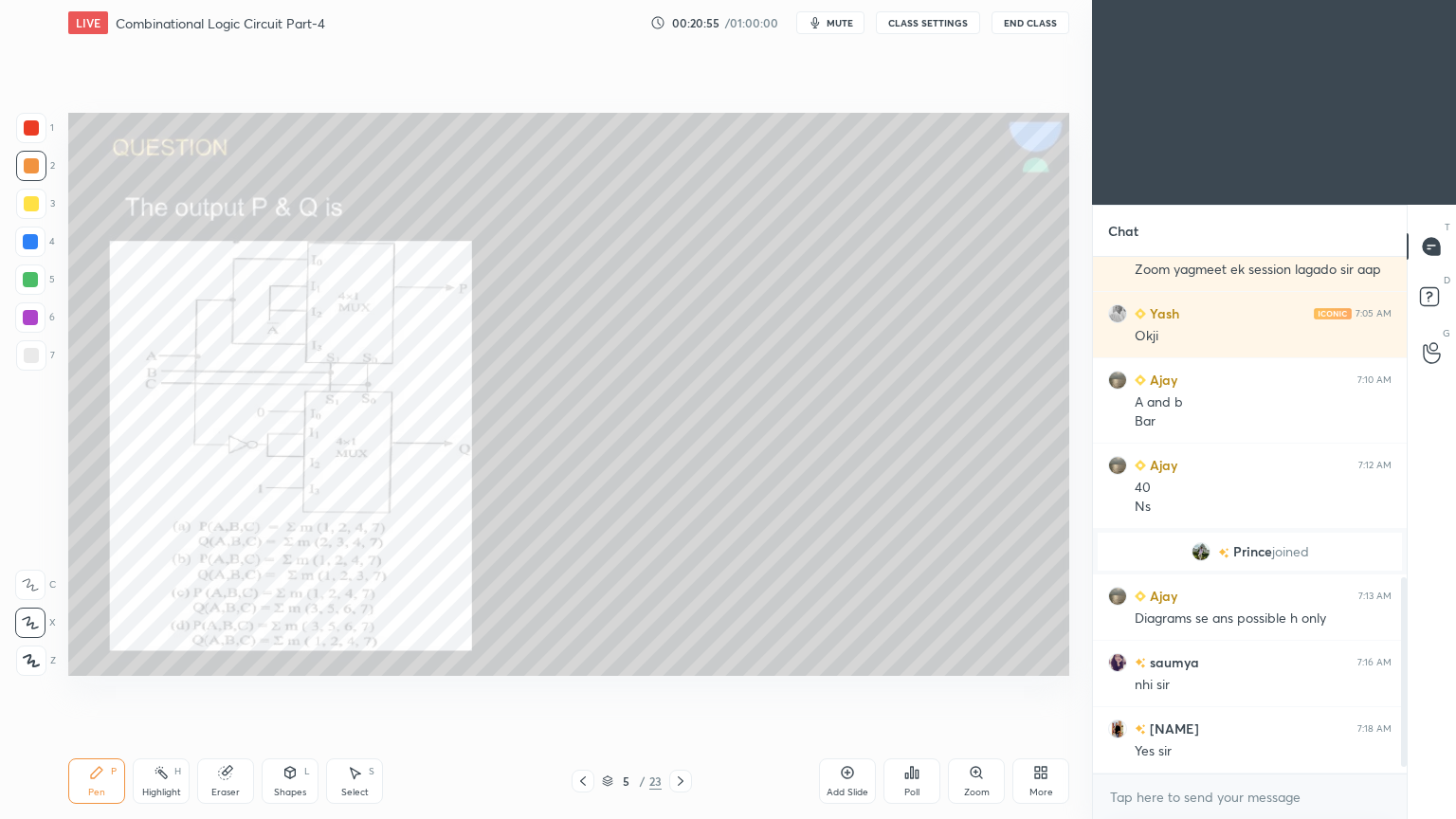 scroll, scrollTop: 910, scrollLeft: 0, axis: vertical 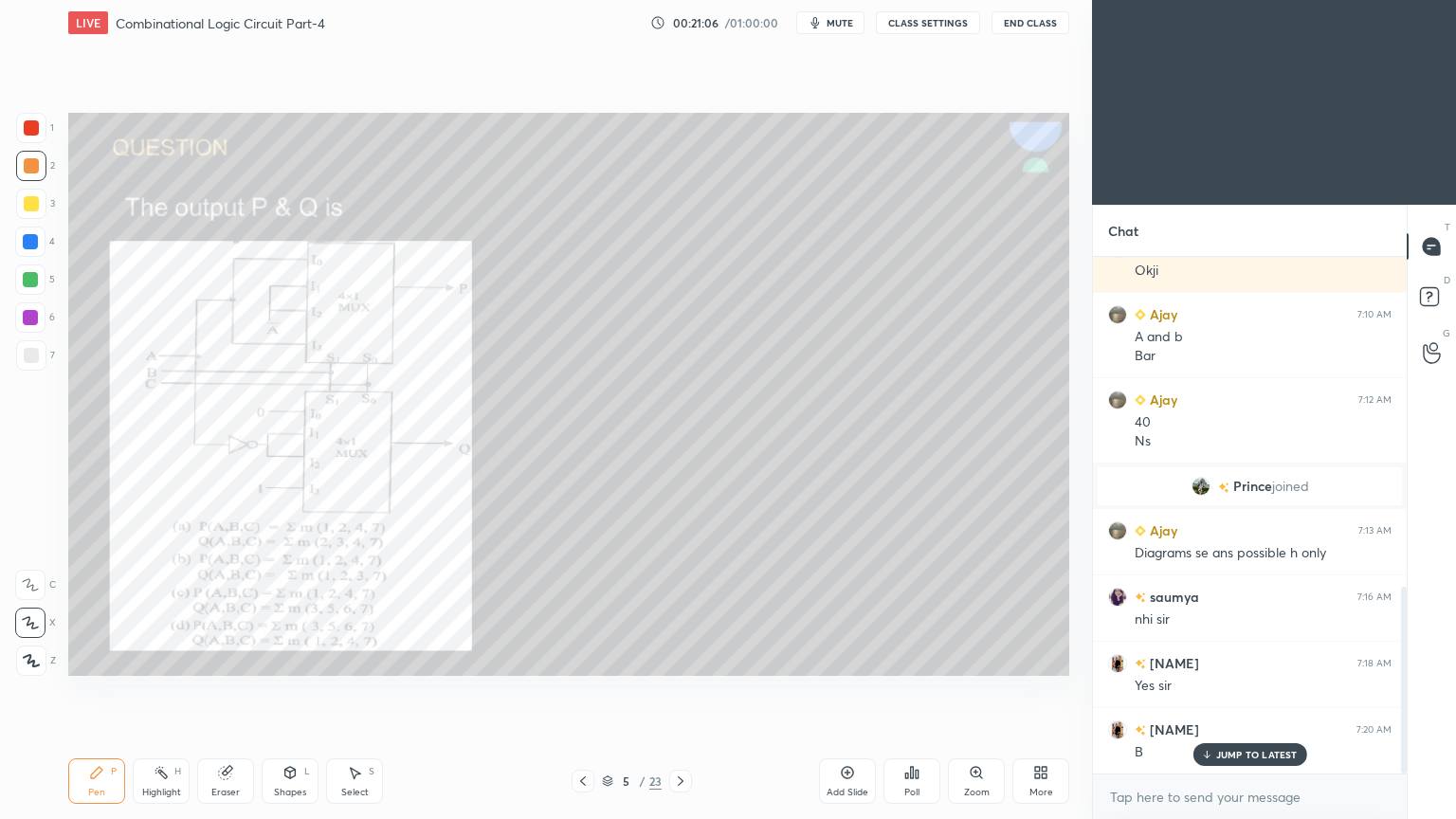 click at bounding box center [30, 242] 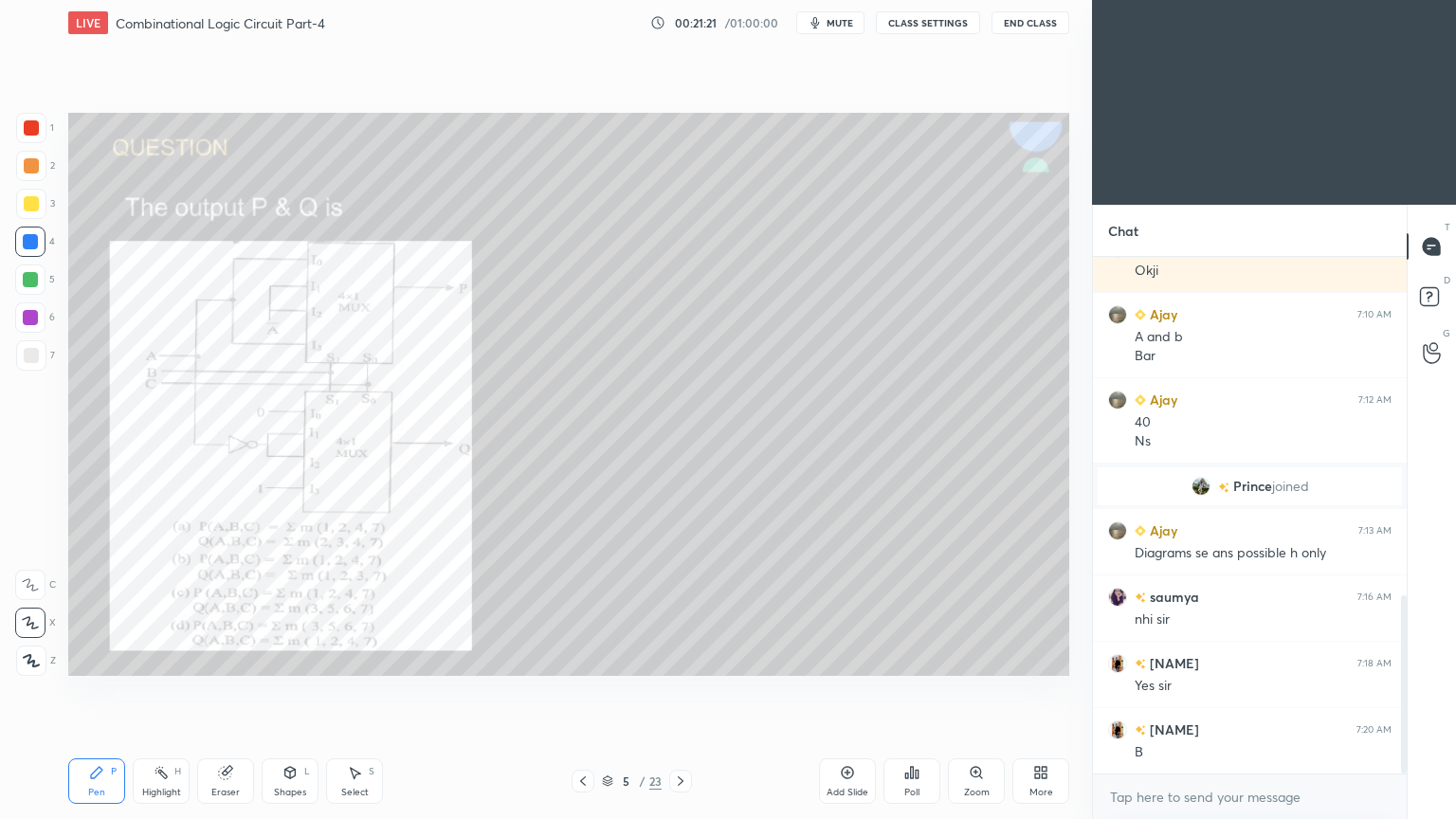 scroll, scrollTop: 977, scrollLeft: 0, axis: vertical 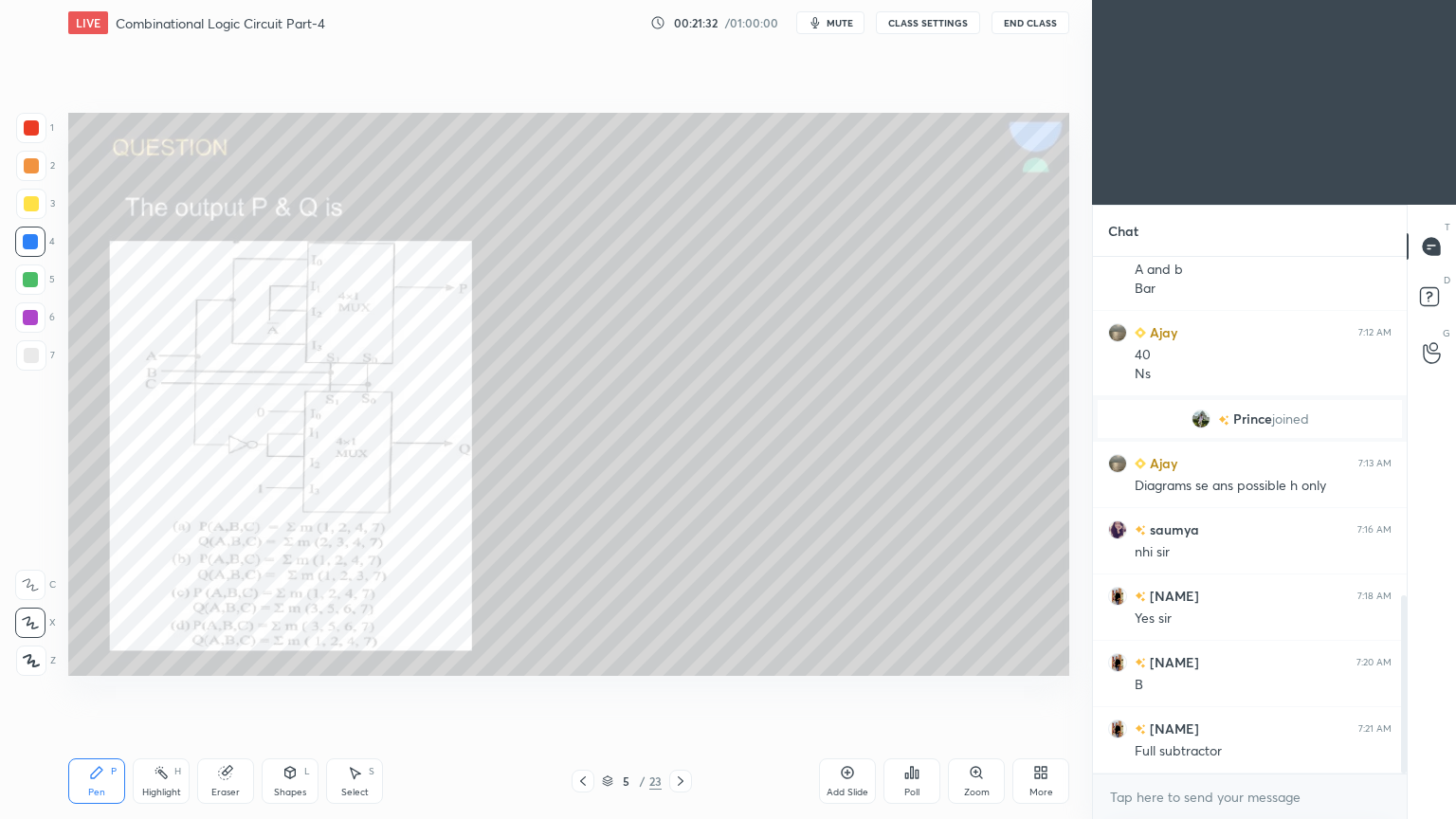 click on "Select S" at bounding box center (355, 781) 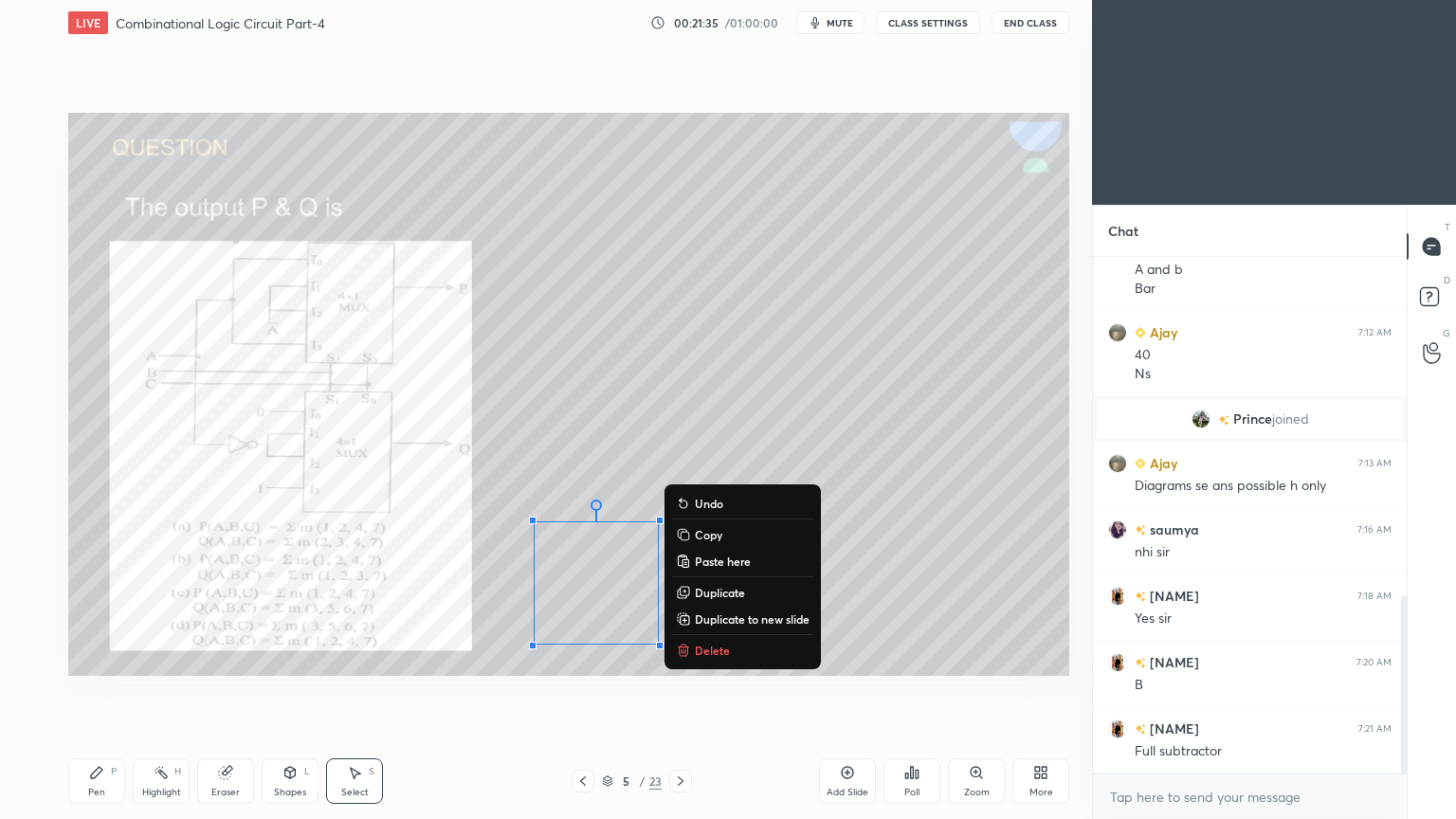 click on "Delete" at bounding box center (712, 650) 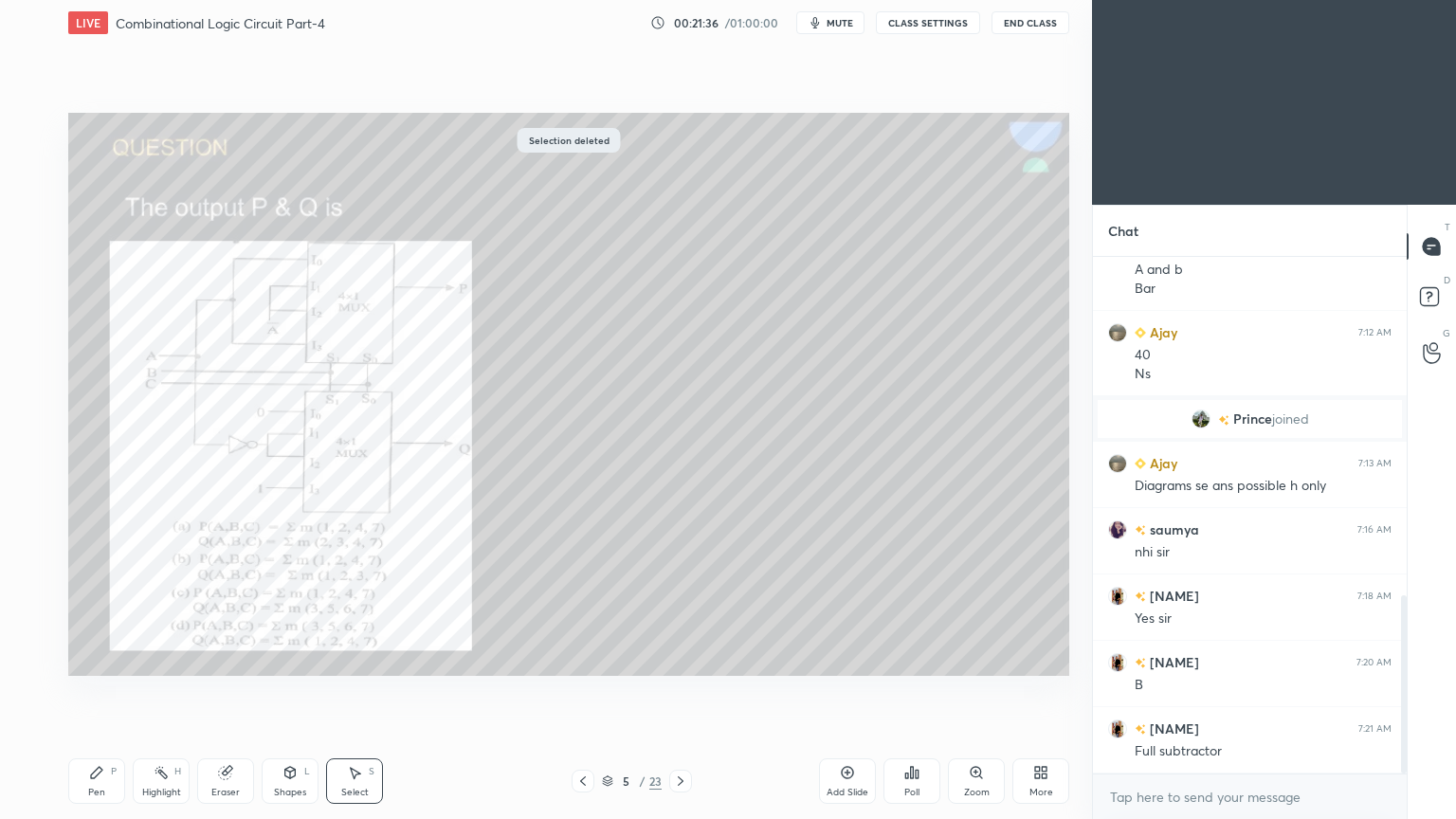click on "Pen P" at bounding box center (97, 781) 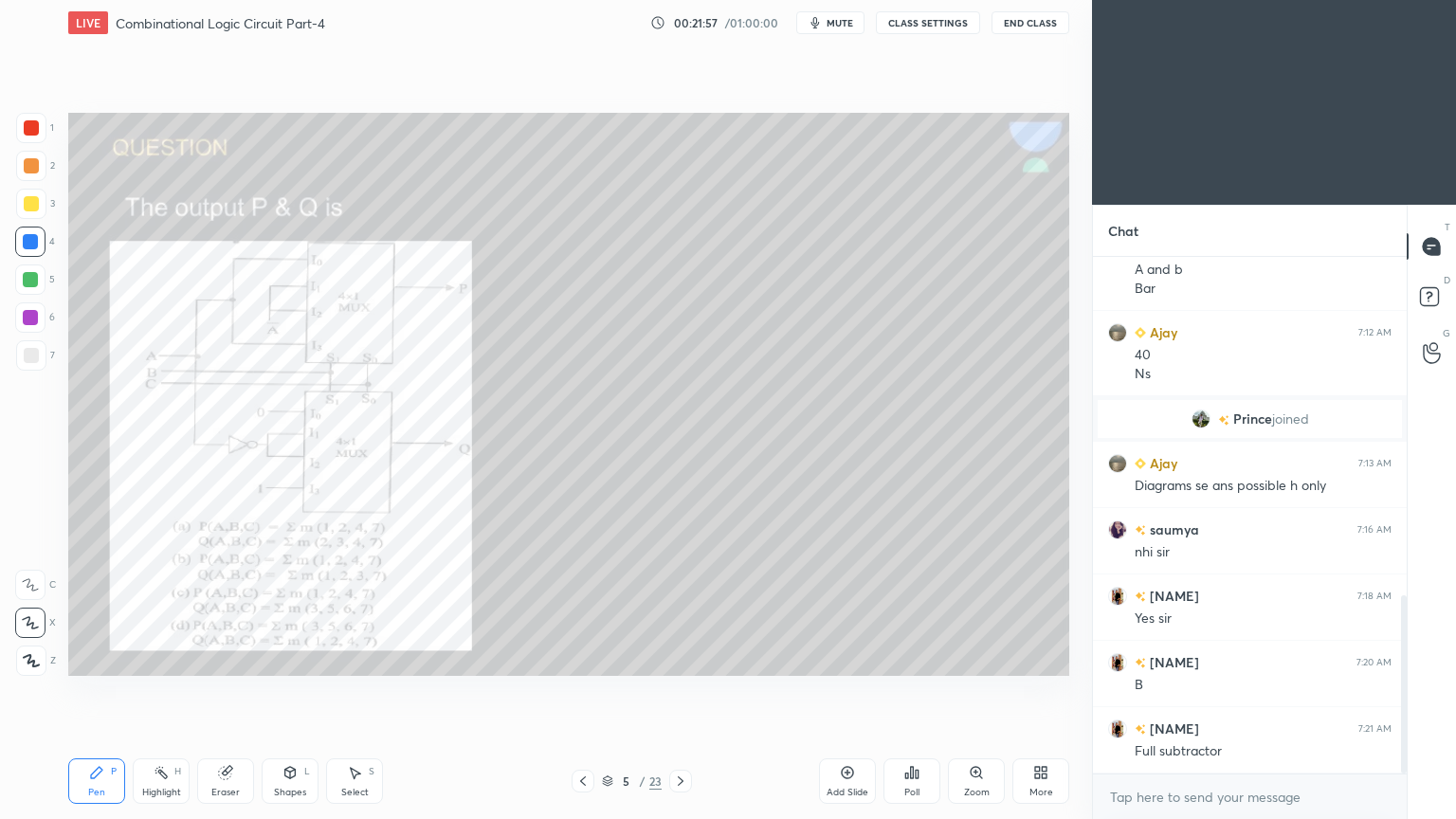 click at bounding box center [31, 166] 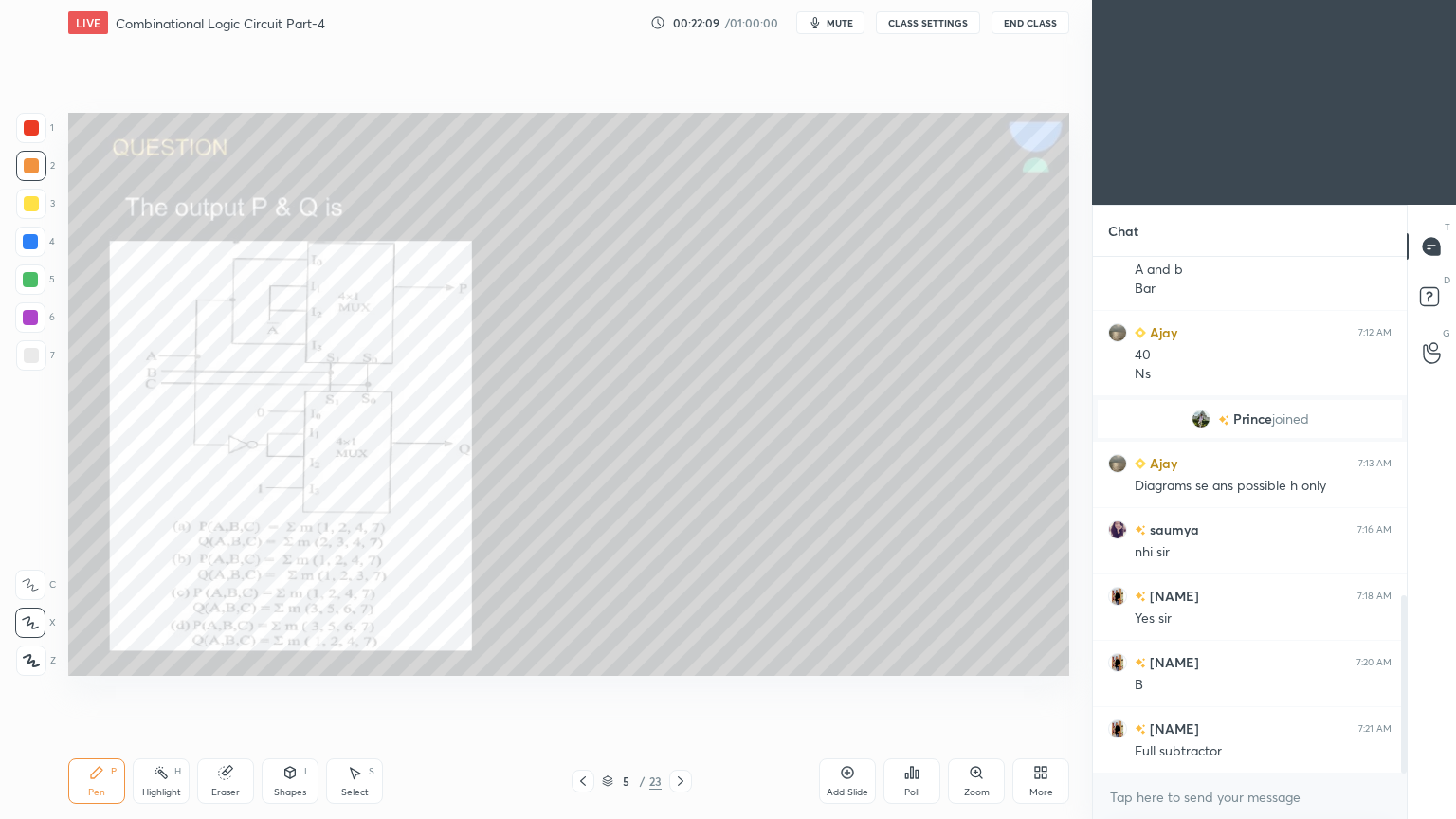 click on "Eraser" at bounding box center [226, 781] 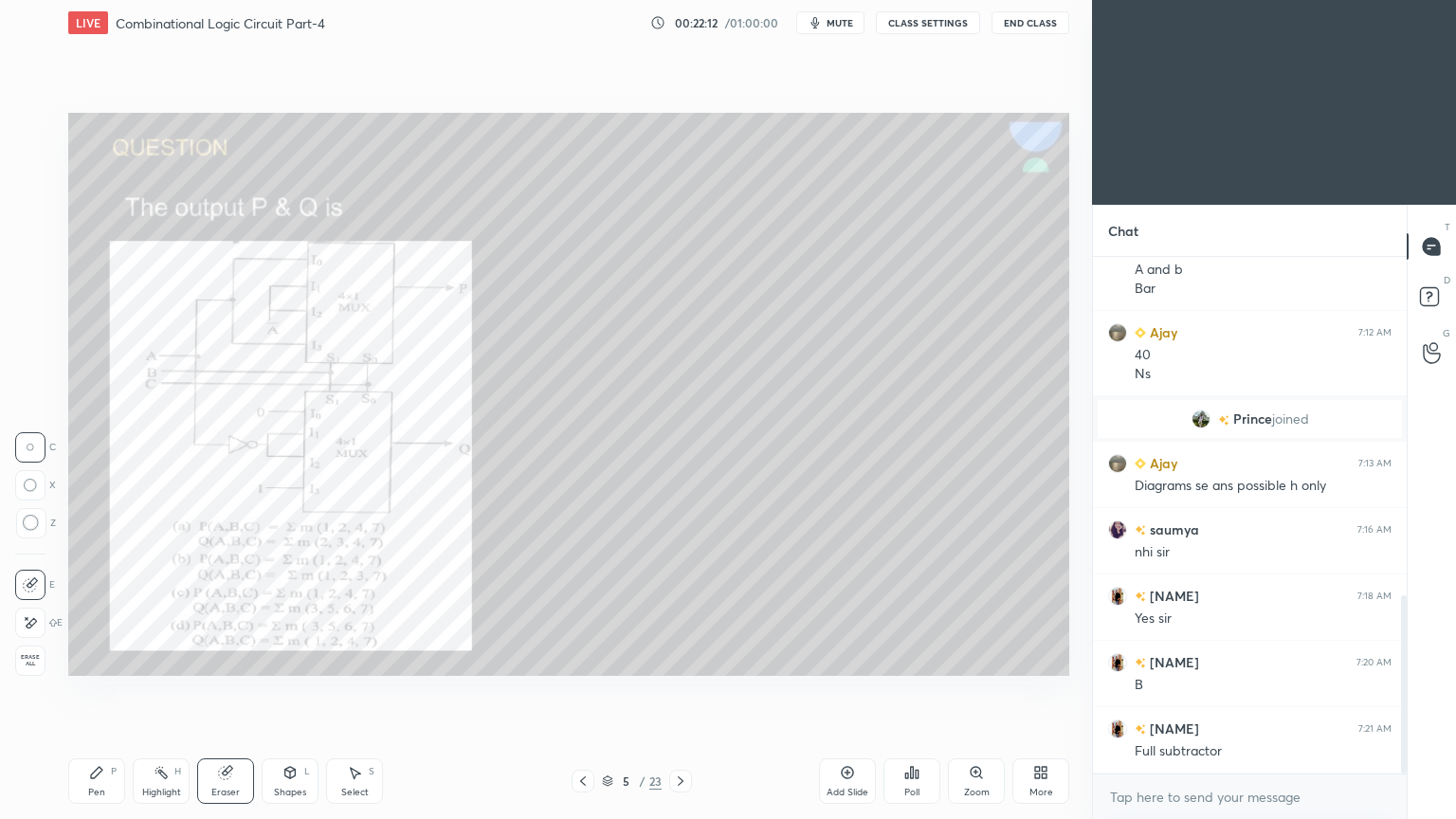 click 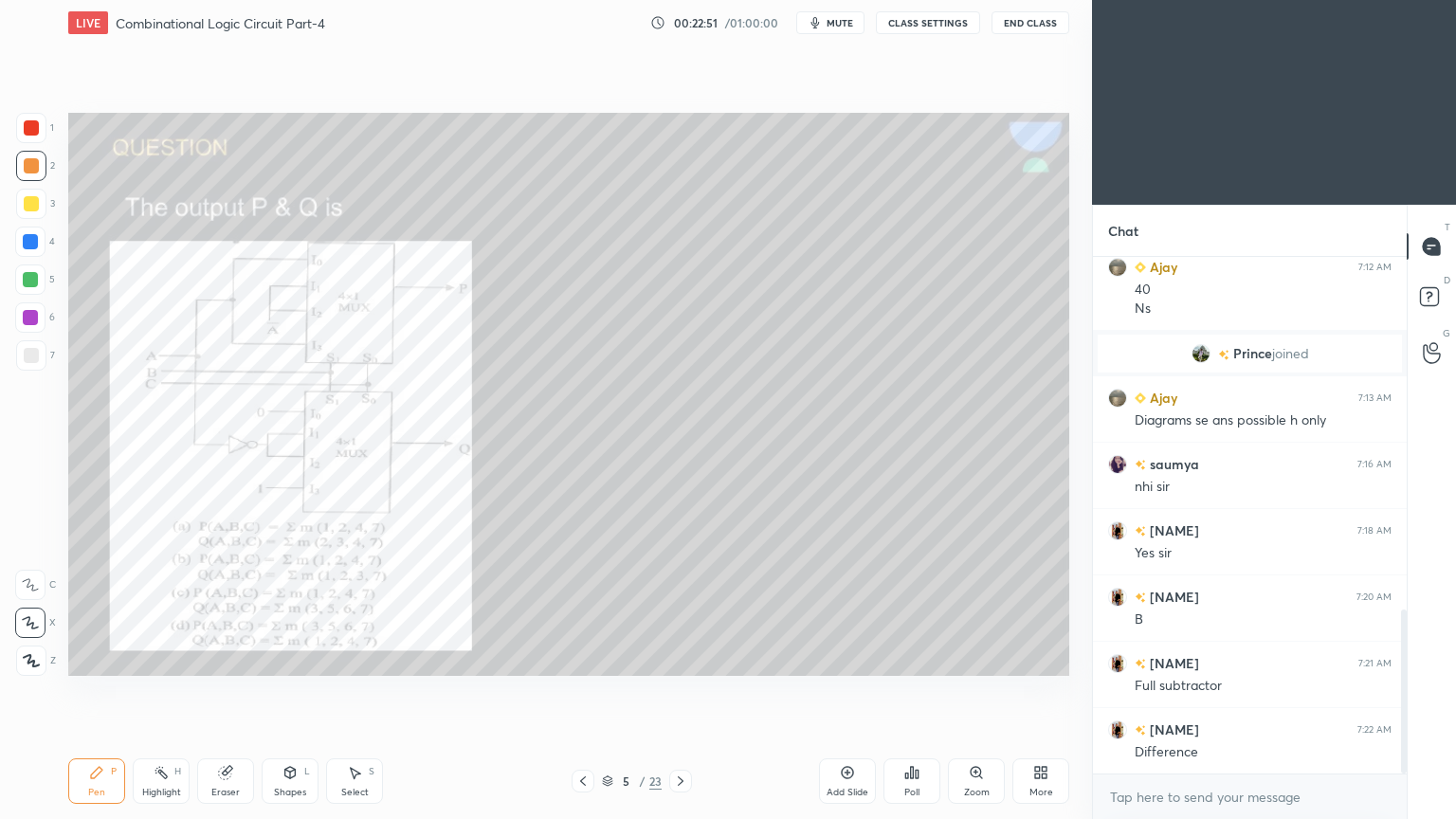 scroll, scrollTop: 1110, scrollLeft: 0, axis: vertical 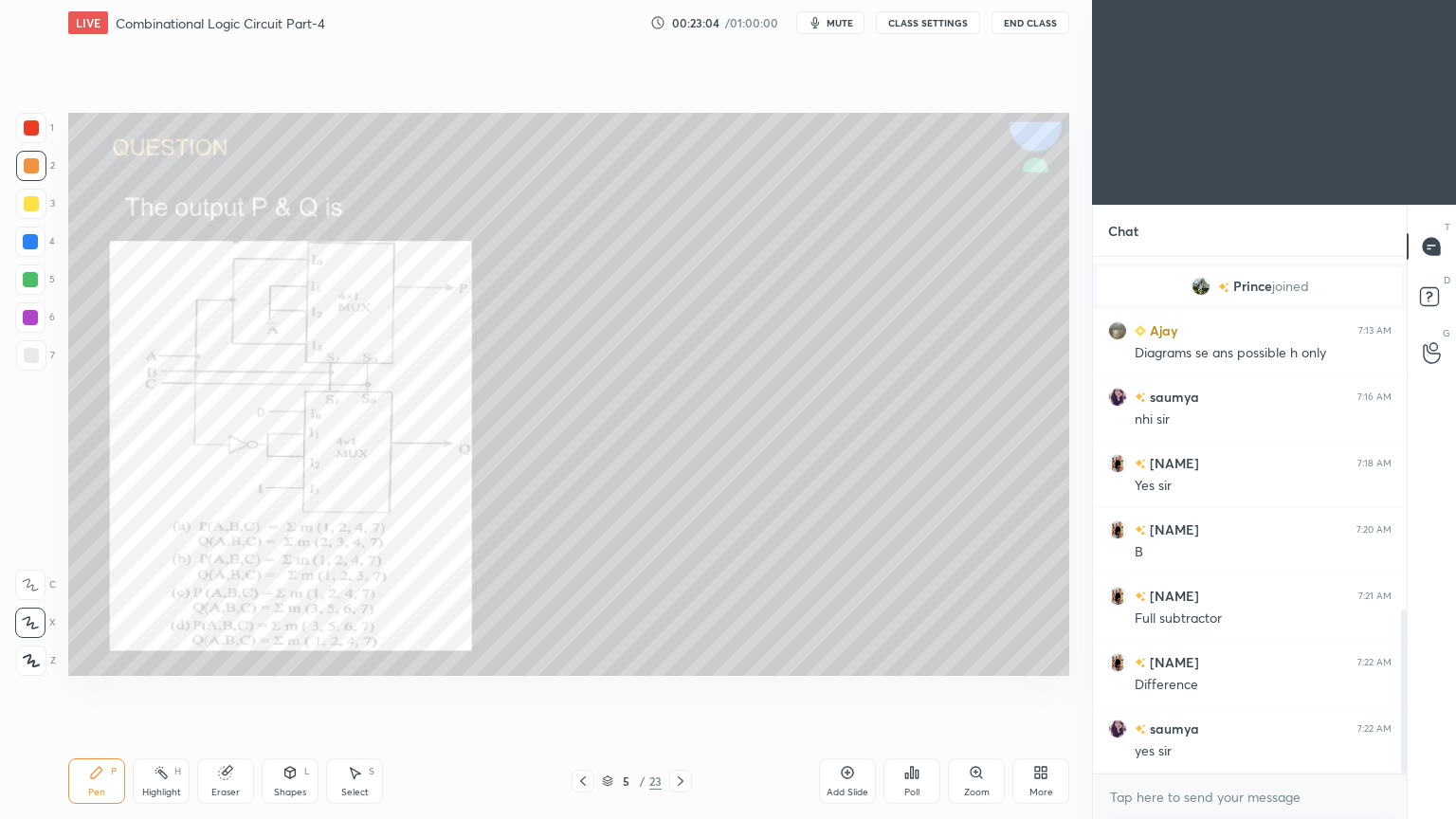 click 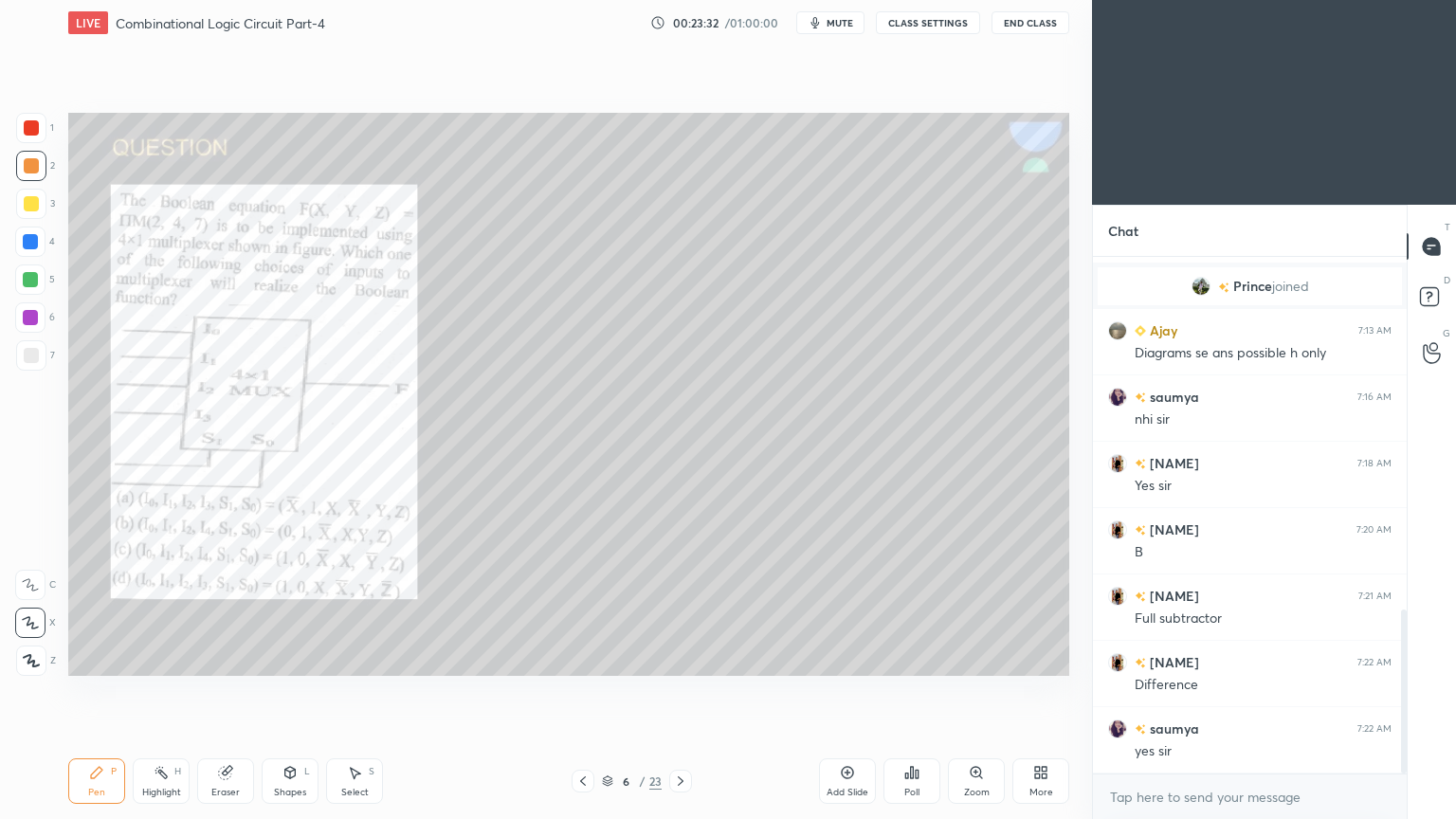 type on "x" 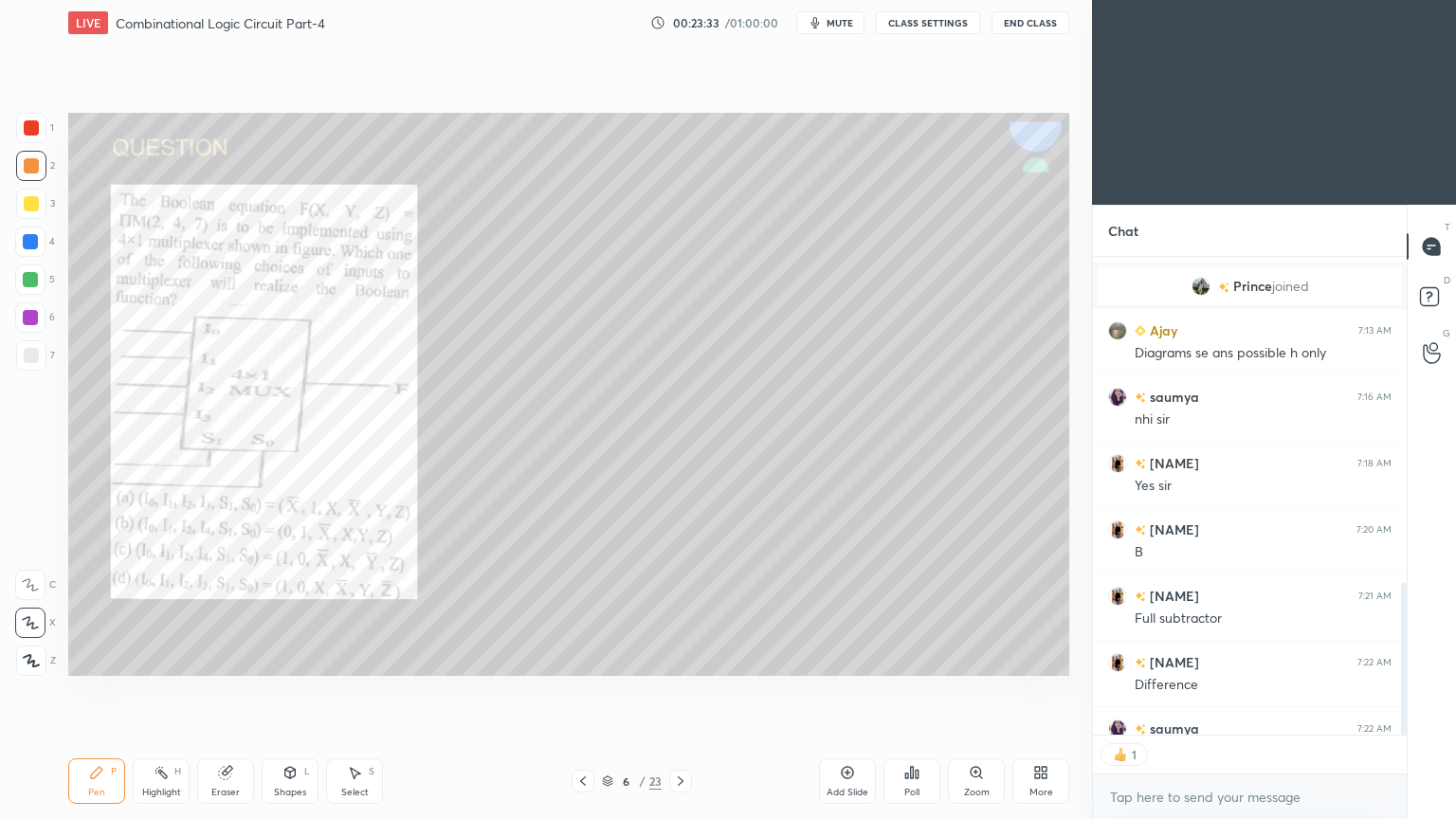 scroll, scrollTop: 6, scrollLeft: 6, axis: both 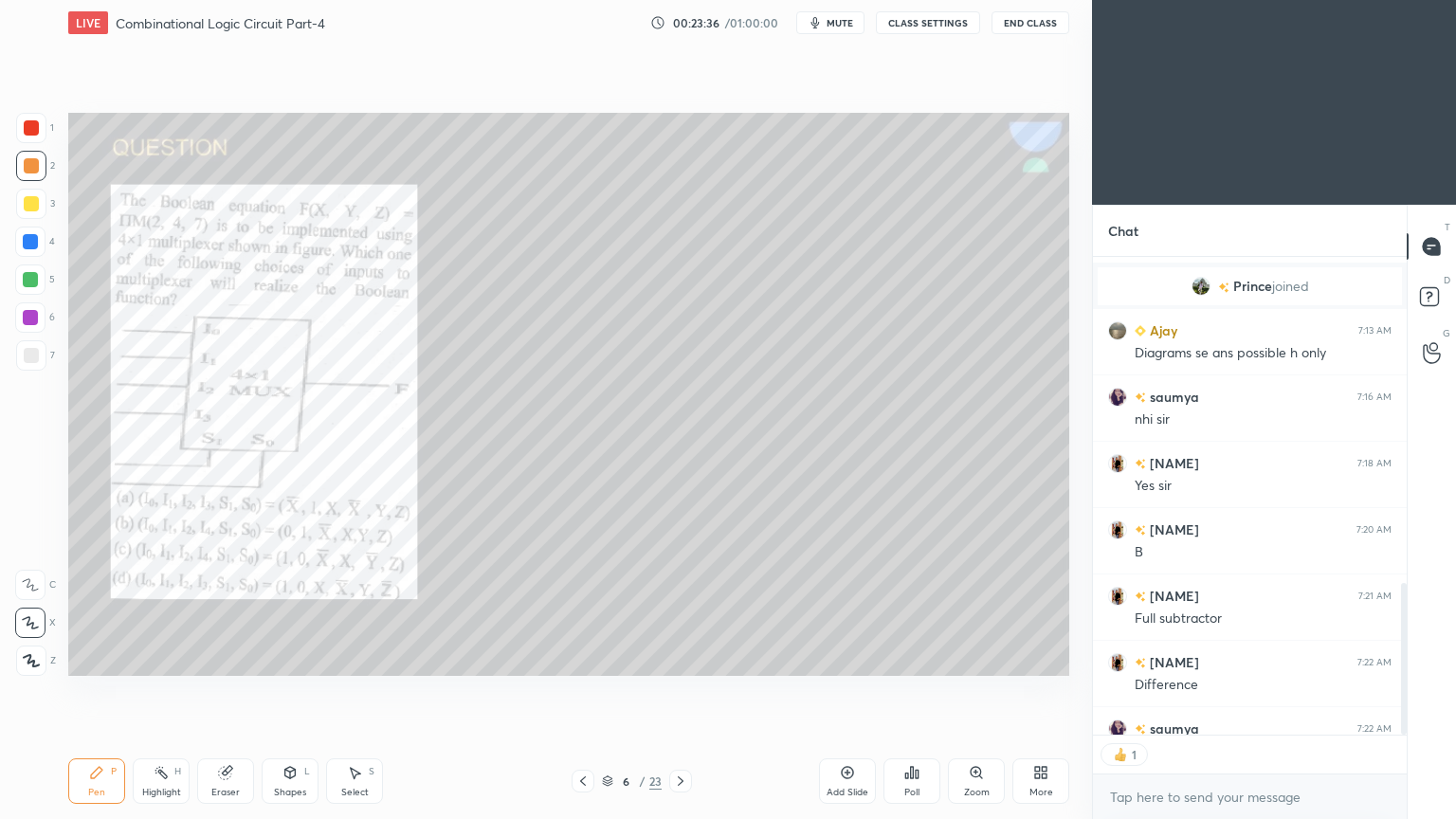 click on "Poll" at bounding box center [912, 781] 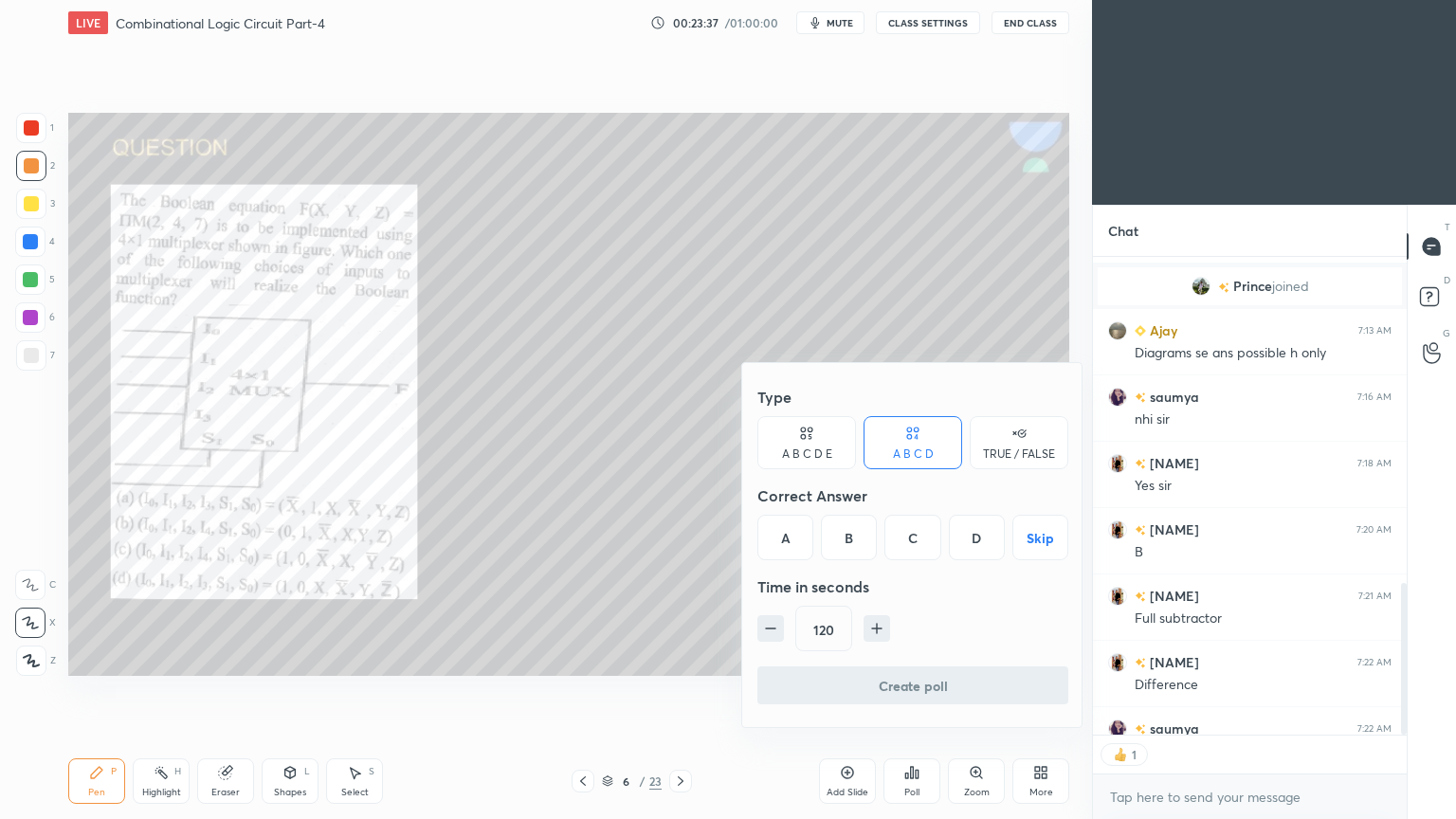 click on "A" at bounding box center (785, 537) 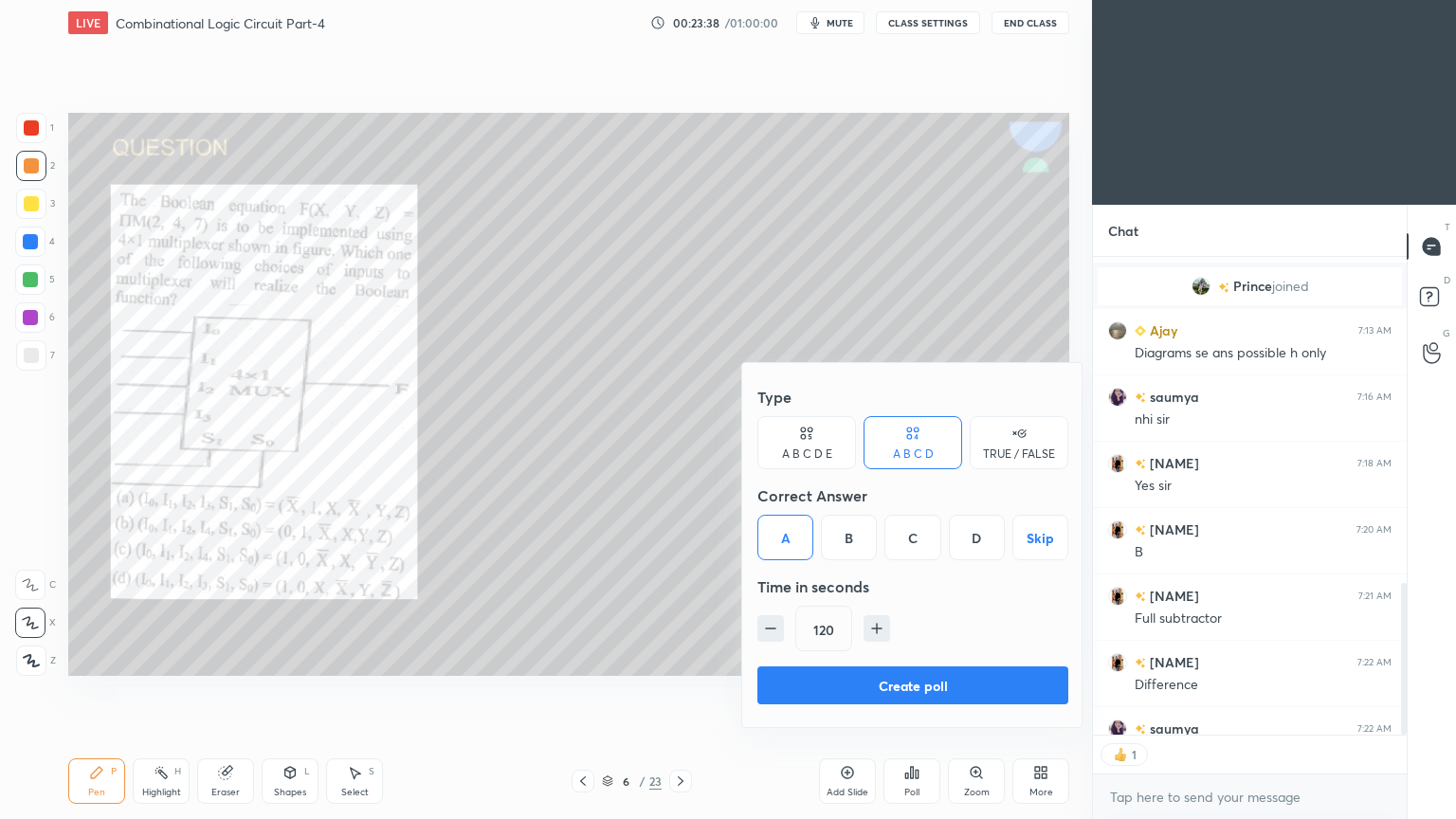 click 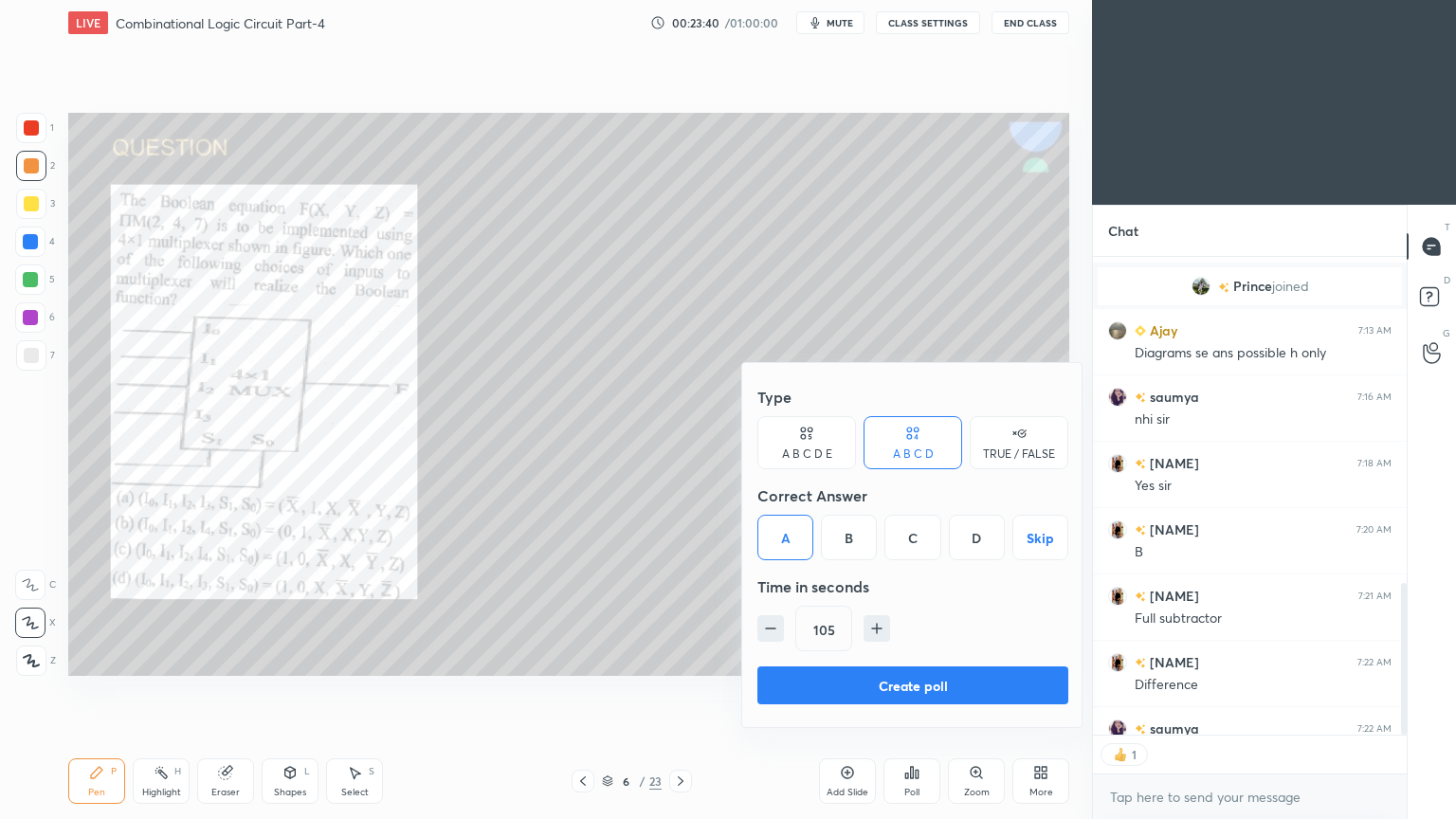 click 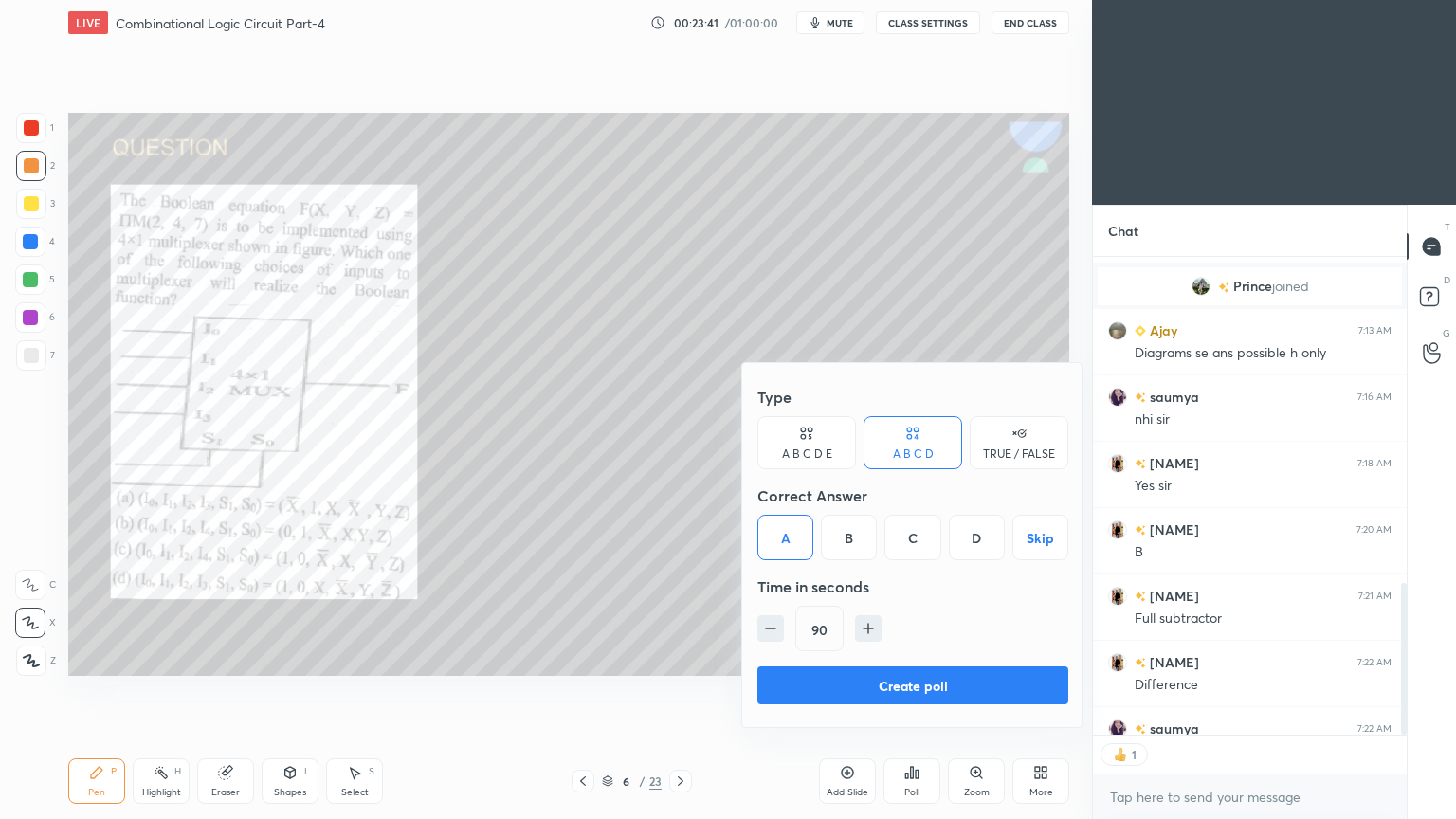 click 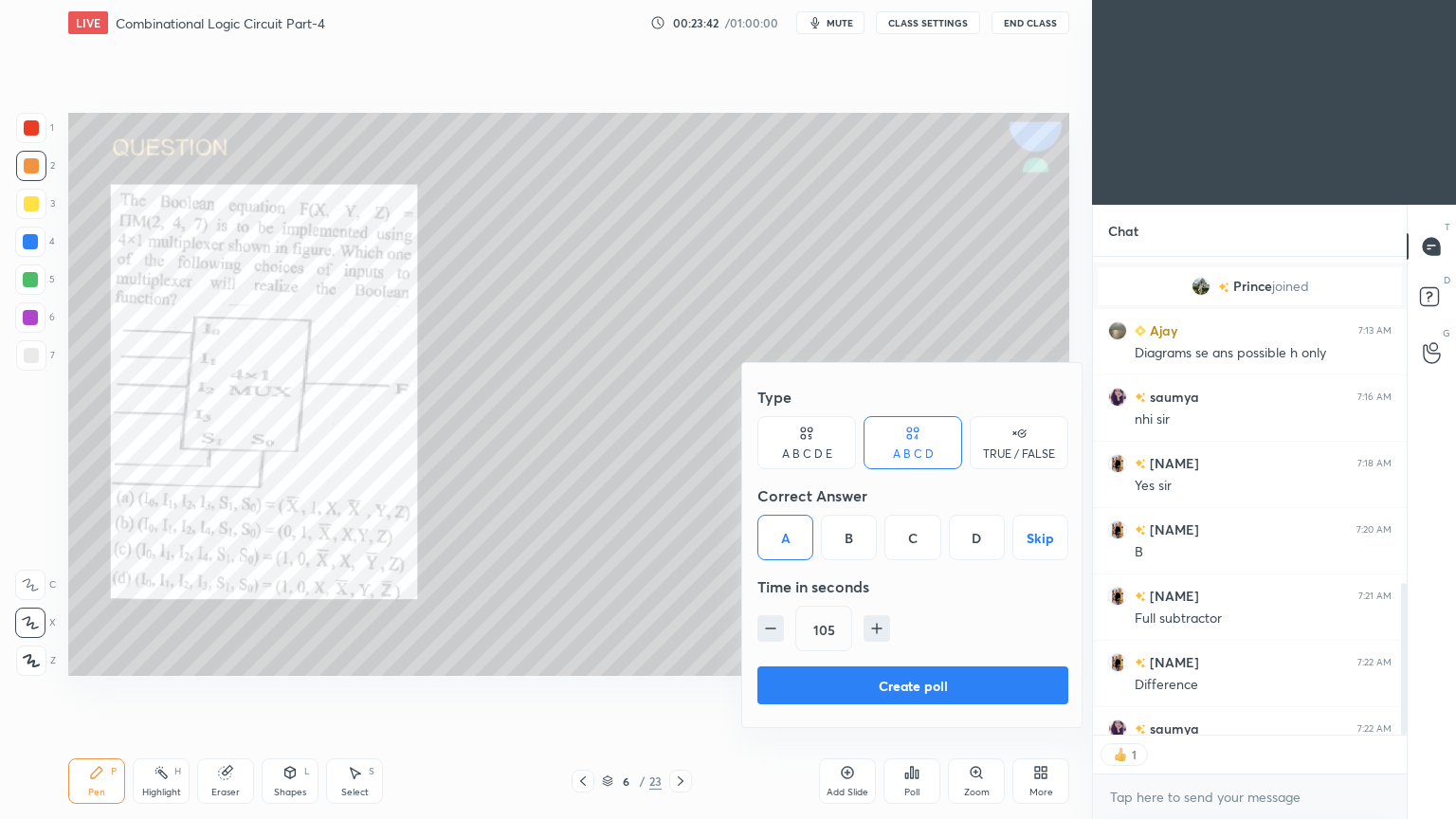 type on "x" 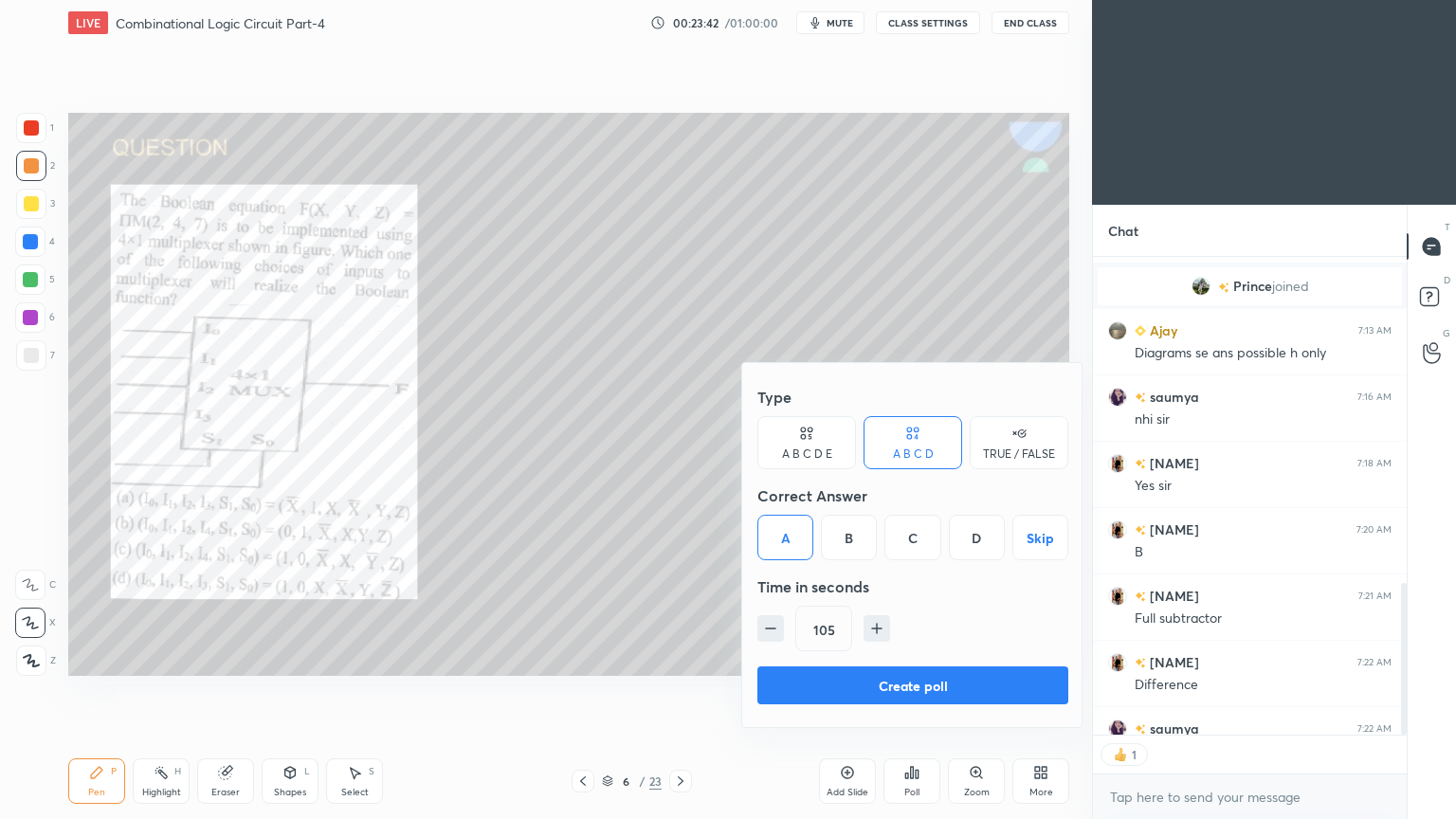 scroll, scrollTop: 7, scrollLeft: 6, axis: both 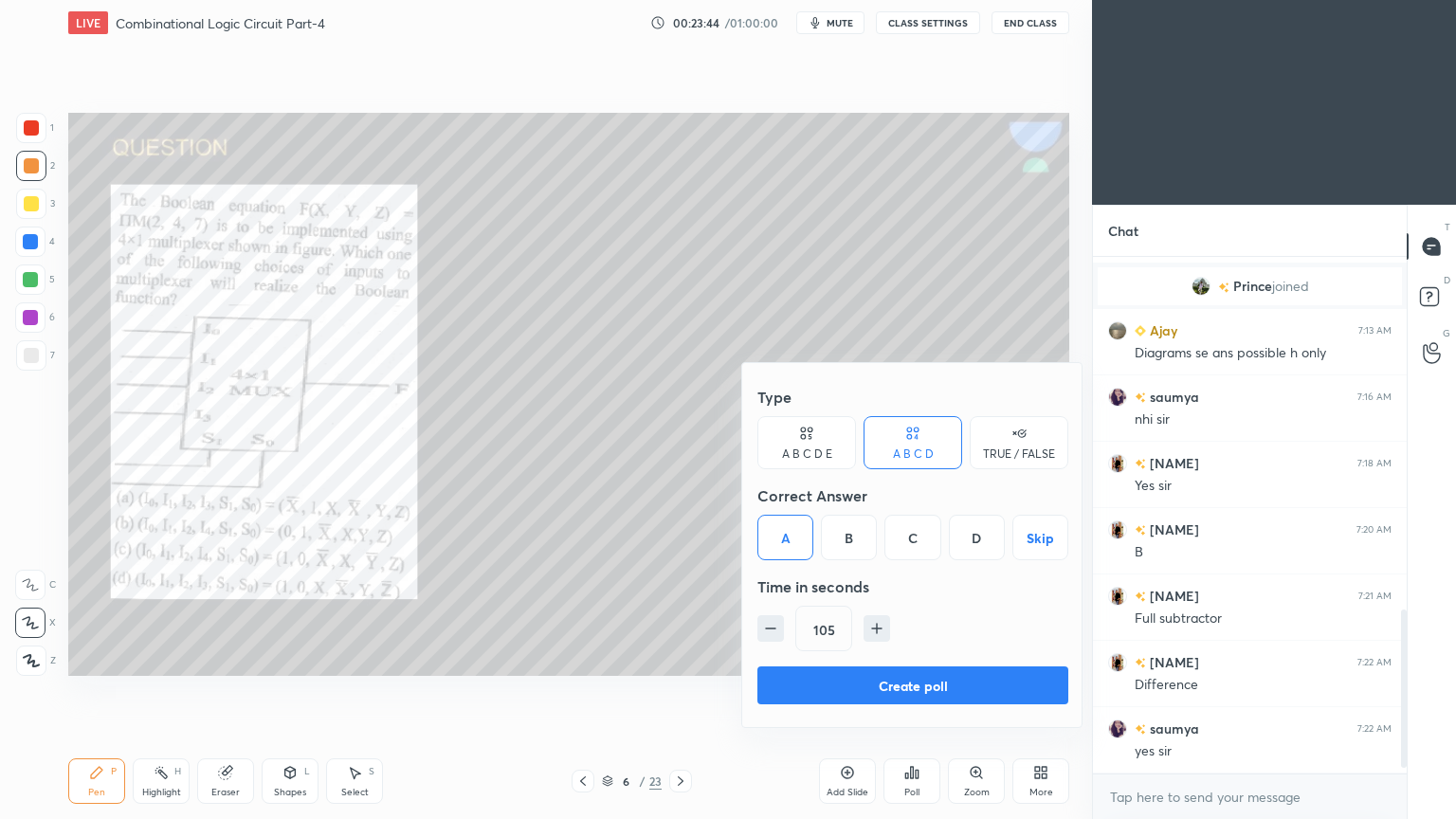 click 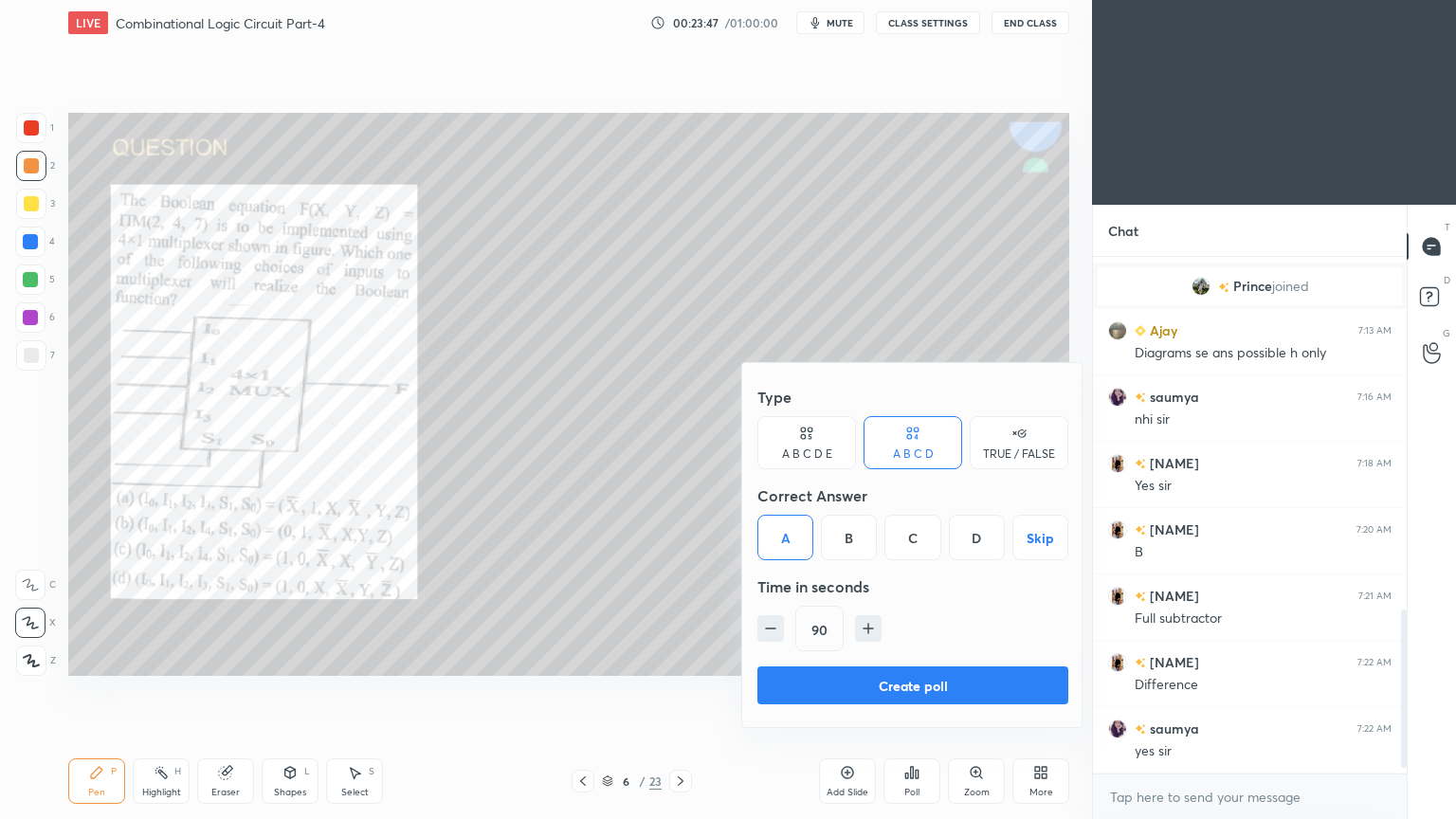 click 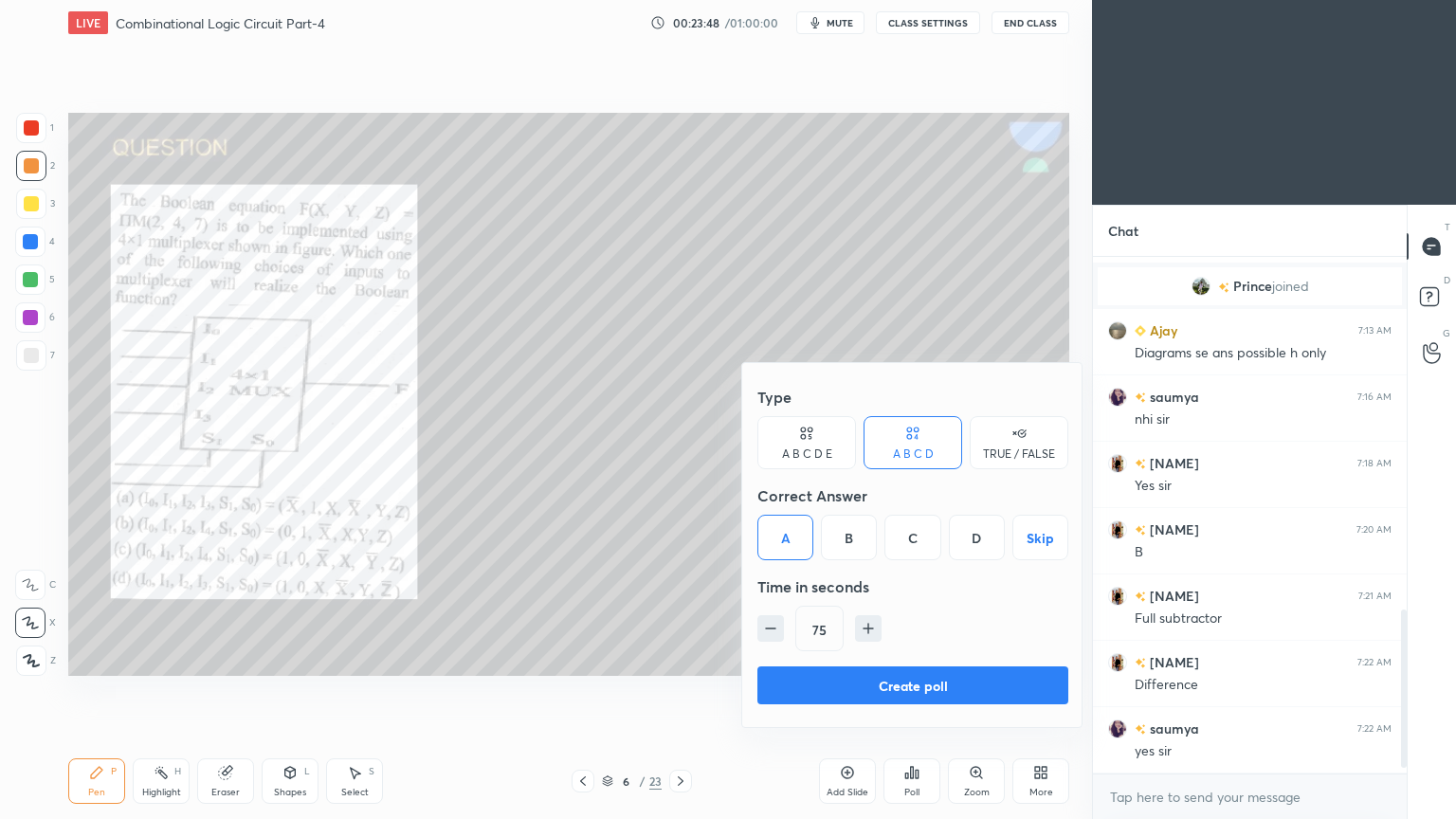 click 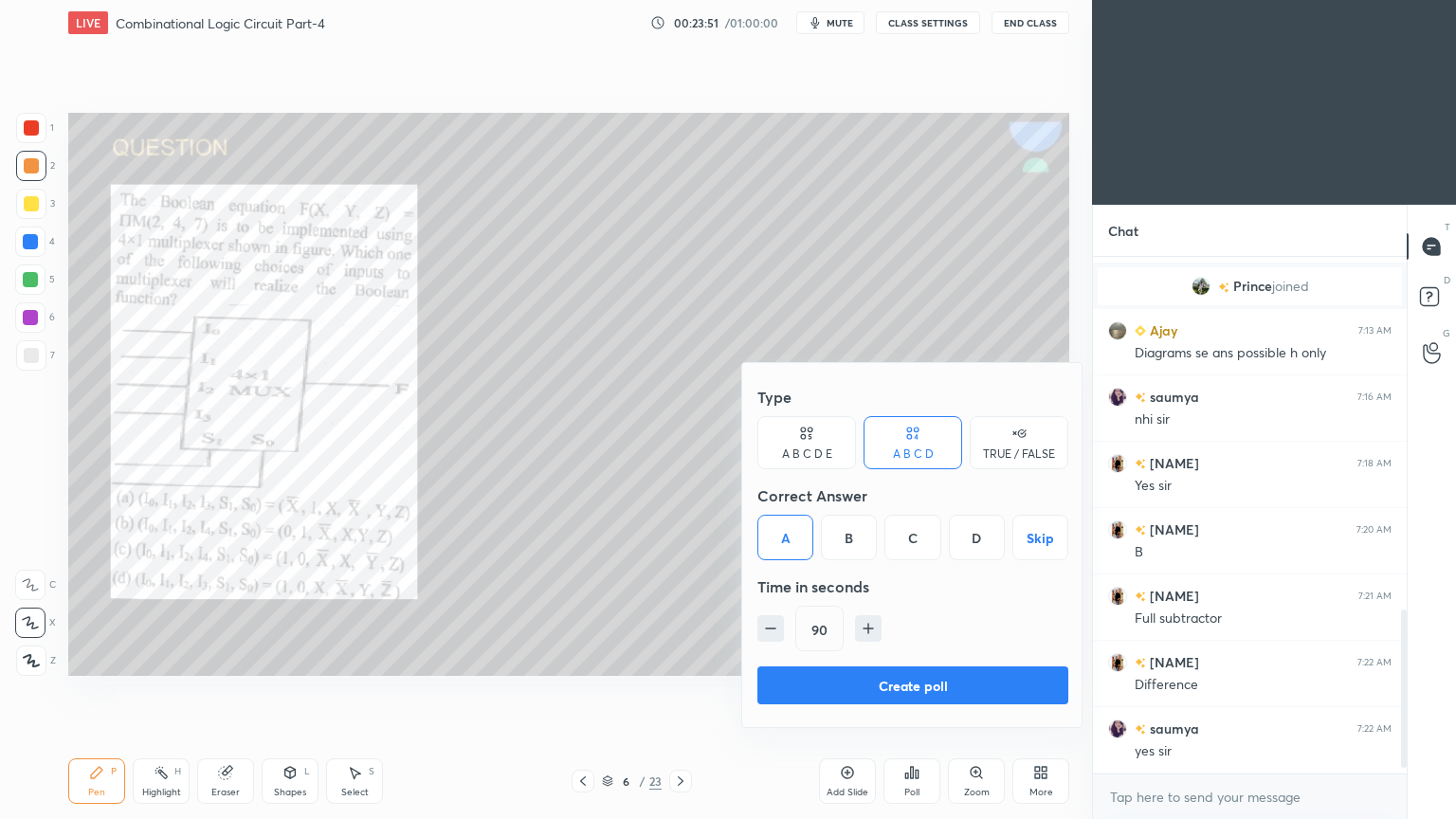 click on "Create poll" at bounding box center (913, 685) 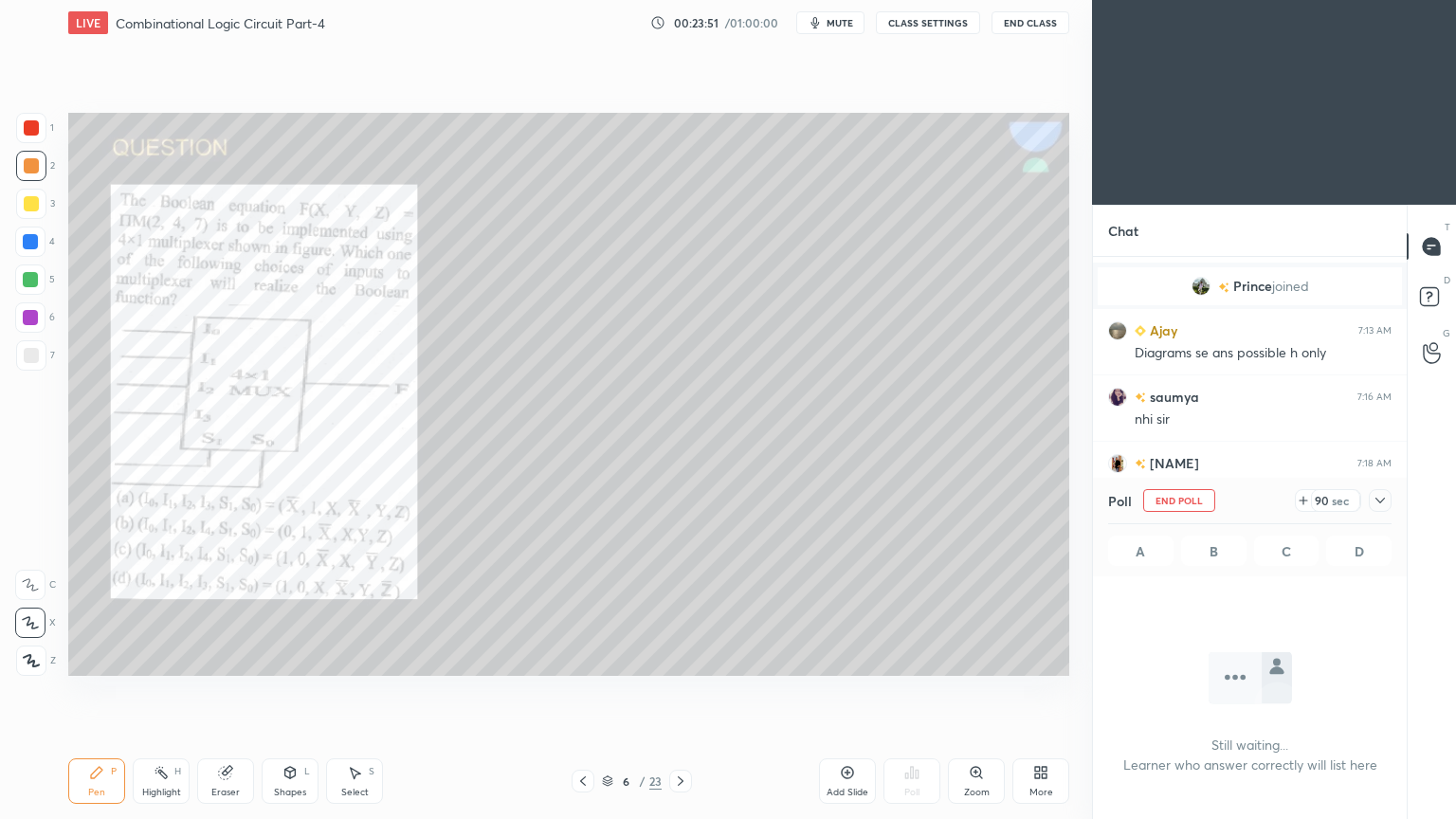 scroll, scrollTop: 462, scrollLeft: 308, axis: both 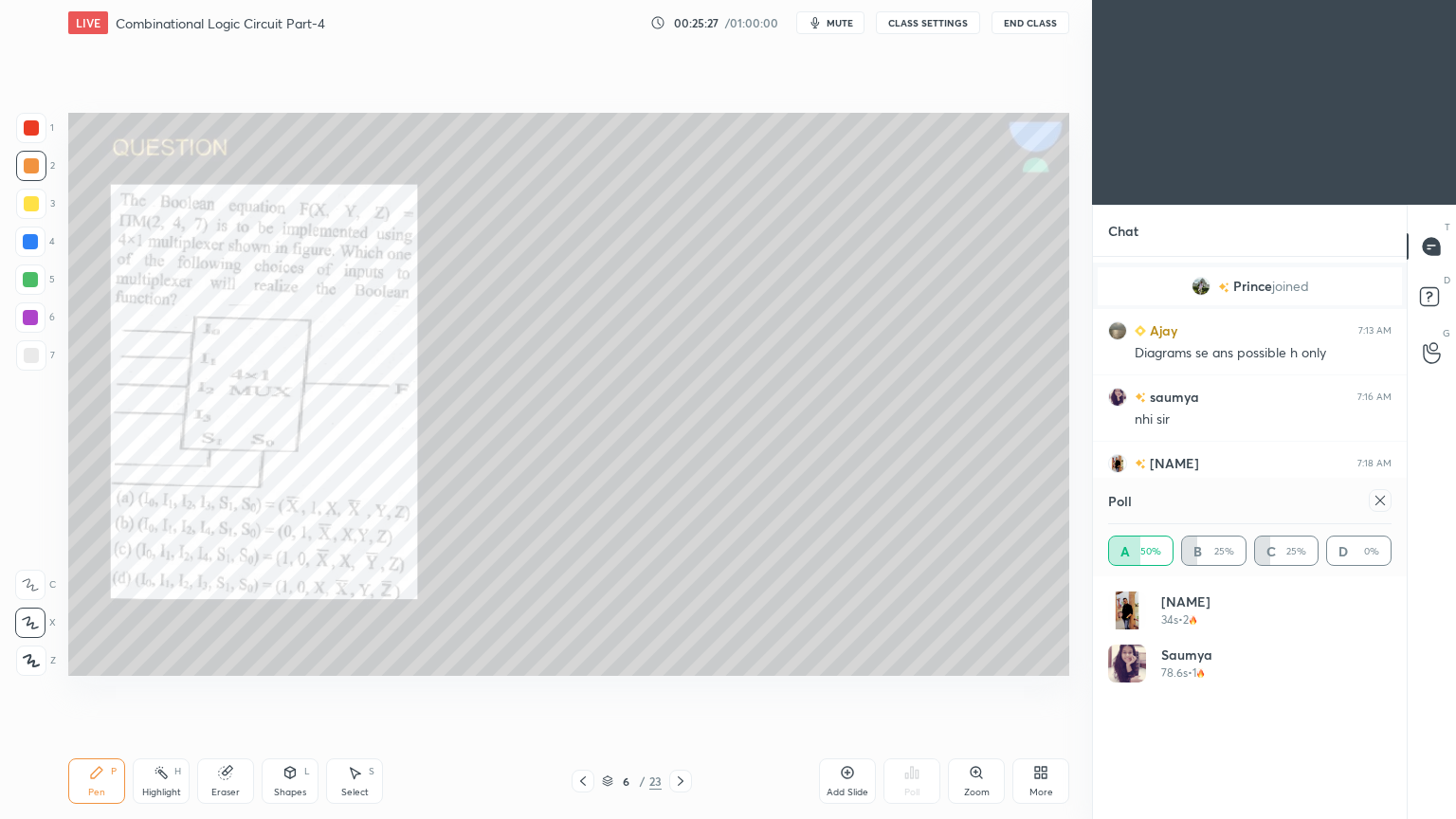 click at bounding box center (1380, 500) 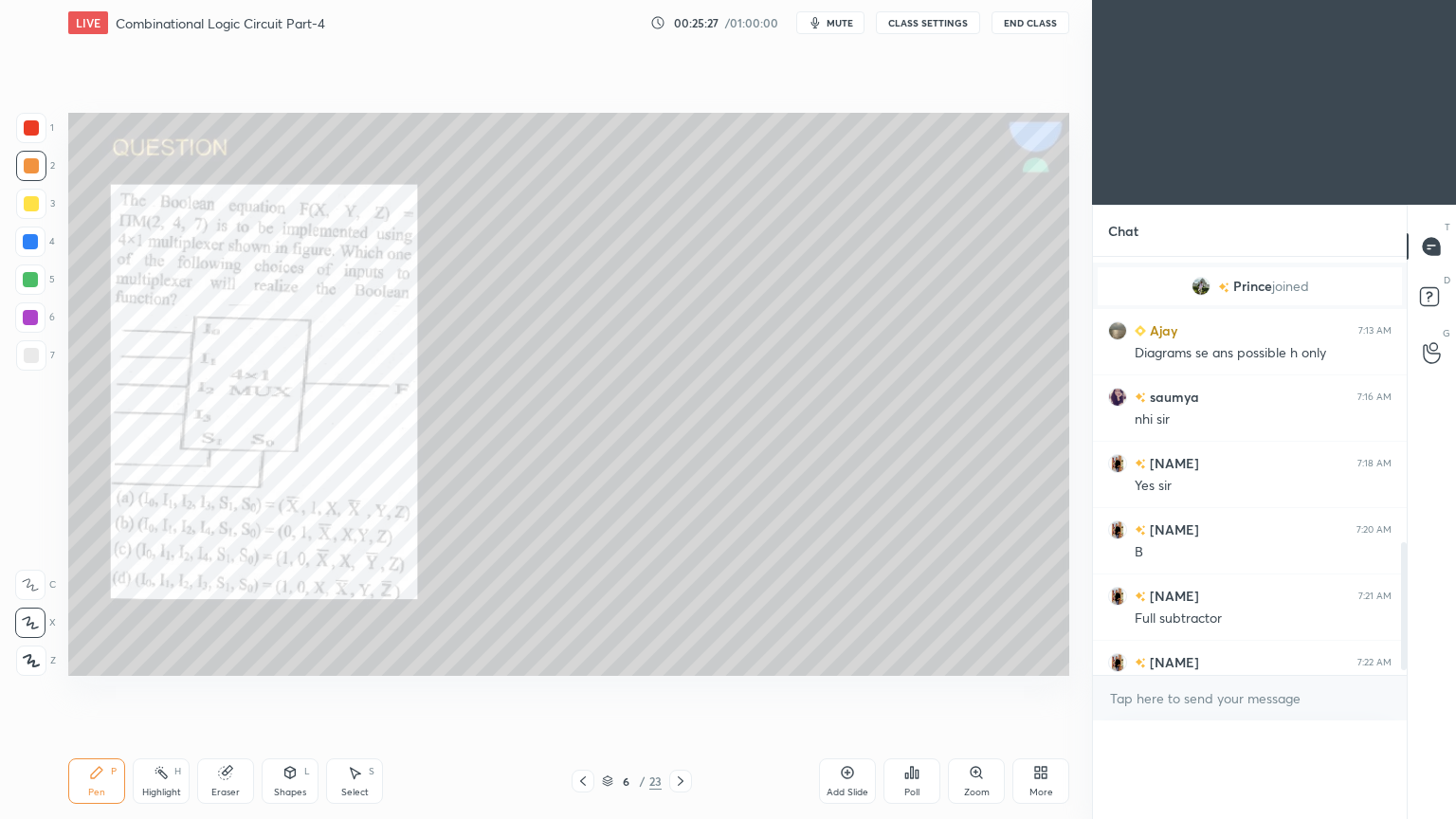 scroll, scrollTop: 0, scrollLeft: 0, axis: both 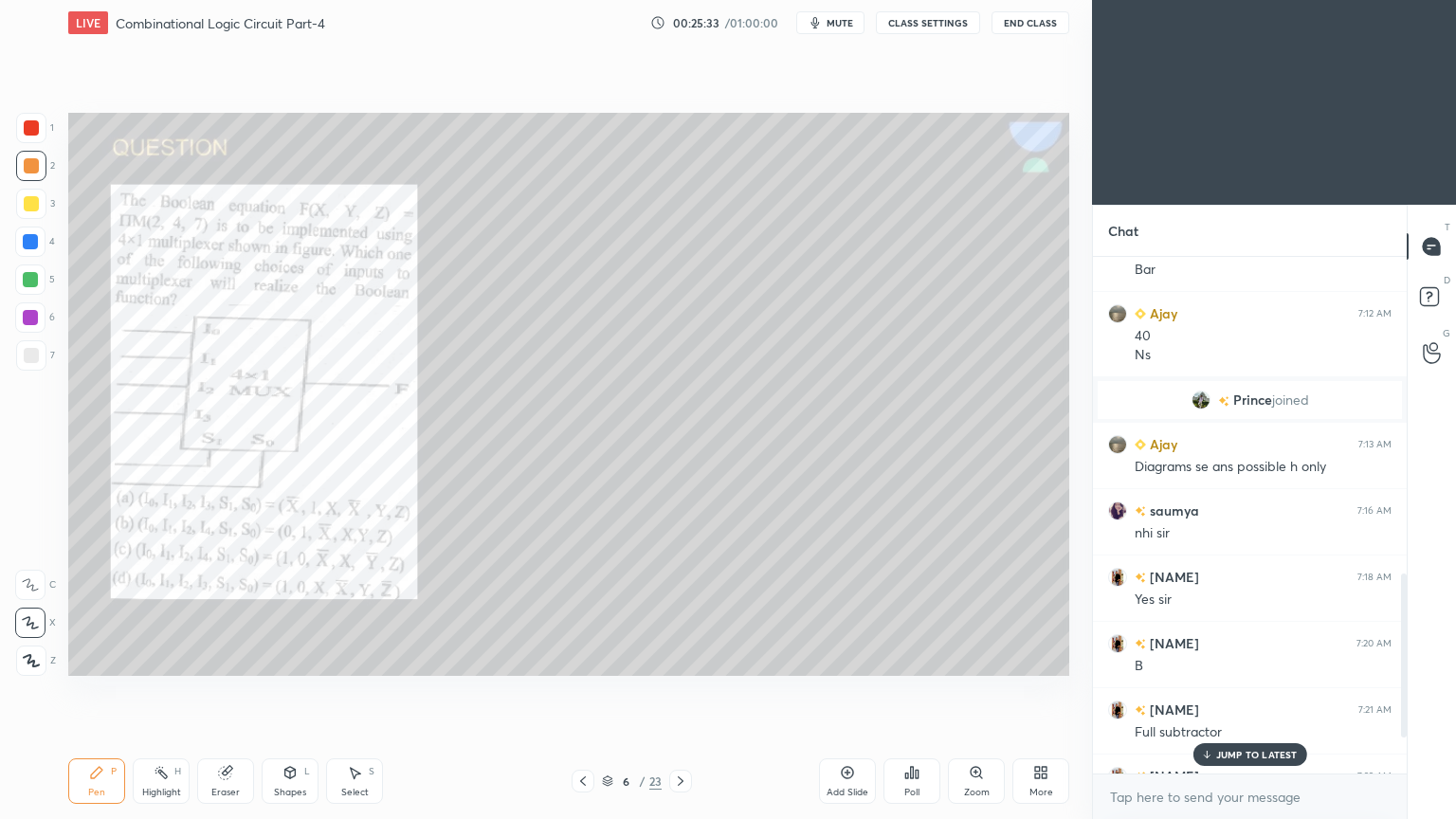 click on "JUMP TO LATEST" at bounding box center (1257, 755) 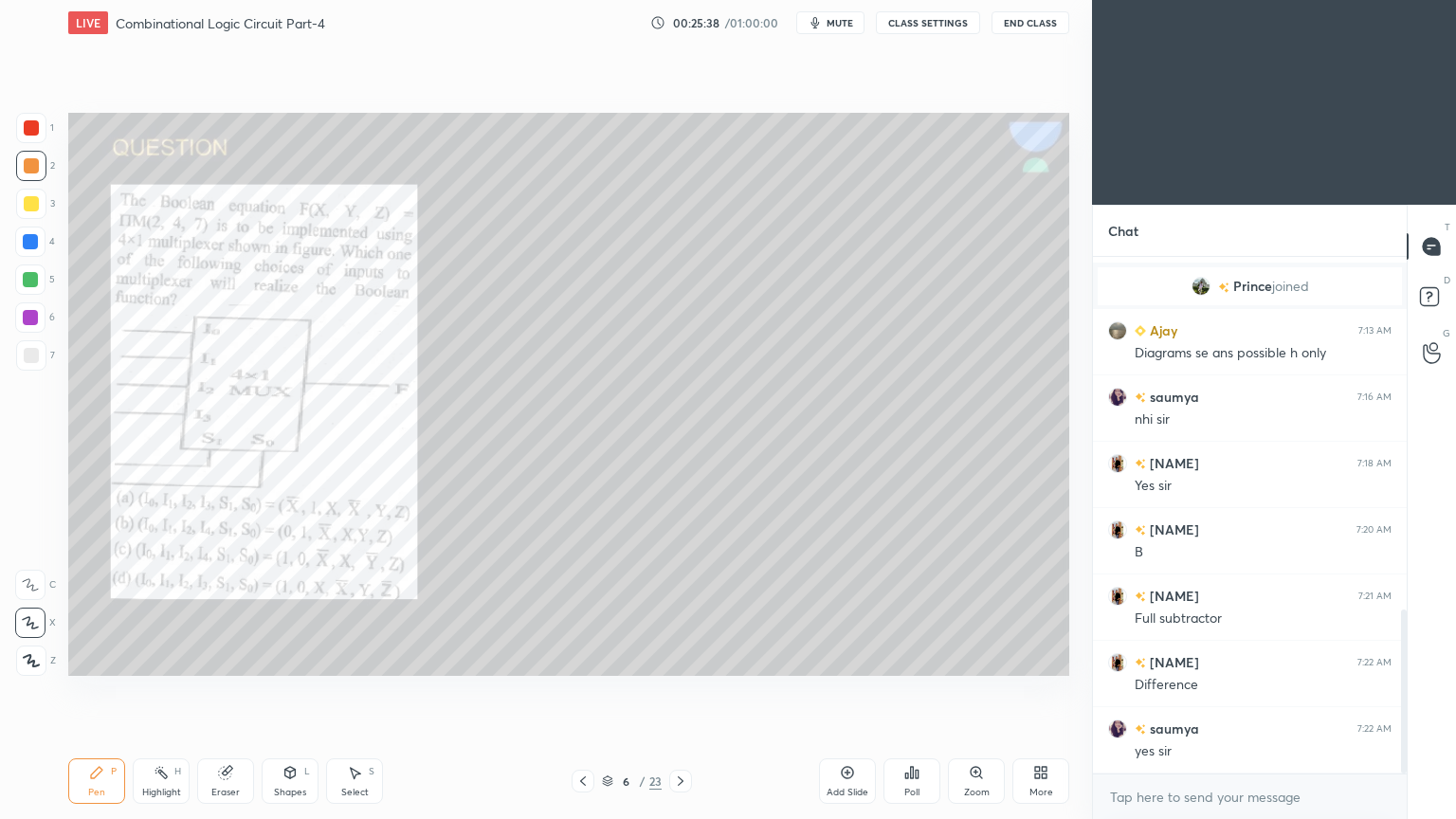 click at bounding box center (30, 318) 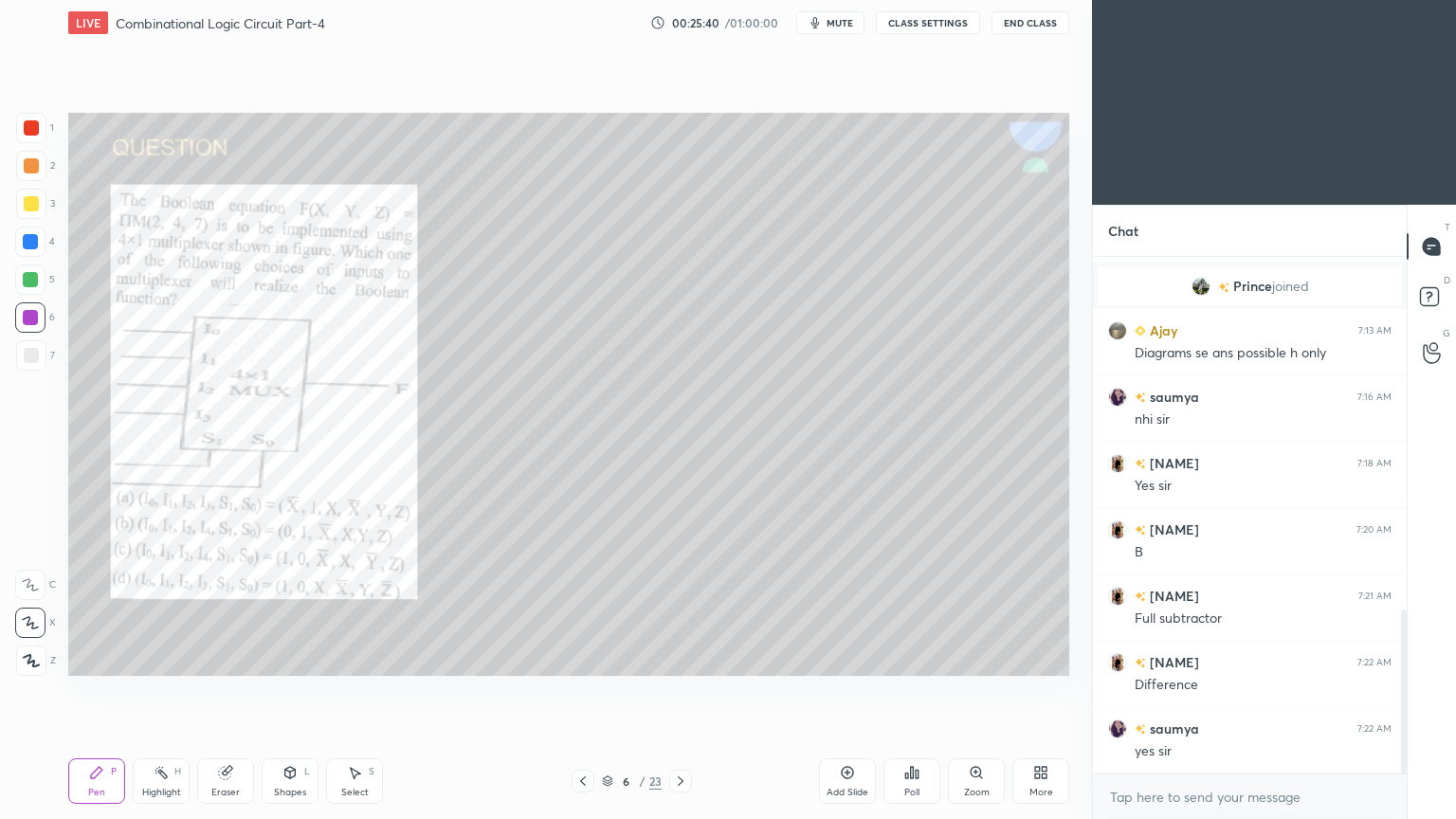 click at bounding box center (31, 204) 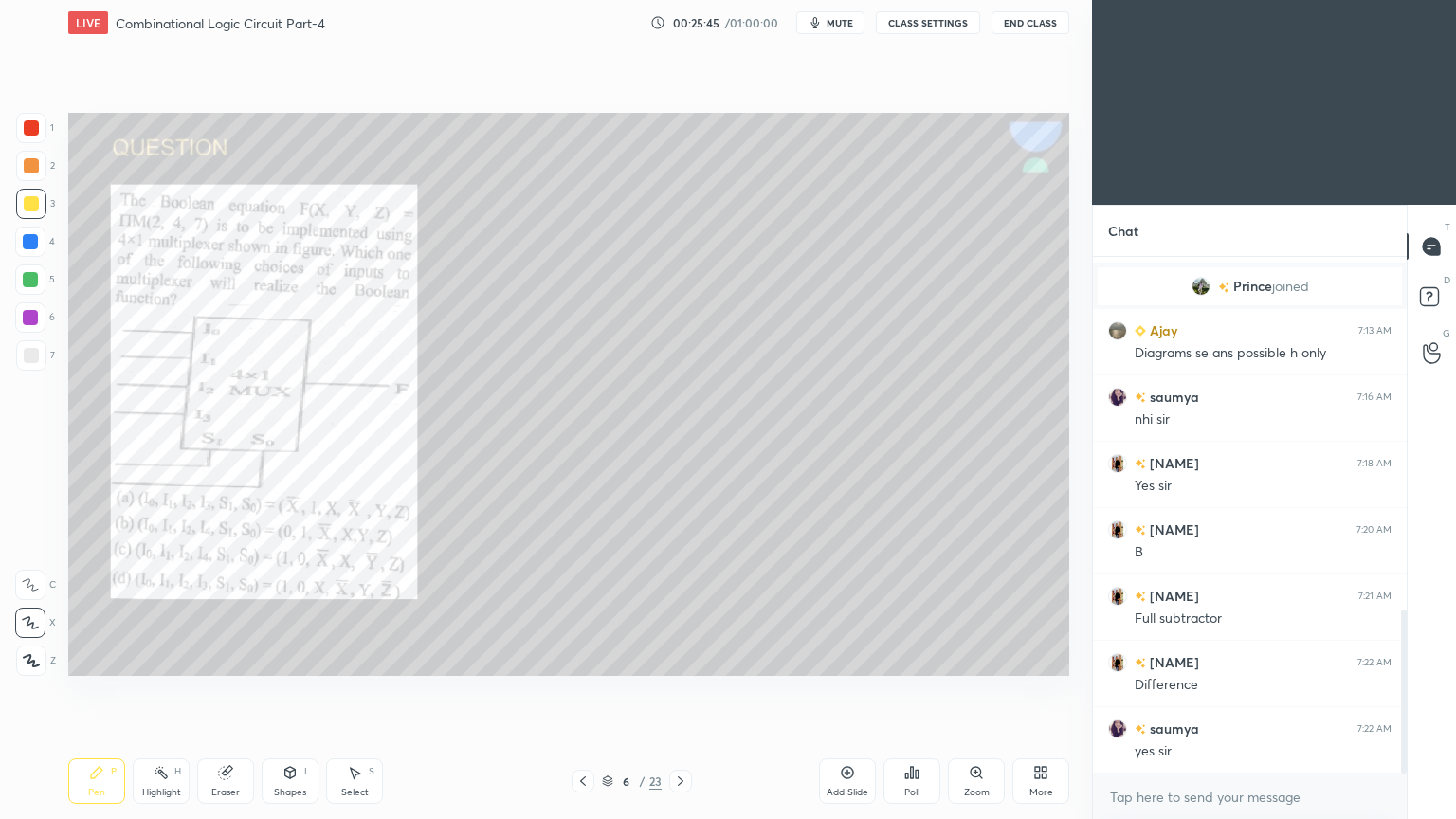 click at bounding box center (30, 585) 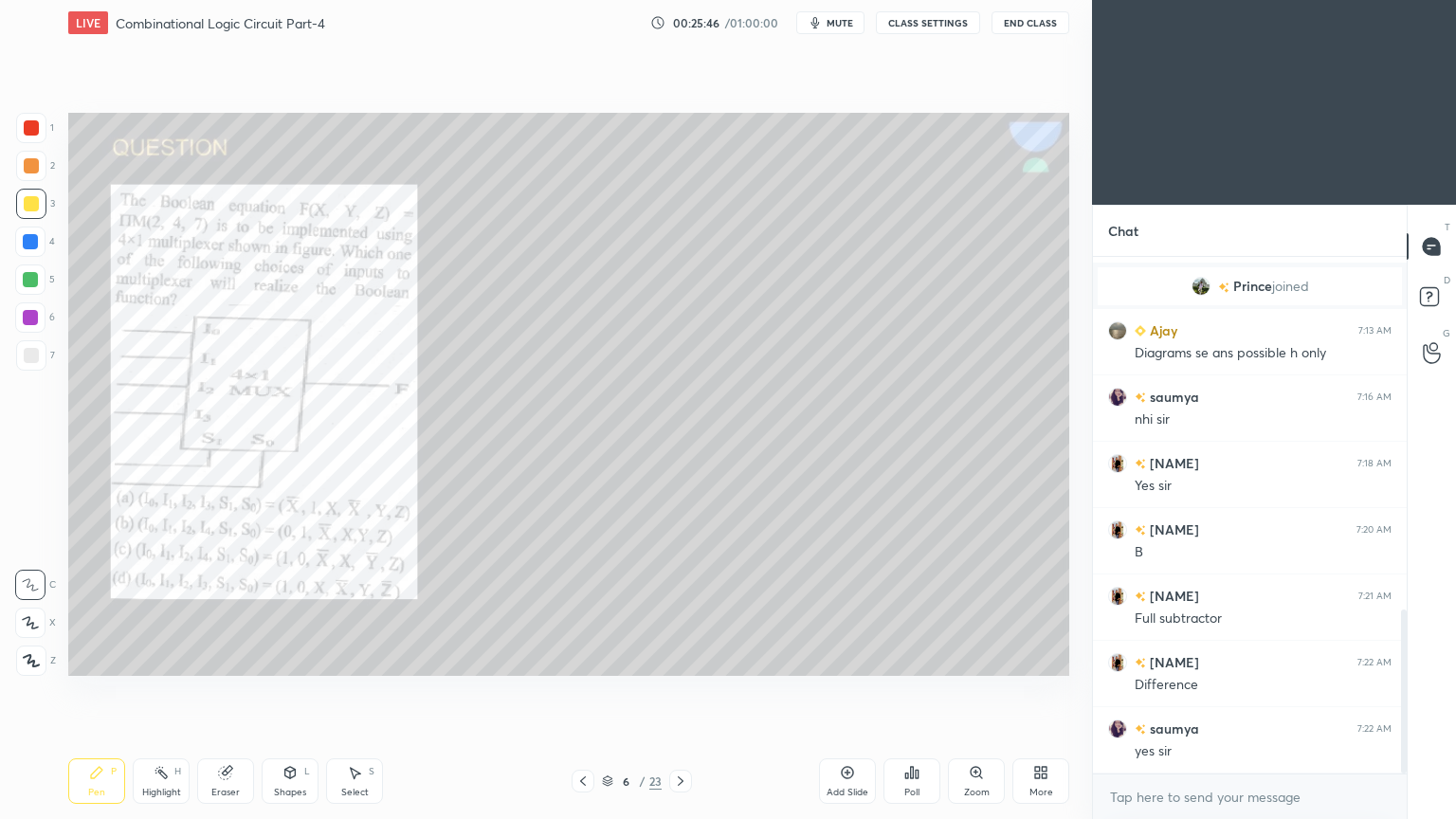 click on "Eraser" at bounding box center [226, 781] 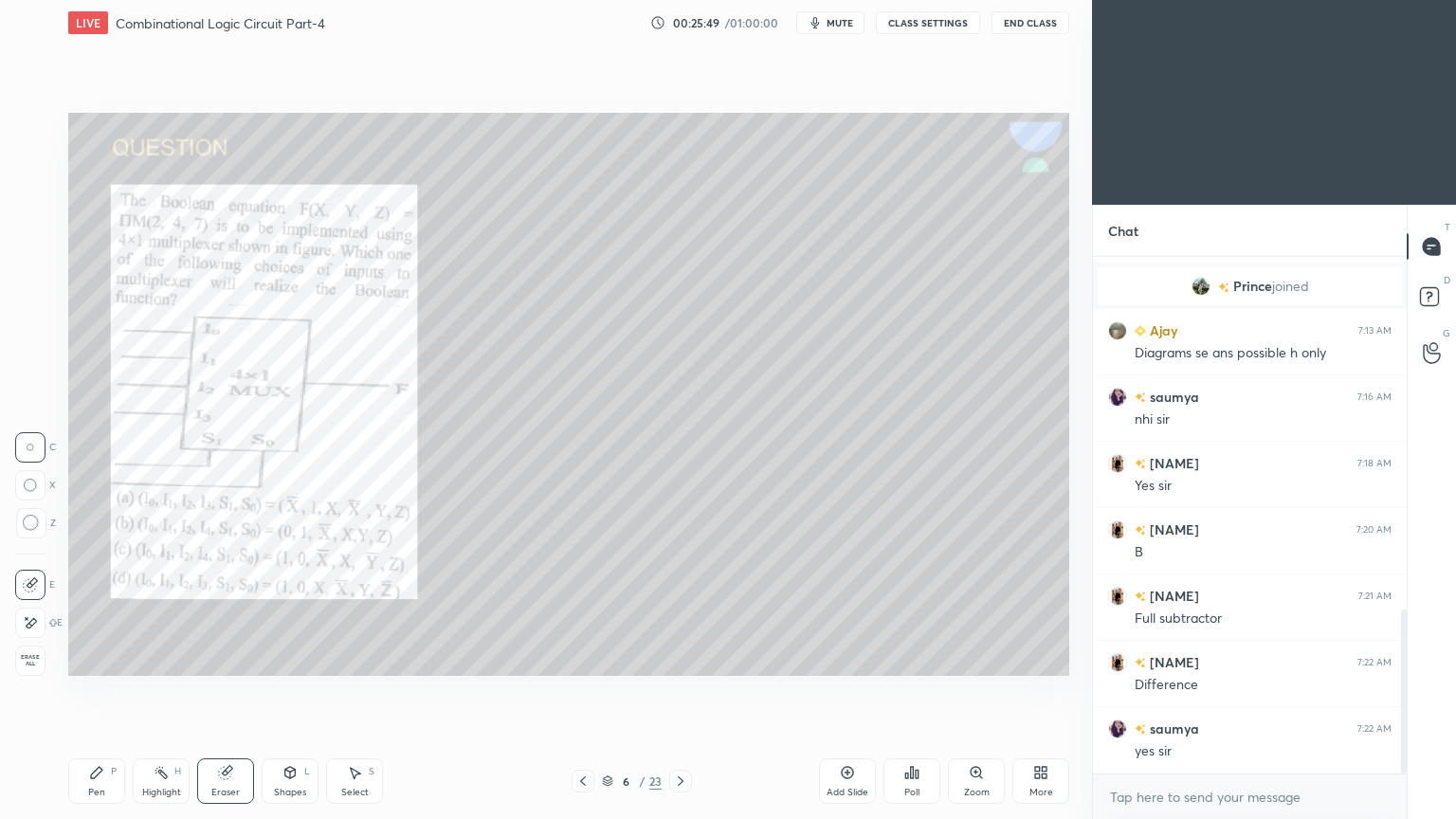 click on "Pen P" at bounding box center (97, 781) 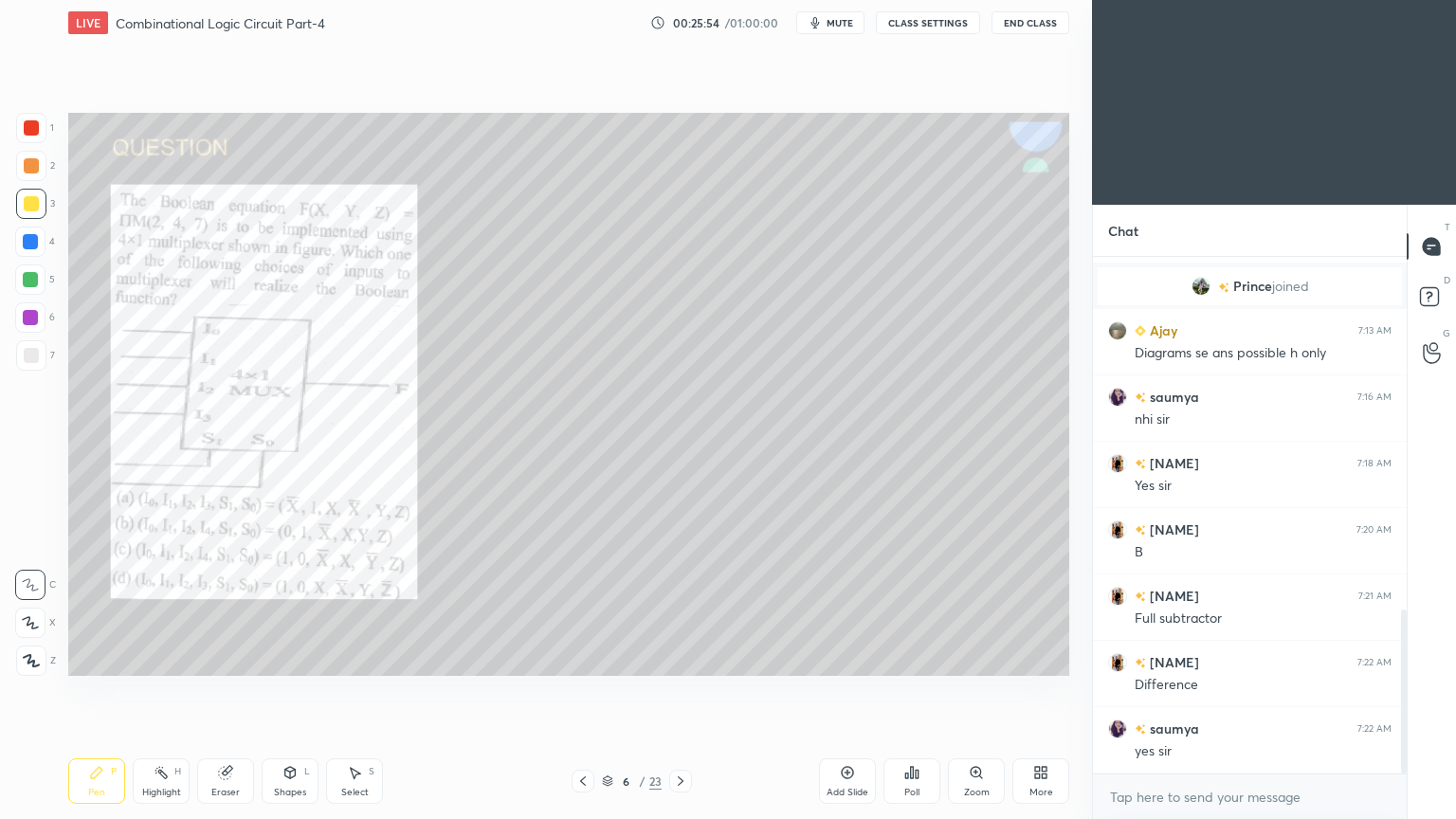 click 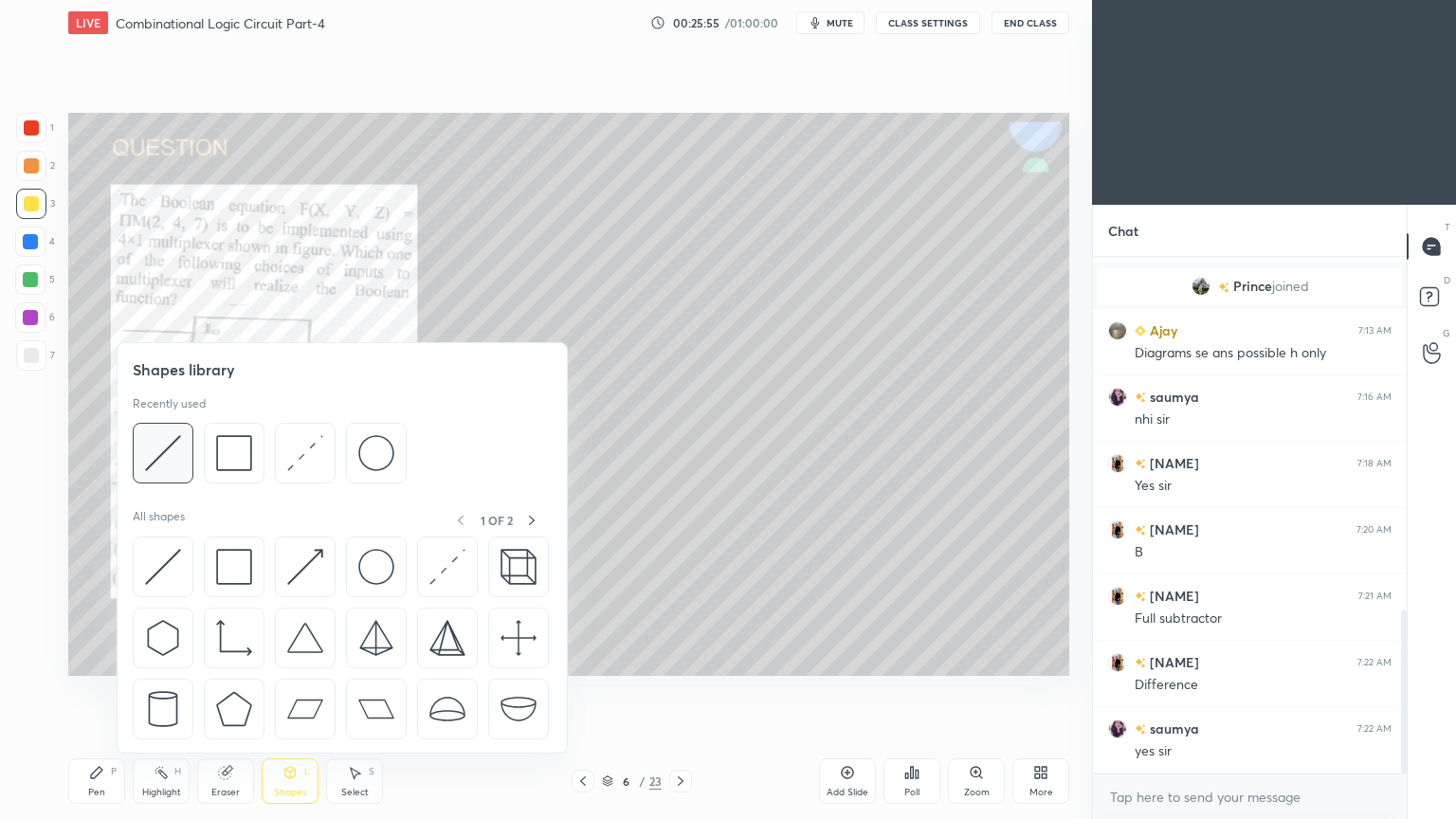 click at bounding box center [163, 453] 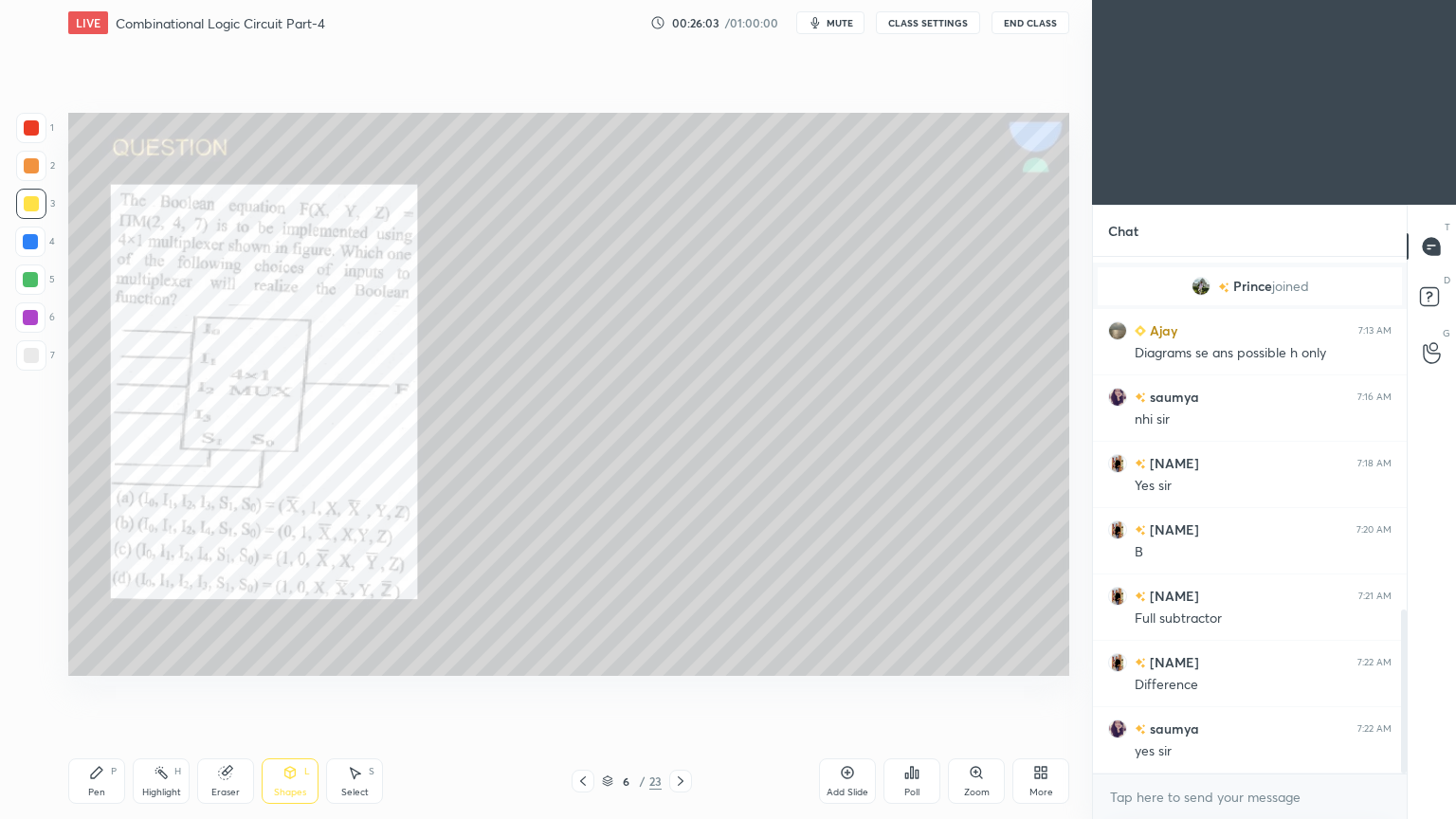 click on "Pen P Highlight H Eraser Shapes L Select S 6 / 23 Add Slide Poll Zoom More" at bounding box center (569, 781) 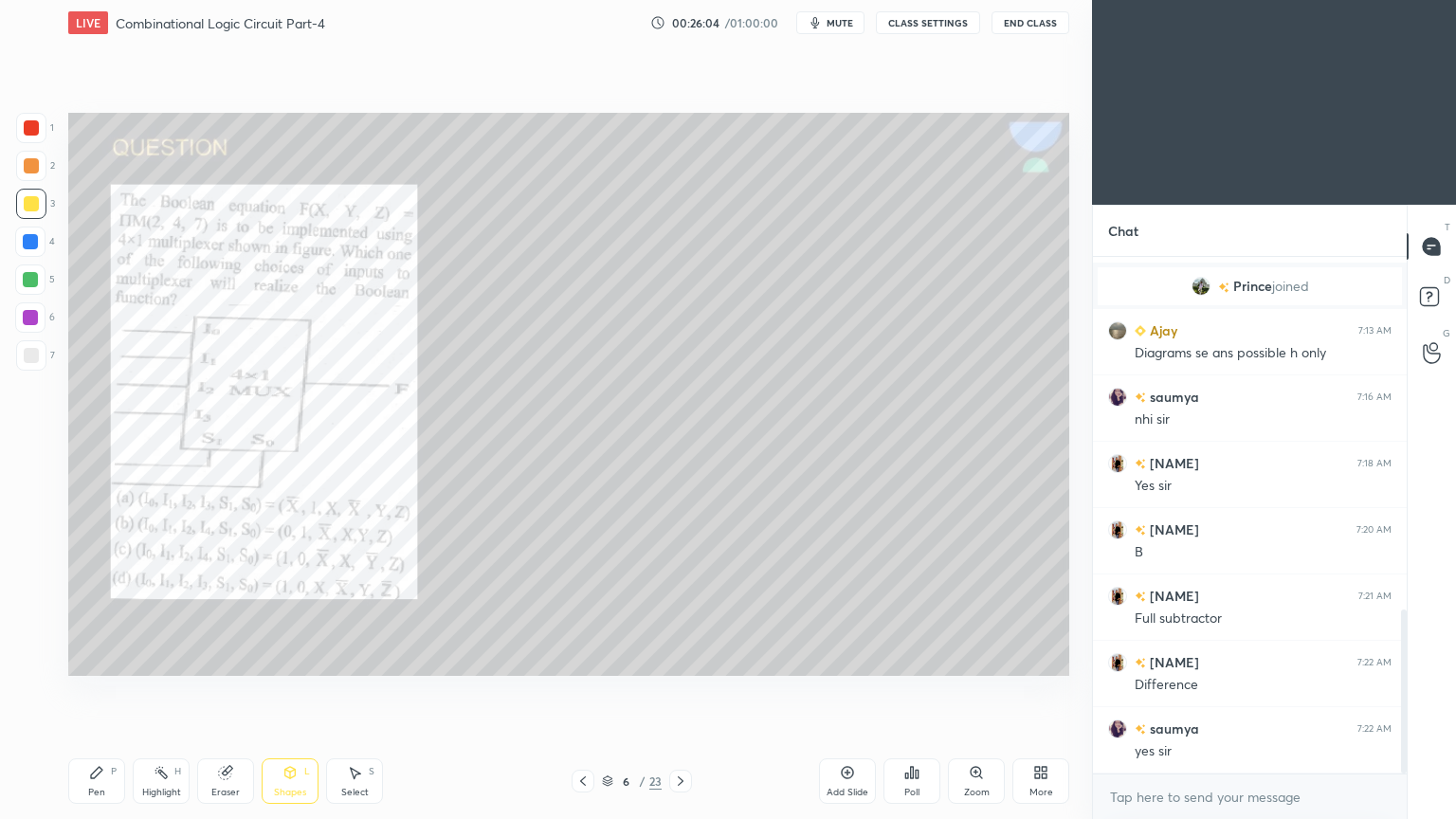 click 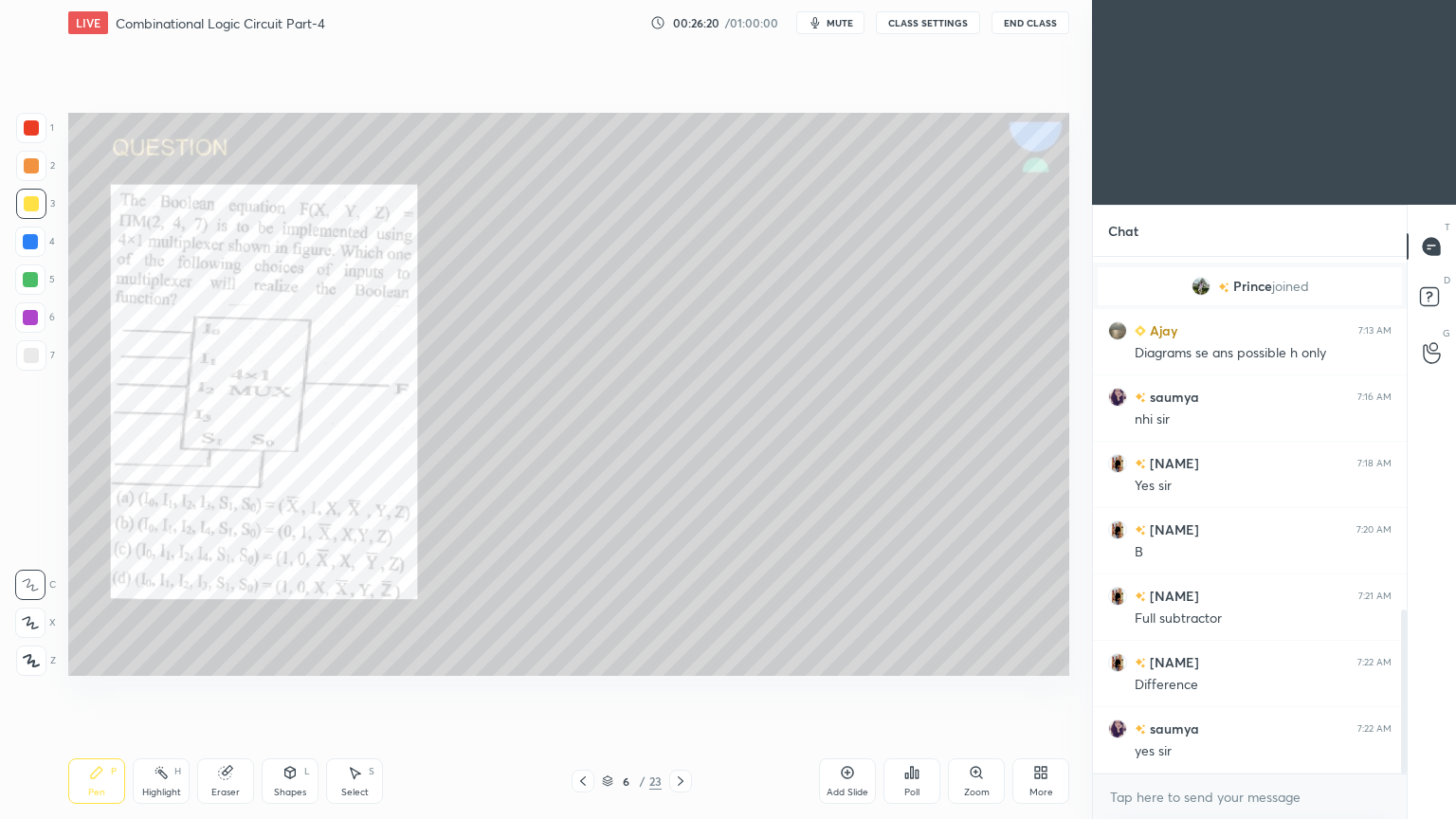 click on "Eraser" at bounding box center (226, 781) 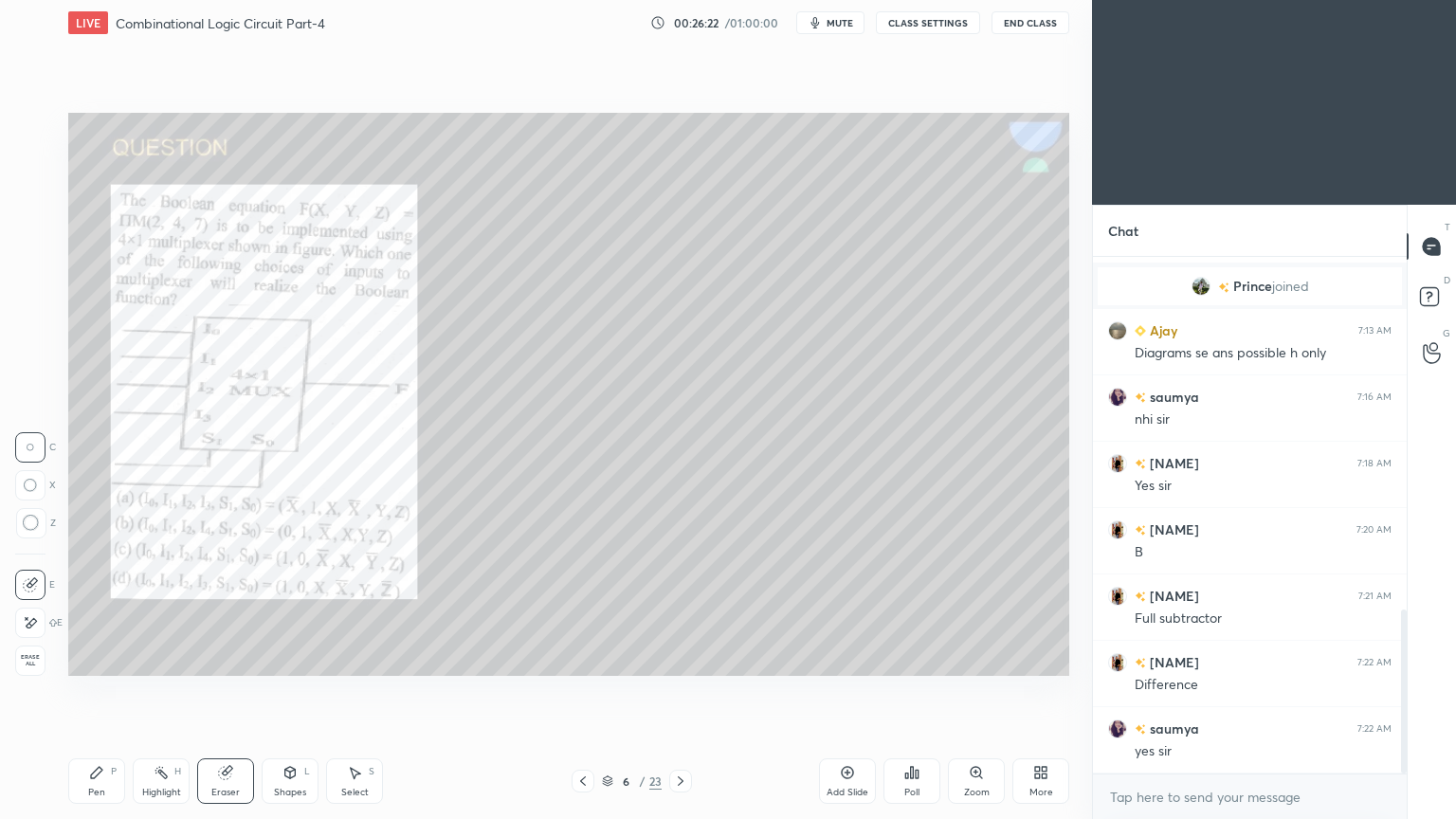 click on "Pen P" at bounding box center [97, 781] 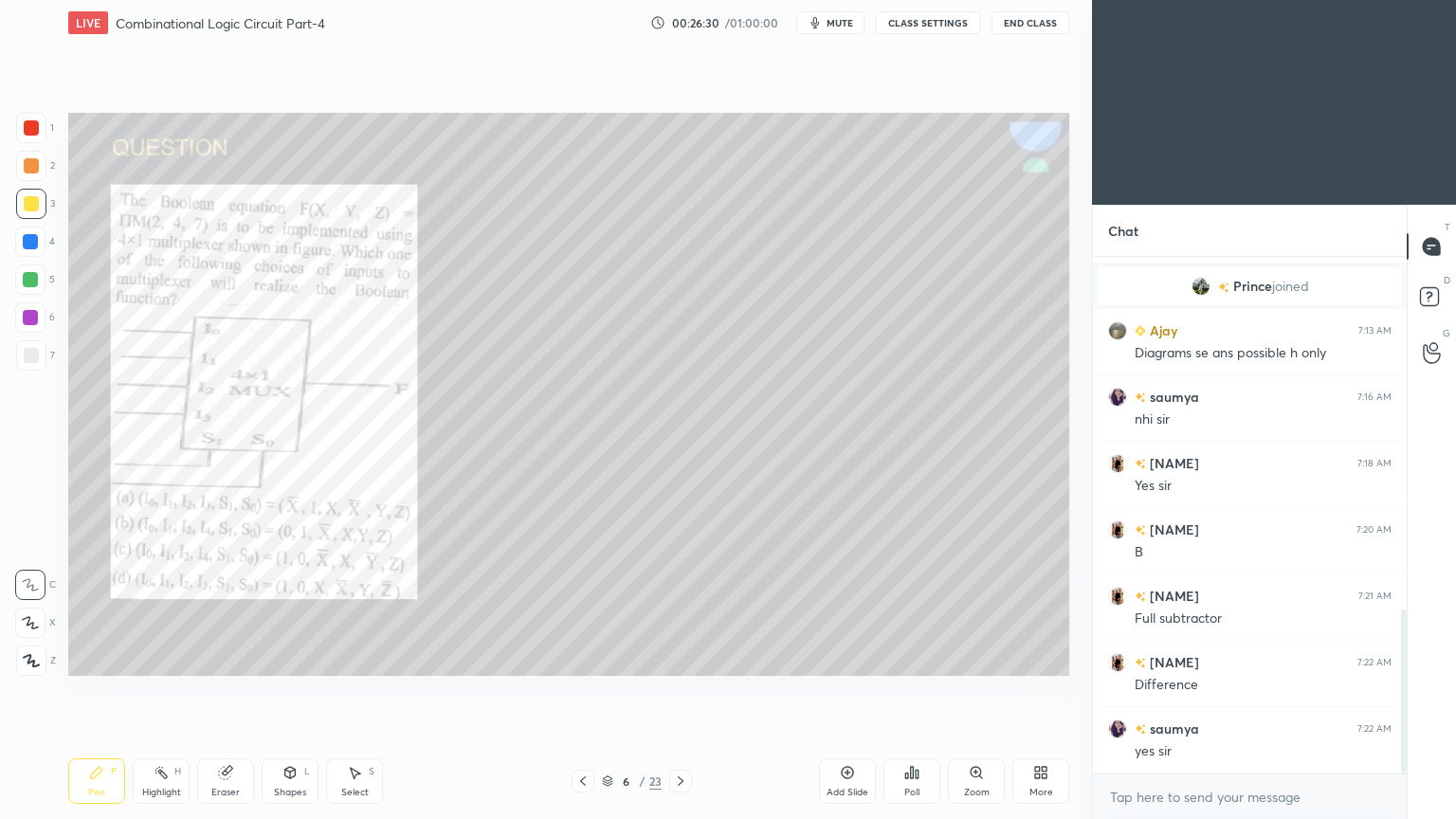 click on "Eraser" at bounding box center [226, 781] 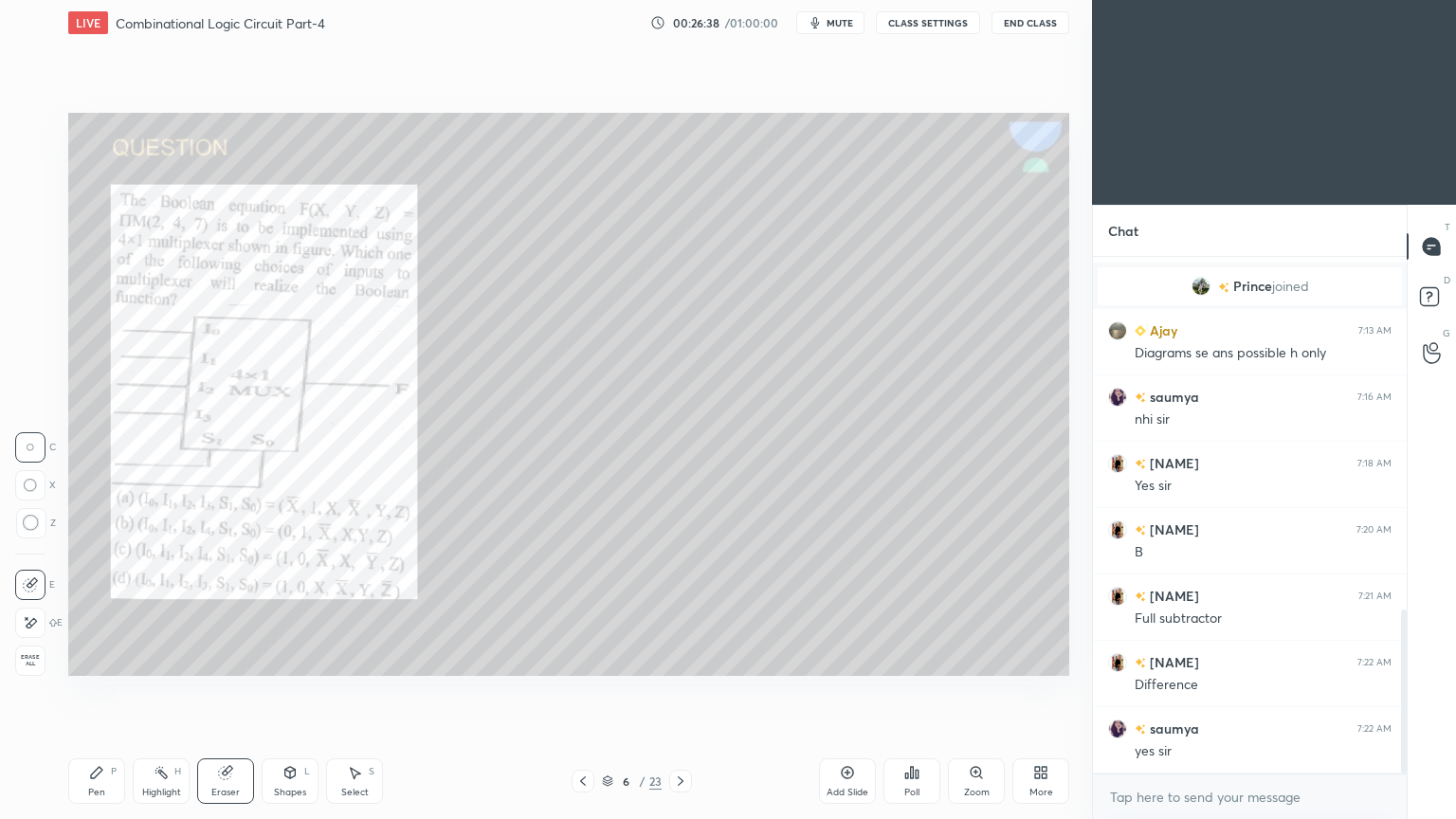 click on "Pen P" at bounding box center (97, 781) 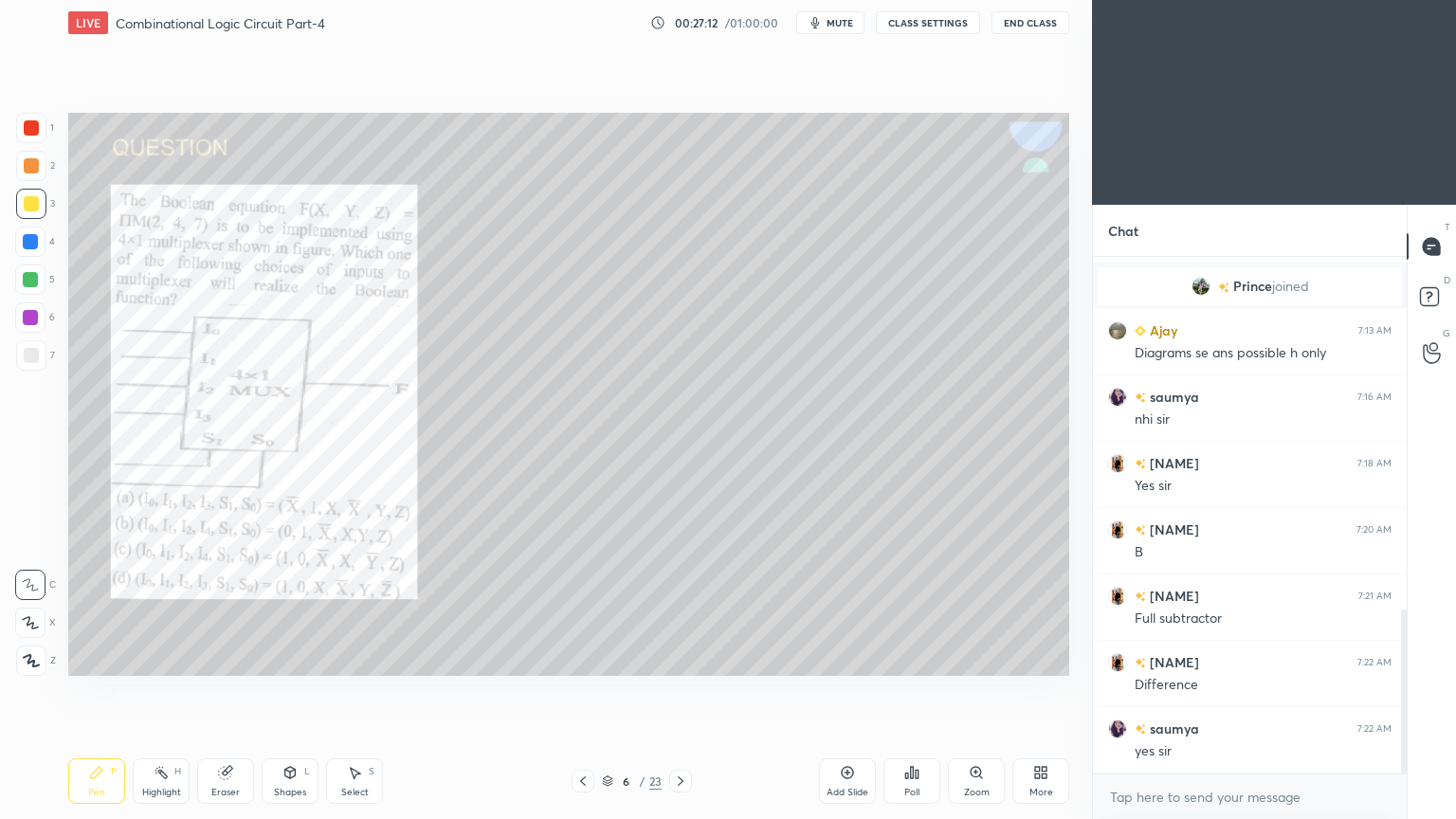 click at bounding box center [30, 280] 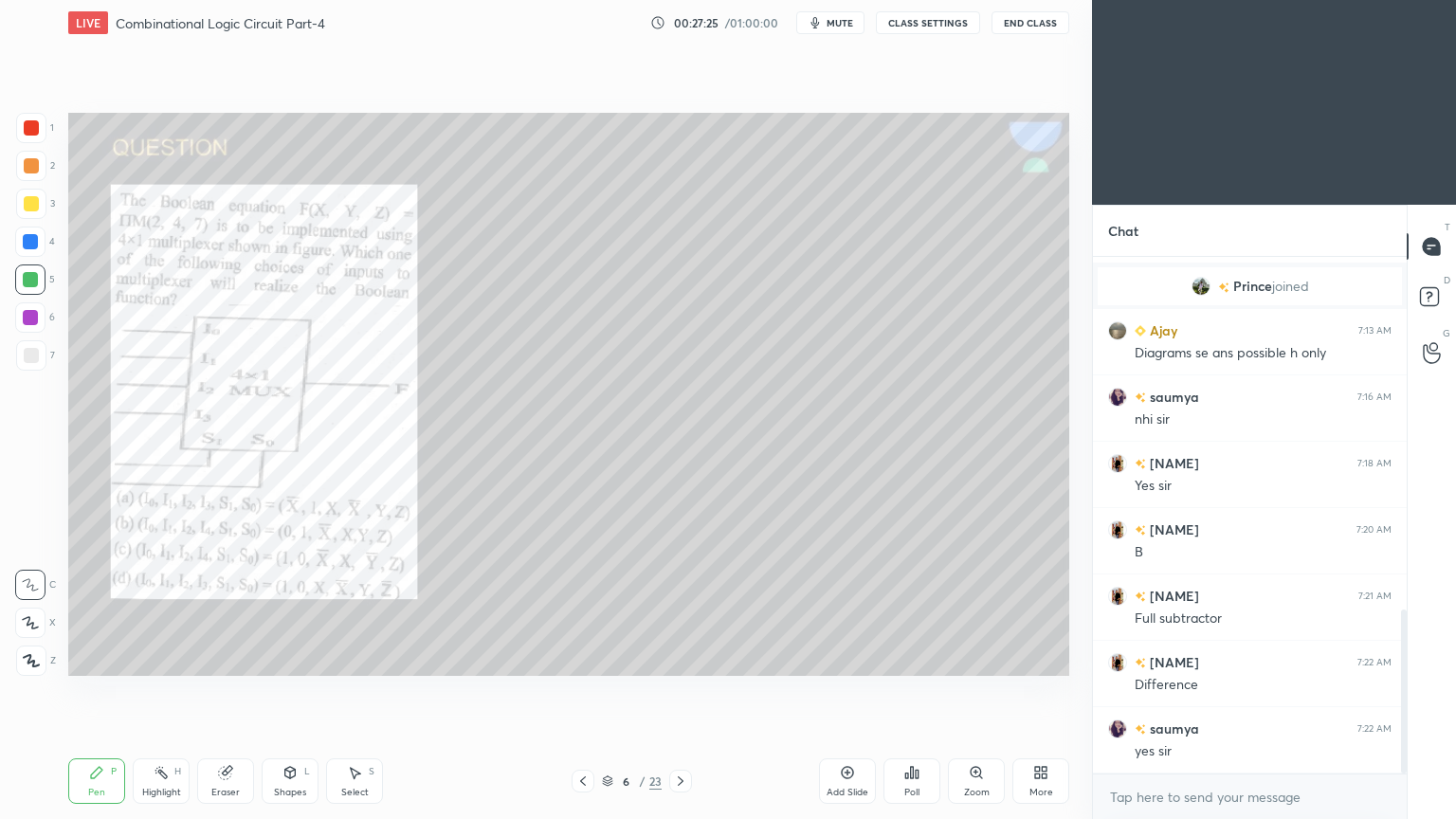 click on "Eraser" at bounding box center [226, 792] 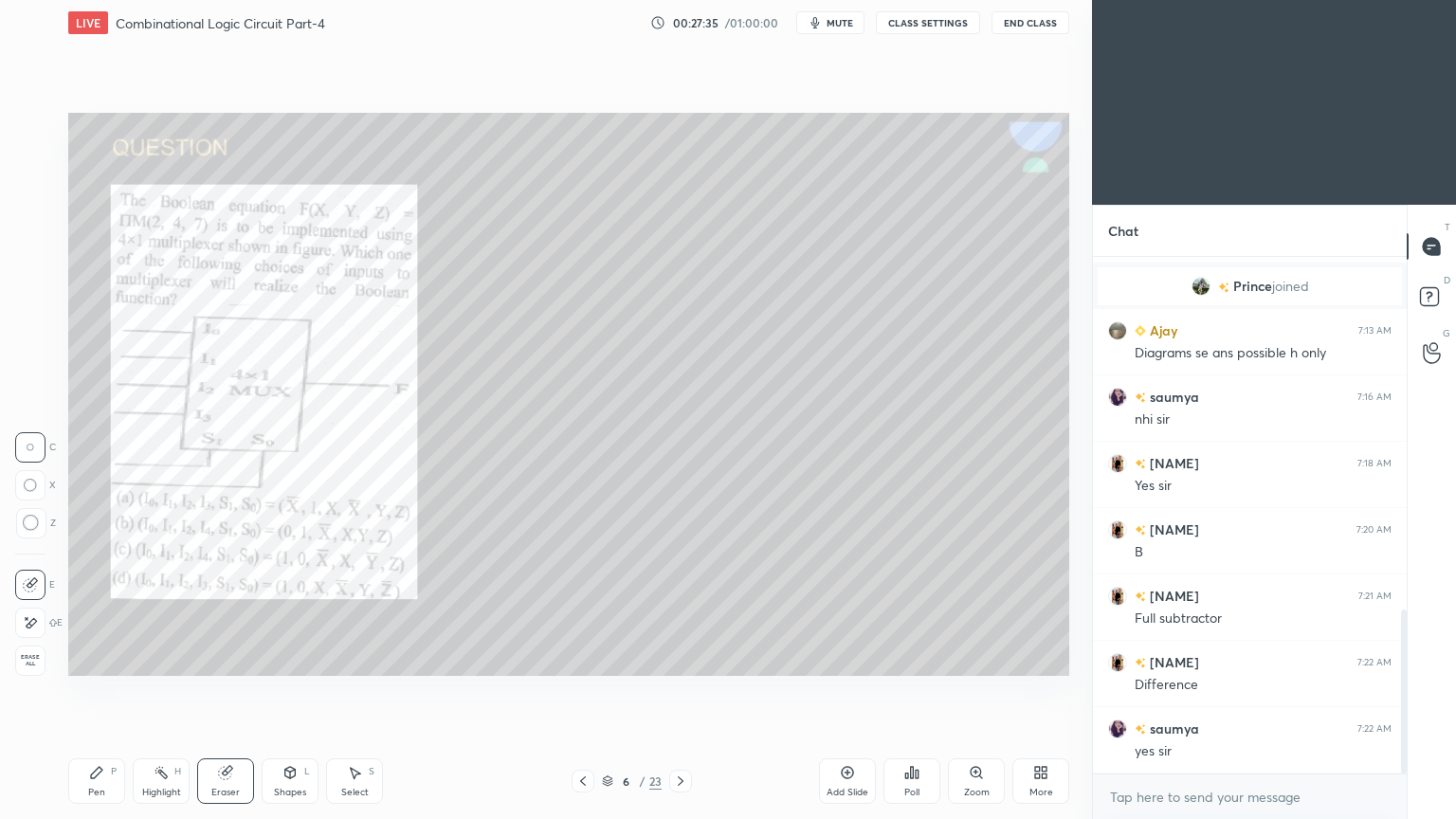 click on "Pen" at bounding box center (97, 792) 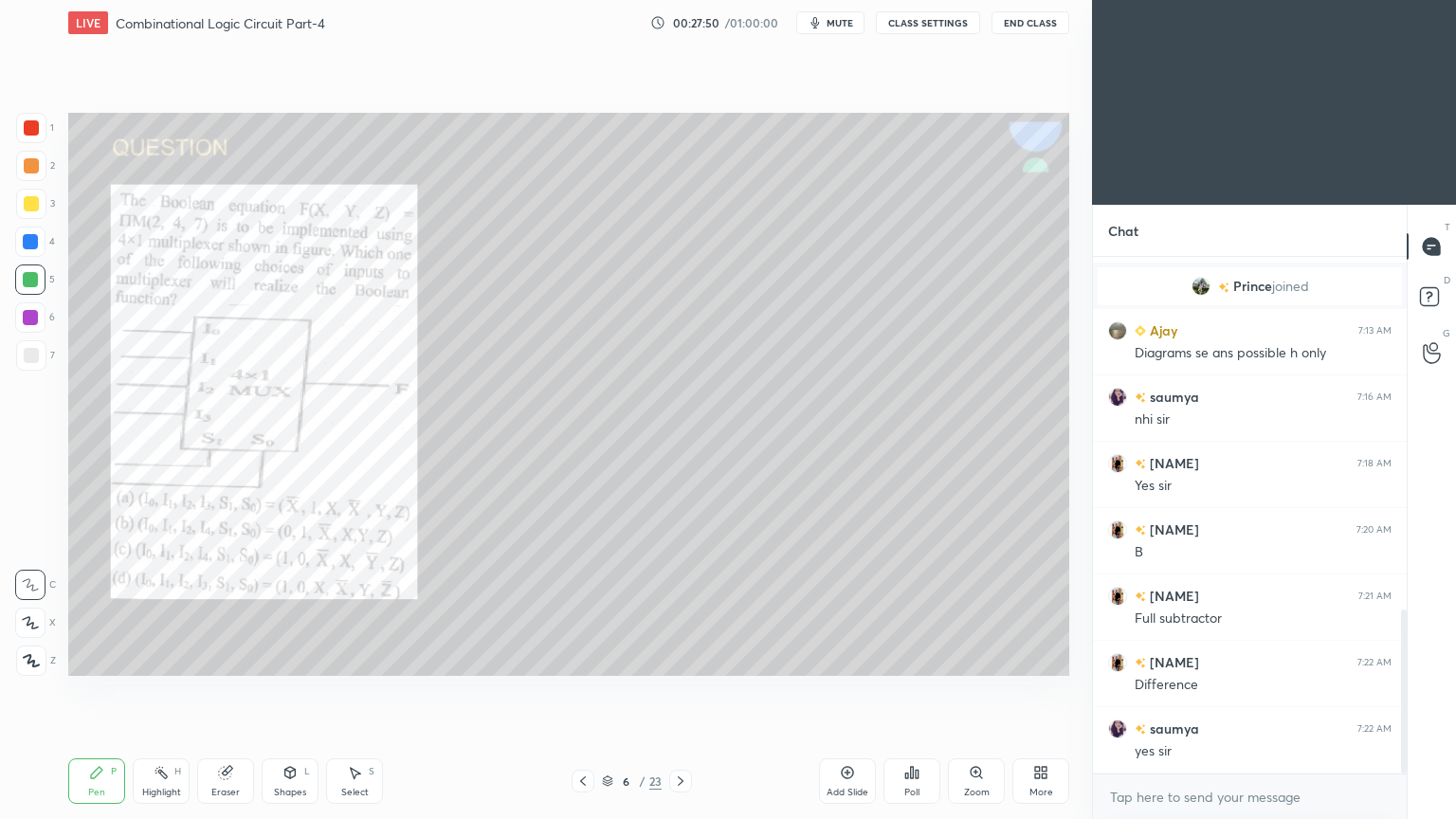 click on "Eraser" at bounding box center [226, 781] 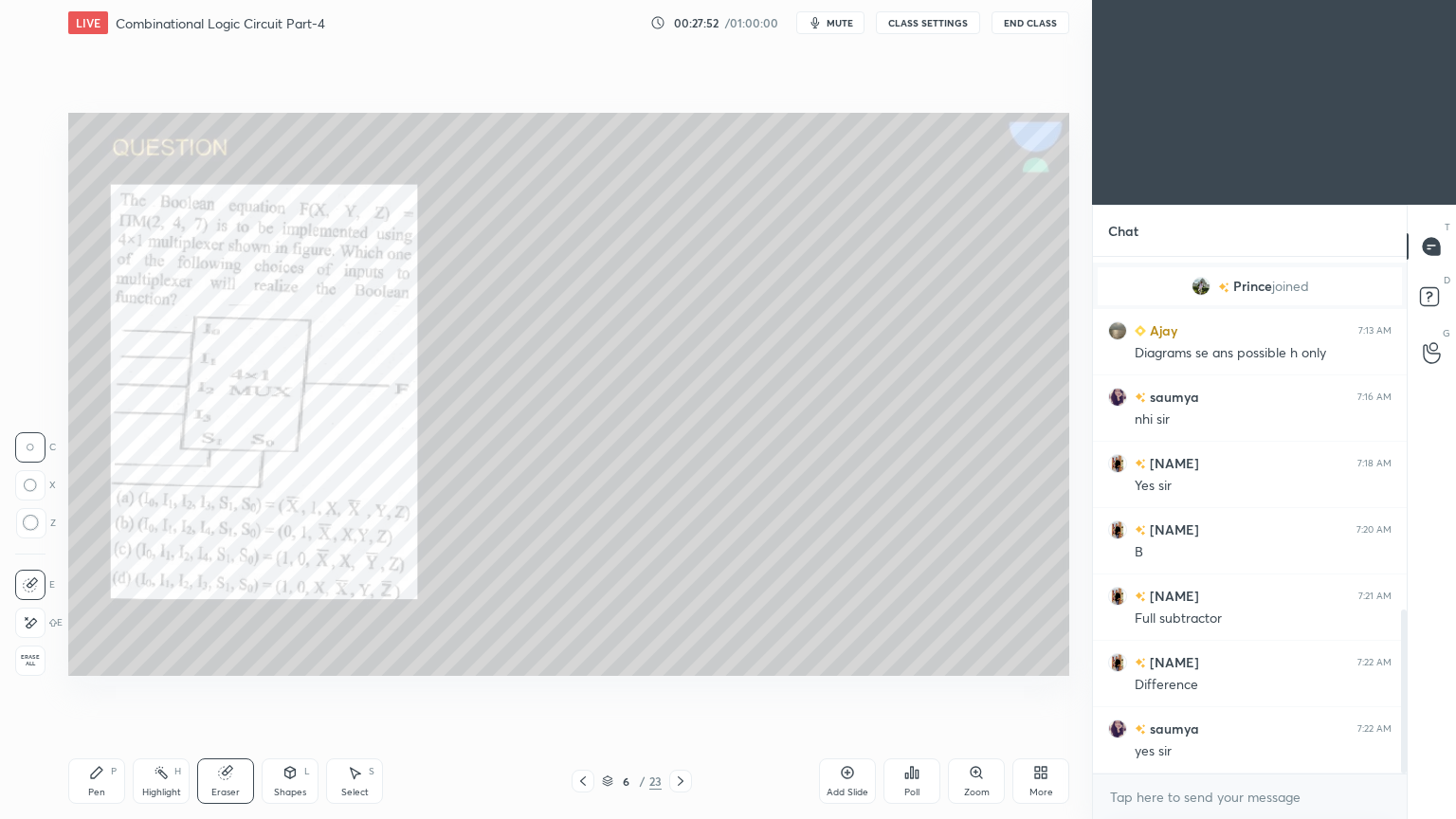 click on "Pen P" at bounding box center [97, 781] 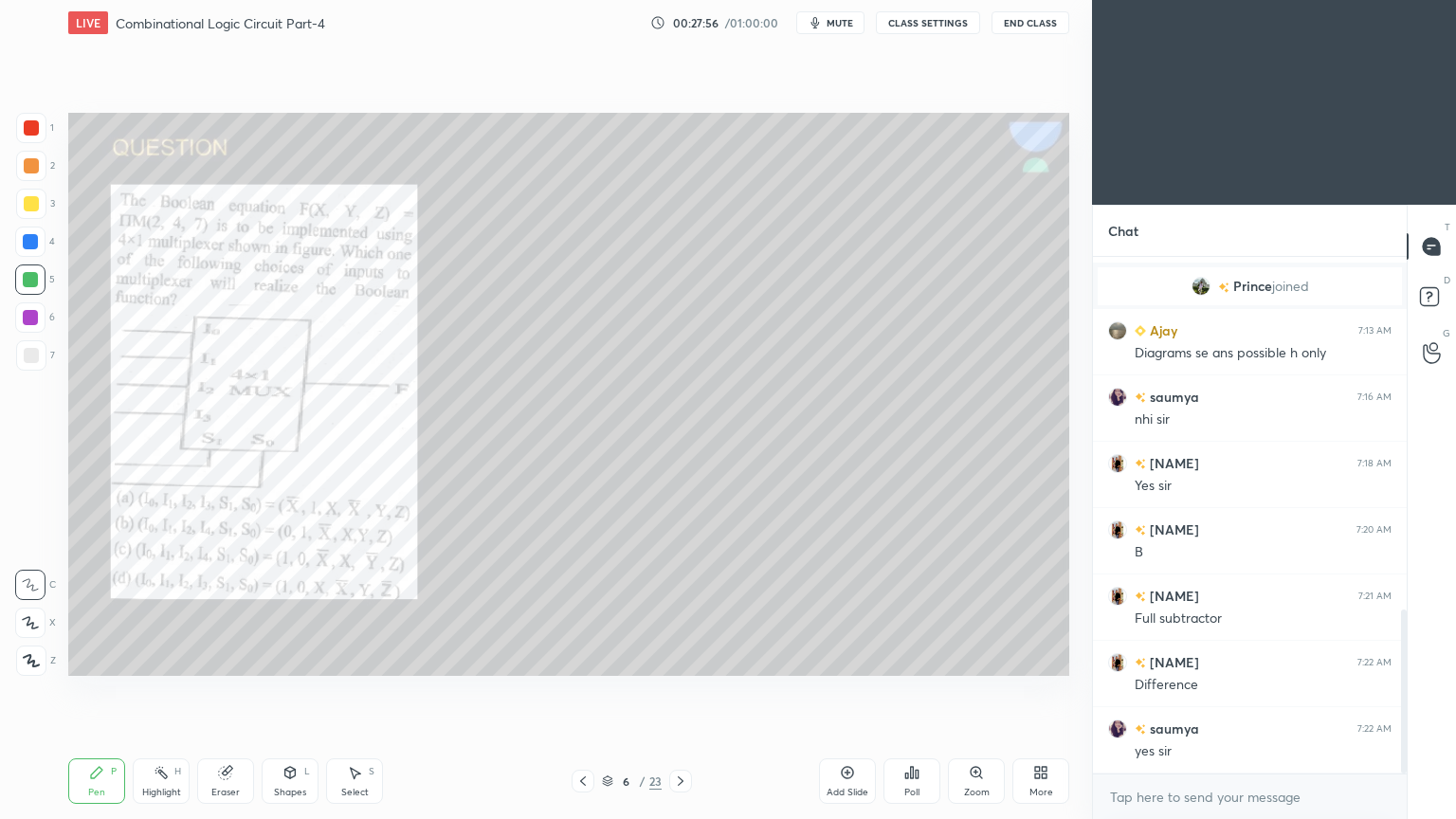 scroll, scrollTop: 1175, scrollLeft: 0, axis: vertical 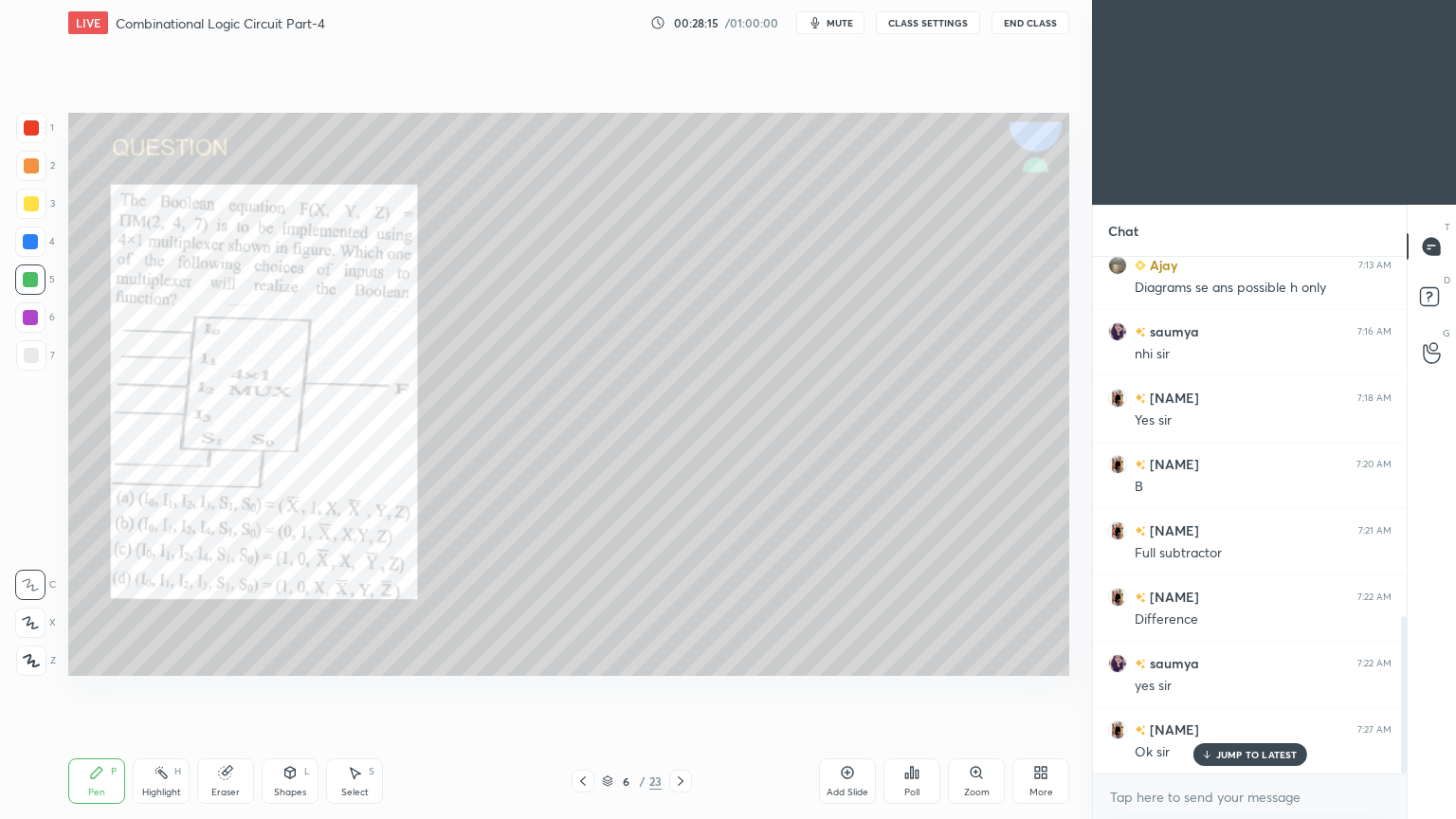 click on "Eraser" at bounding box center [226, 781] 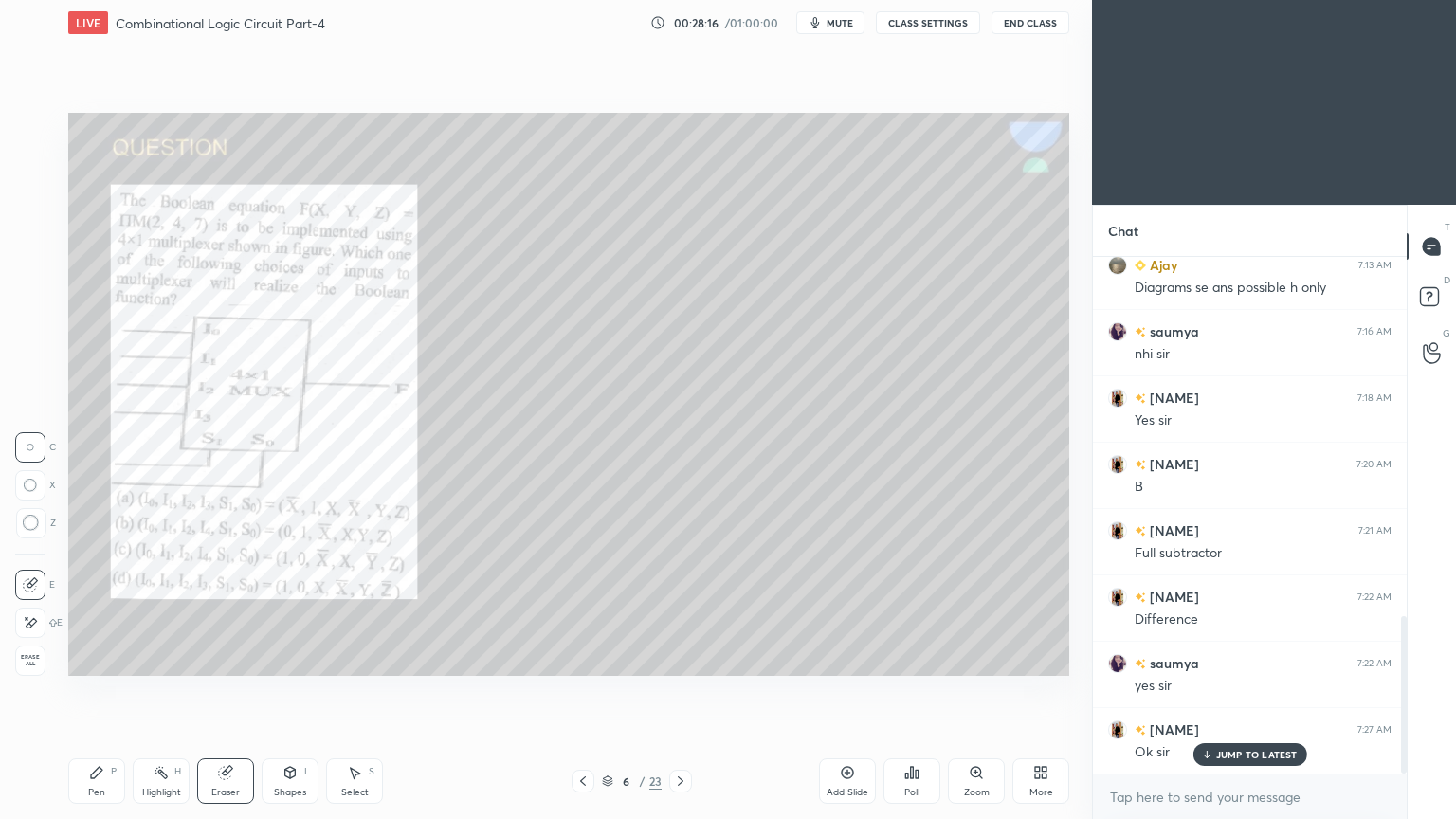 click on "Eraser" at bounding box center (226, 781) 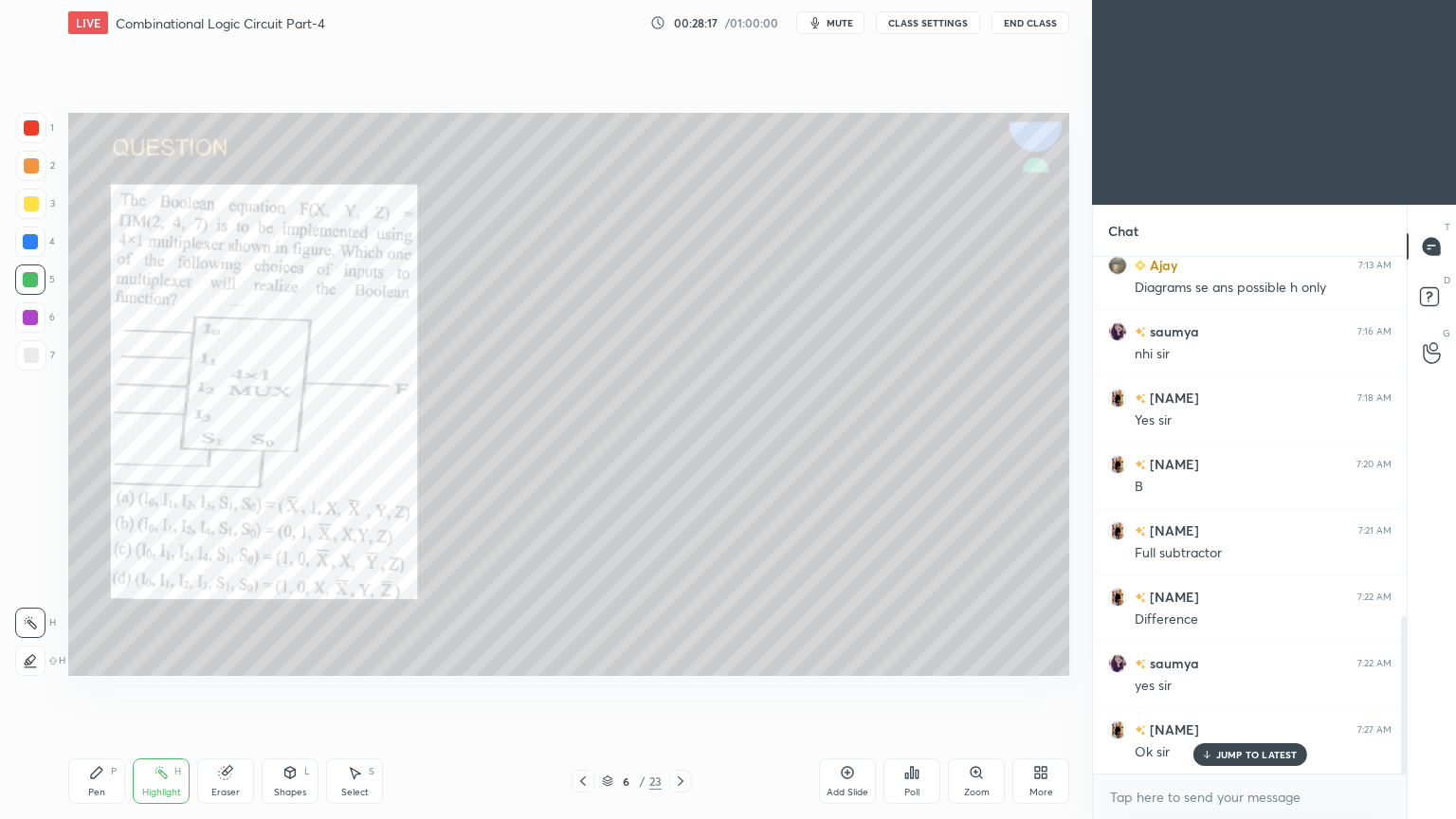 click on "Pen P" at bounding box center (97, 781) 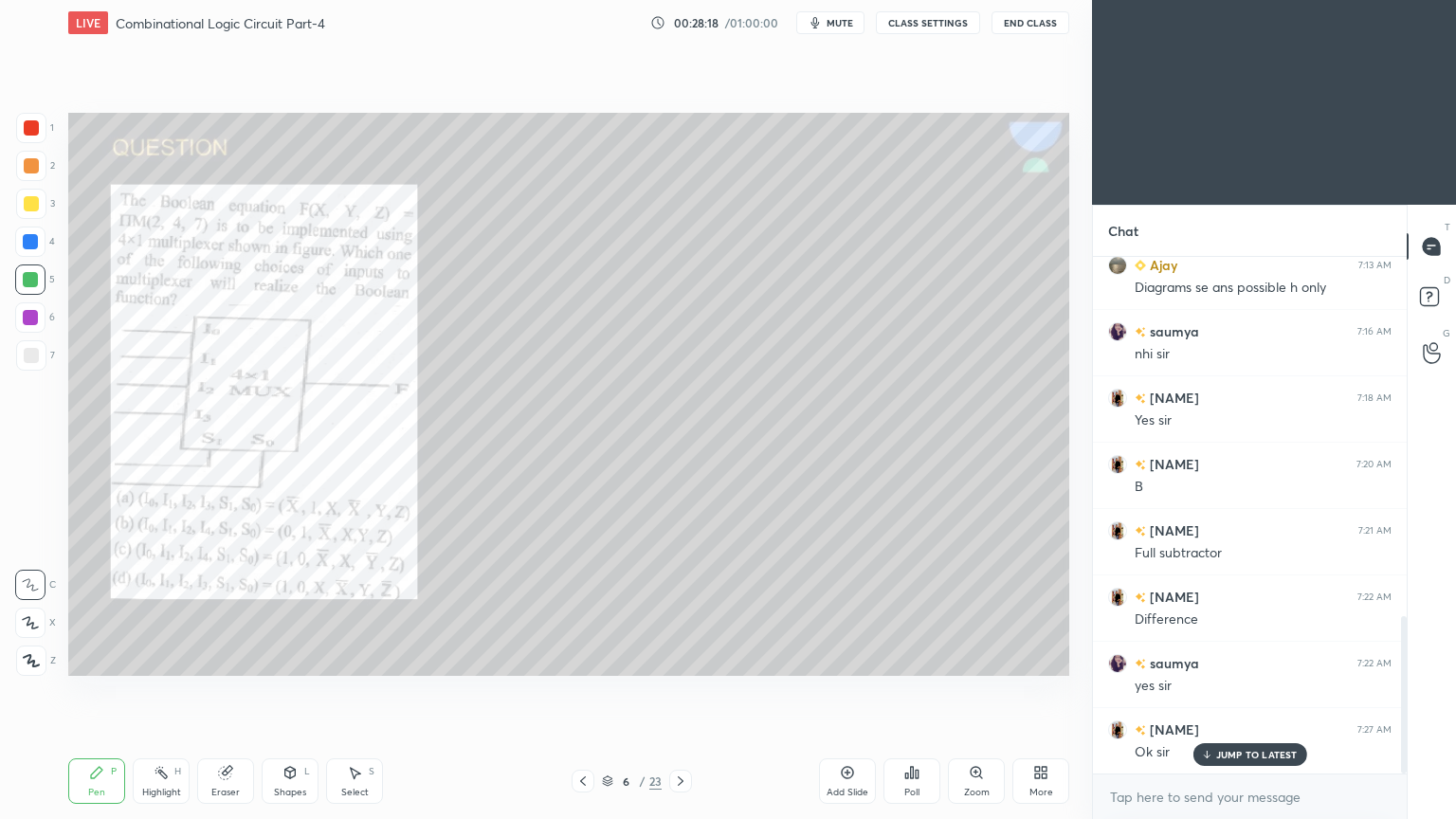 click on "Highlight H" at bounding box center [161, 781] 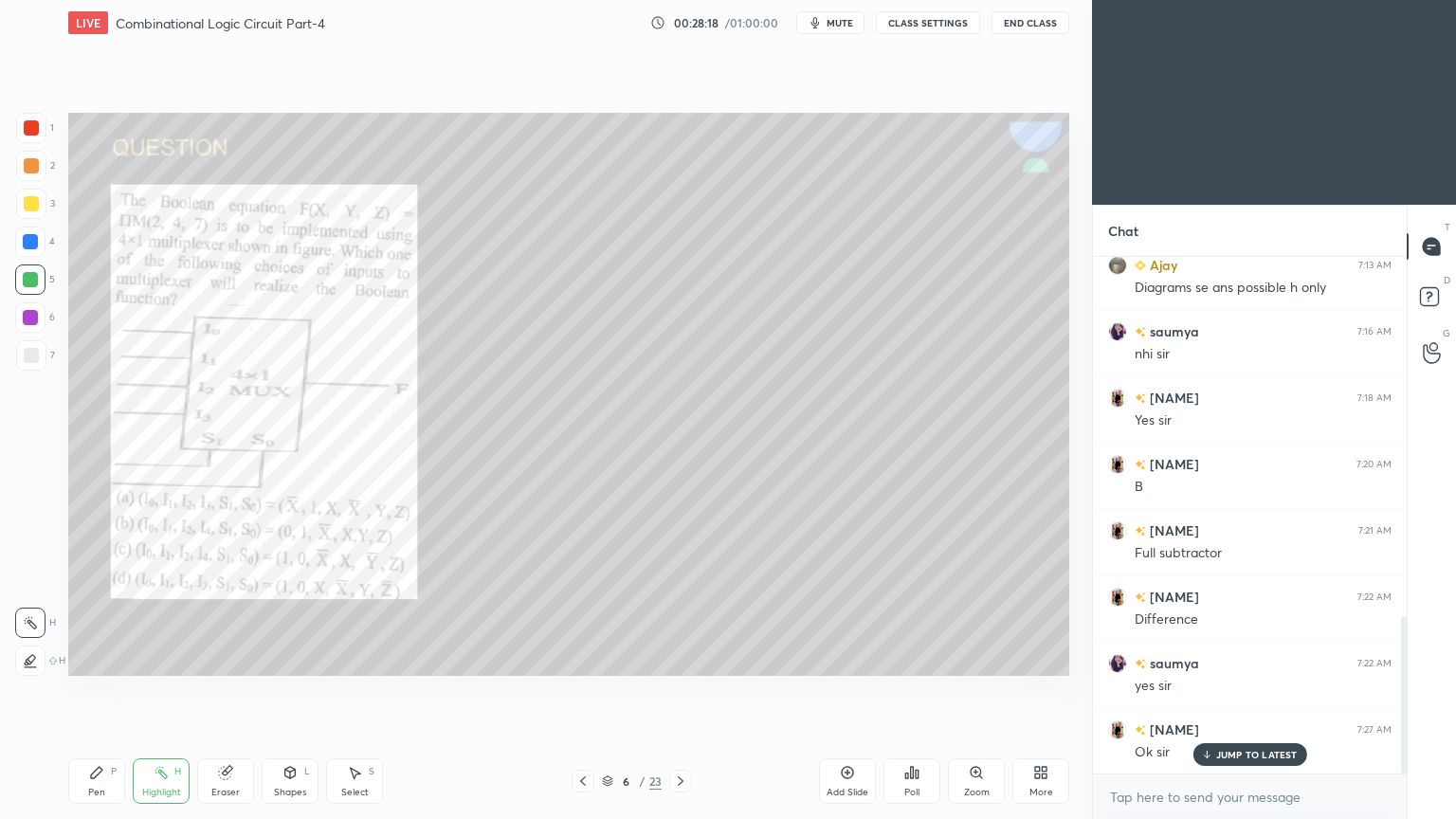 click 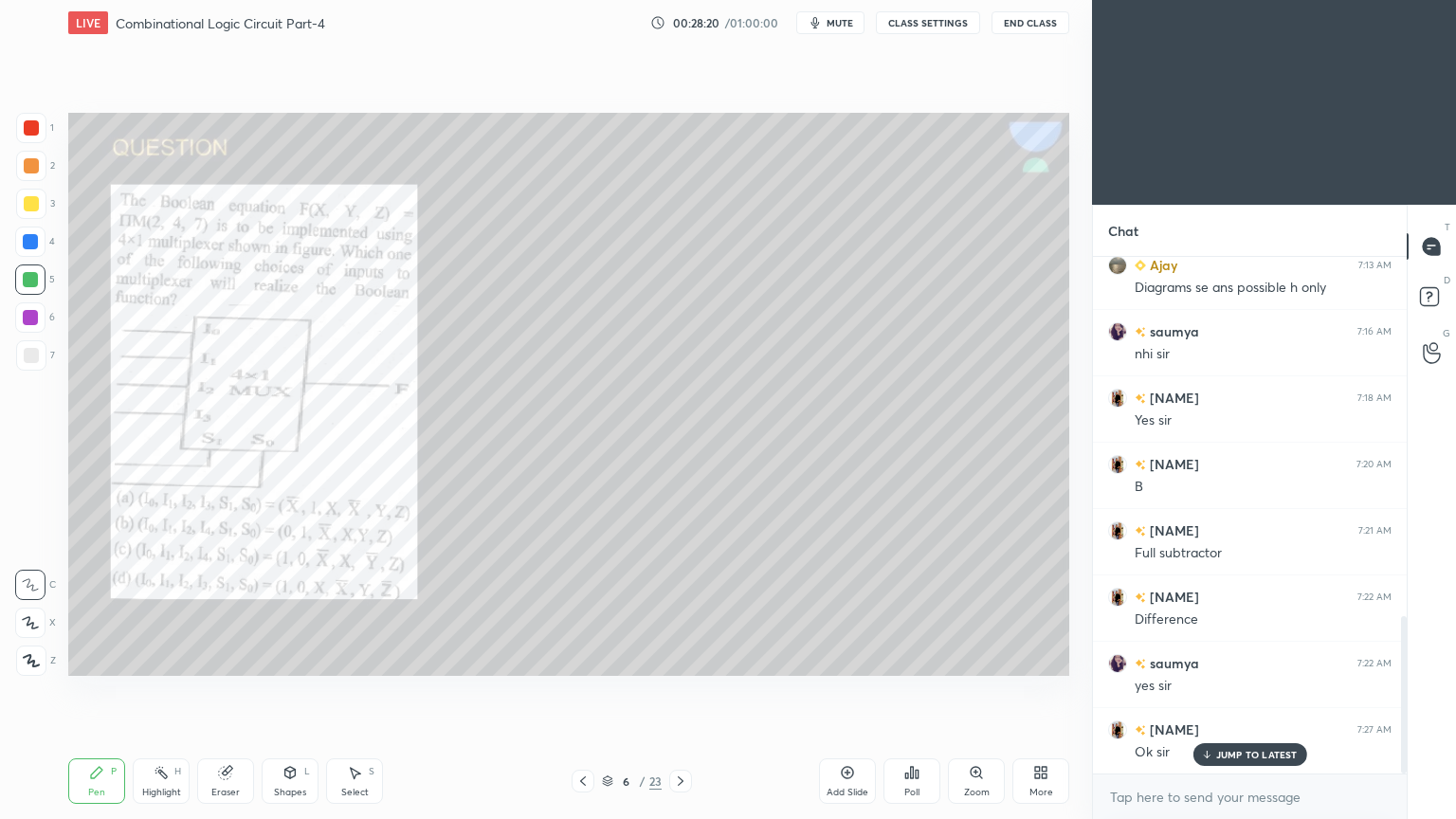 click on "Shapes L" at bounding box center [290, 781] 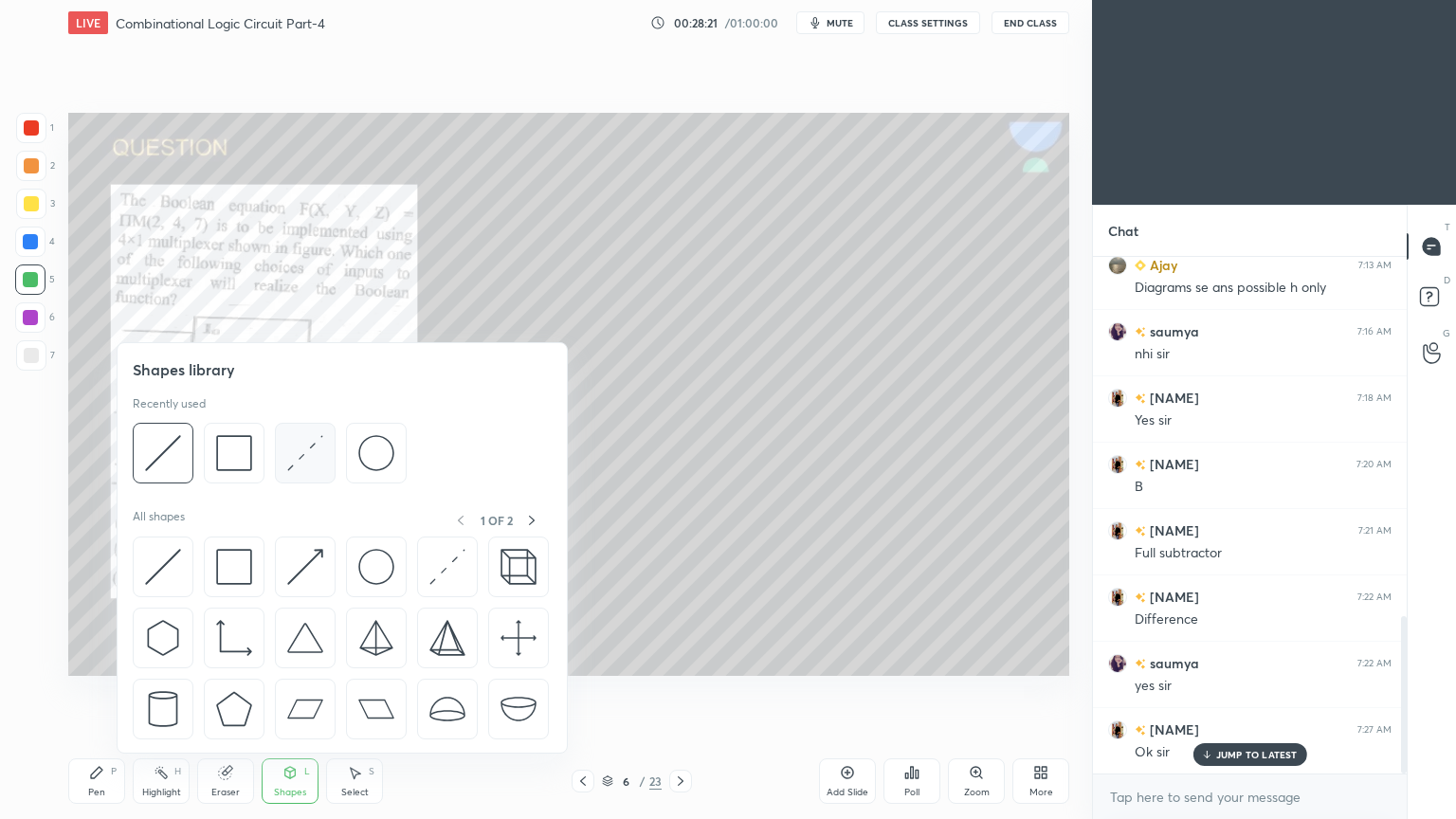 click at bounding box center (305, 453) 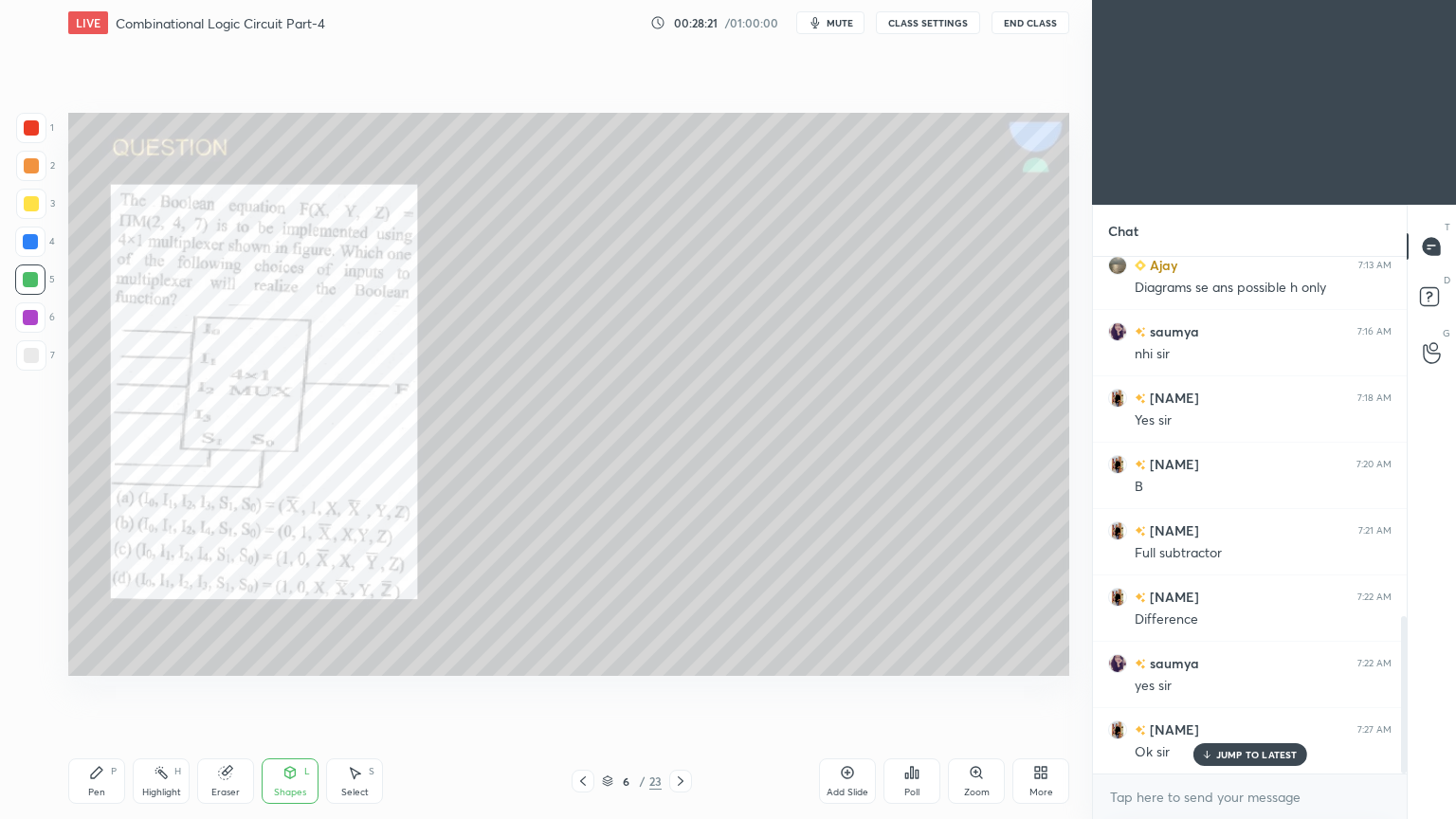 click at bounding box center [30, 318] 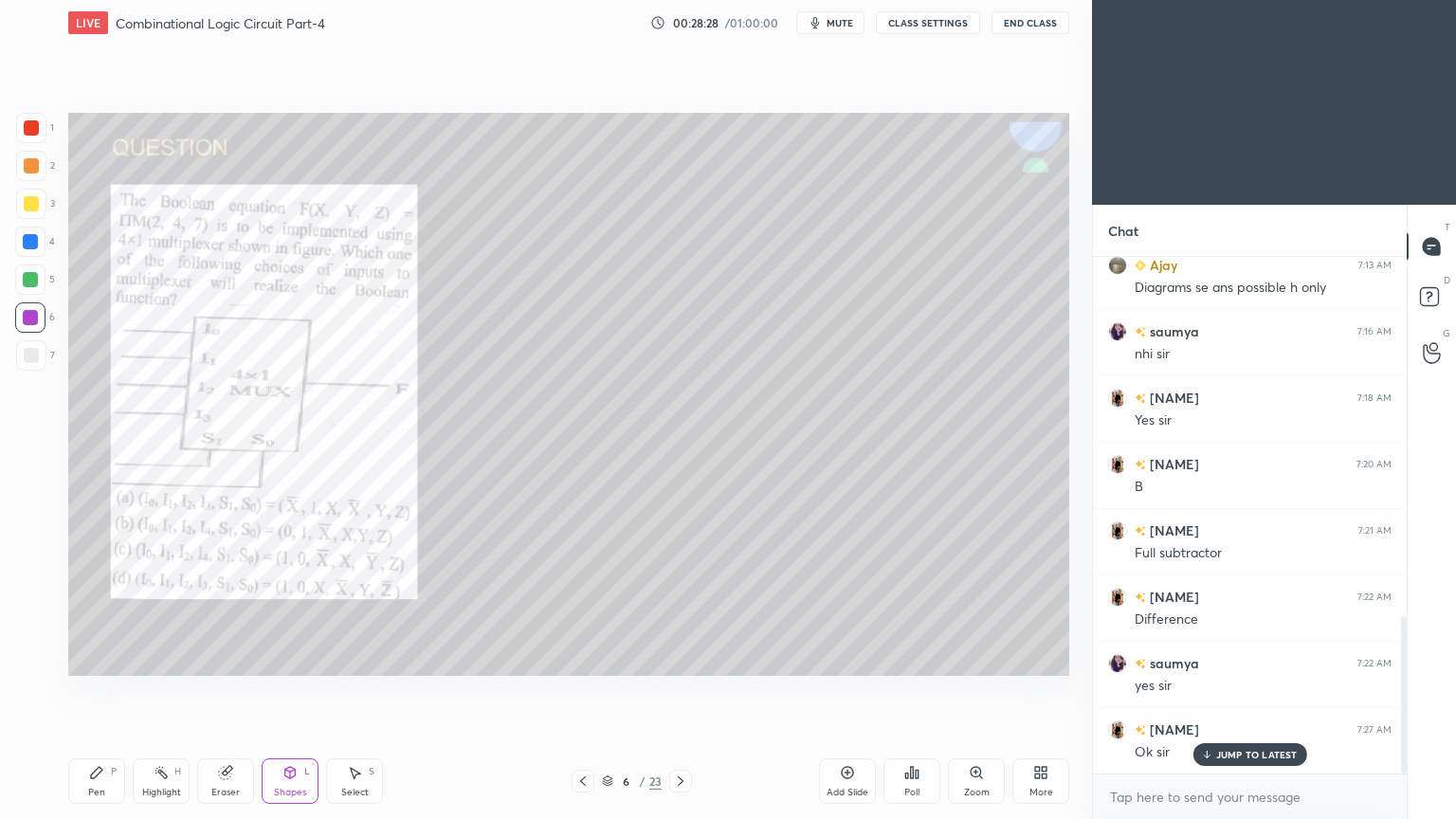 click on "Pen P" at bounding box center [97, 781] 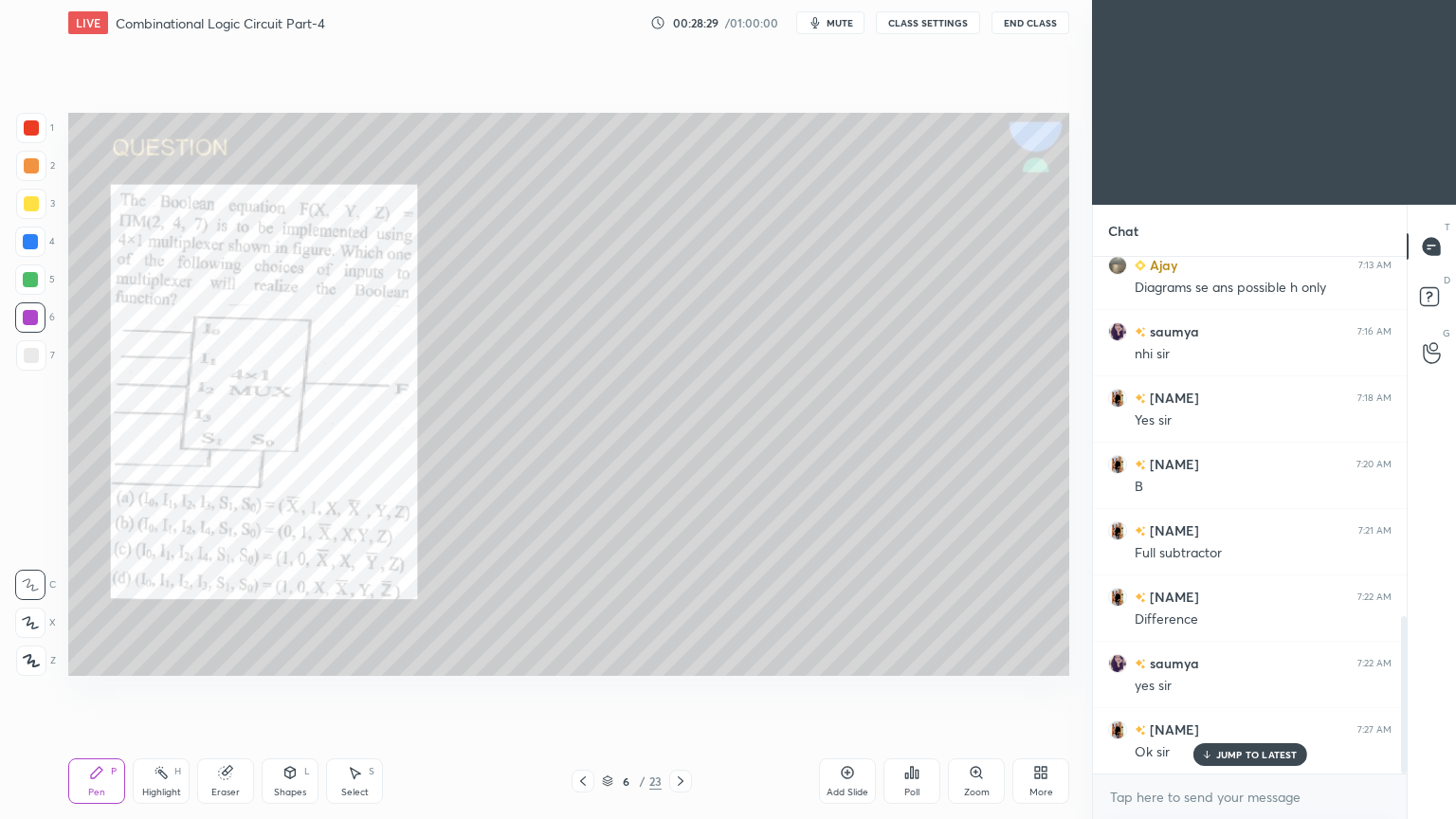 click 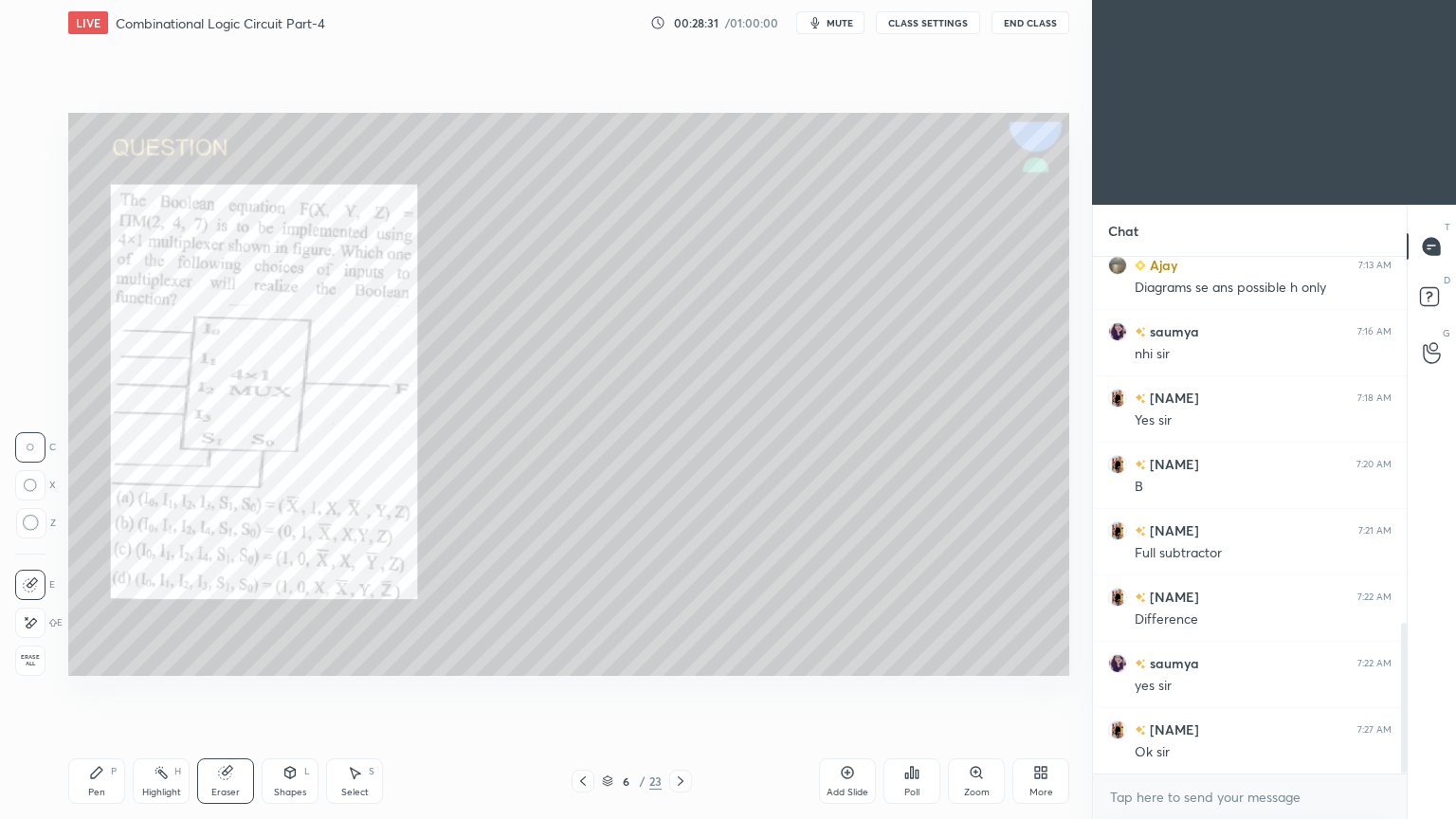 scroll, scrollTop: 1259, scrollLeft: 0, axis: vertical 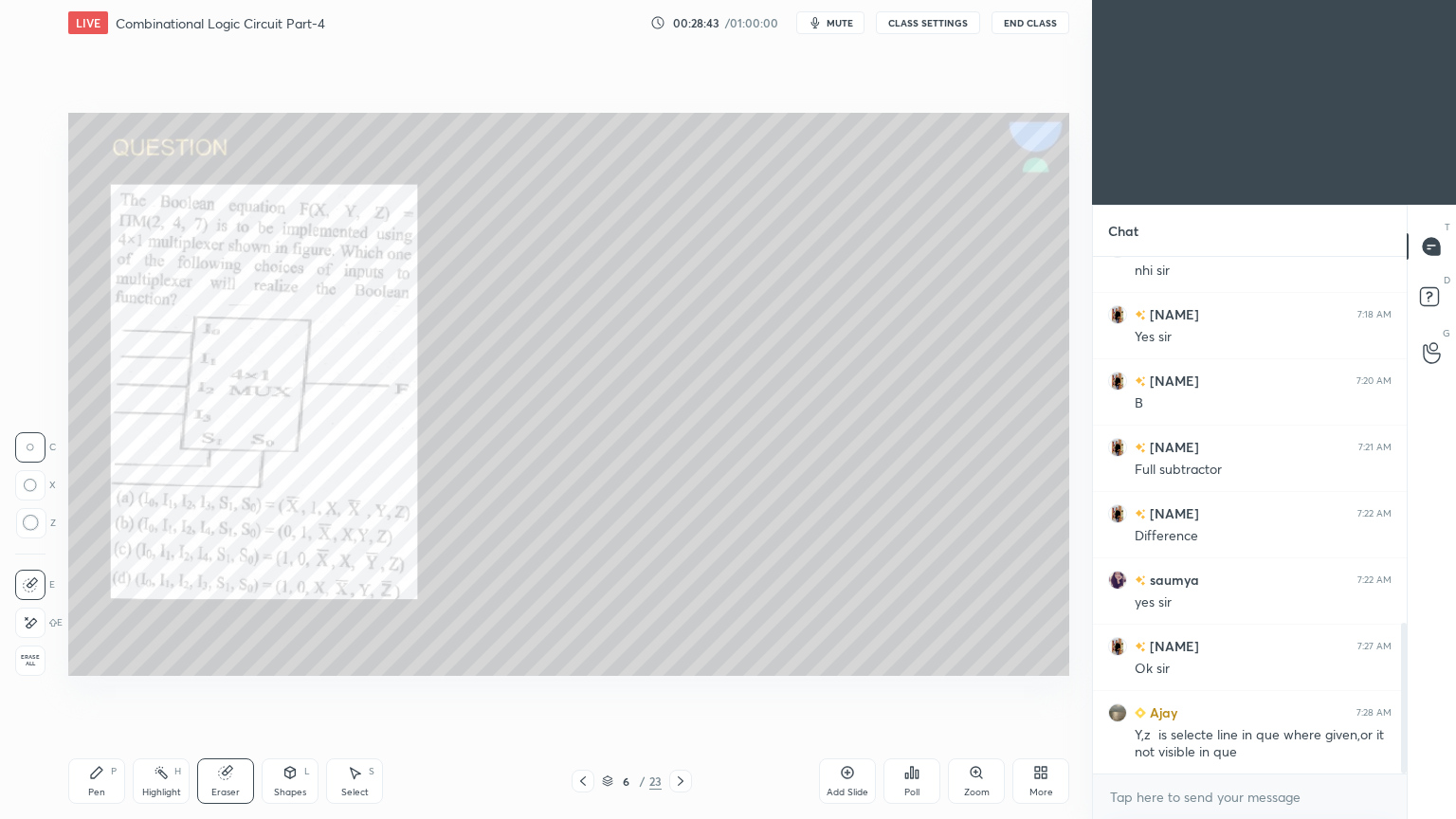 click on "Pen P" at bounding box center [97, 781] 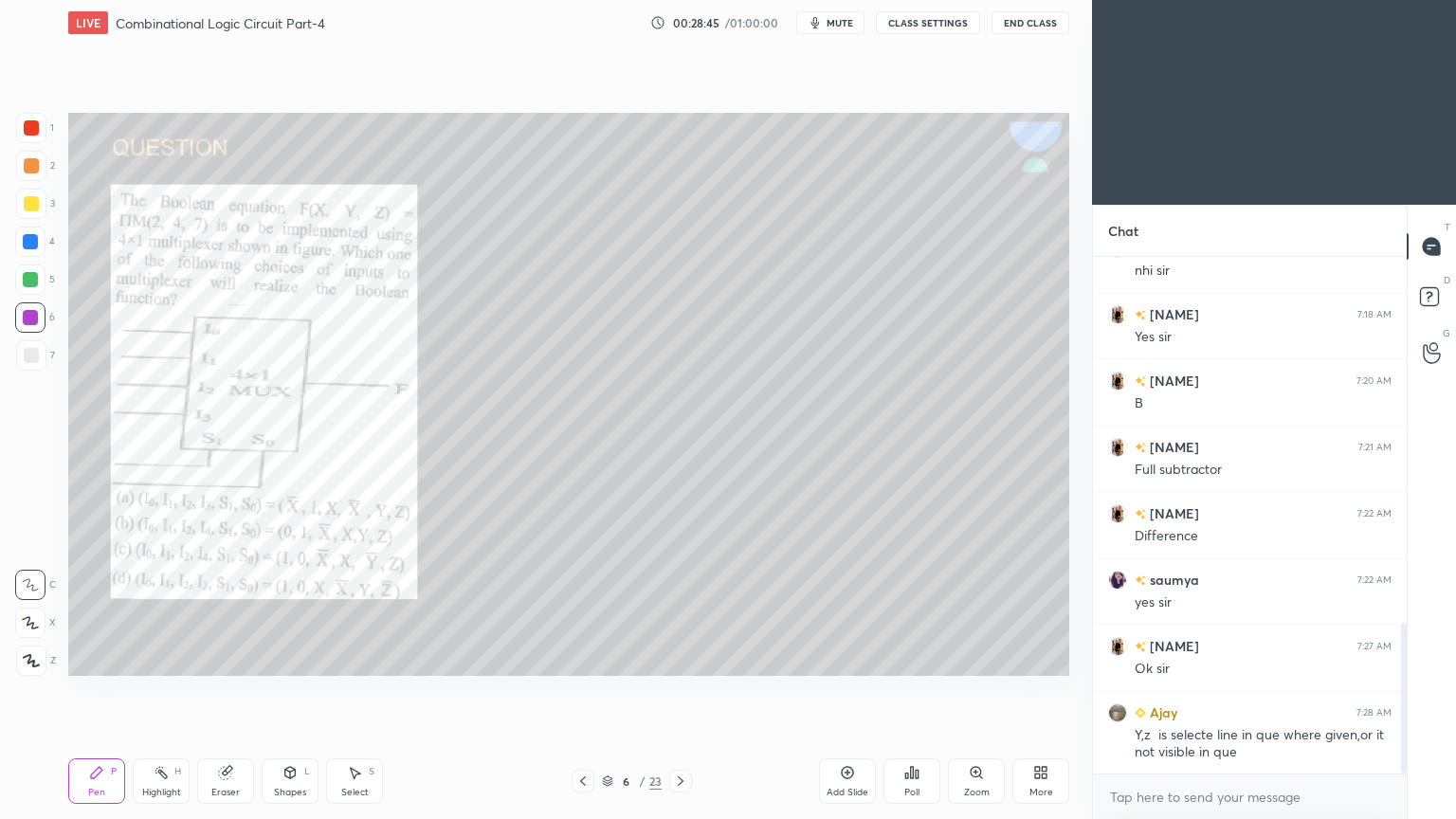 click on "Highlight H" at bounding box center (161, 781) 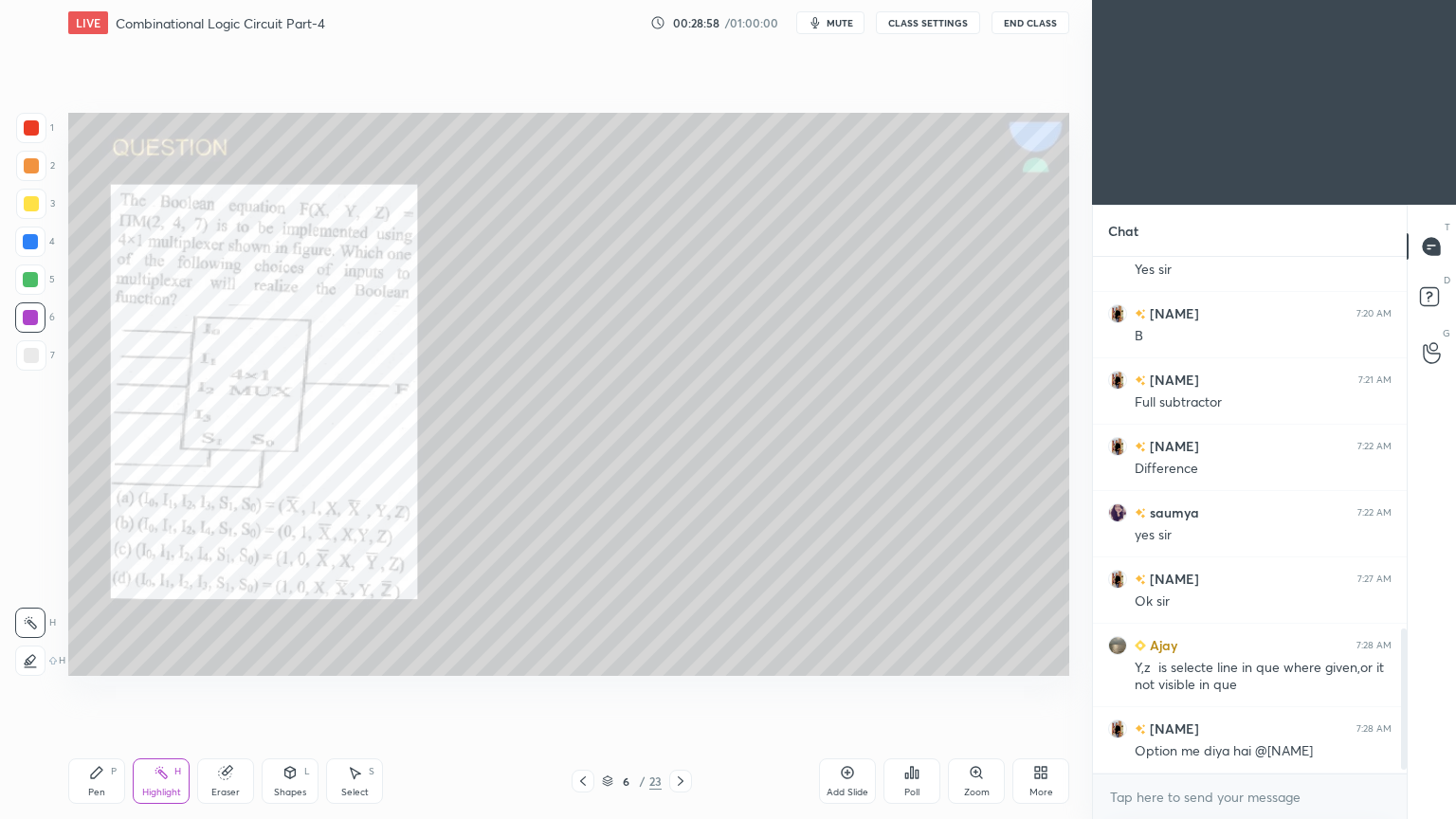 scroll, scrollTop: 1392, scrollLeft: 0, axis: vertical 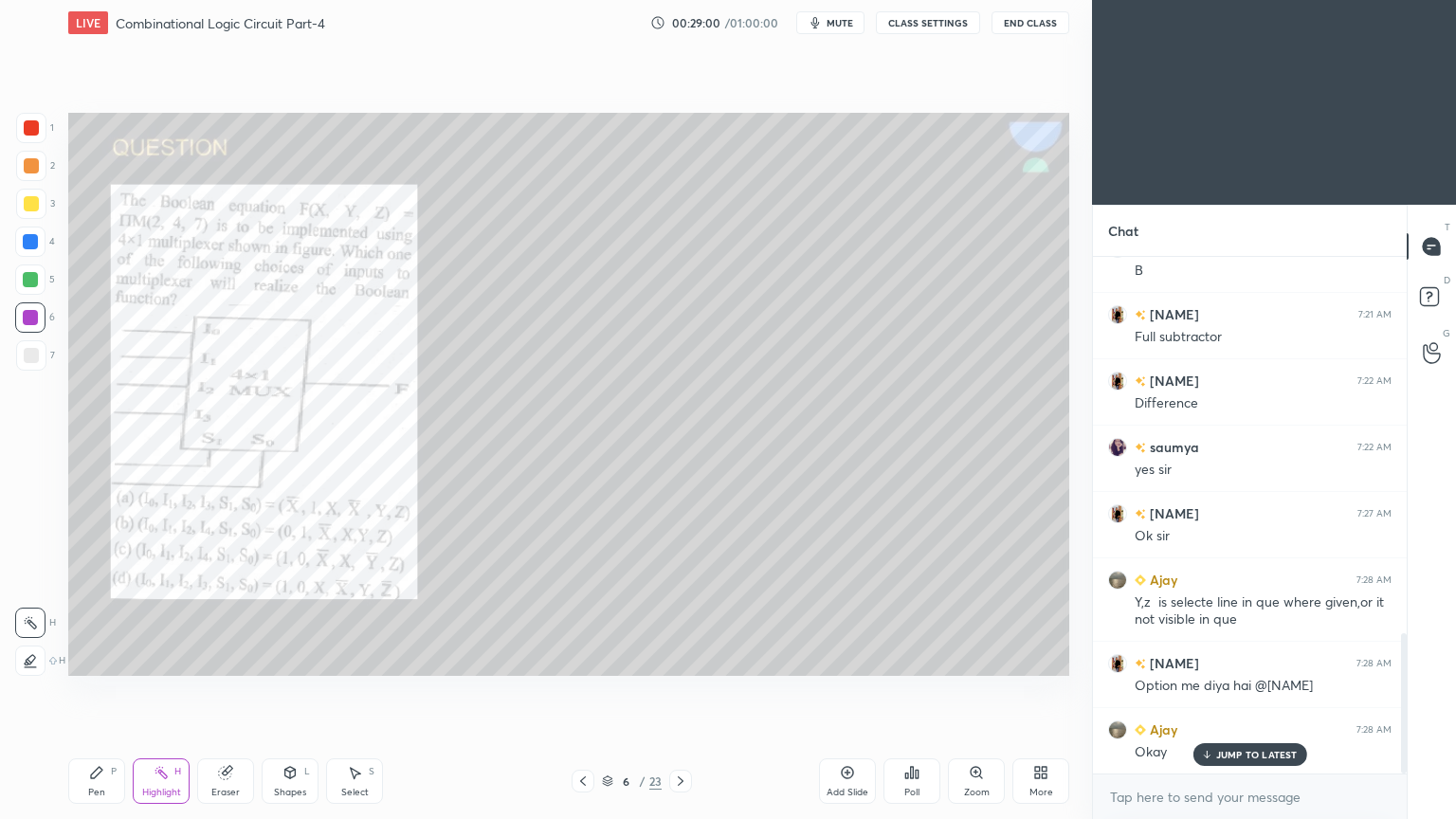 click 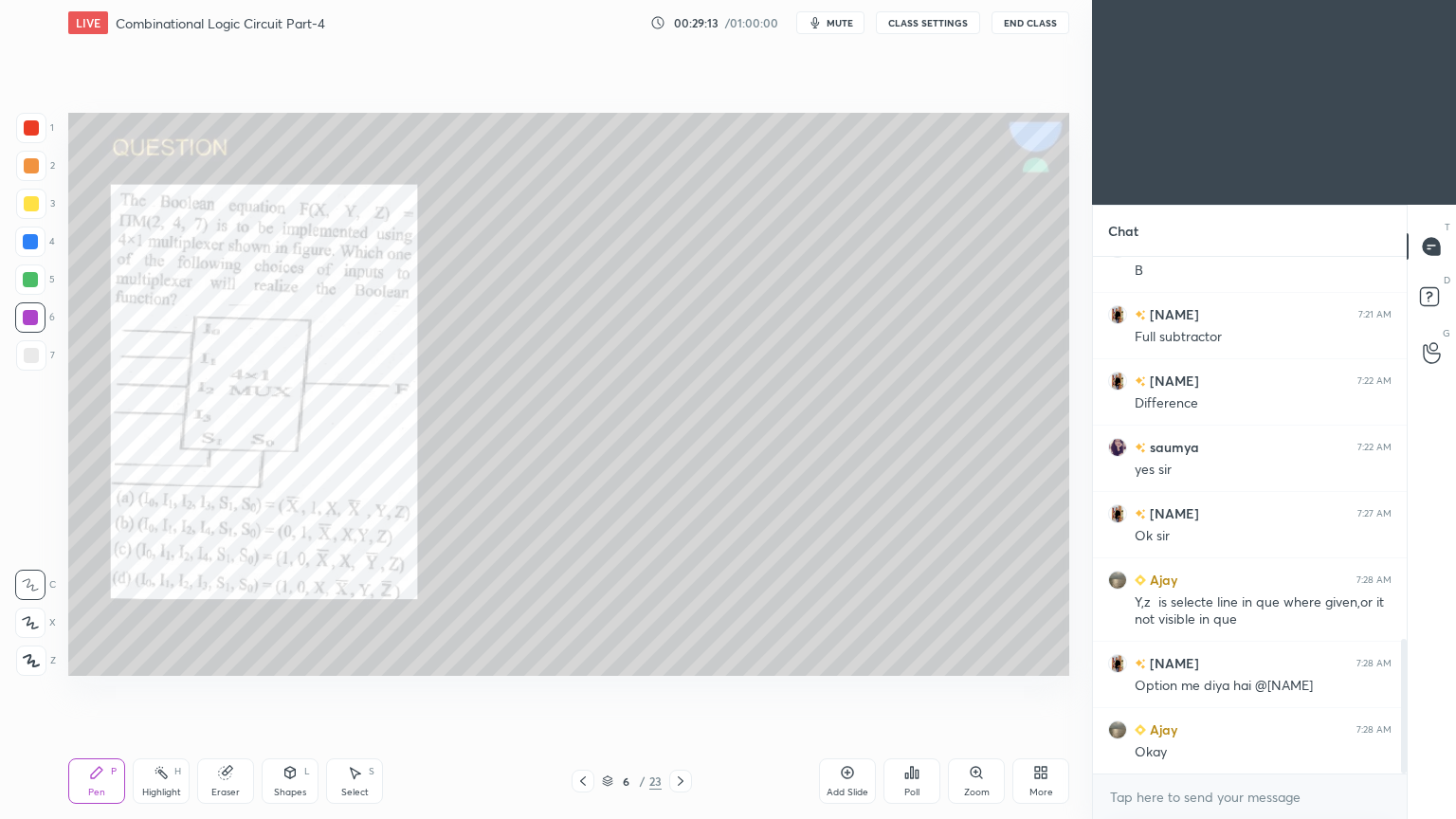 scroll, scrollTop: 1459, scrollLeft: 0, axis: vertical 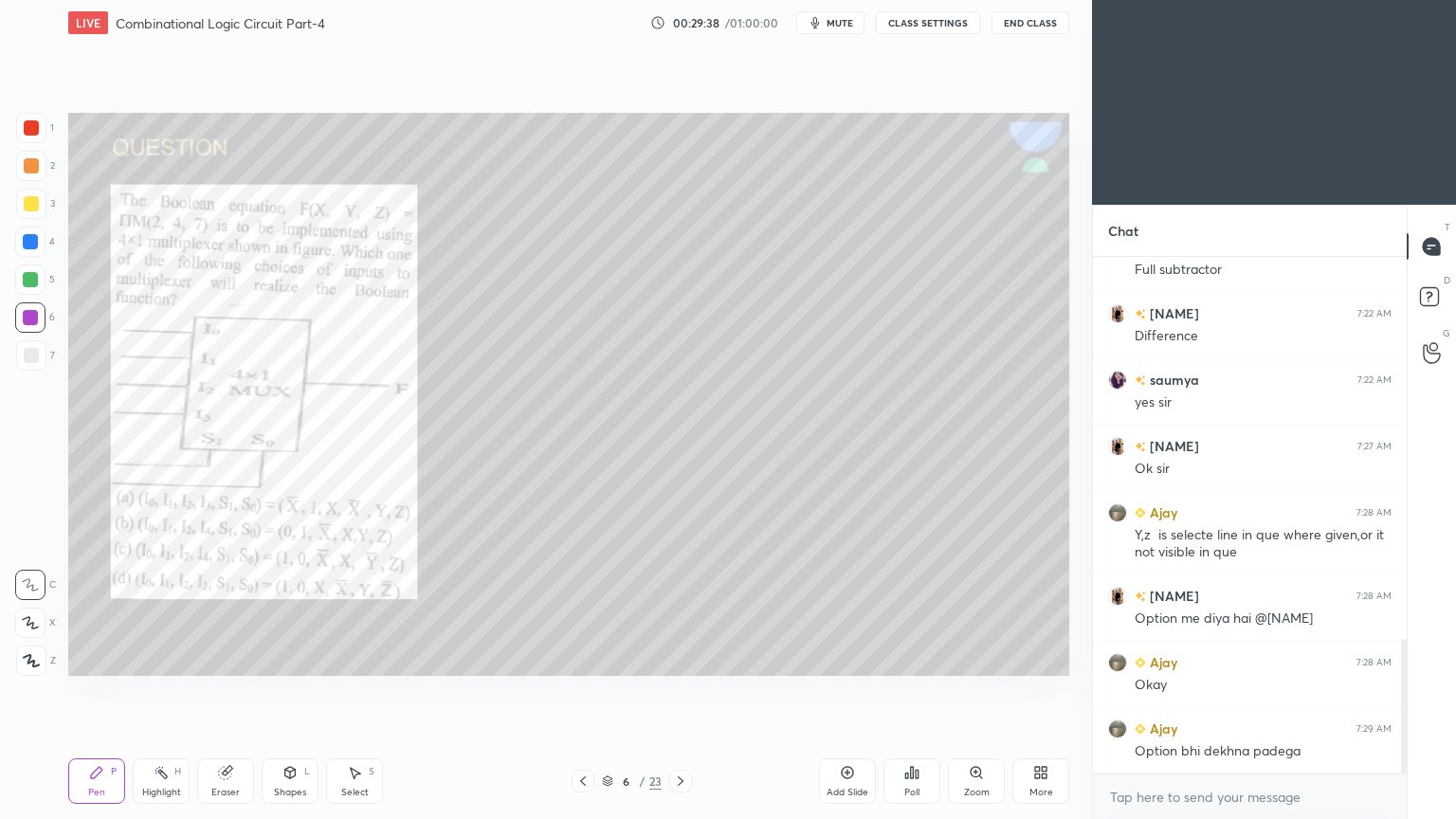 click 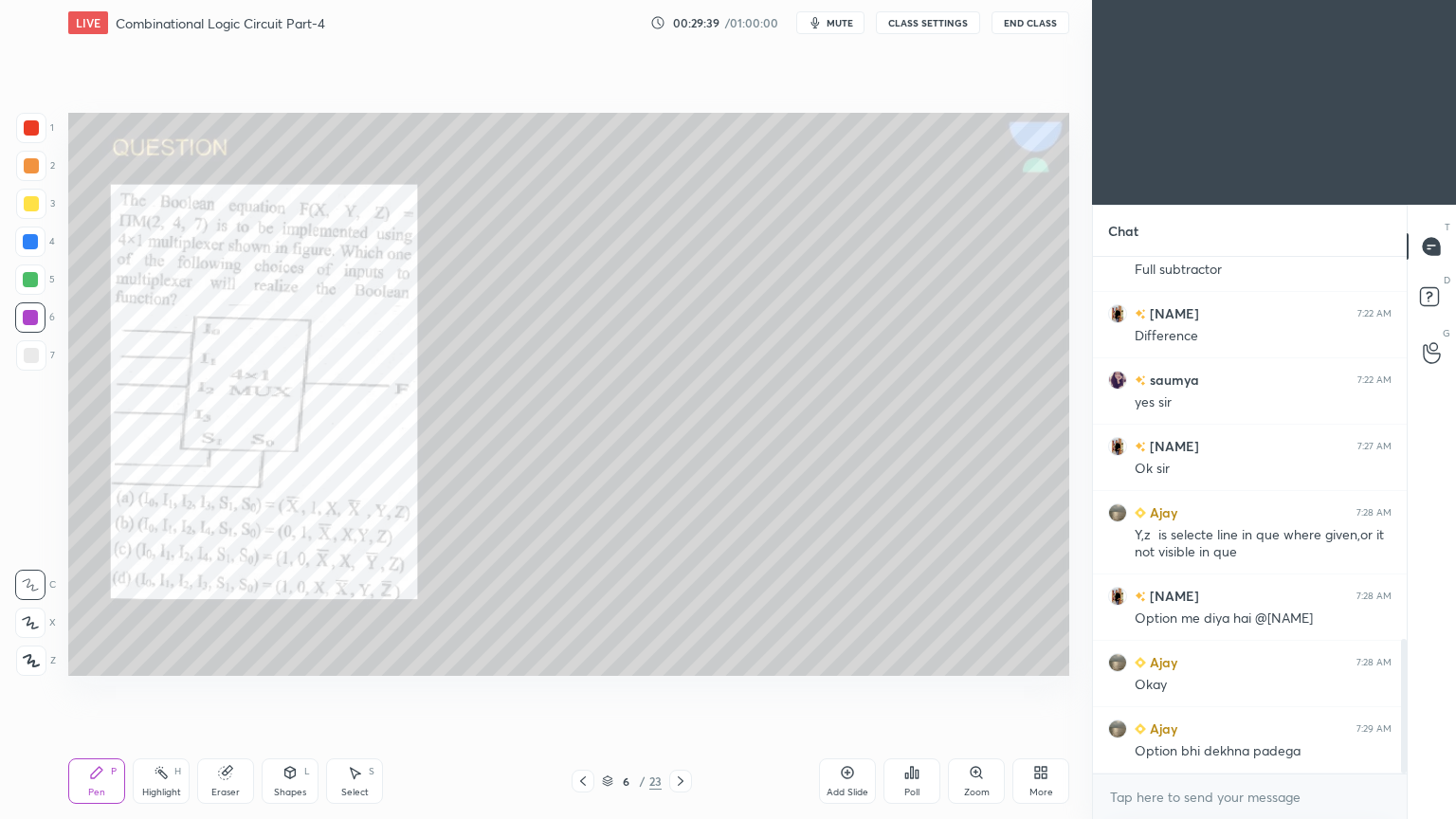 click at bounding box center [31, 355] 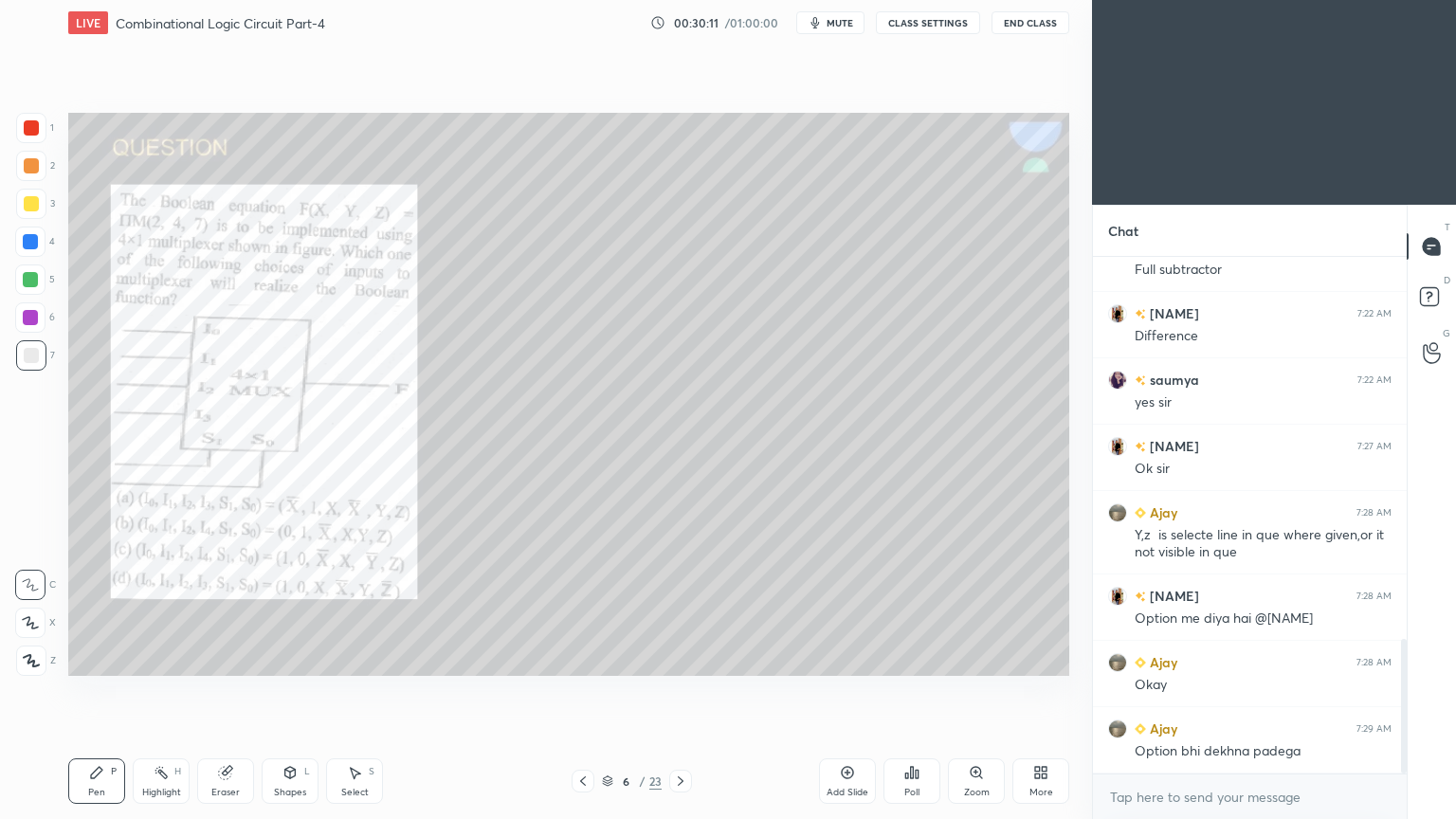 click 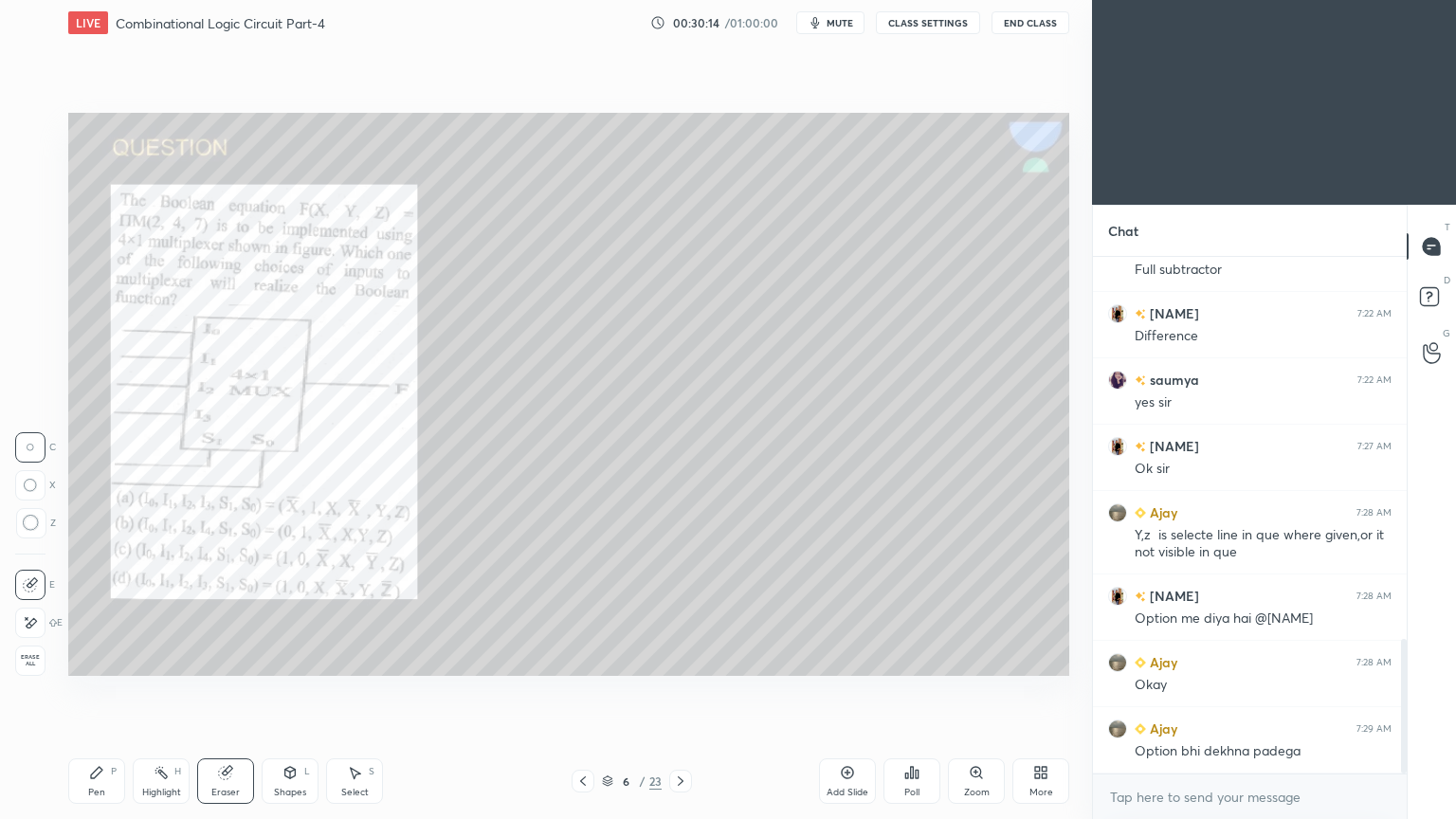 click 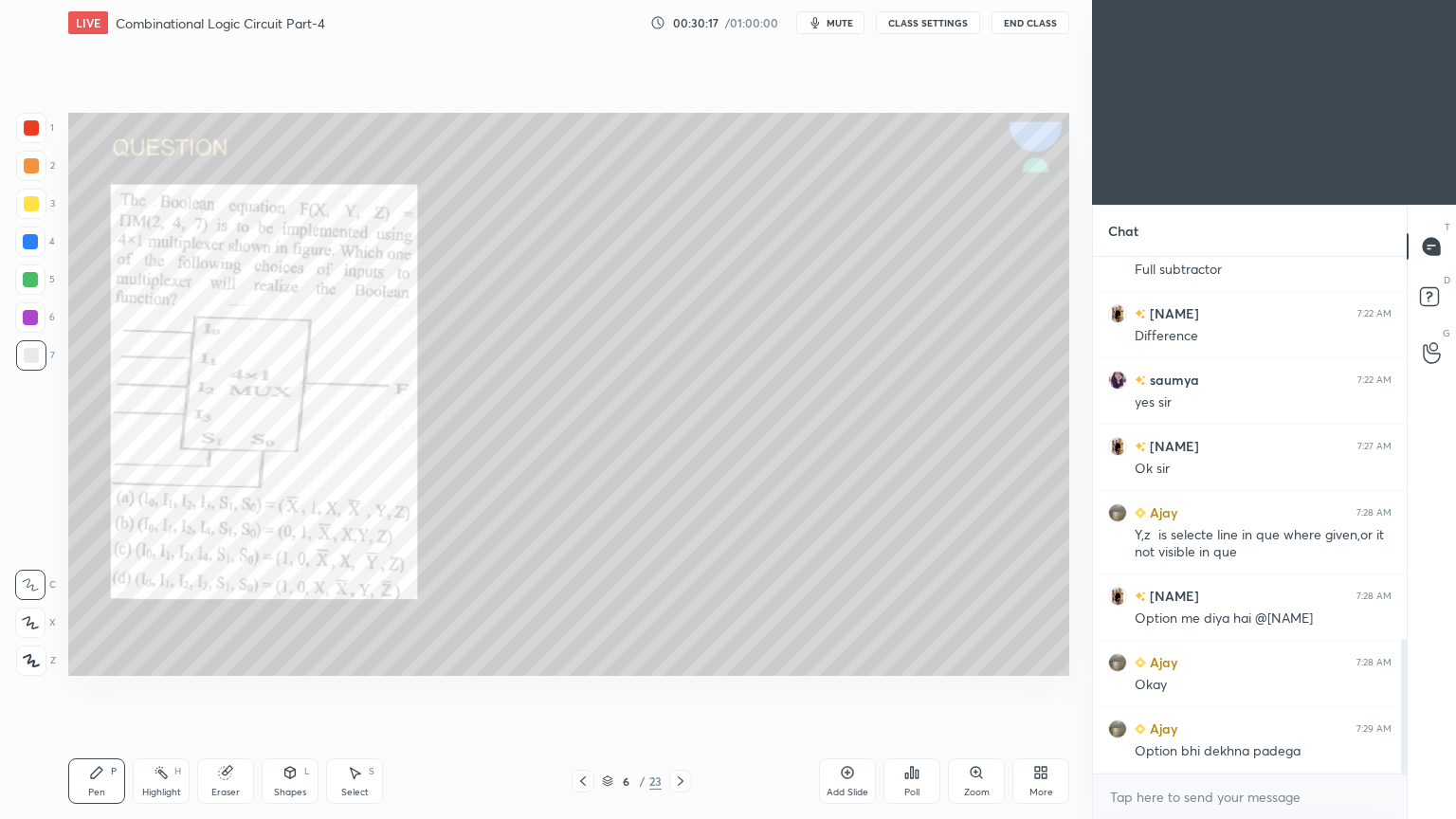 click on "Eraser" at bounding box center [226, 781] 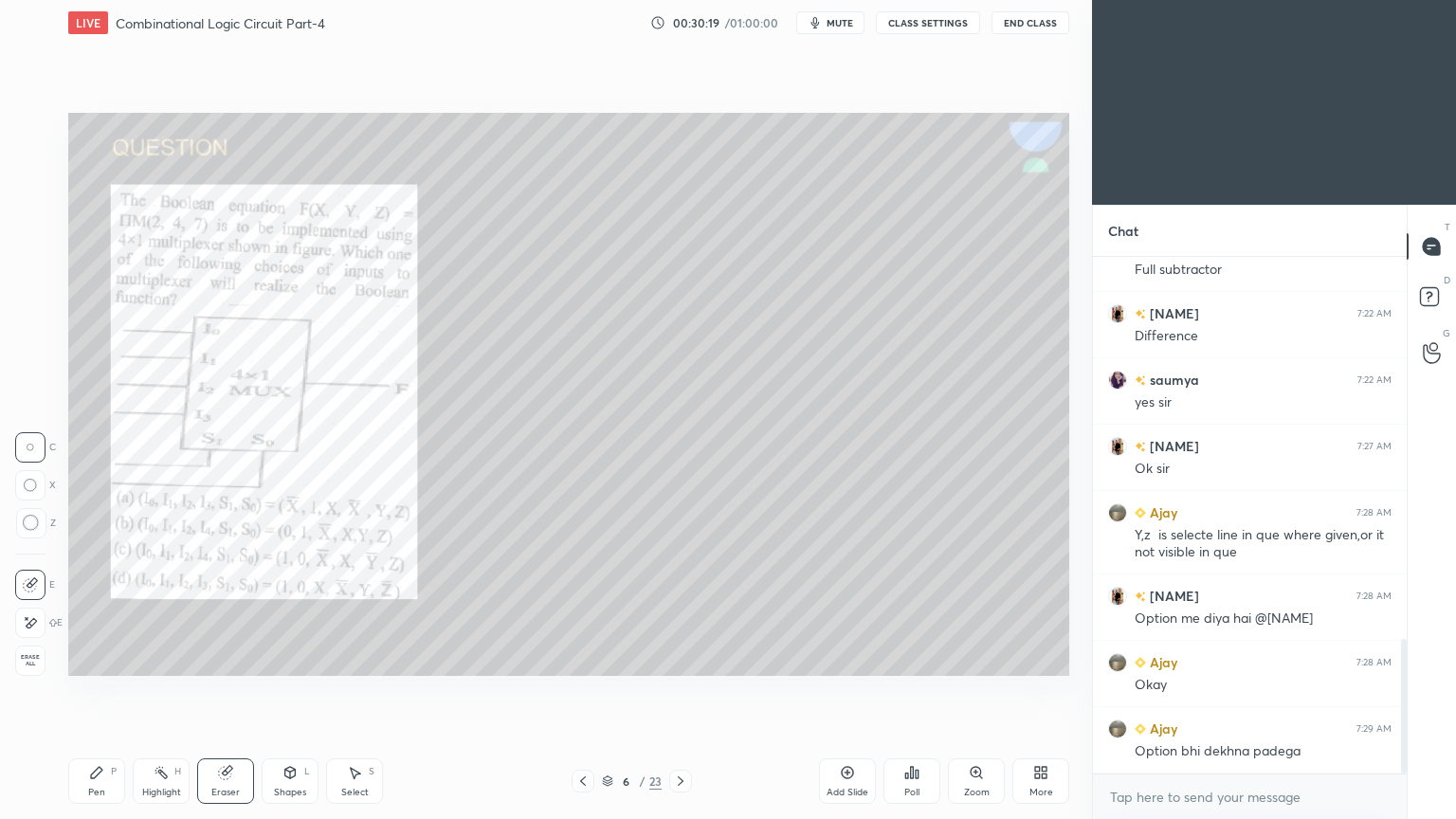 click on "Pen P" at bounding box center [97, 781] 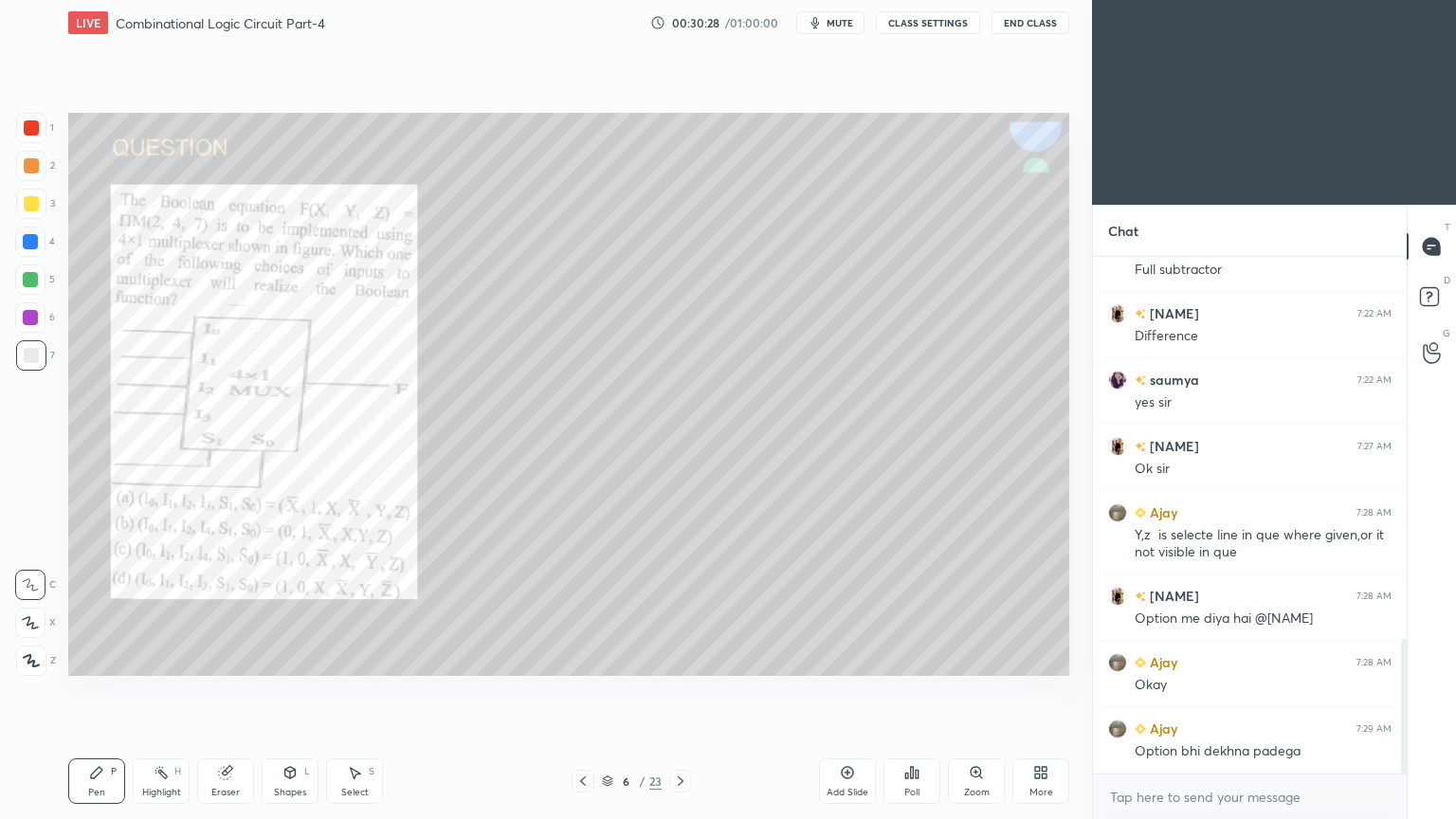 click on "Eraser" at bounding box center (226, 781) 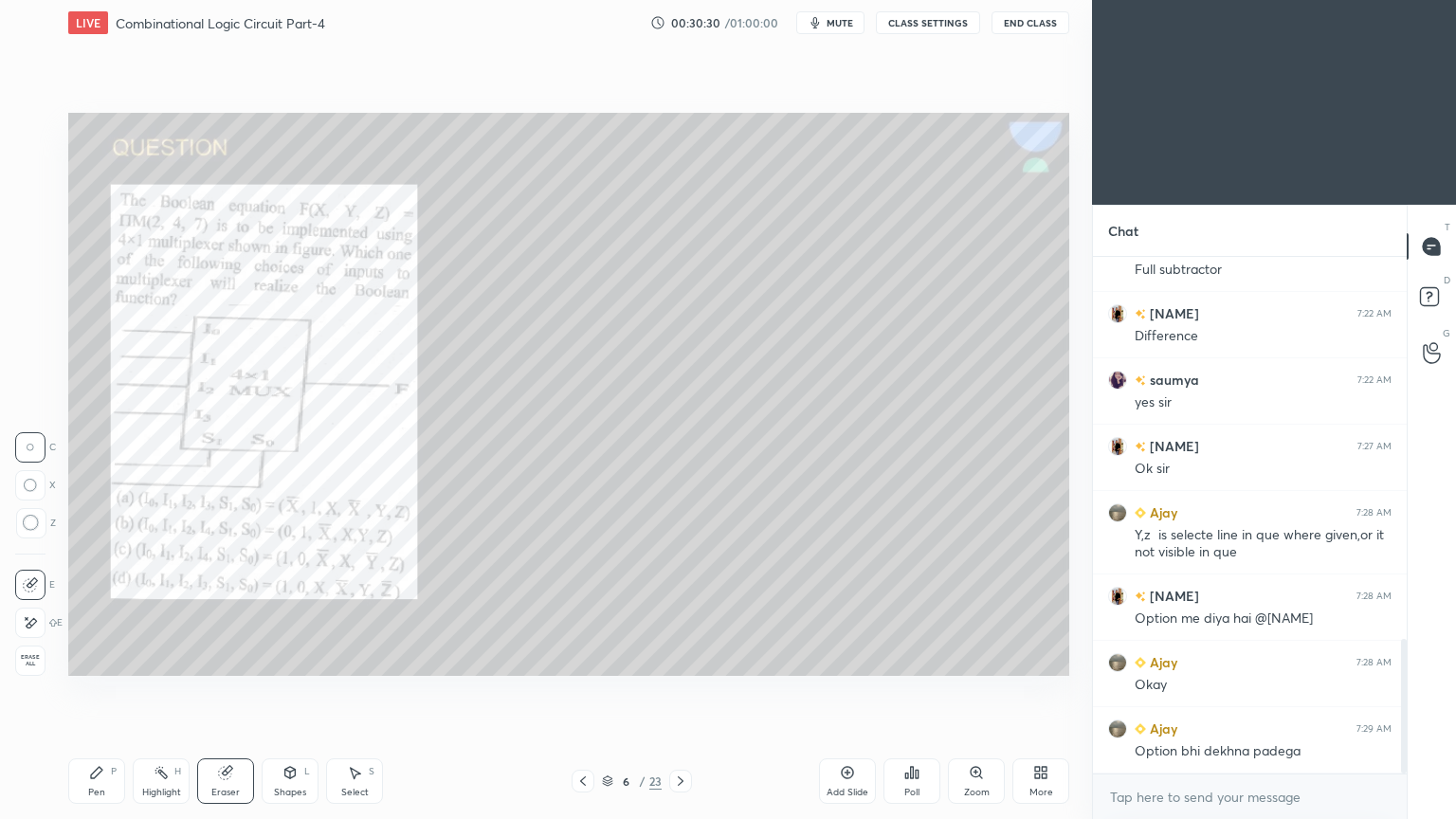 click 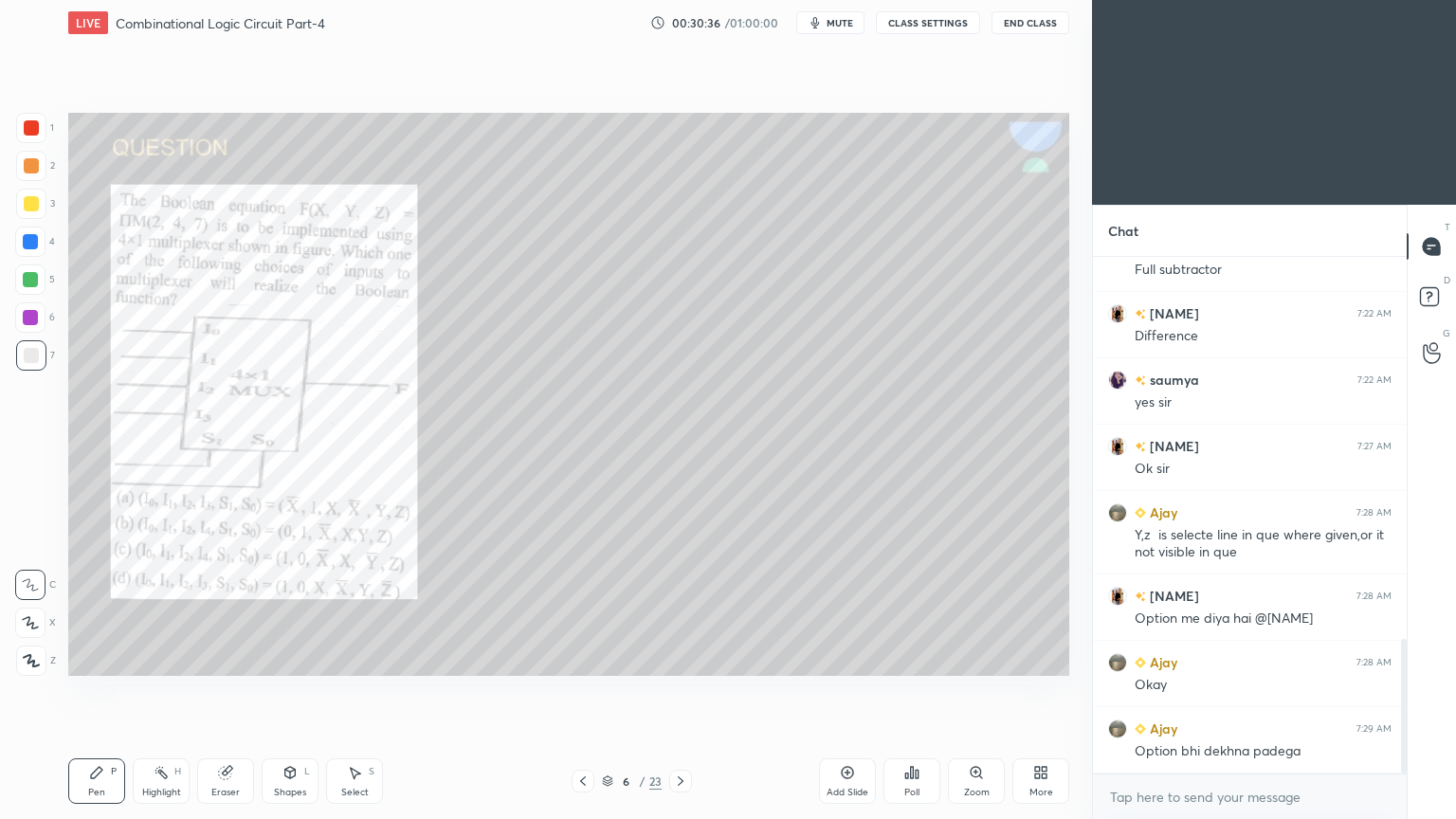 click on "1" at bounding box center (35, 128) 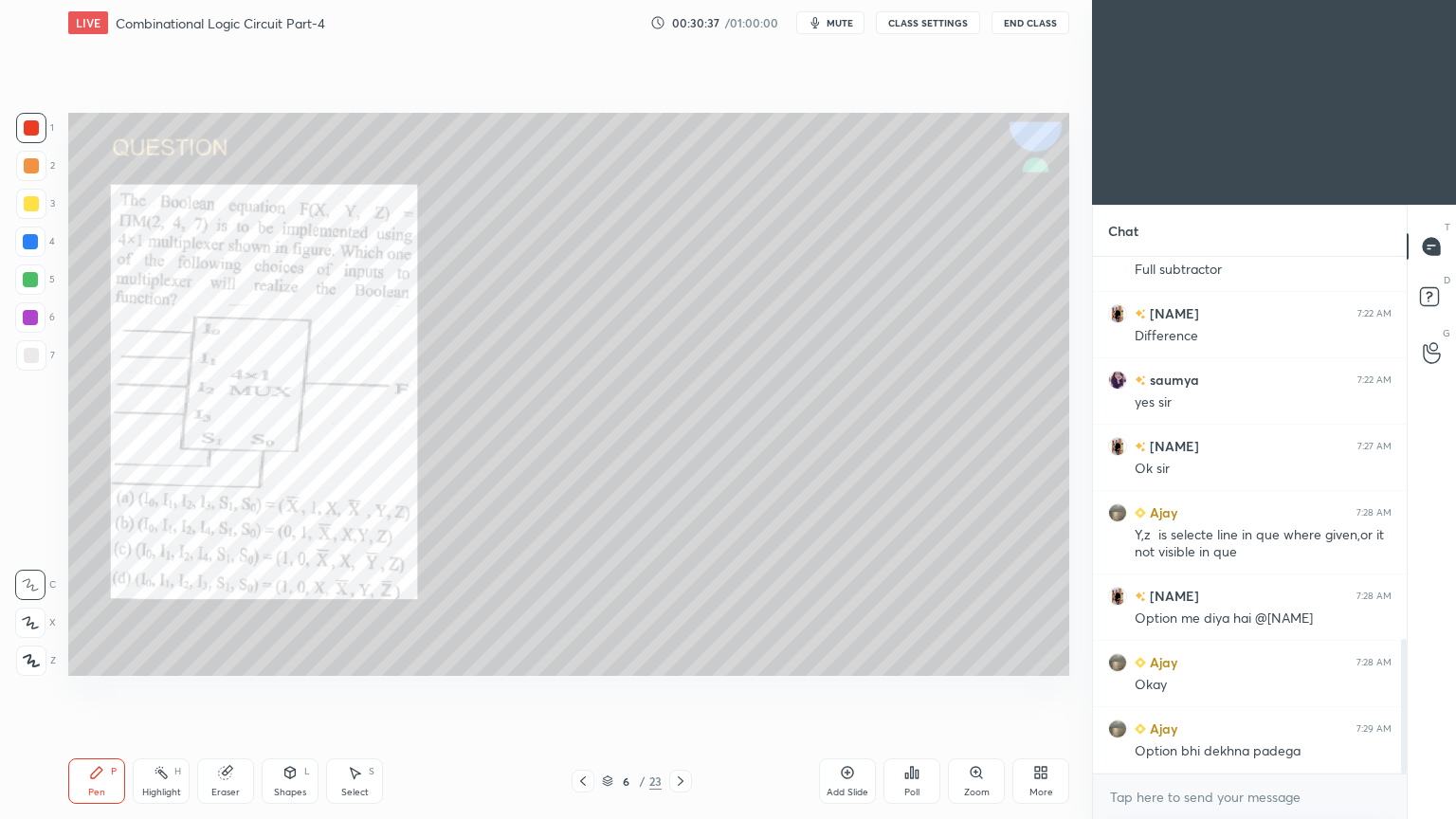 click 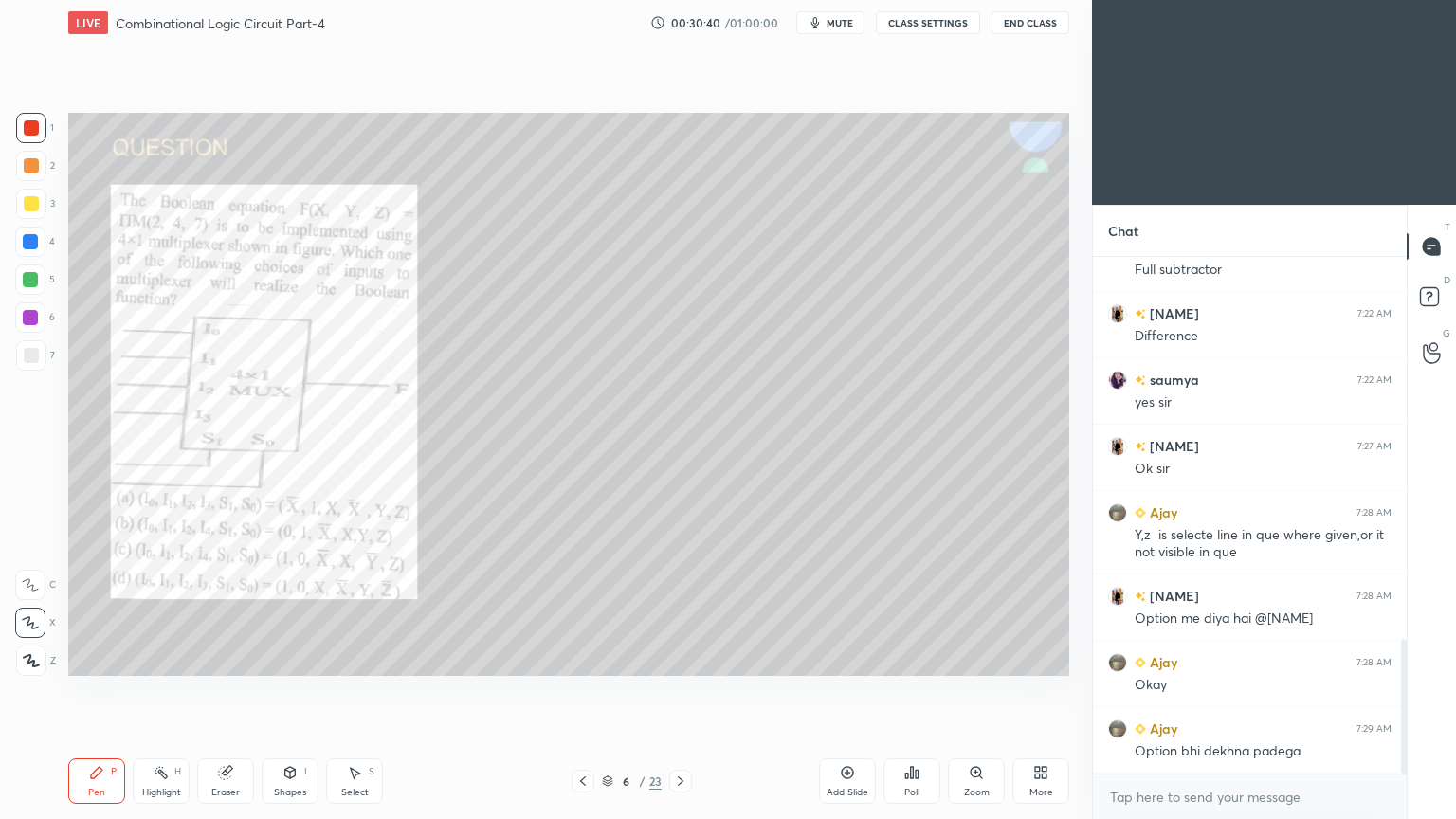 scroll, scrollTop: 1524, scrollLeft: 0, axis: vertical 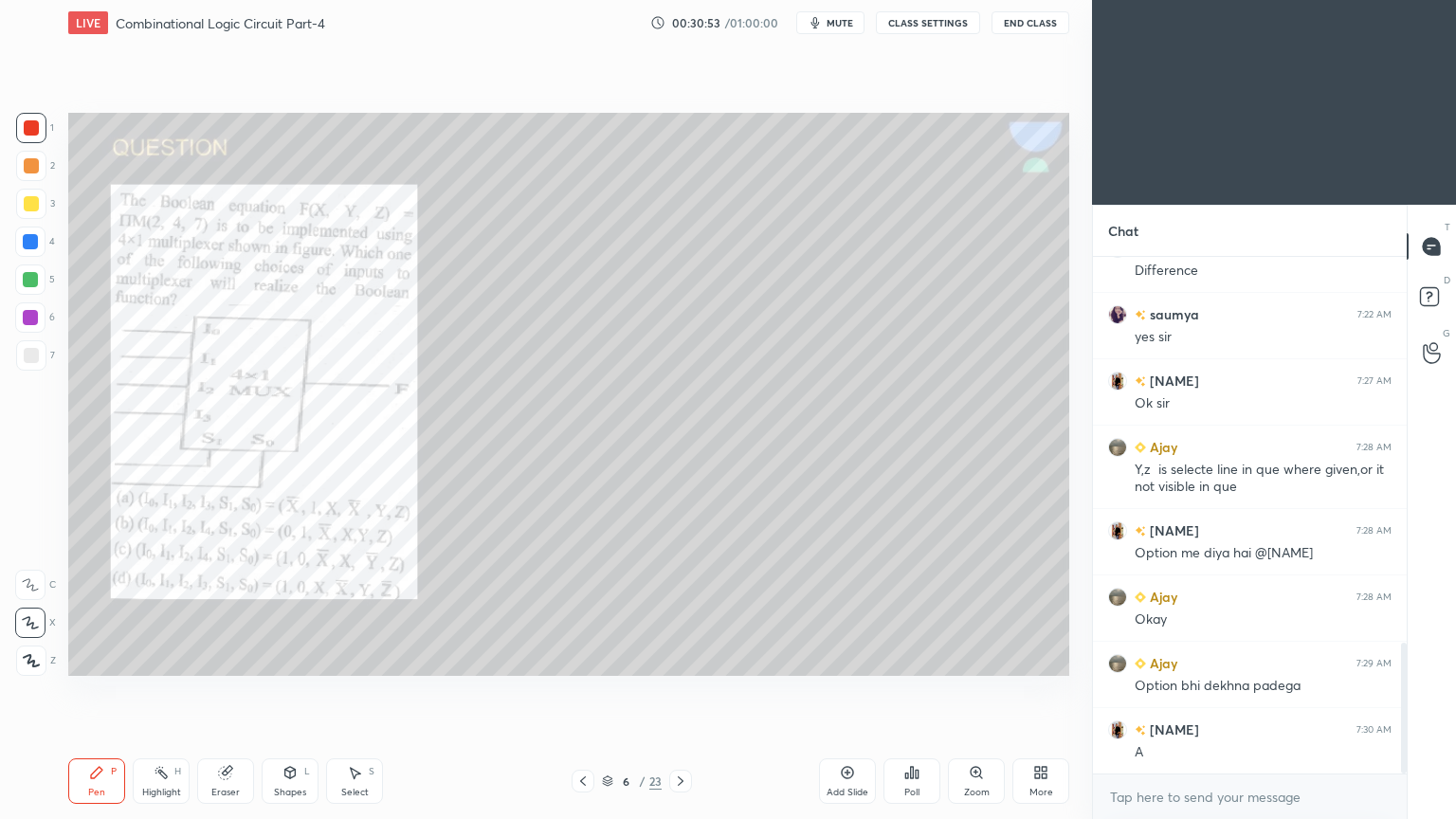 click at bounding box center [30, 585] 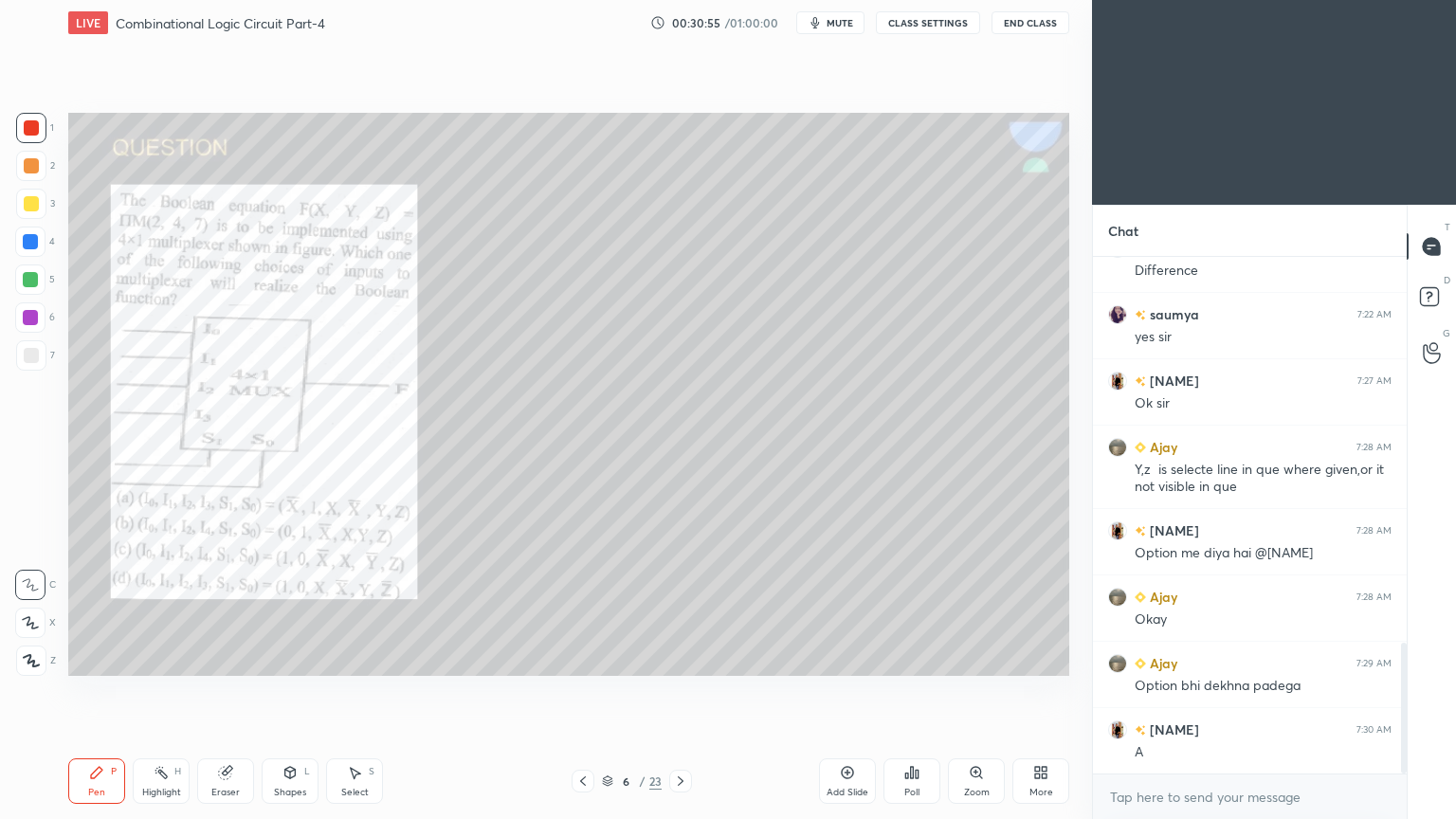 click 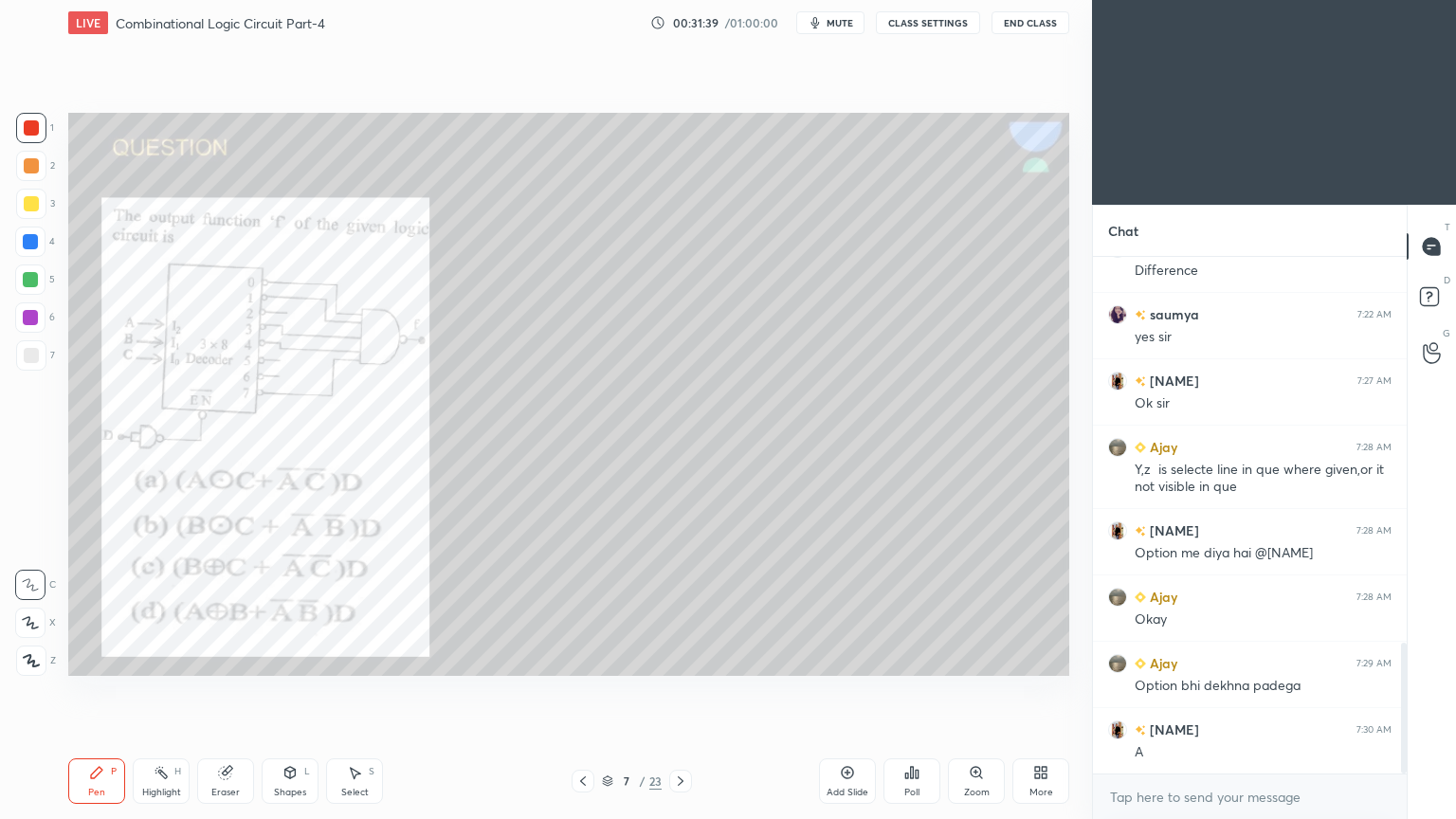 click 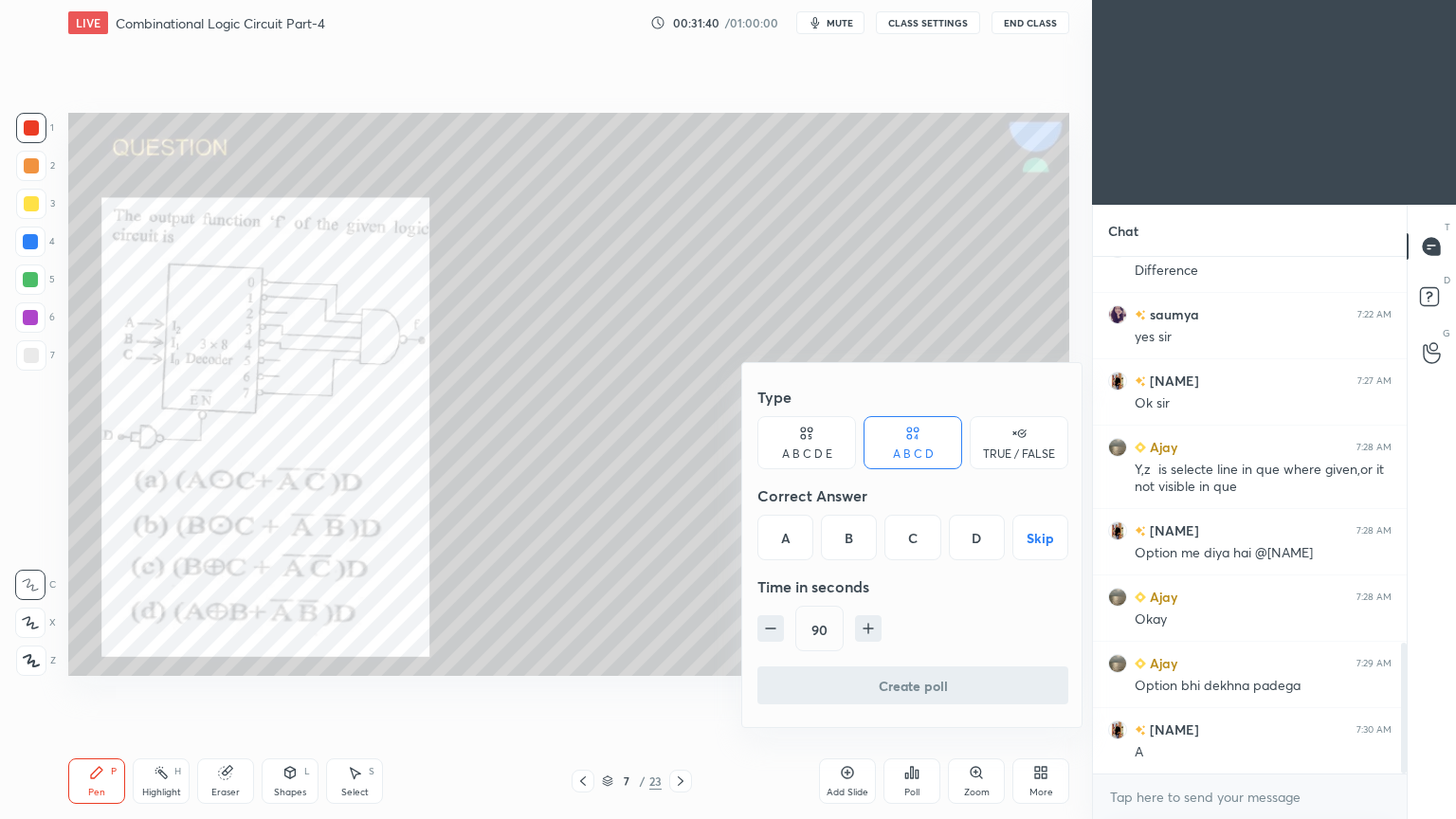 click on "B" at bounding box center [848, 537] 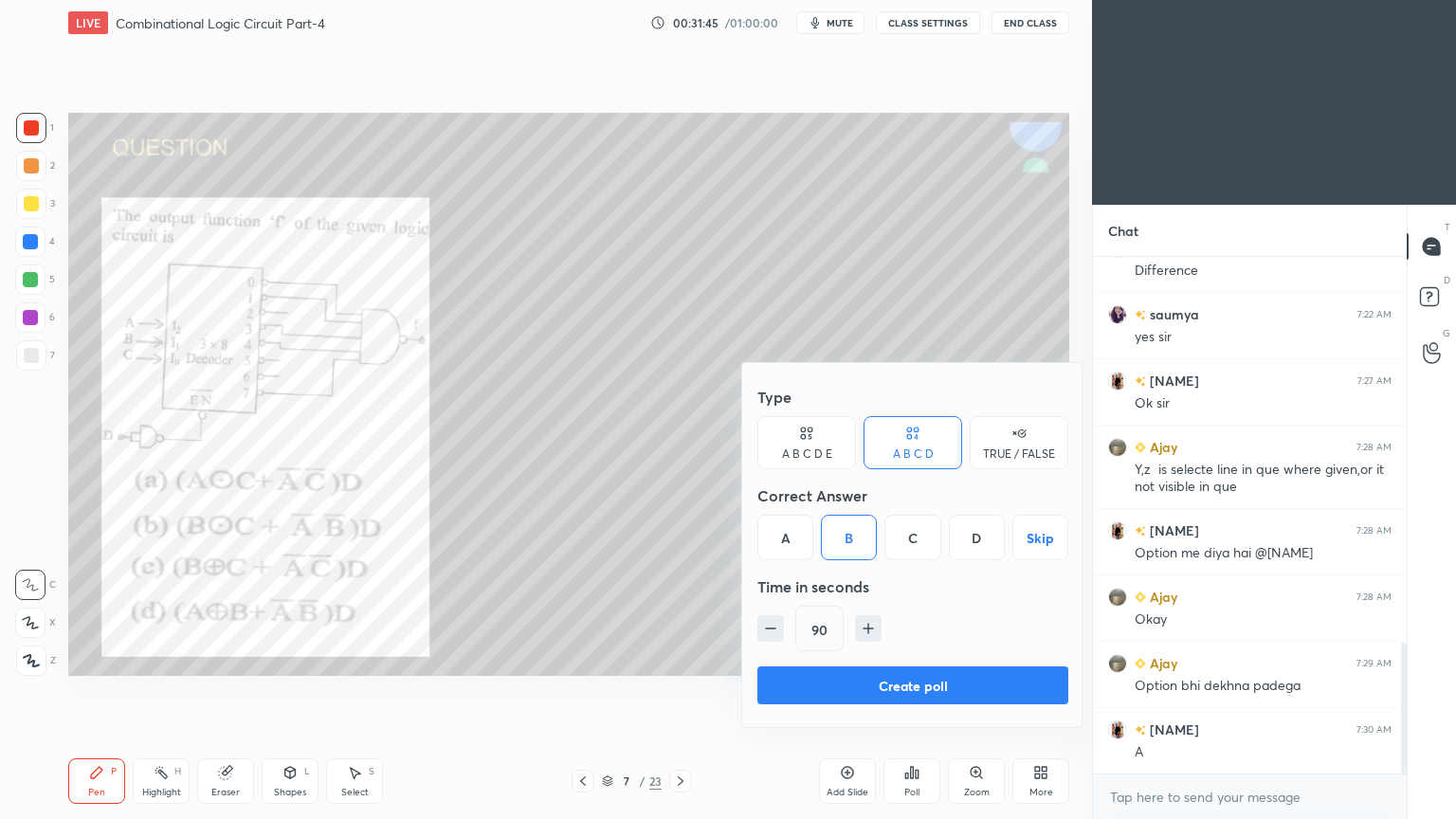 click 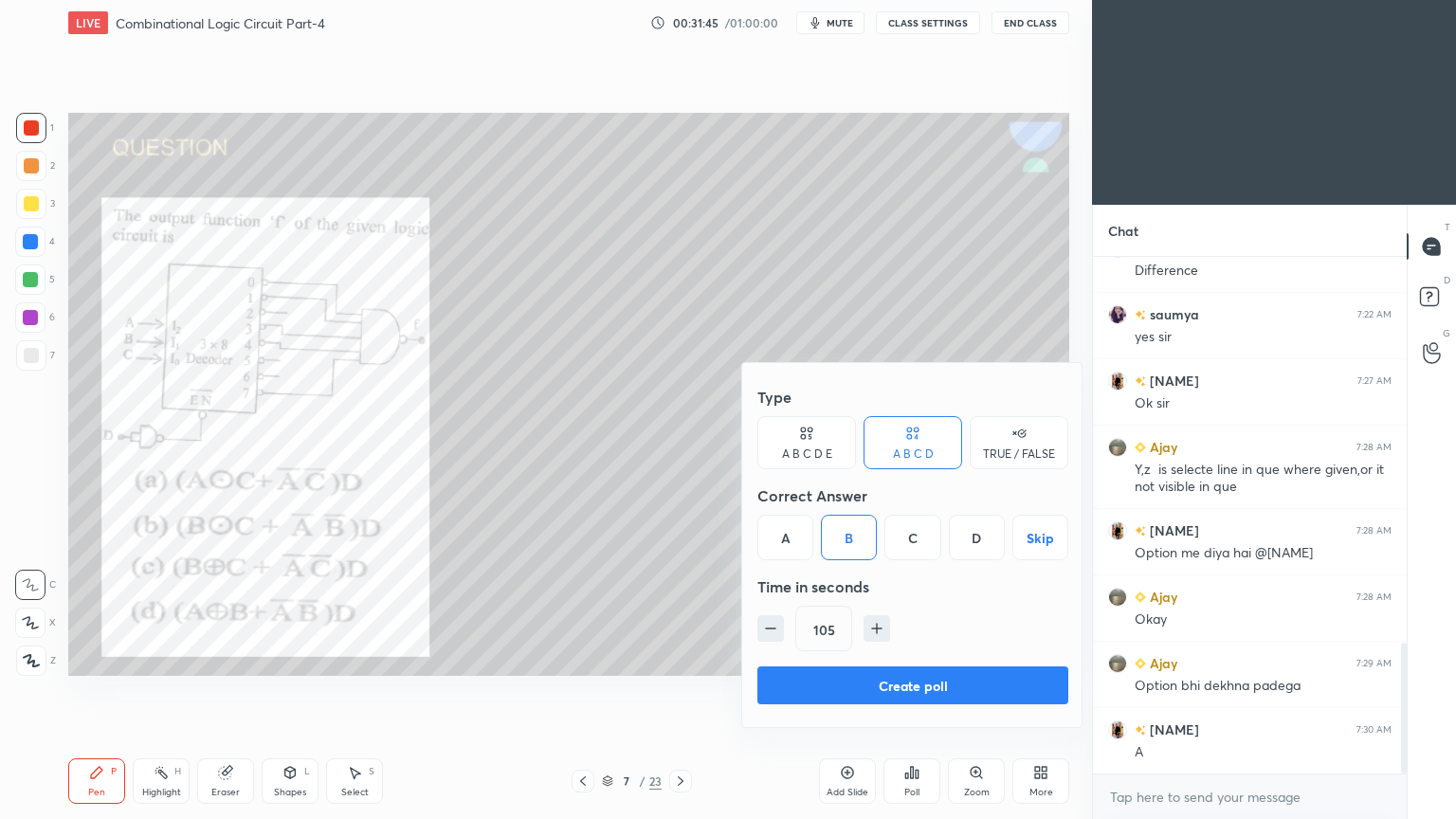click on "Create poll" at bounding box center [913, 685] 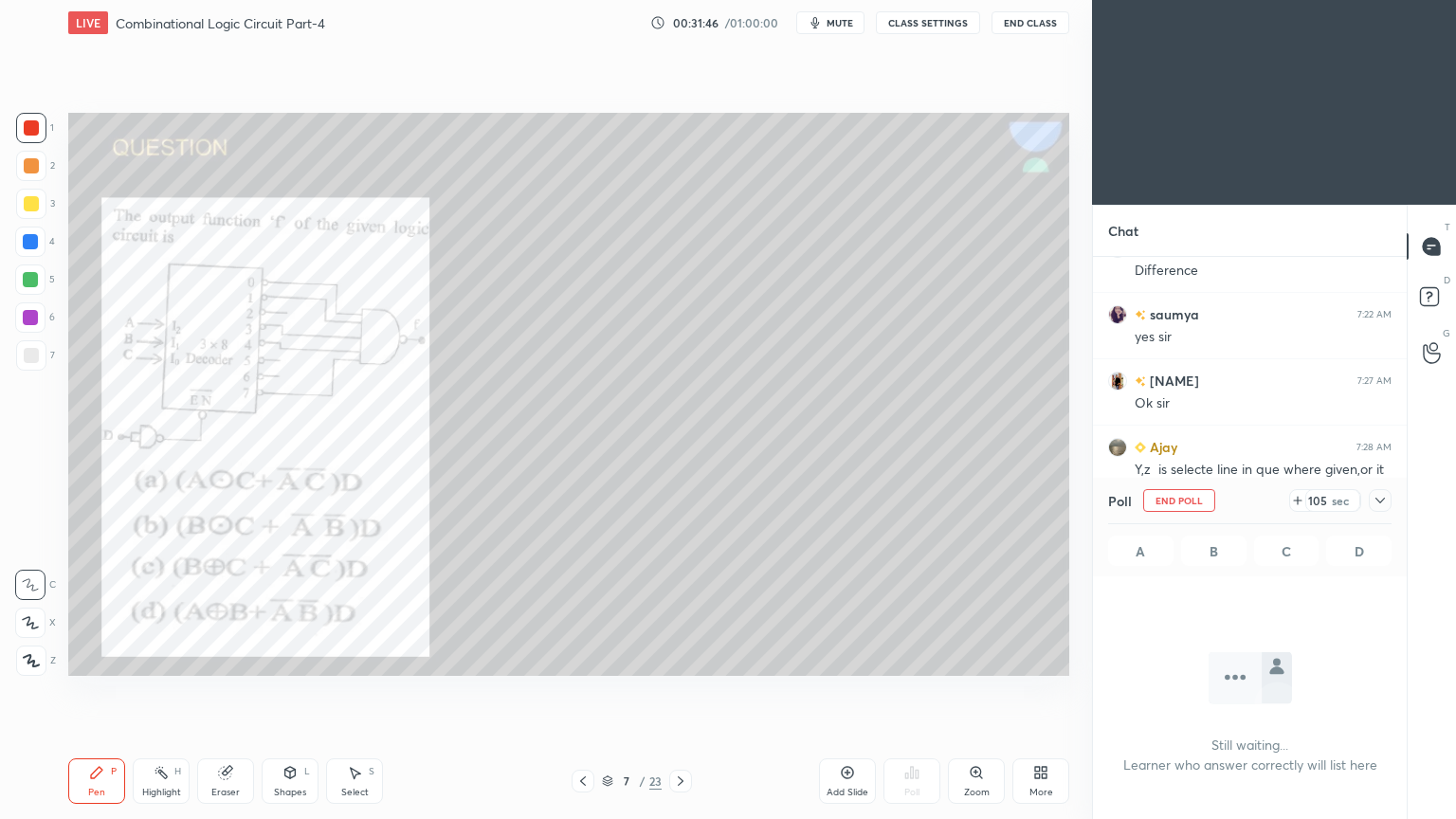 scroll, scrollTop: 471, scrollLeft: 308, axis: both 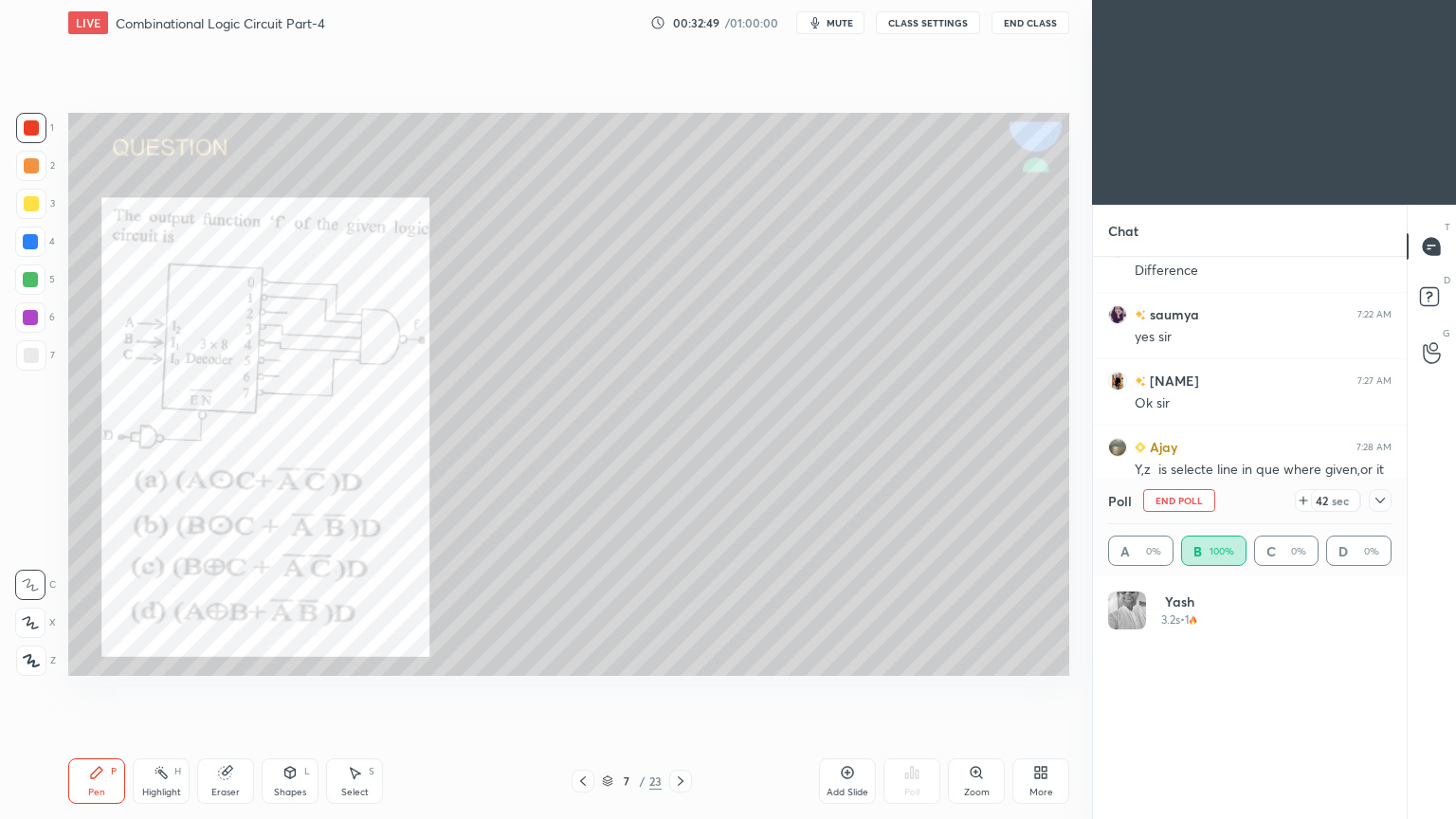 click on "mute" at bounding box center [840, 23] 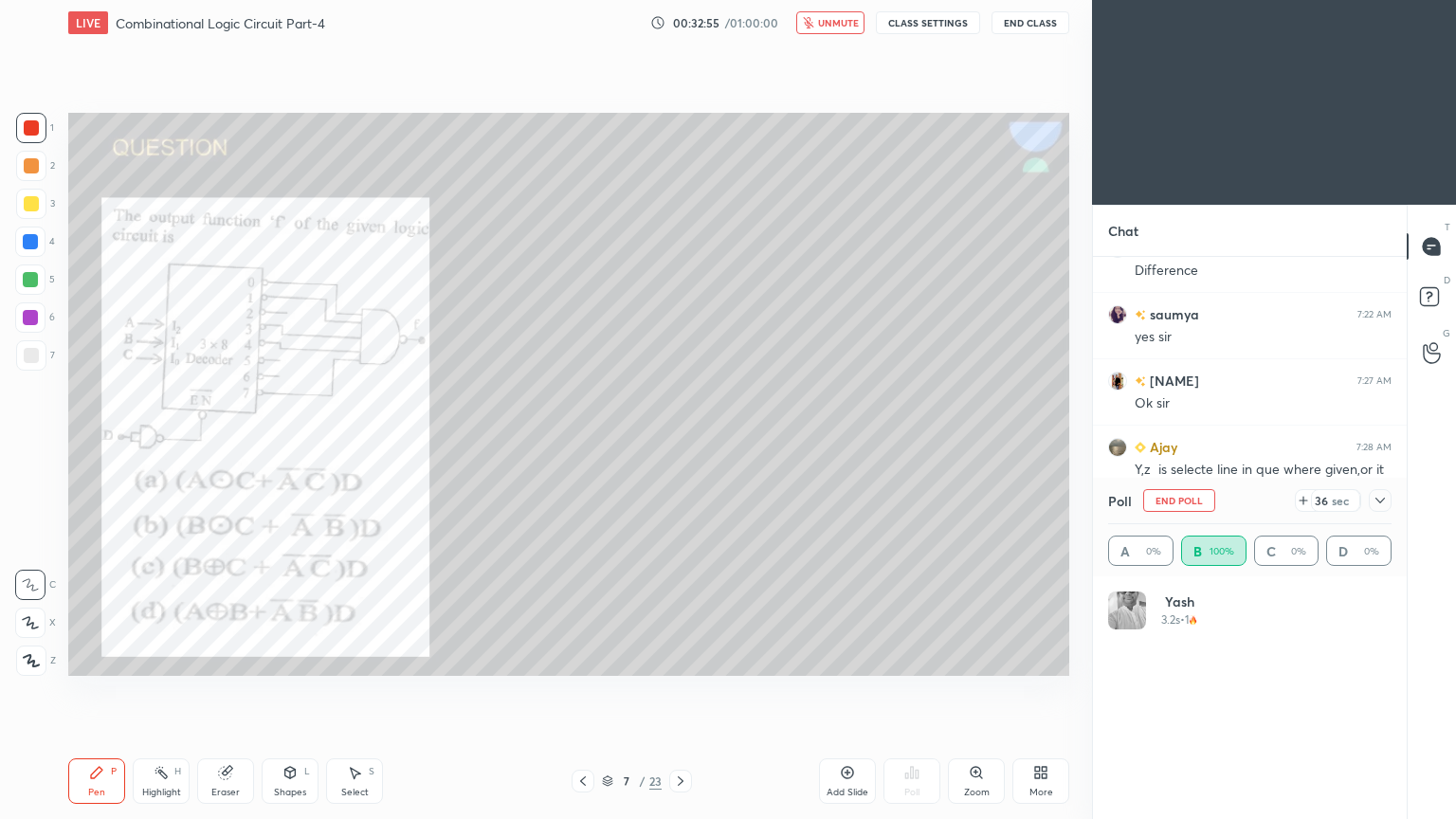 click on "unmute" at bounding box center (838, 23) 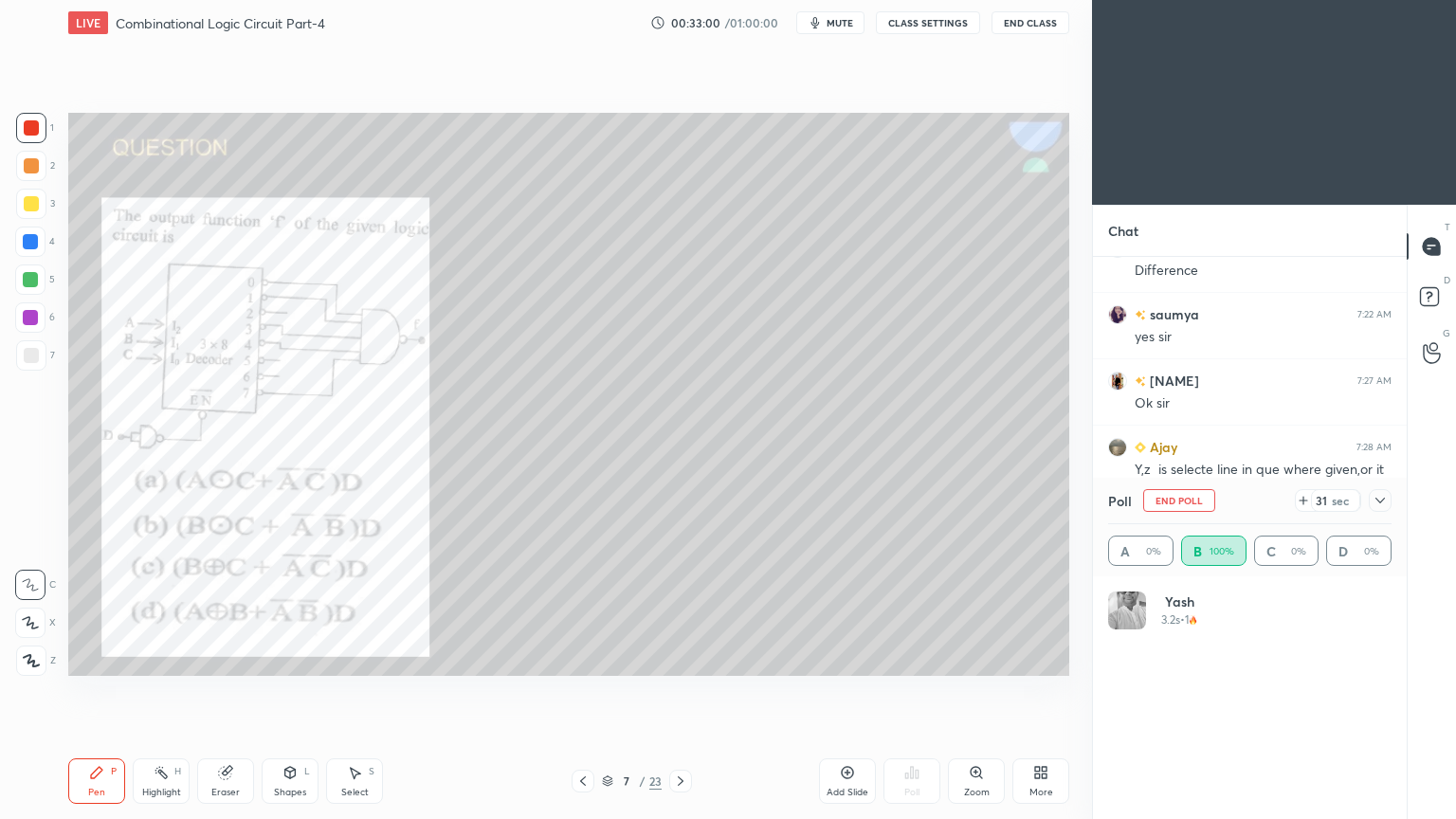 click on "Poll End Poll 31  sec A 0% B 100% C 0% D 0%" at bounding box center (1249, 527) 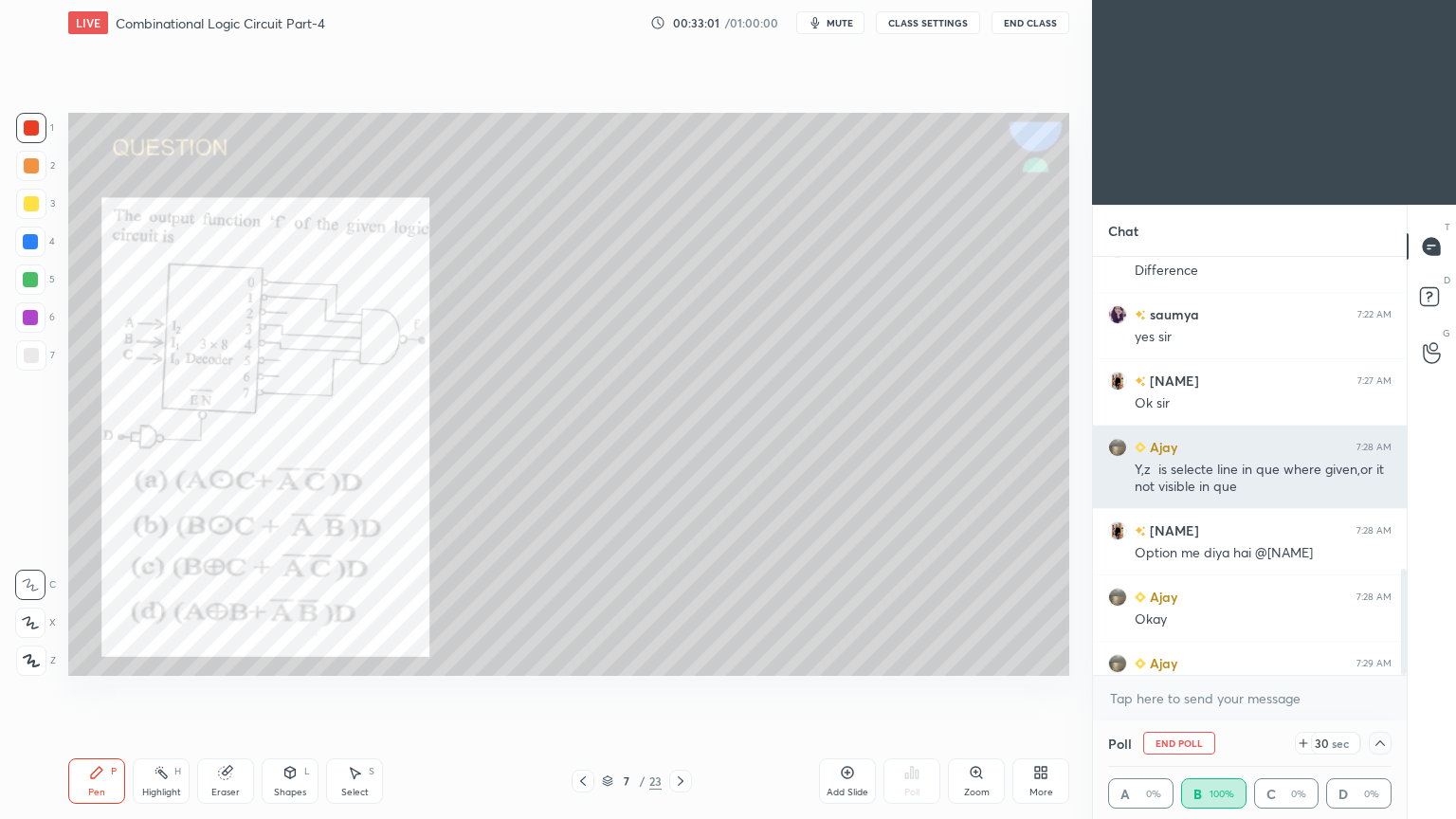 scroll, scrollTop: 145, scrollLeft: 278, axis: both 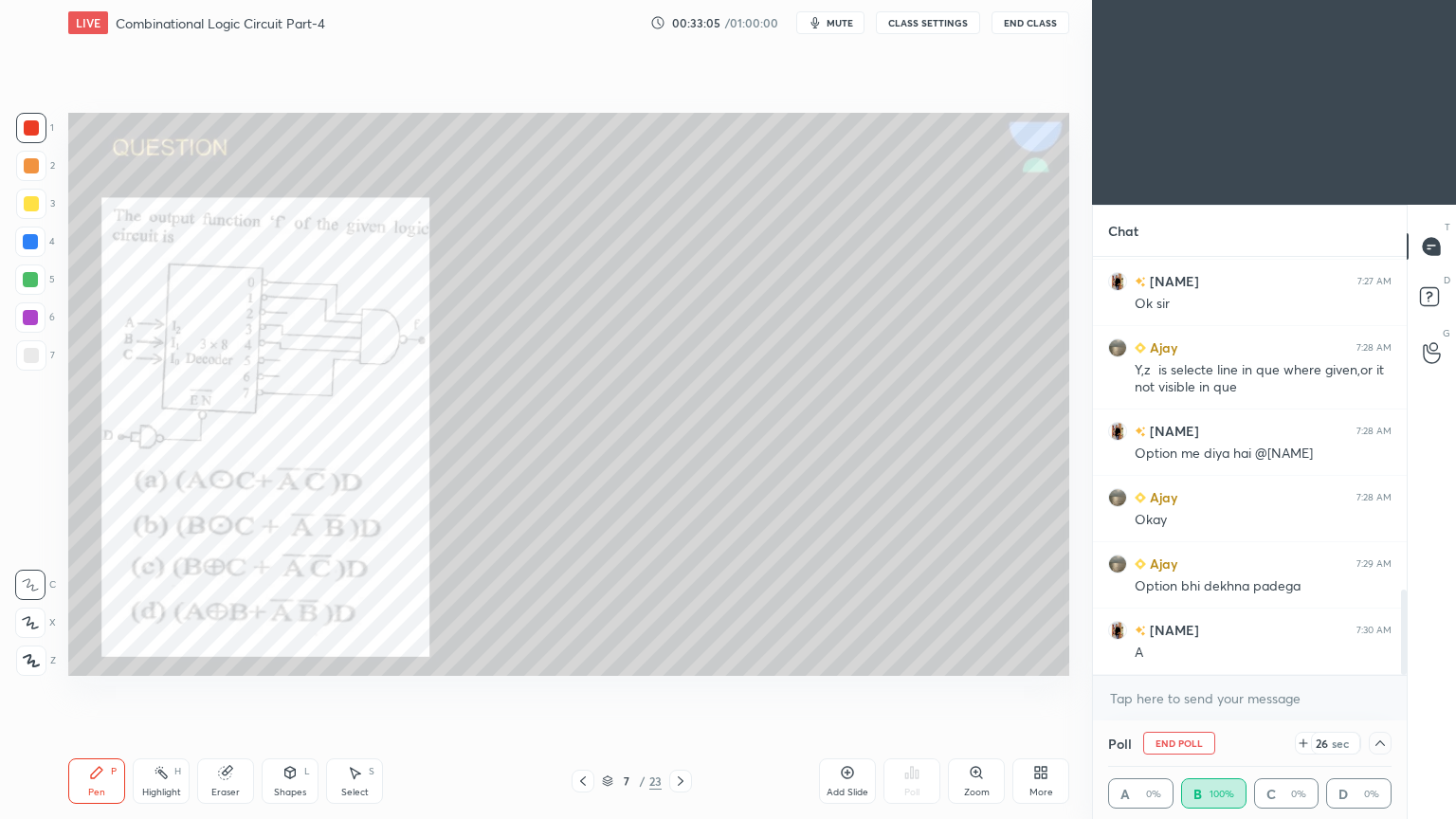 click on "Poll End Poll 26  sec A 0% B 100% C 0% D 0%" at bounding box center (1249, 770) 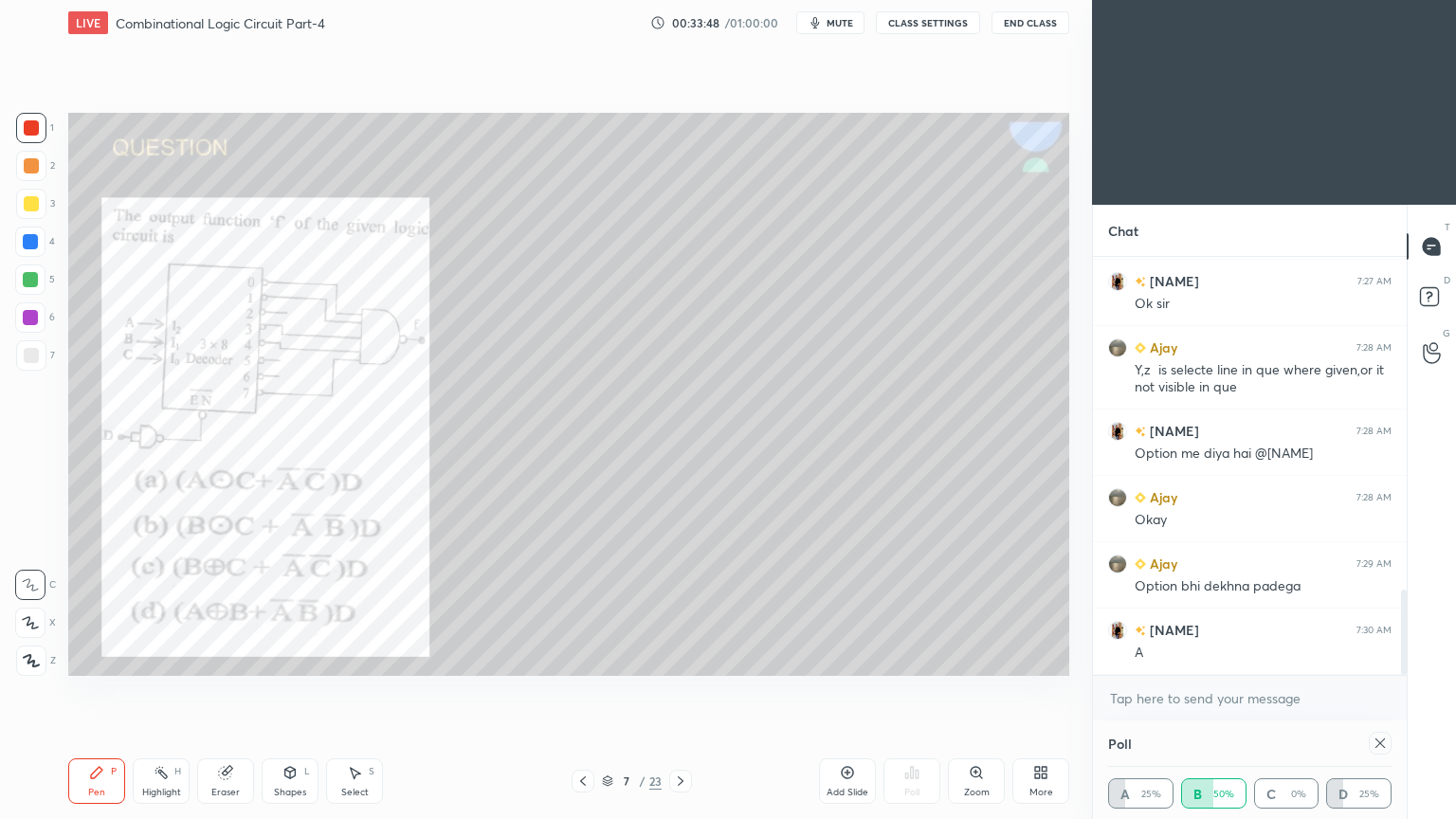 click on "Poll A 25% B 50% C 0% D 25%" at bounding box center (1249, 770) 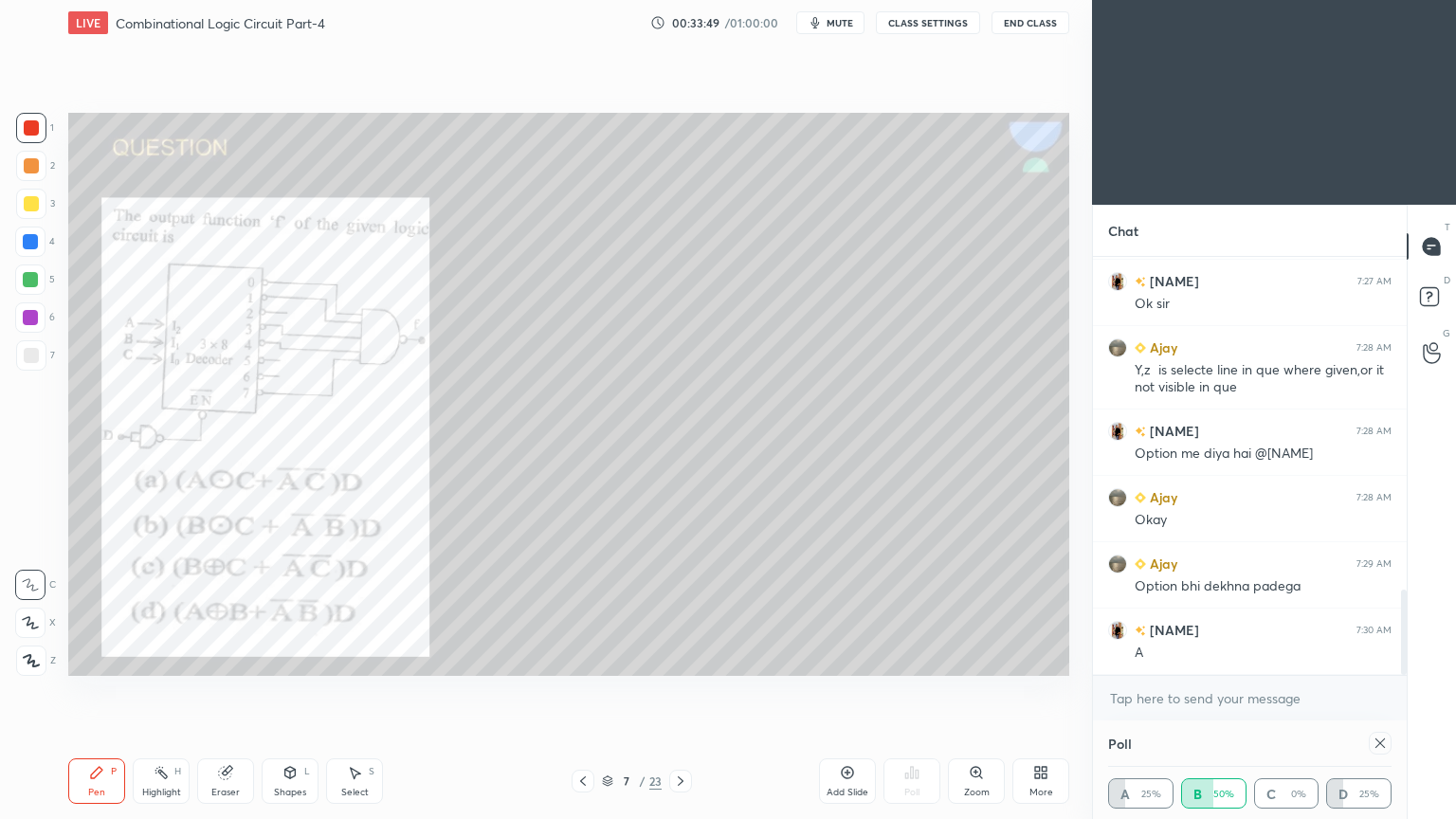 click on "Poll A 25% B 50% C 0% D 25%" at bounding box center [1249, 770] 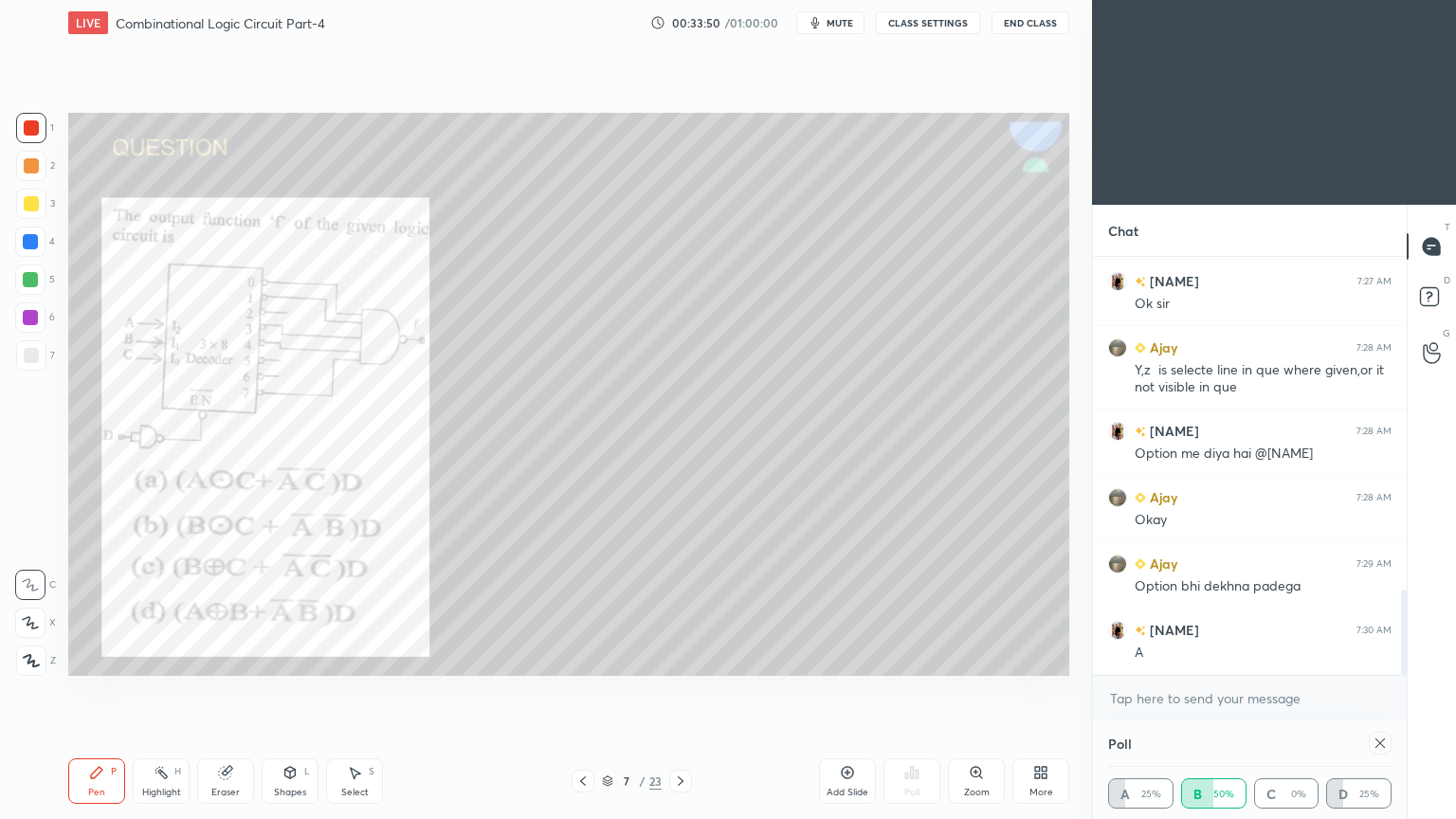 click at bounding box center (1380, 743) 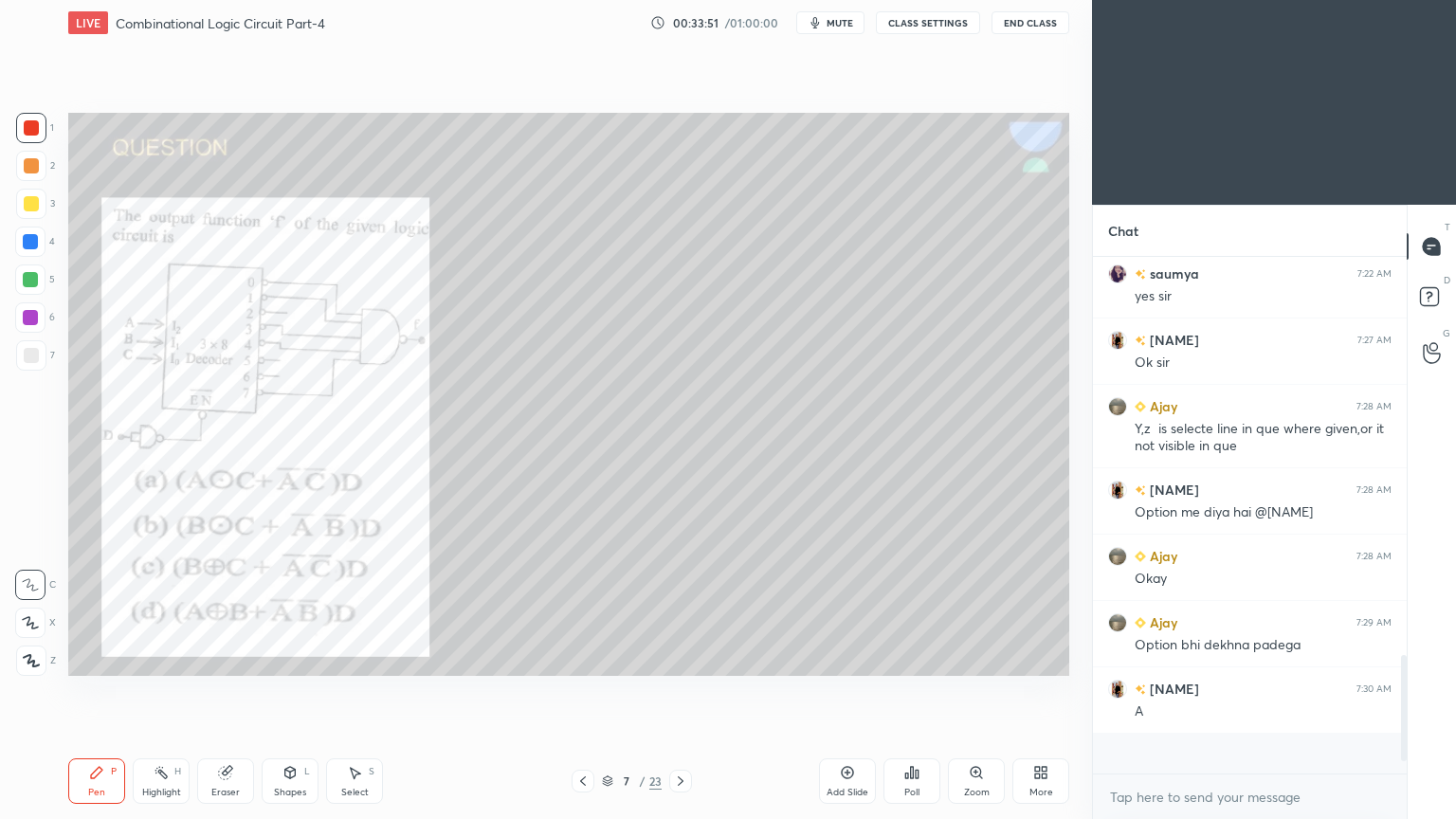 scroll, scrollTop: 510, scrollLeft: 308, axis: both 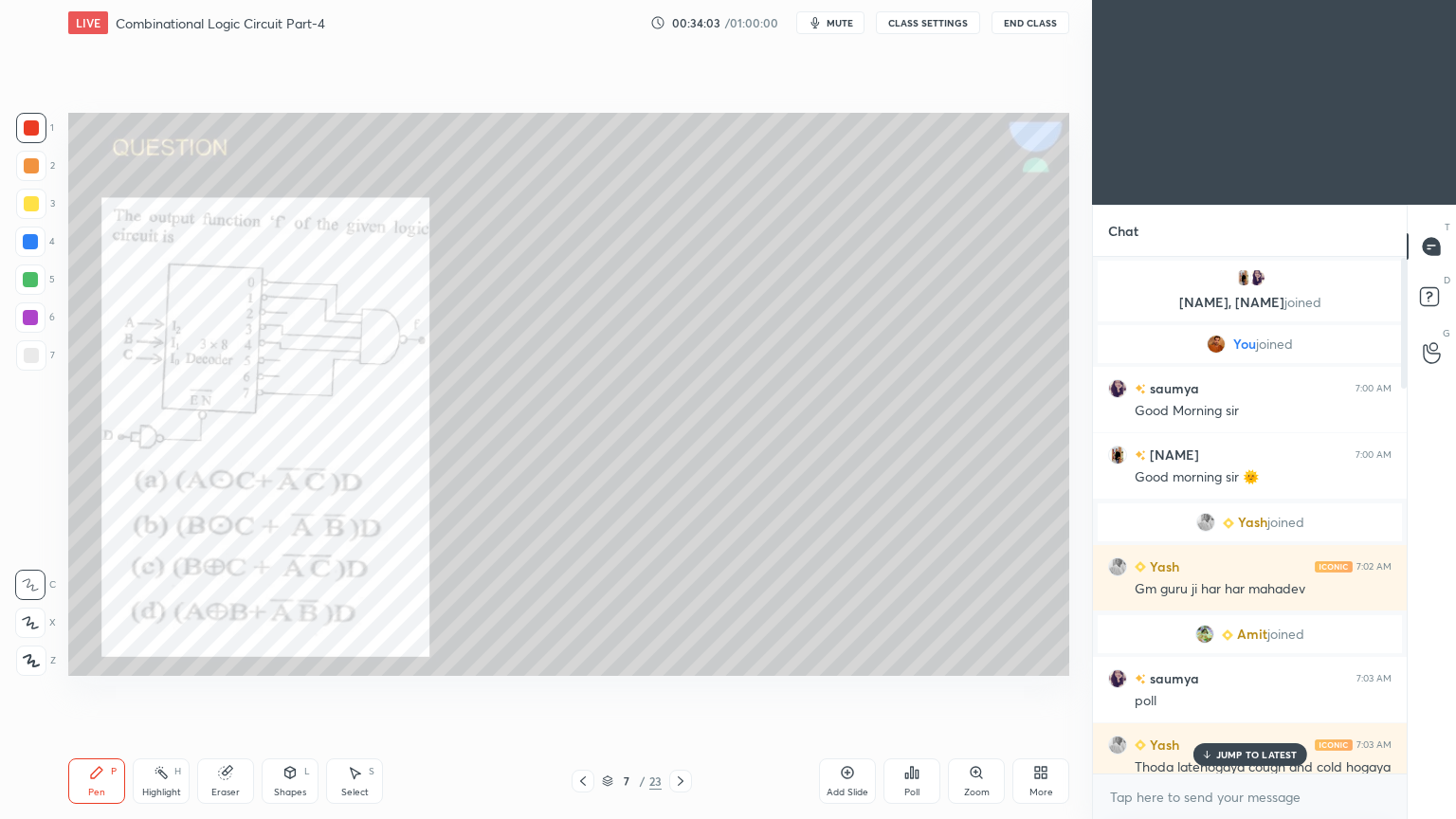 click 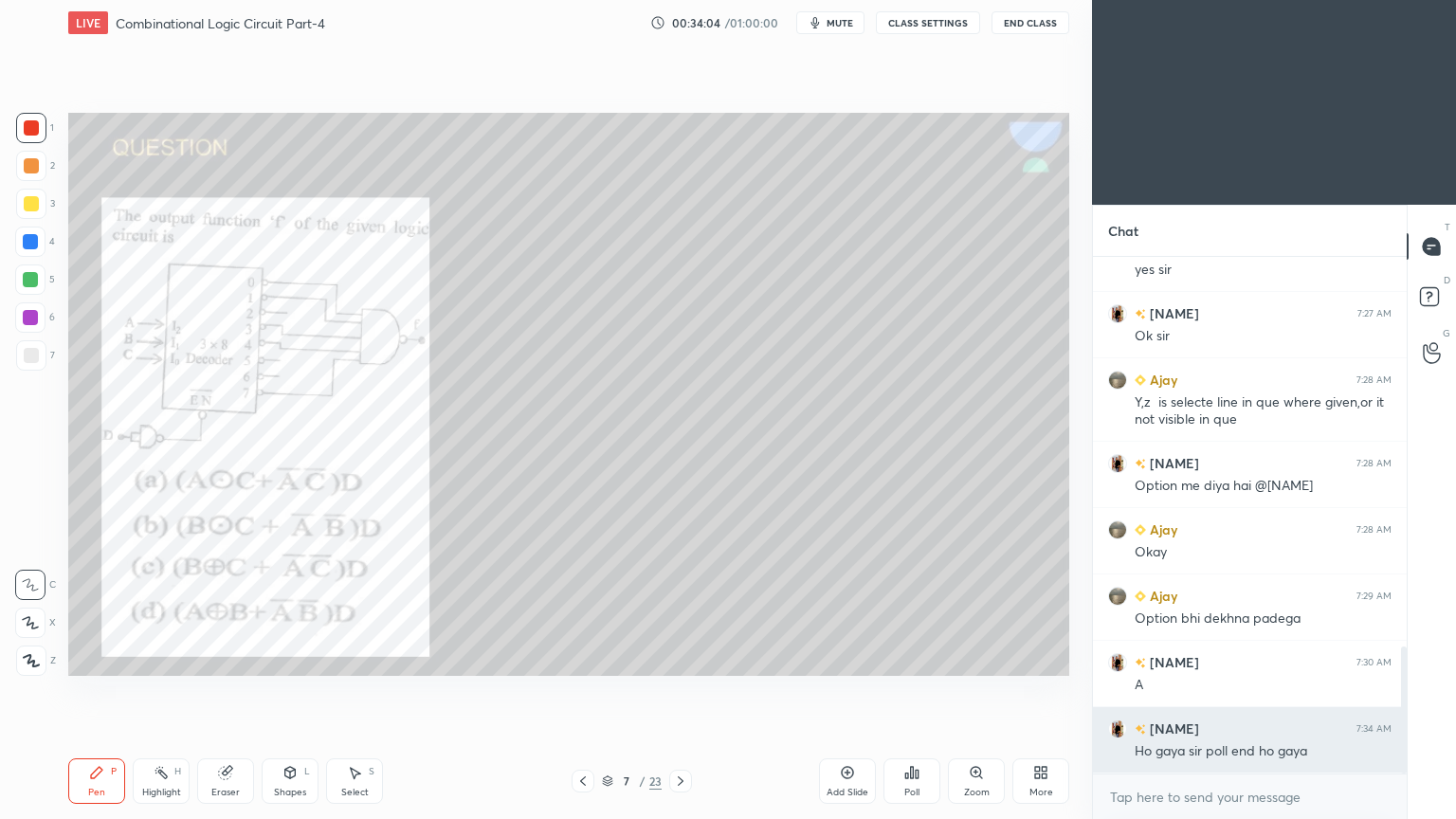 scroll, scrollTop: 1657, scrollLeft: 0, axis: vertical 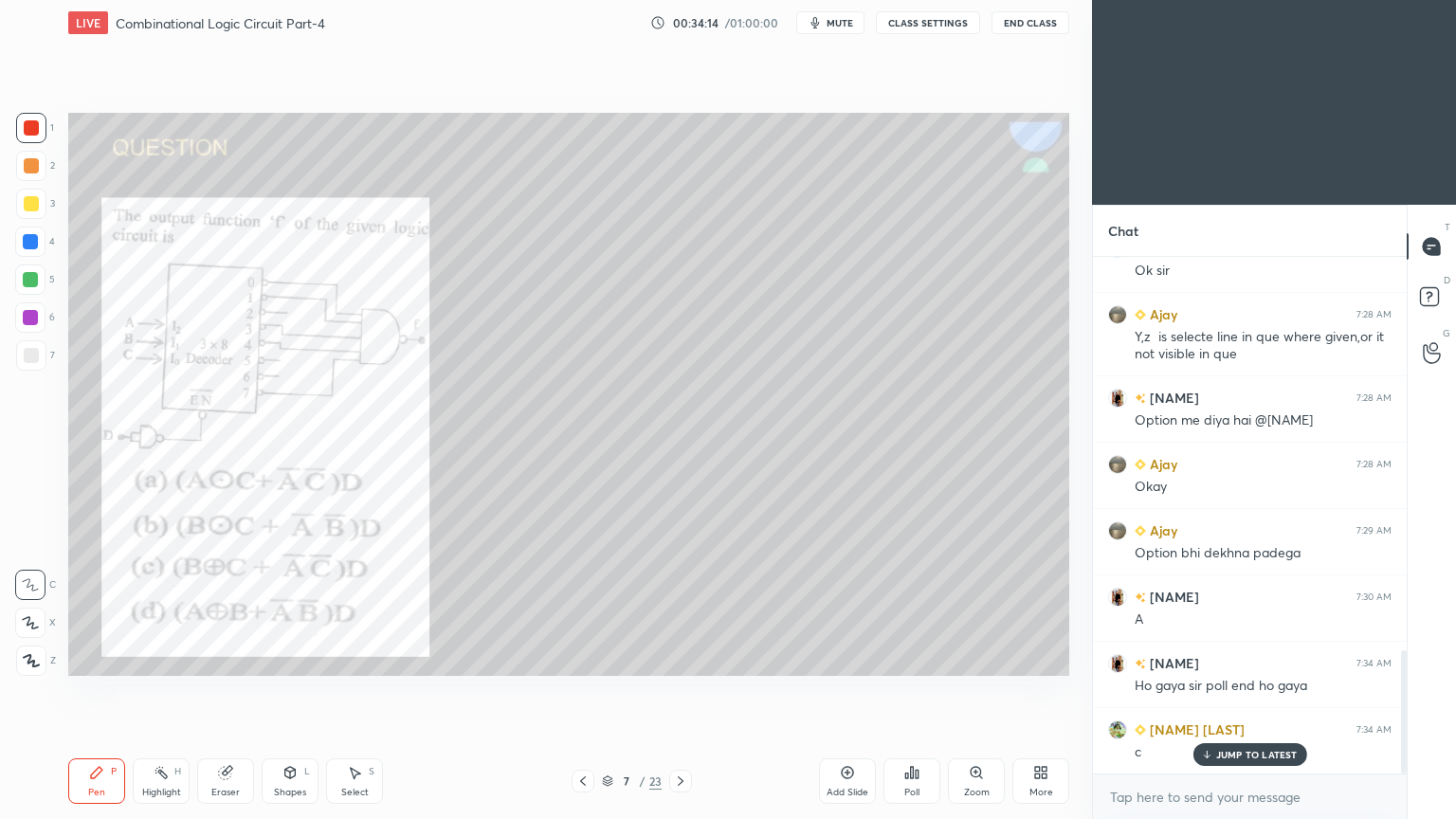 click on "Highlight" at bounding box center (161, 792) 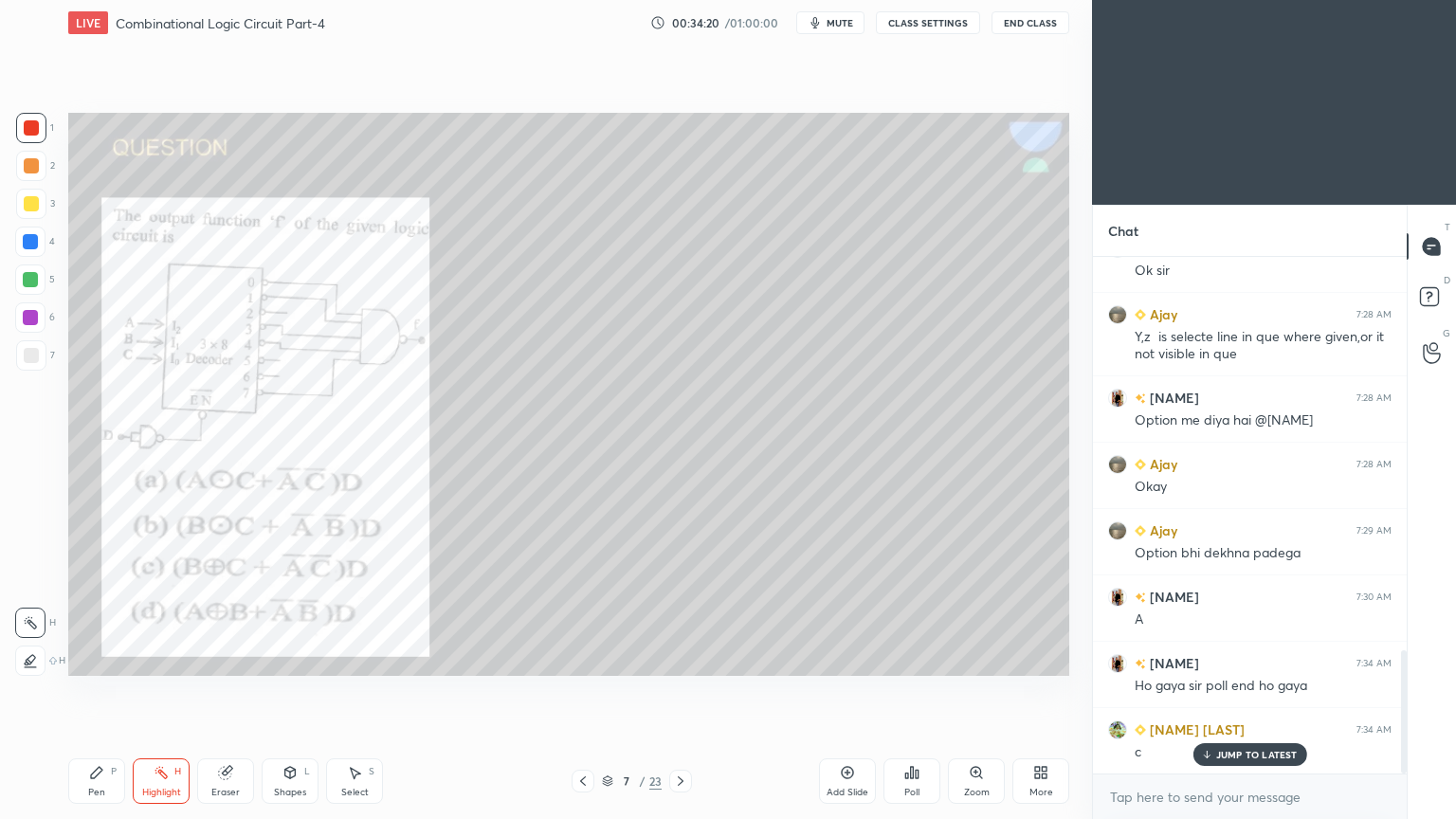 click on "Pen P" at bounding box center [97, 781] 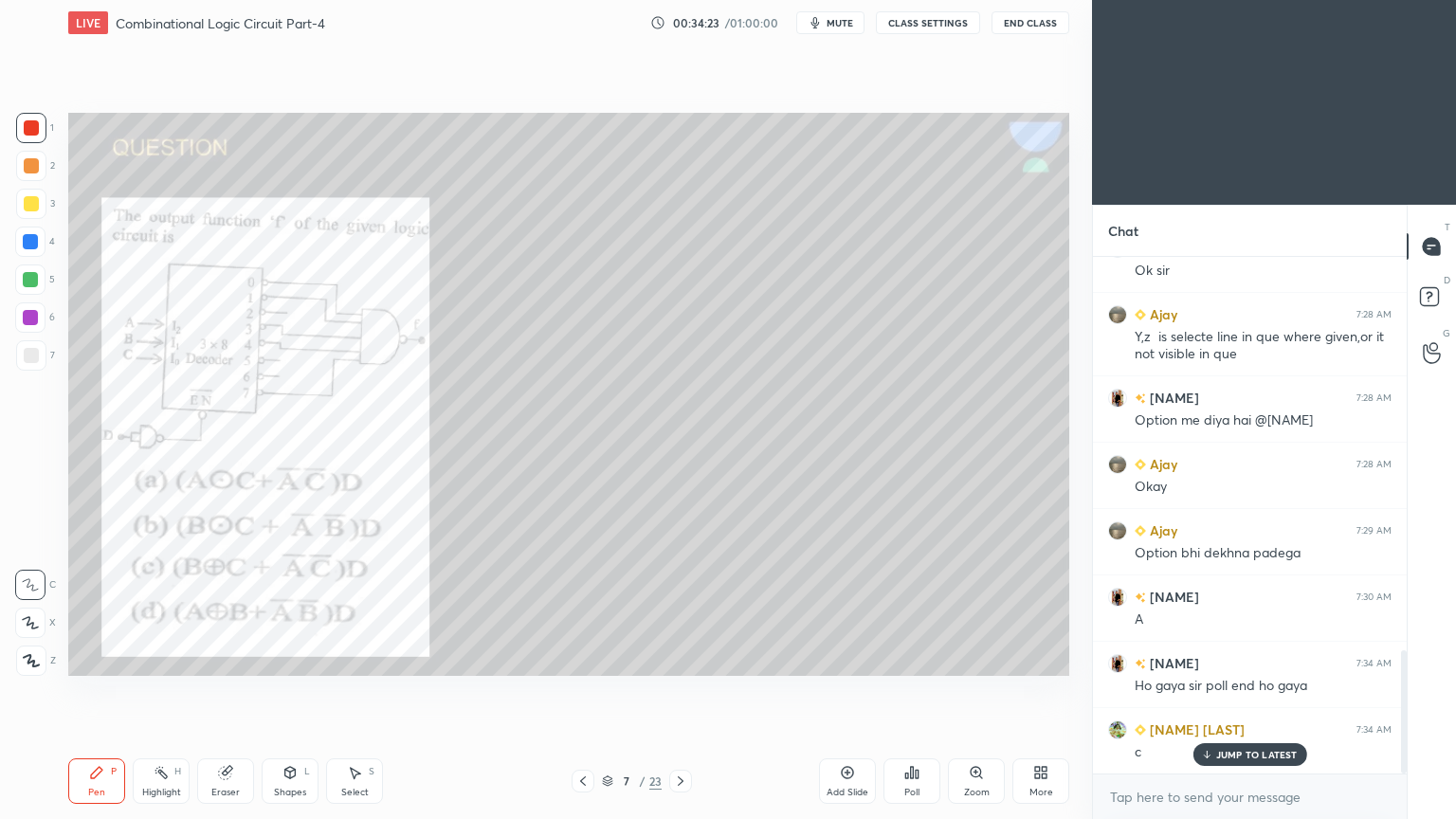 click 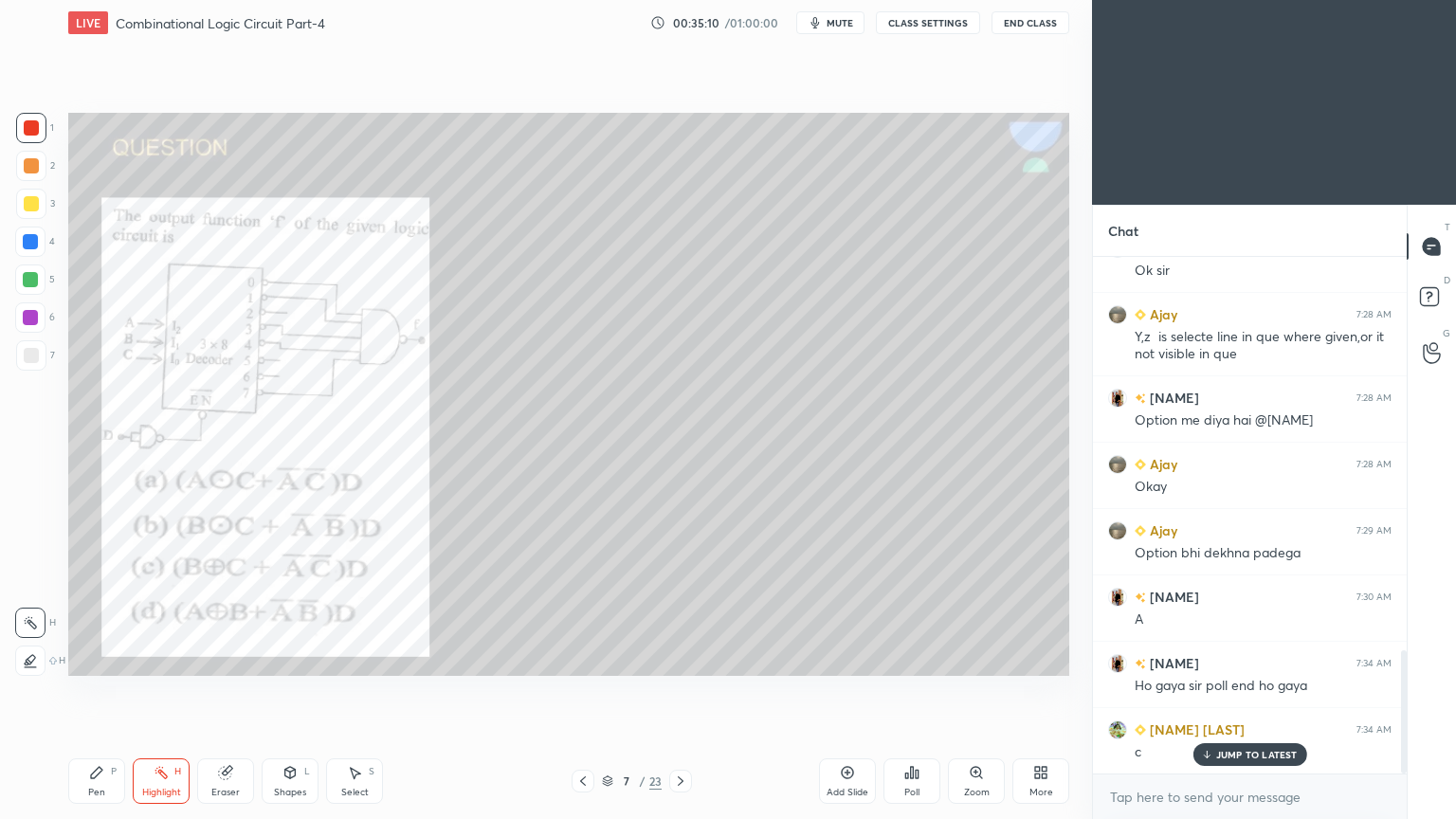 click 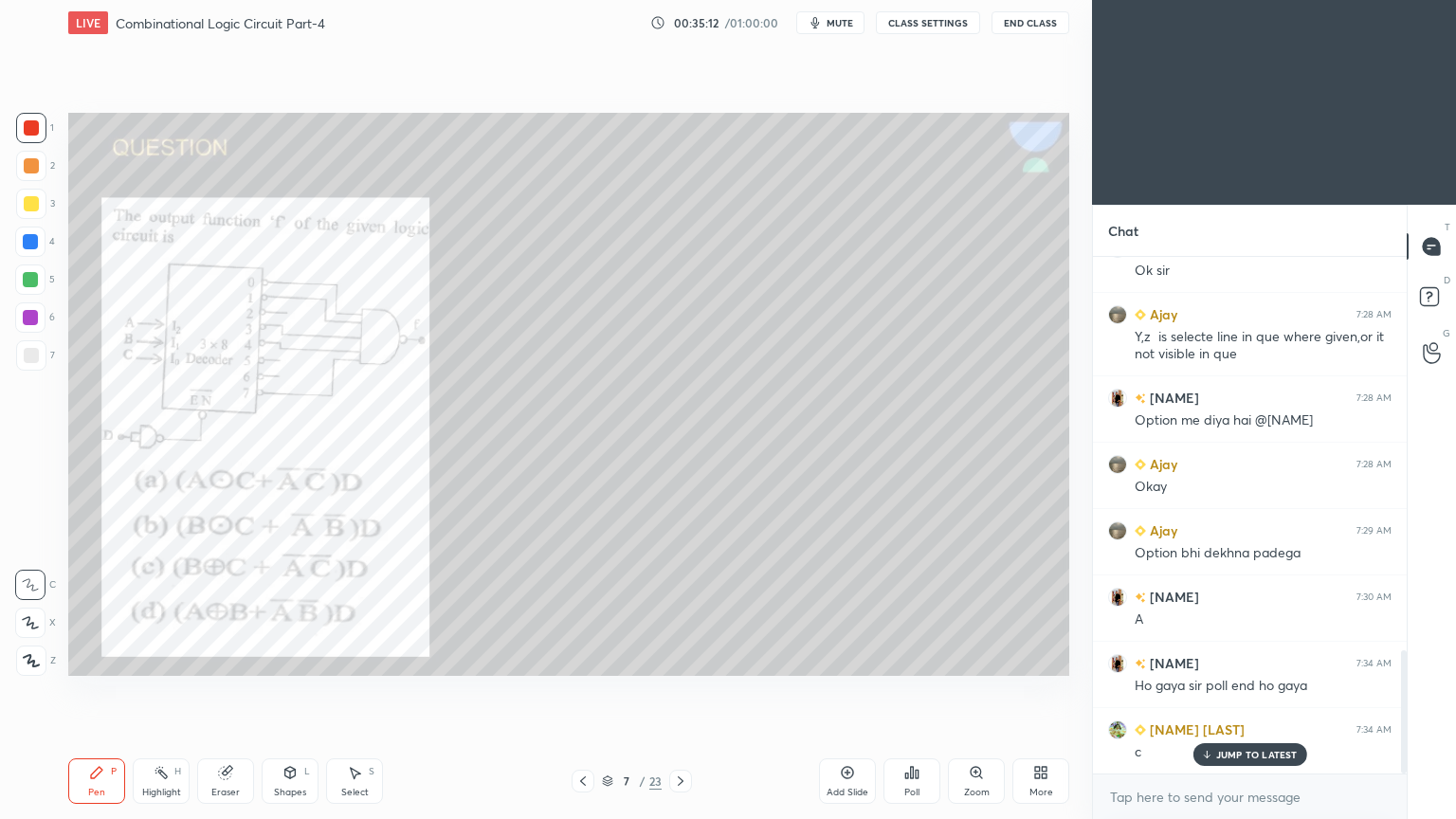 click at bounding box center (30, 242) 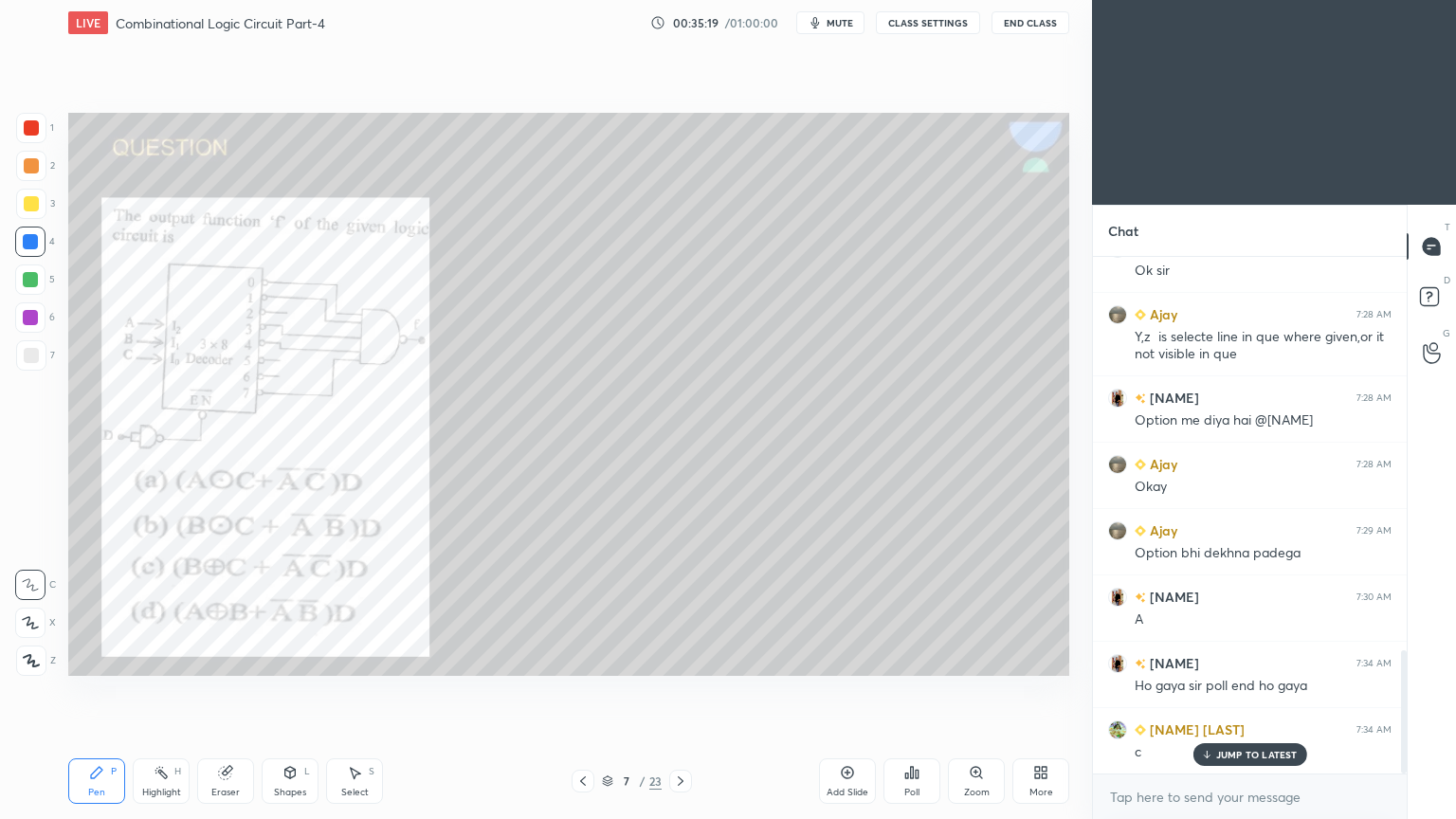 click on "Highlight H" at bounding box center [161, 781] 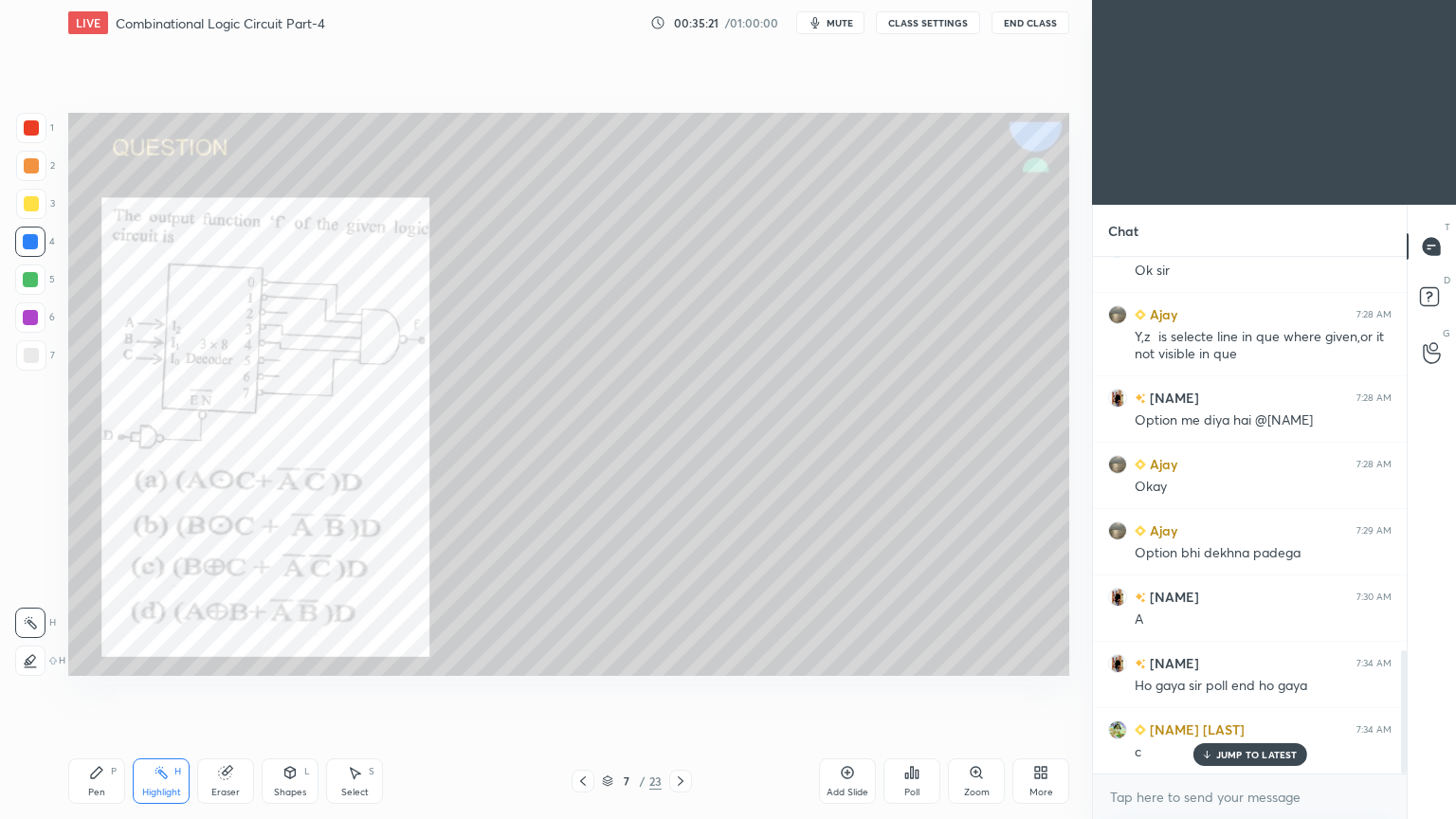 click 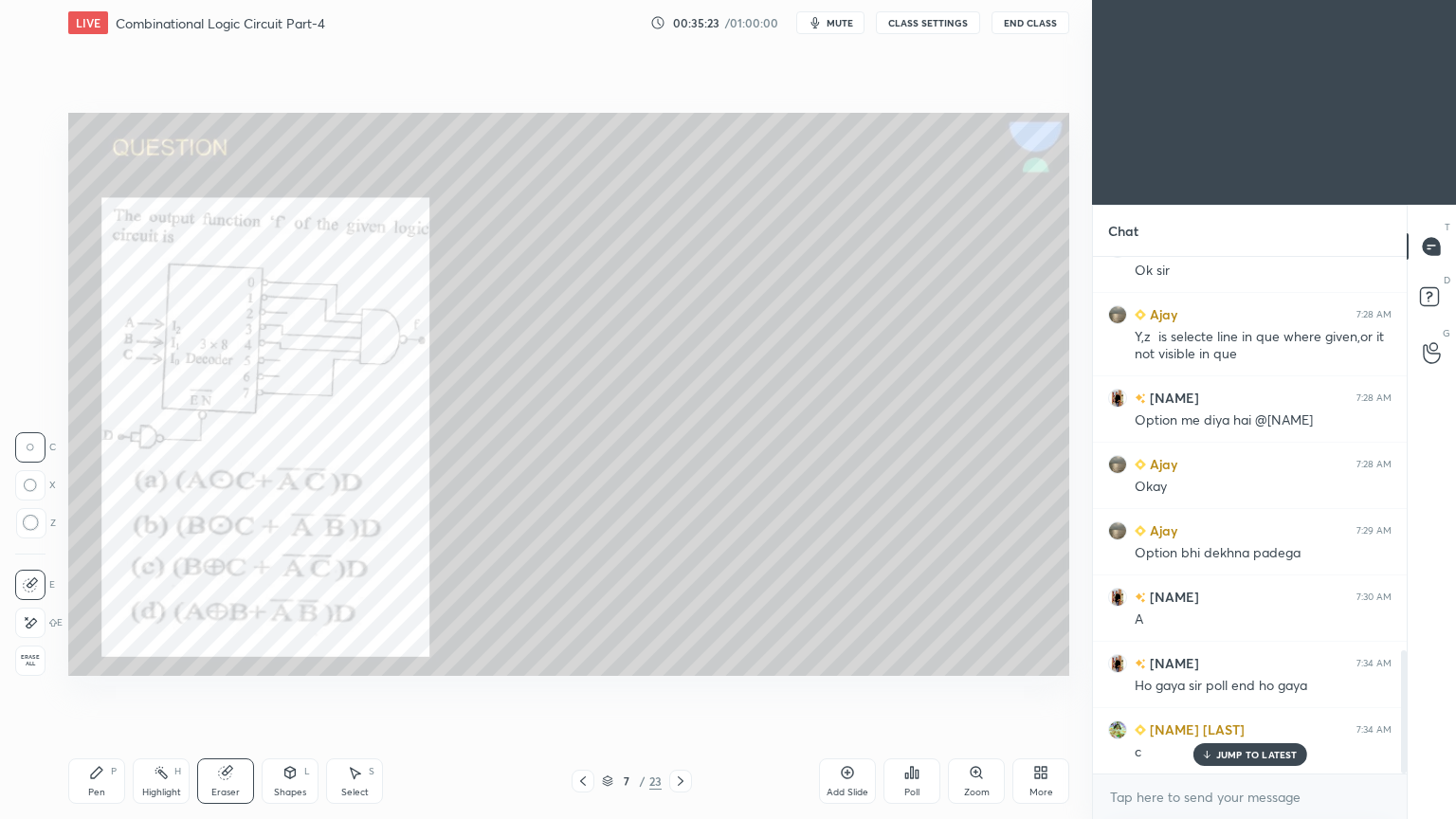 click on "Pen P" at bounding box center [97, 781] 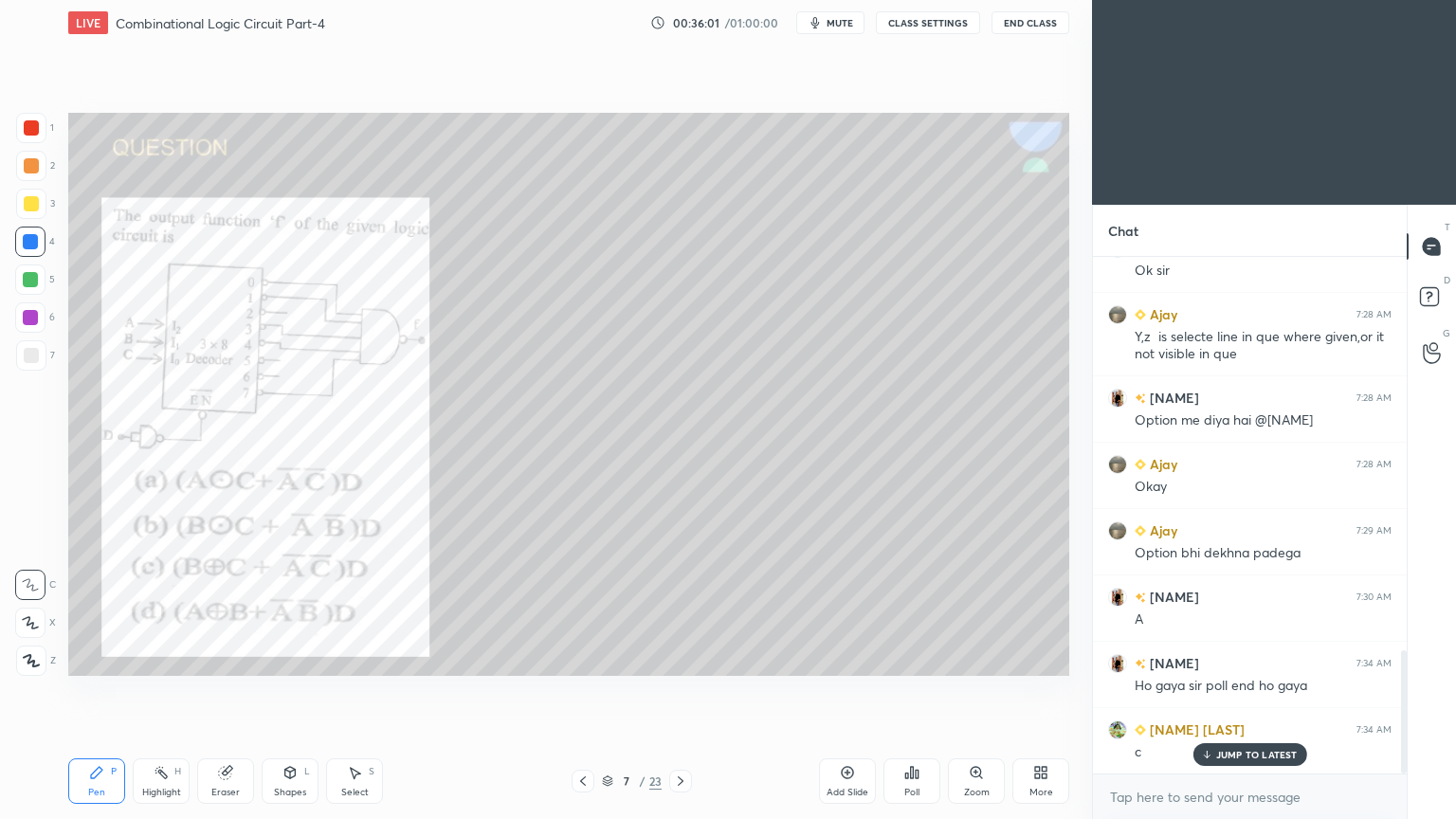 click at bounding box center [30, 318] 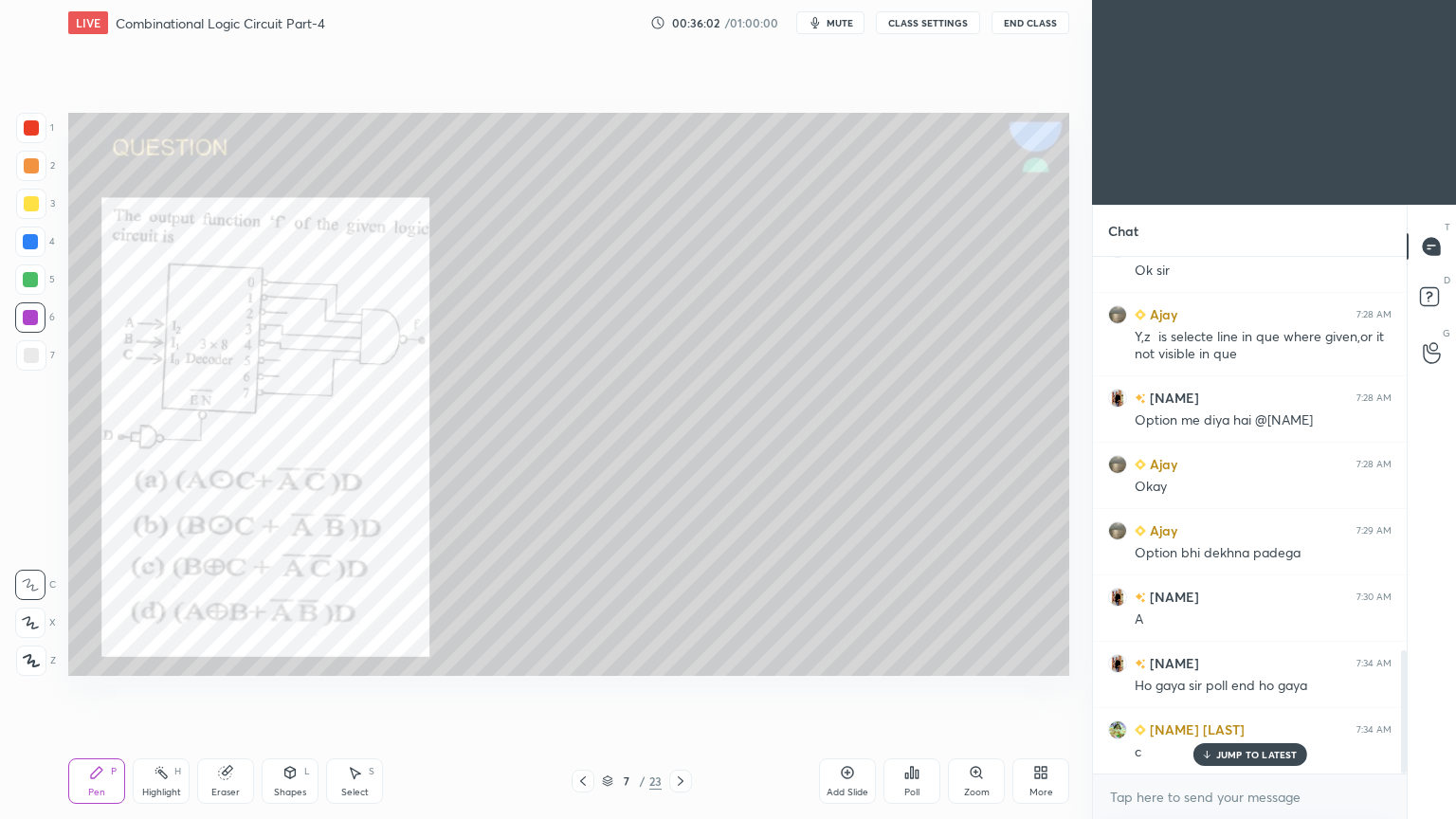 click on "Shapes L" at bounding box center (290, 781) 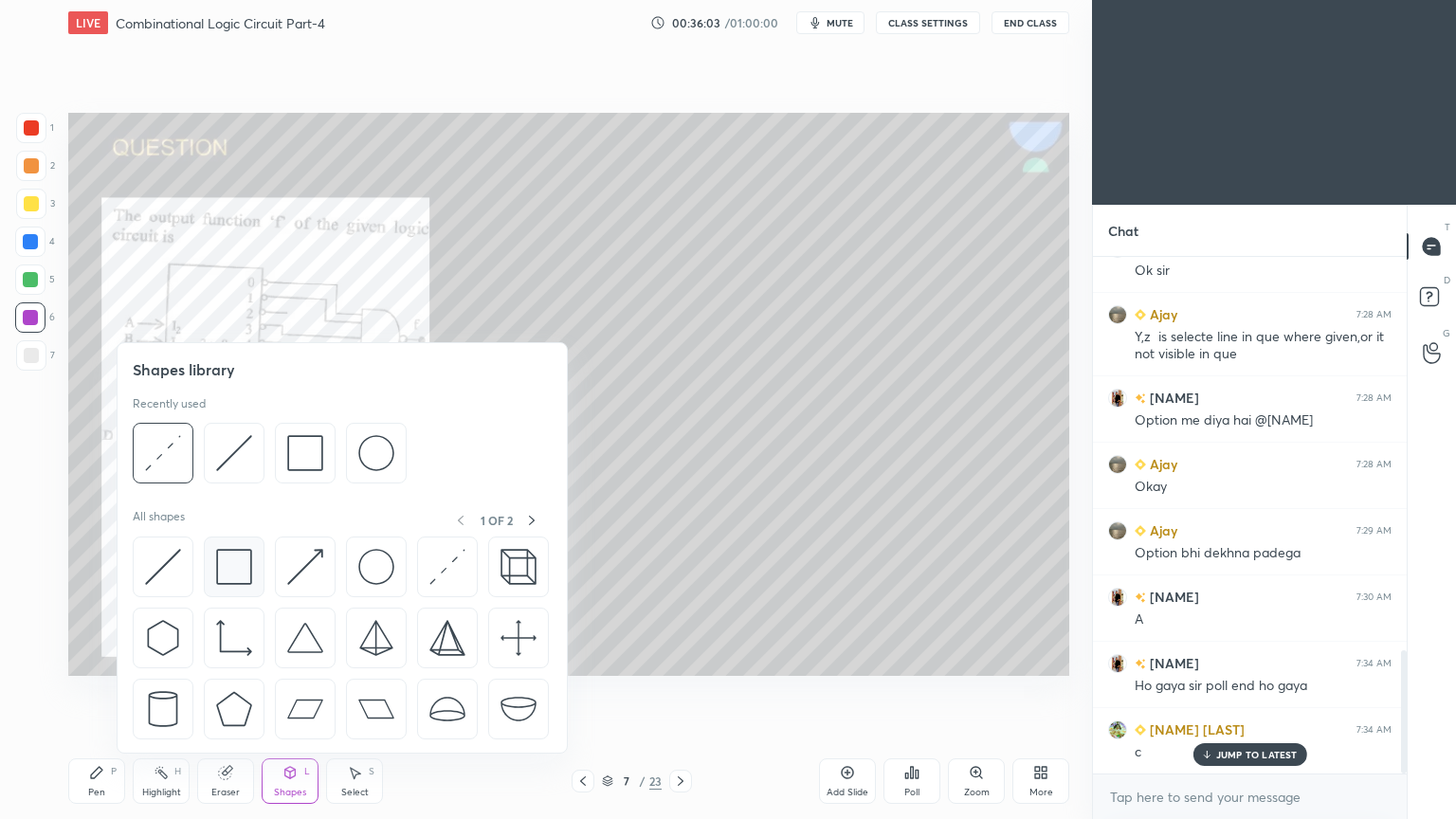 click at bounding box center [234, 567] 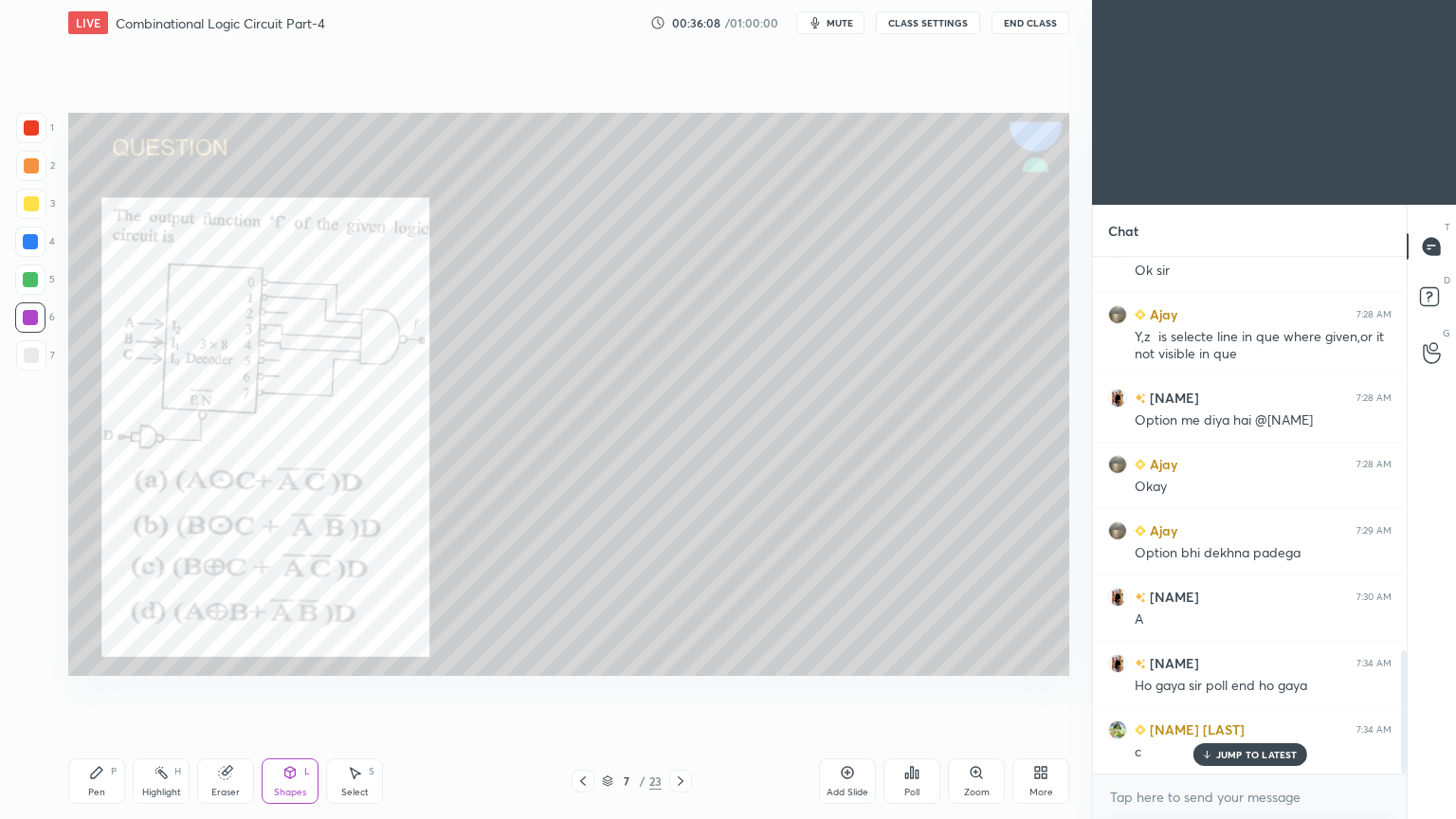 click on "Shapes L" at bounding box center [290, 781] 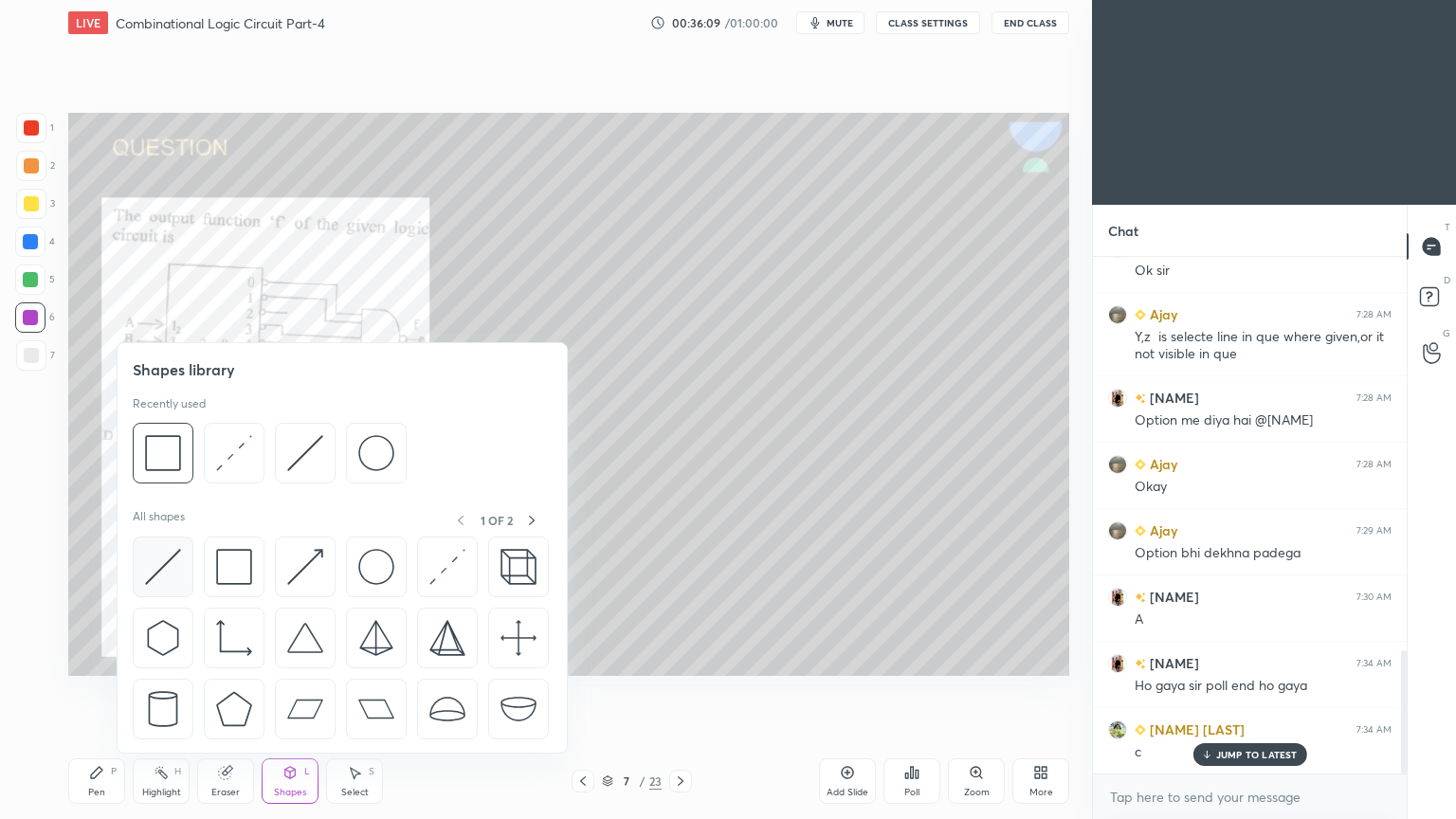 click at bounding box center (163, 567) 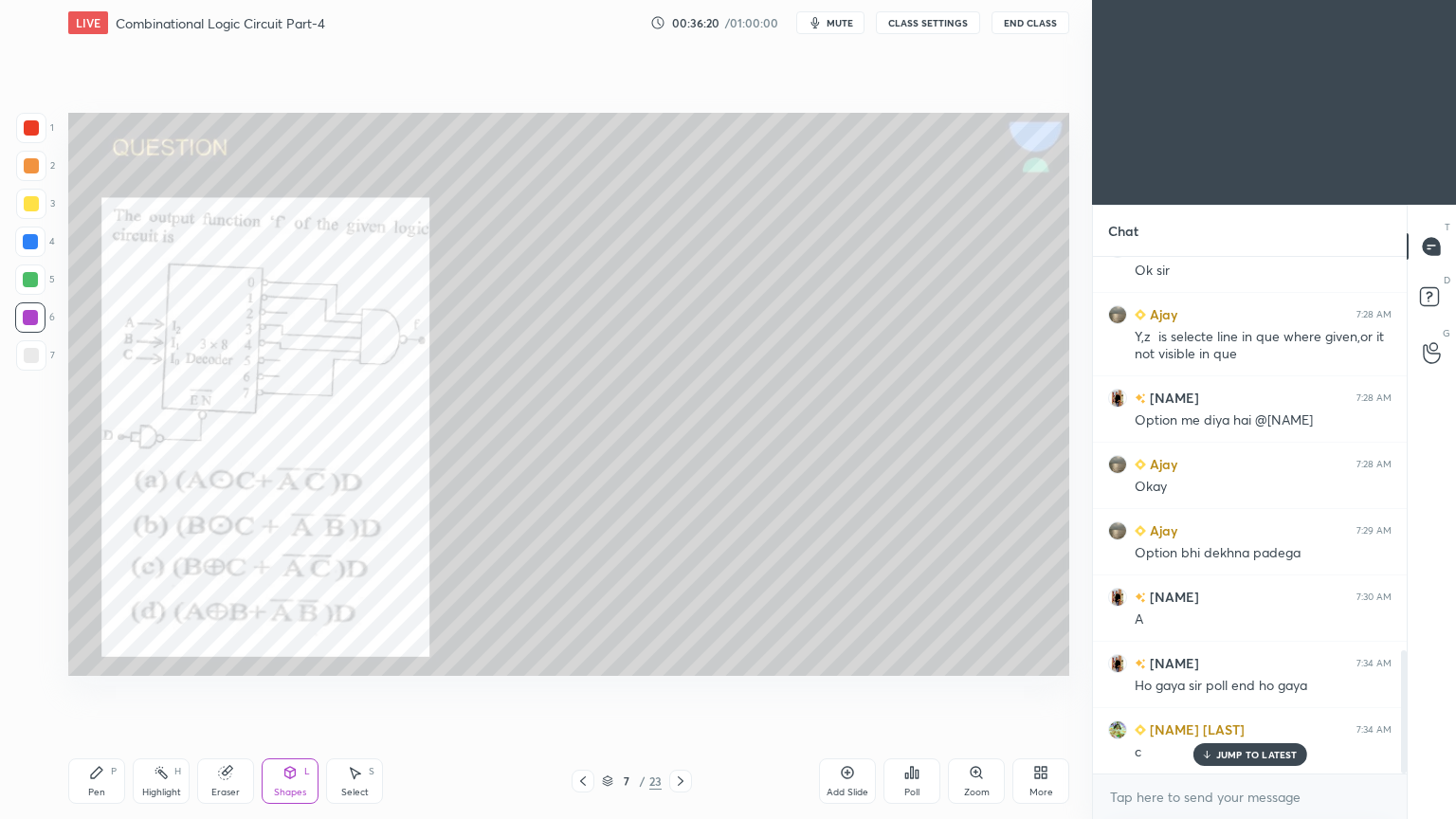 click on "Pen P" at bounding box center (97, 781) 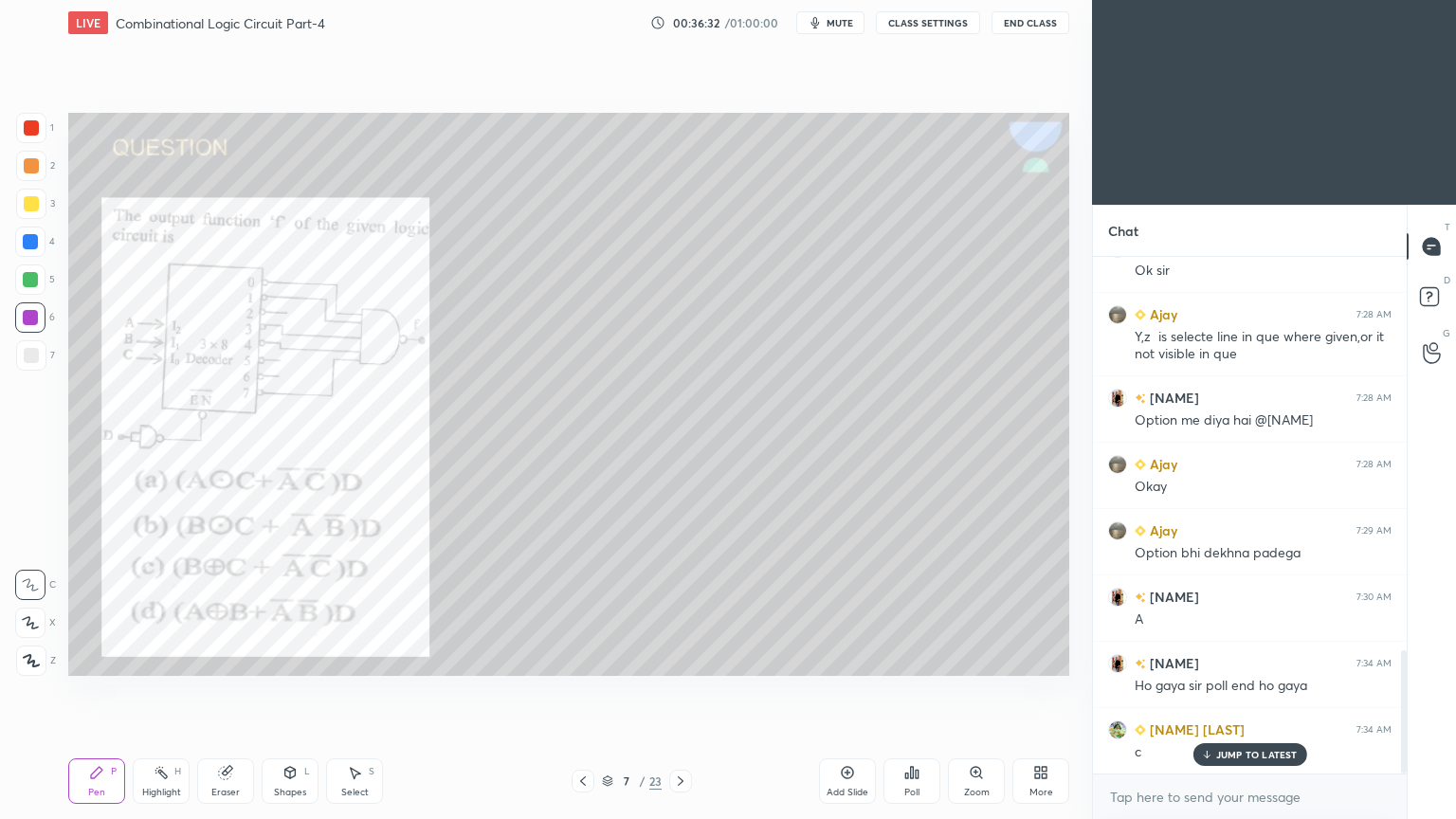 click on "Eraser" at bounding box center [226, 781] 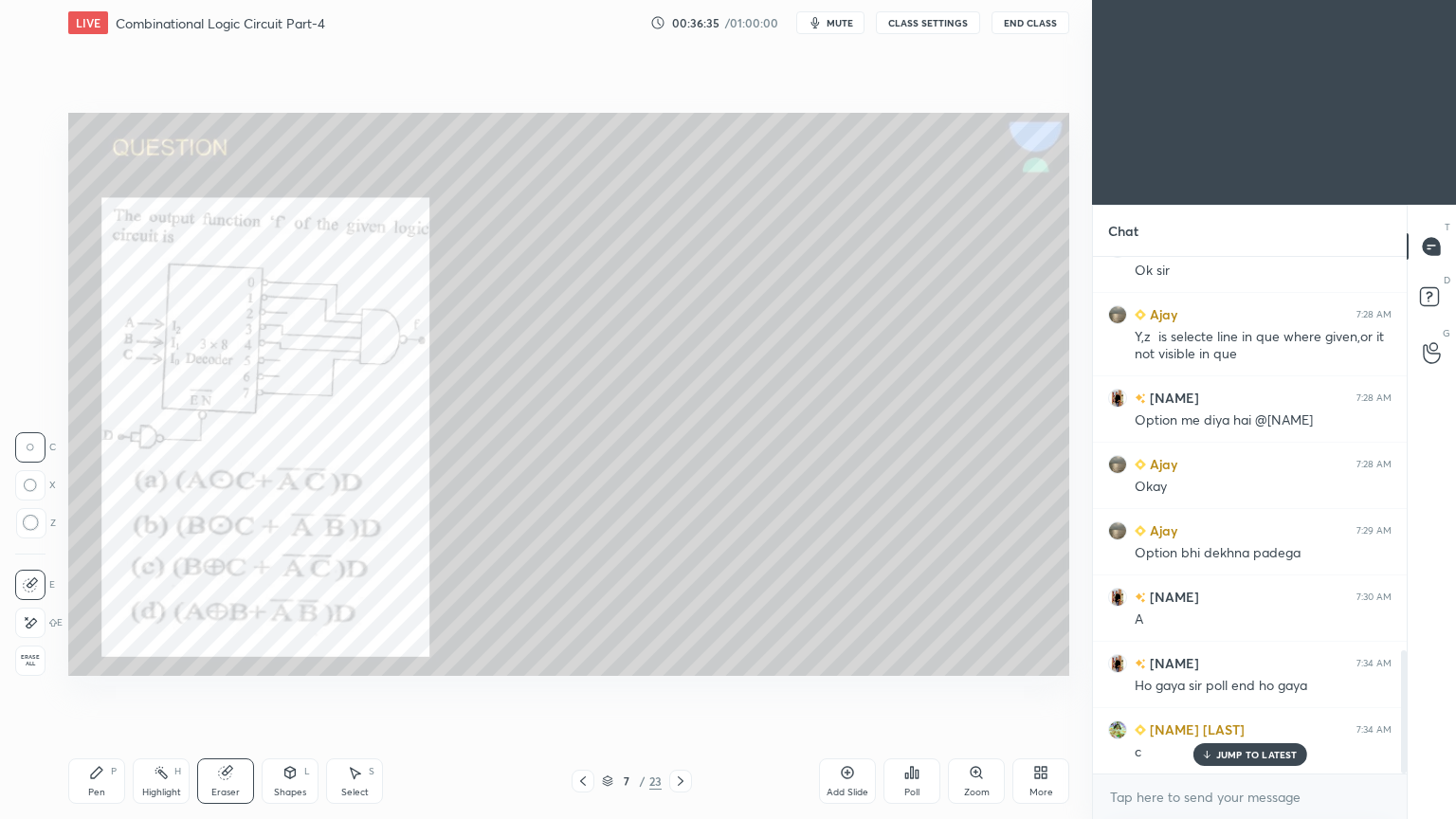 click on "Pen P" at bounding box center [97, 781] 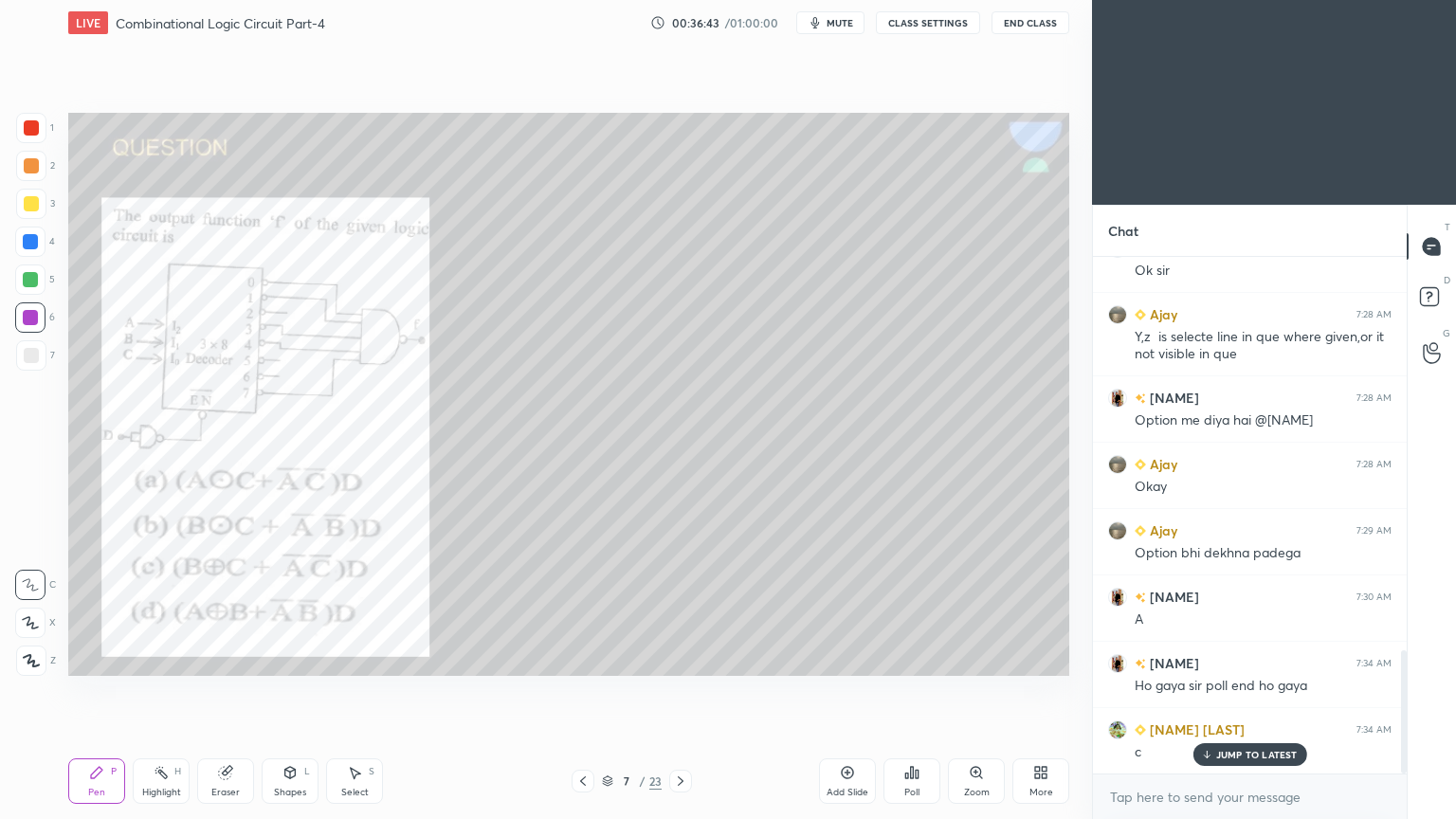 click on "7" at bounding box center (35, 355) 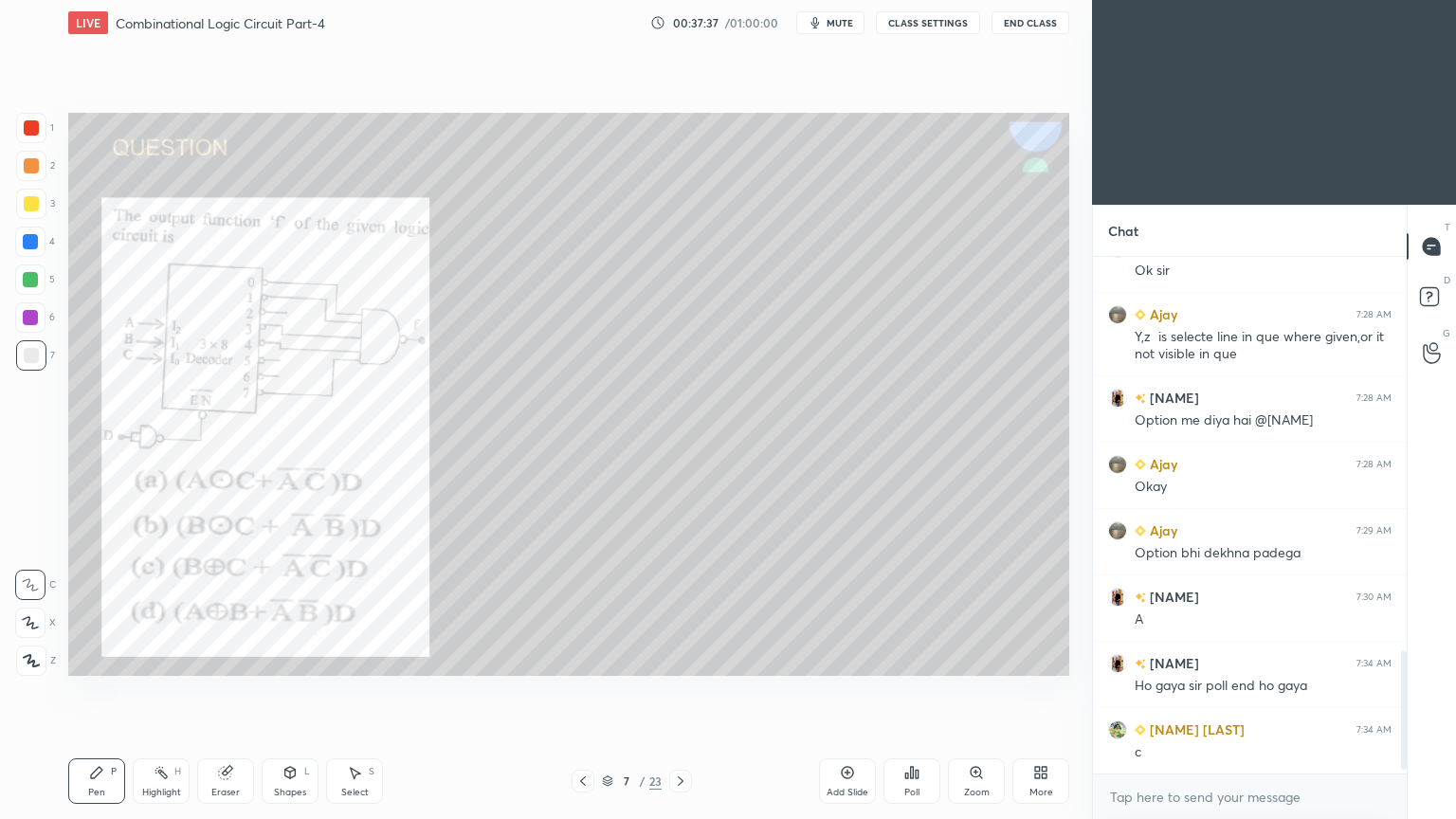 click on "Highlight H" at bounding box center (161, 781) 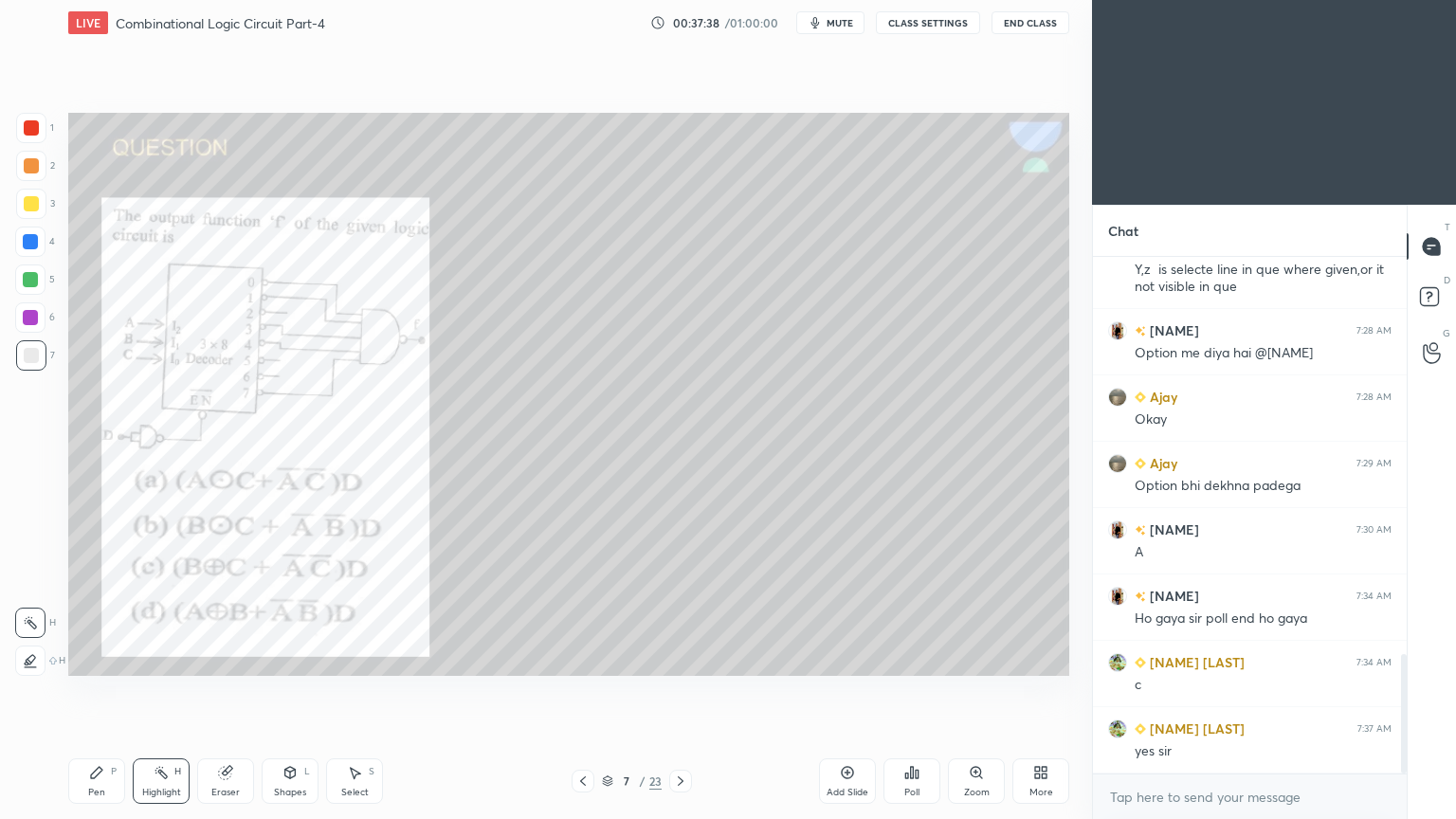 click at bounding box center (30, 318) 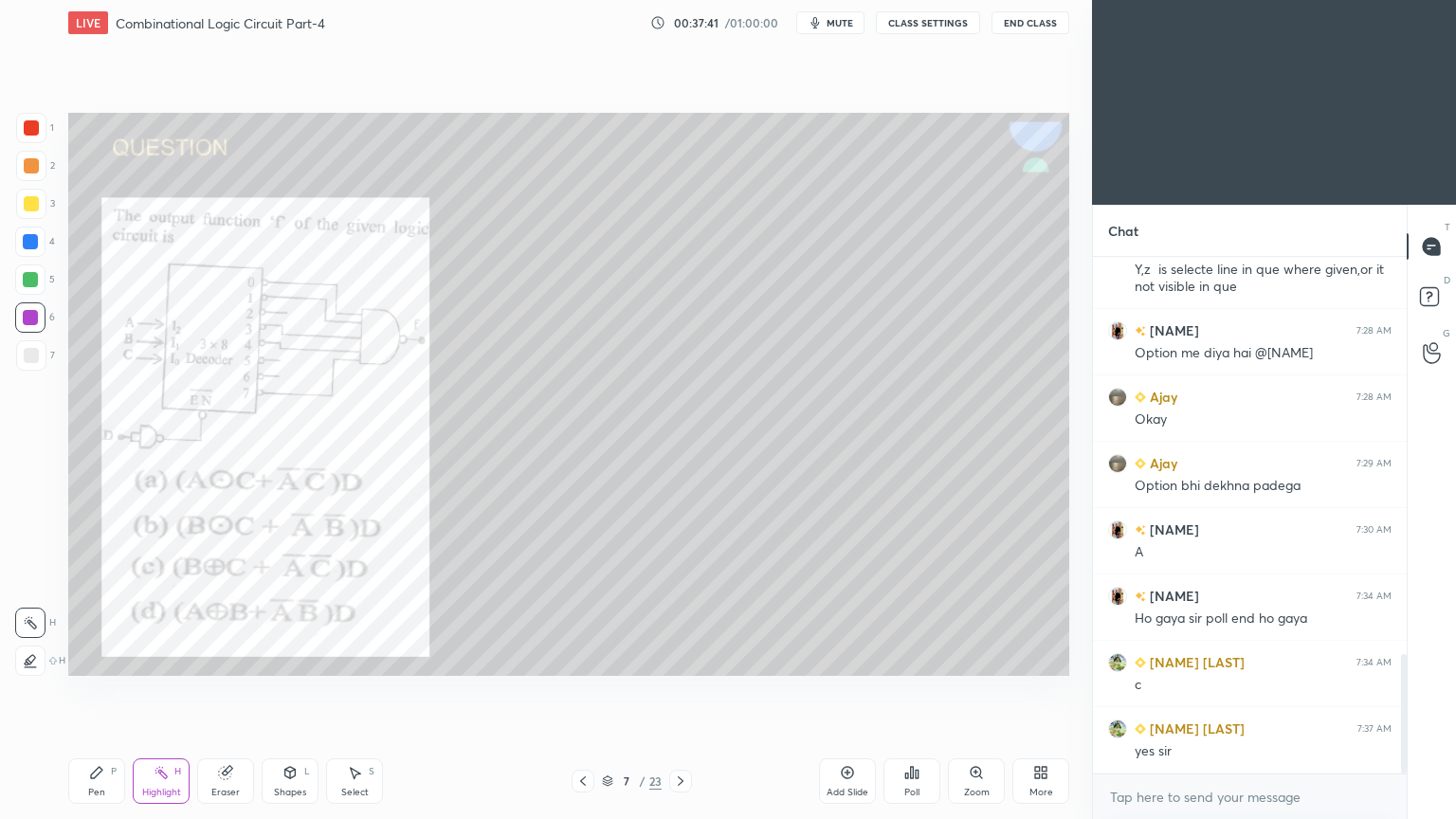 click at bounding box center (31, 204) 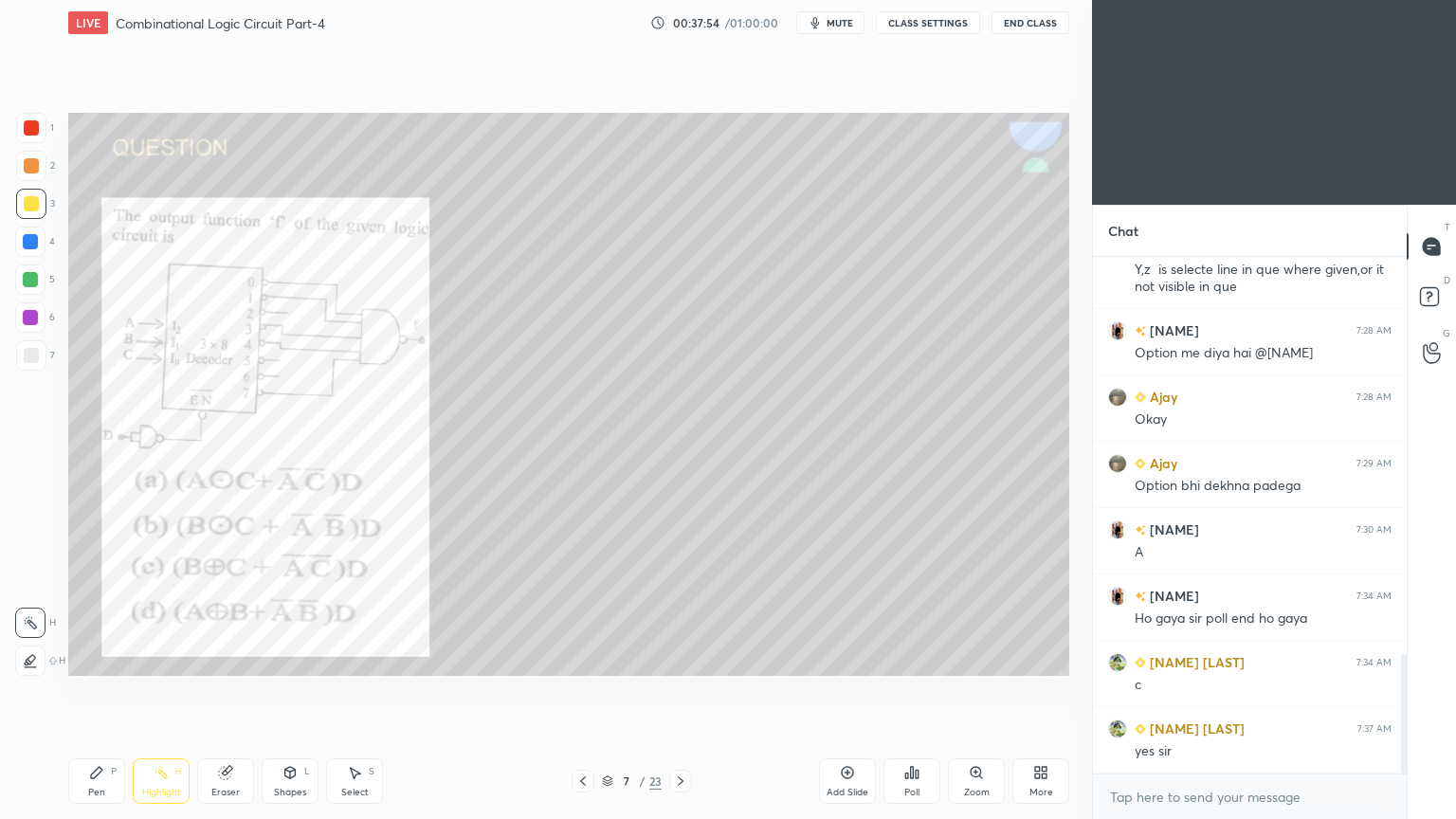 click on "Pen P" at bounding box center (97, 781) 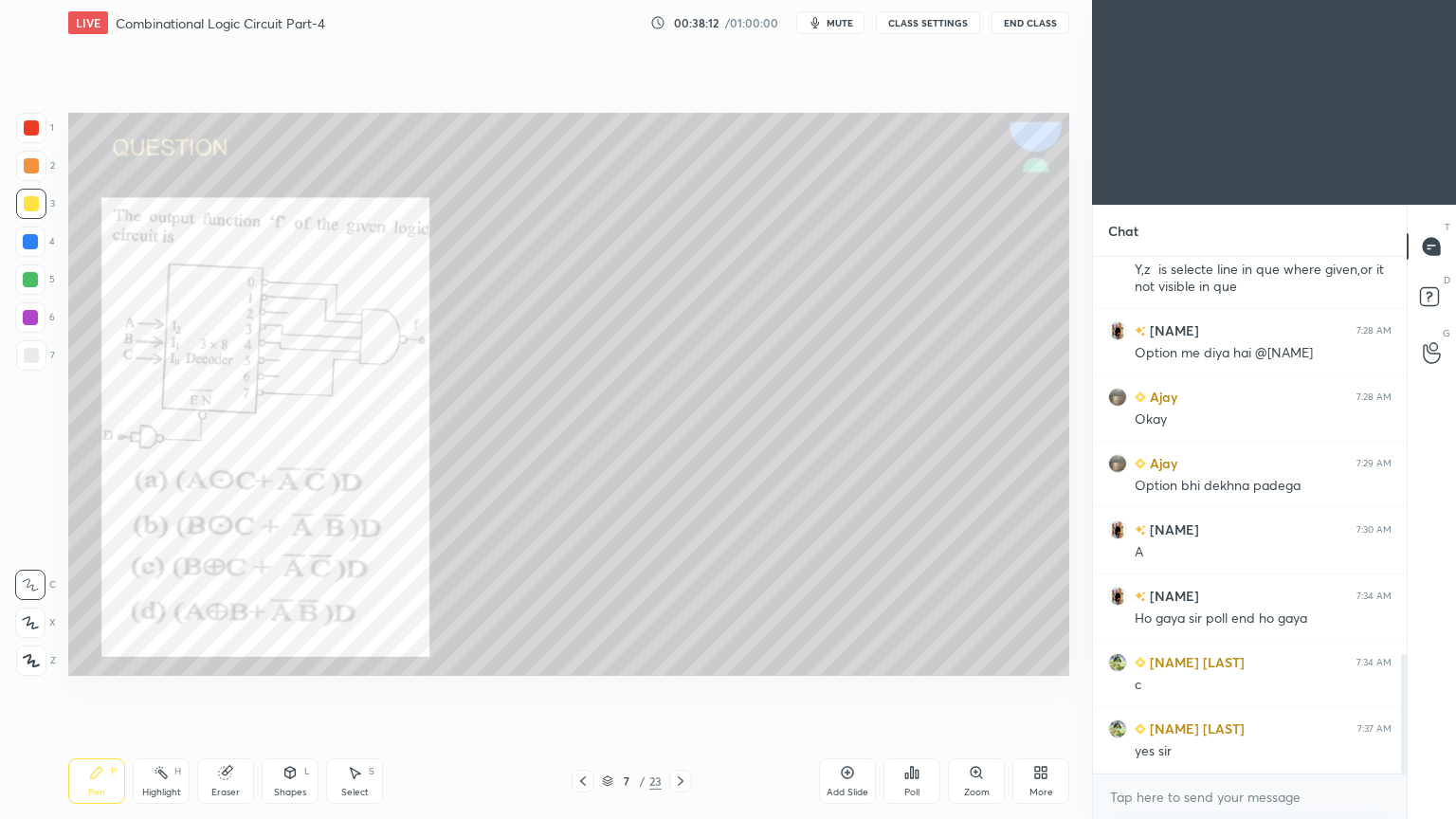 click 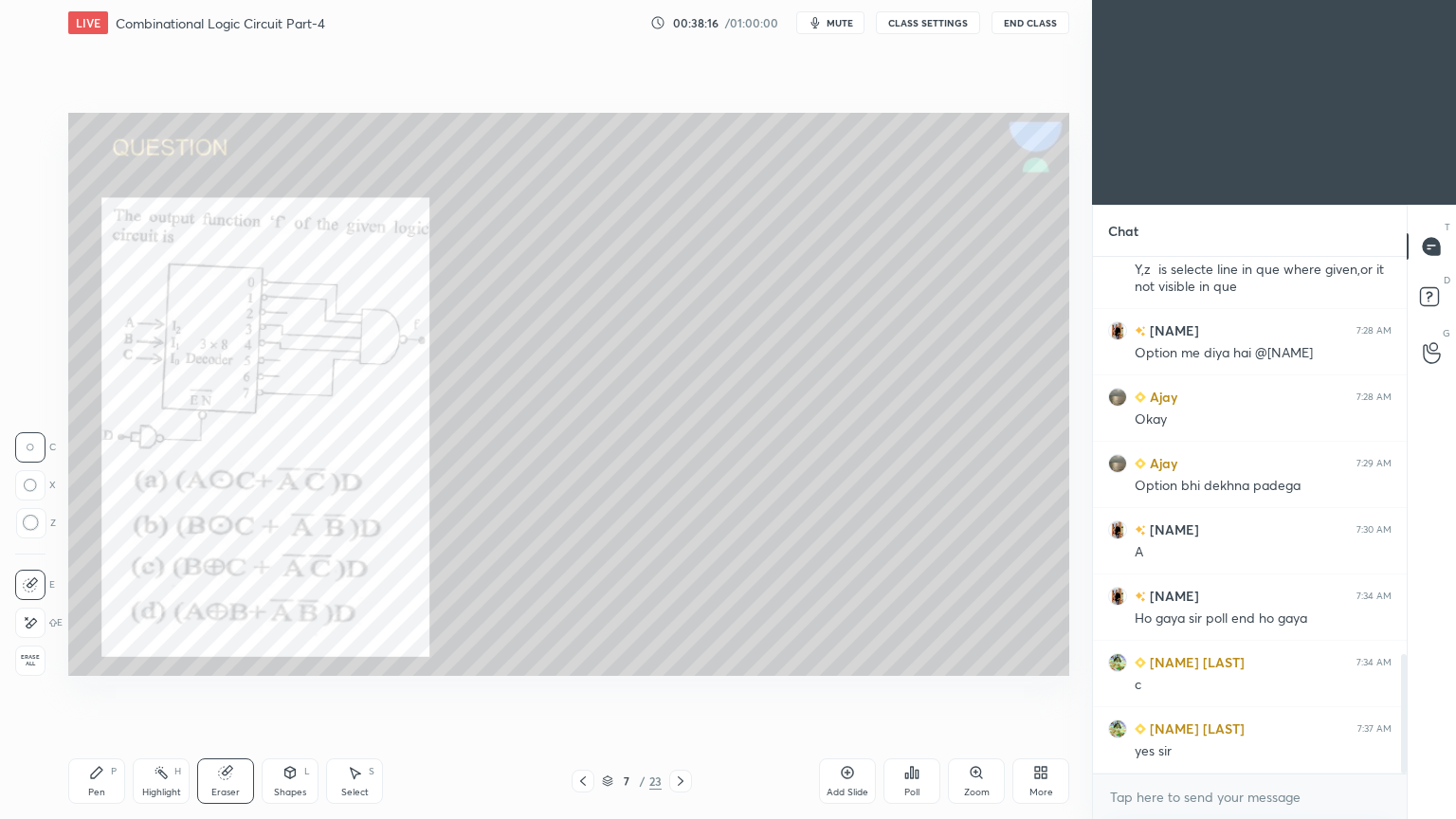 click 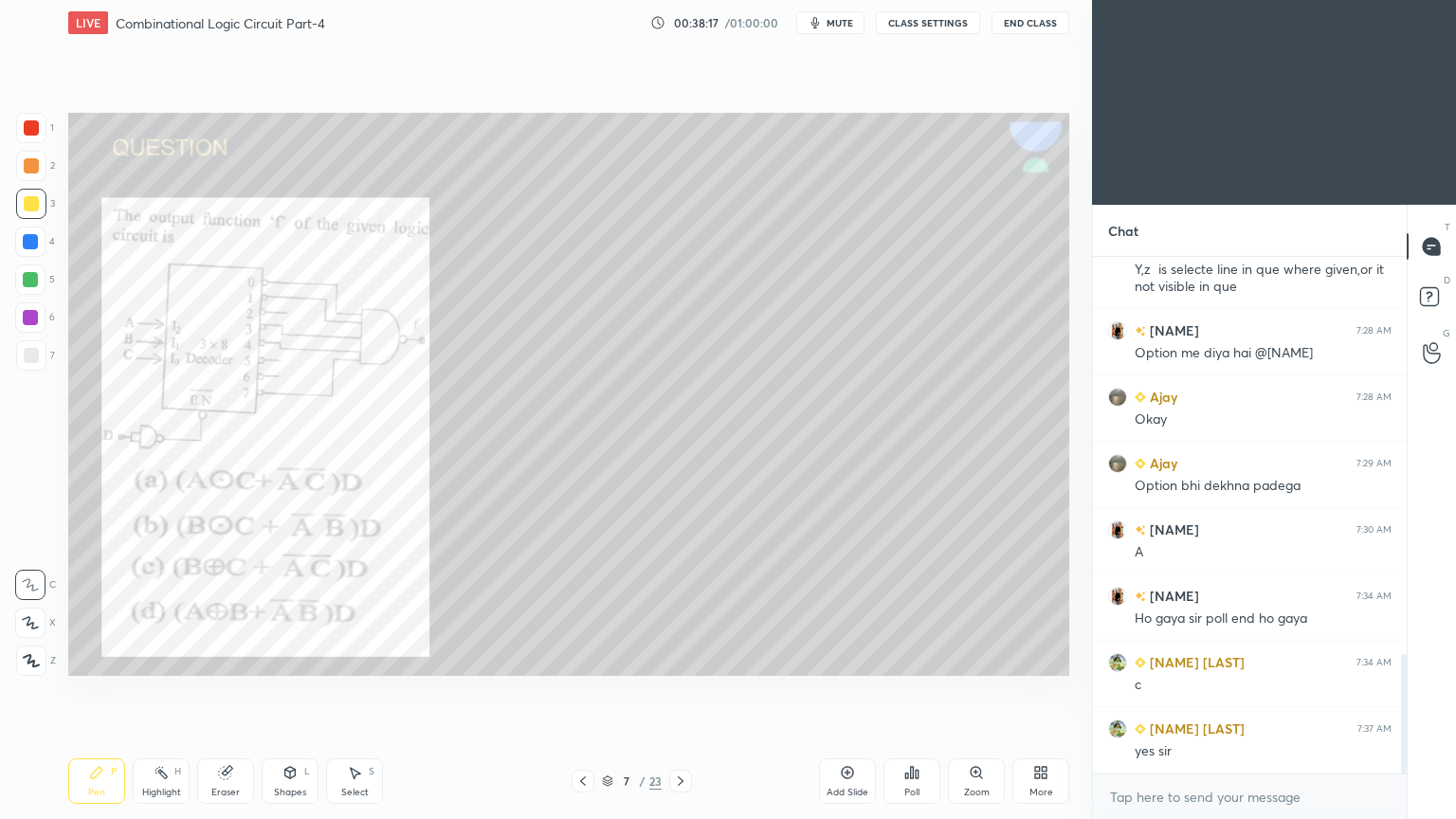 click on "1 2 3 4 5 6 7 C X Z C X Z E E Erase all   H H" at bounding box center [30, 394] 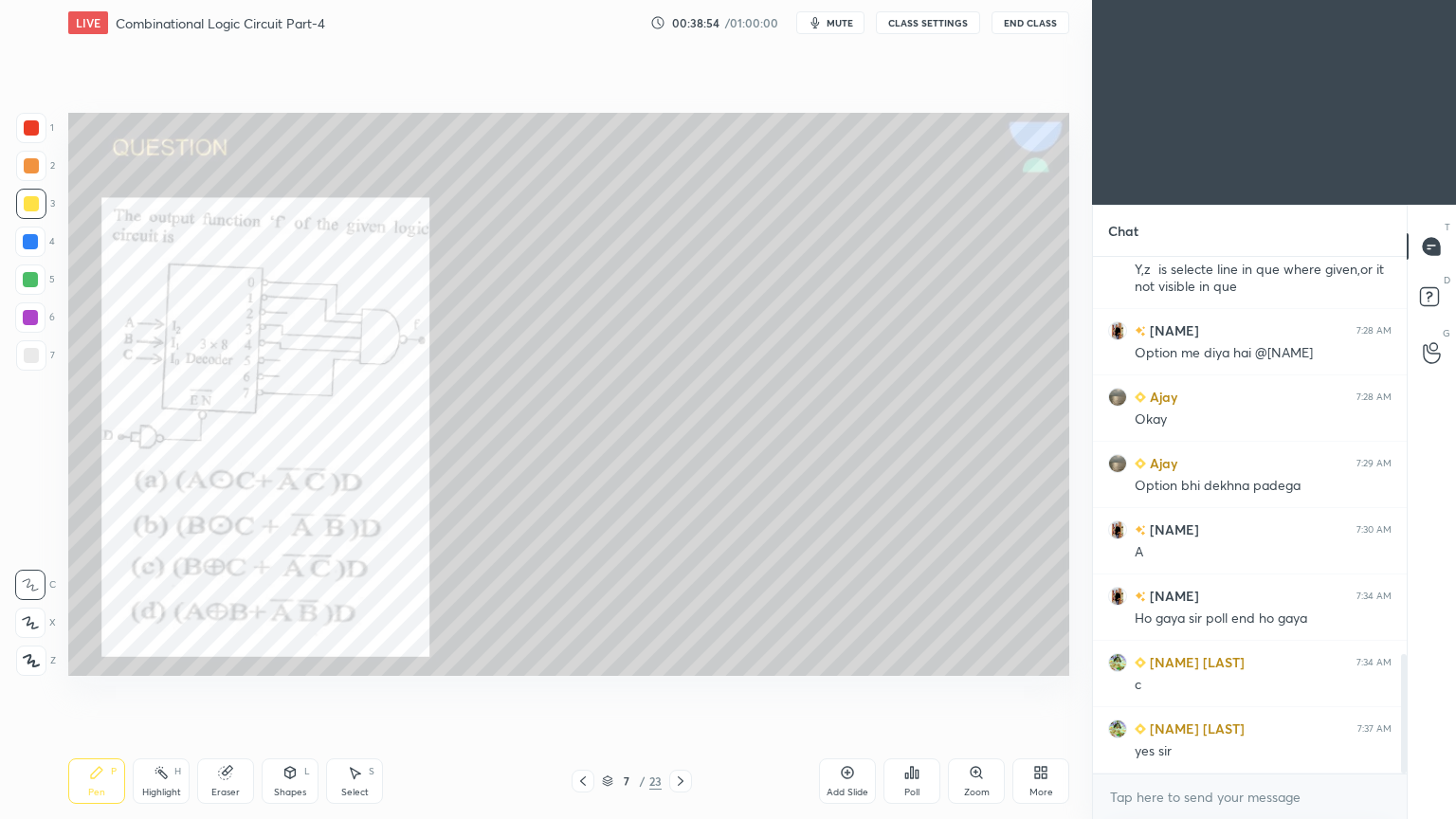 click at bounding box center (31, 128) 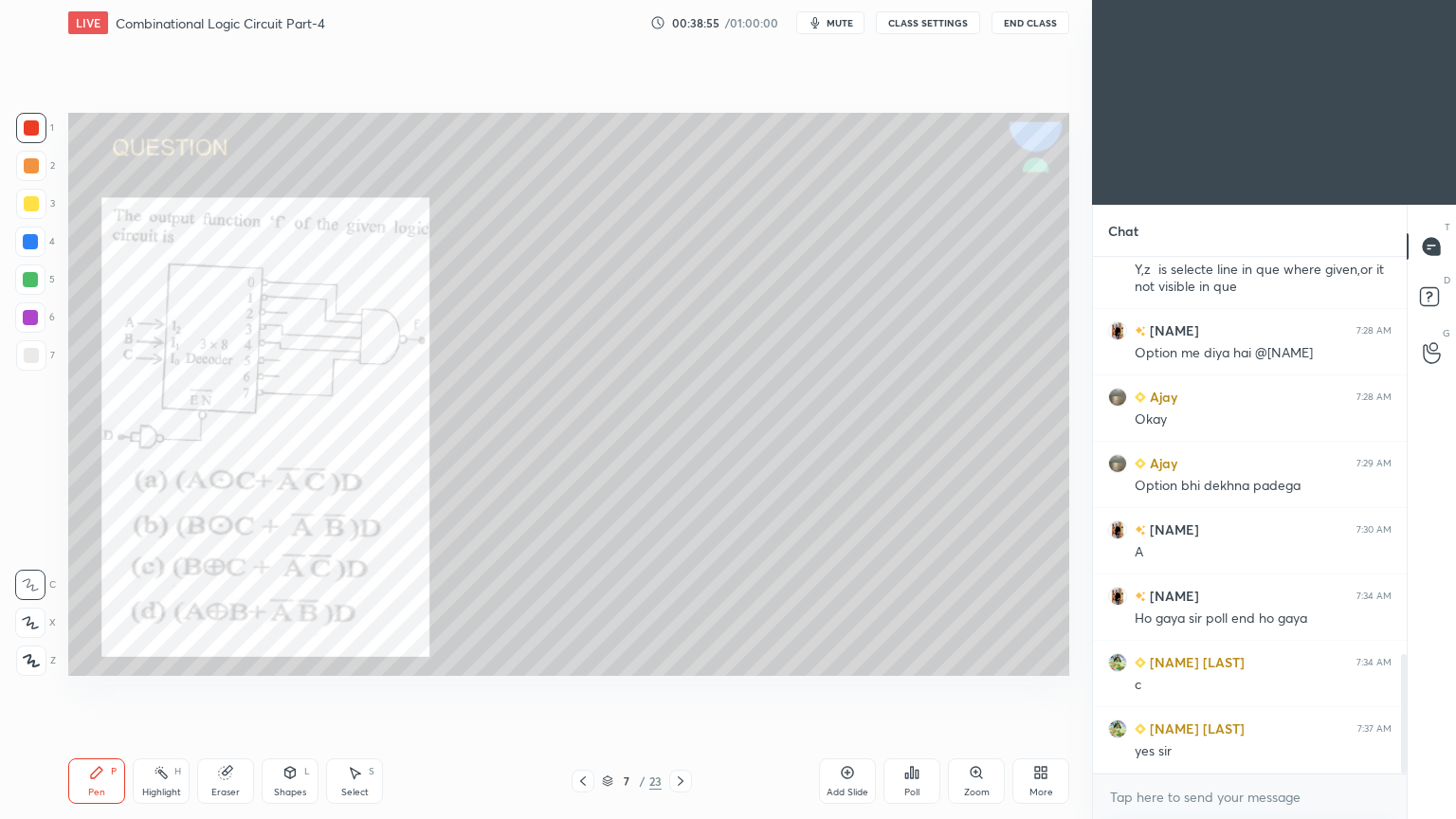 click 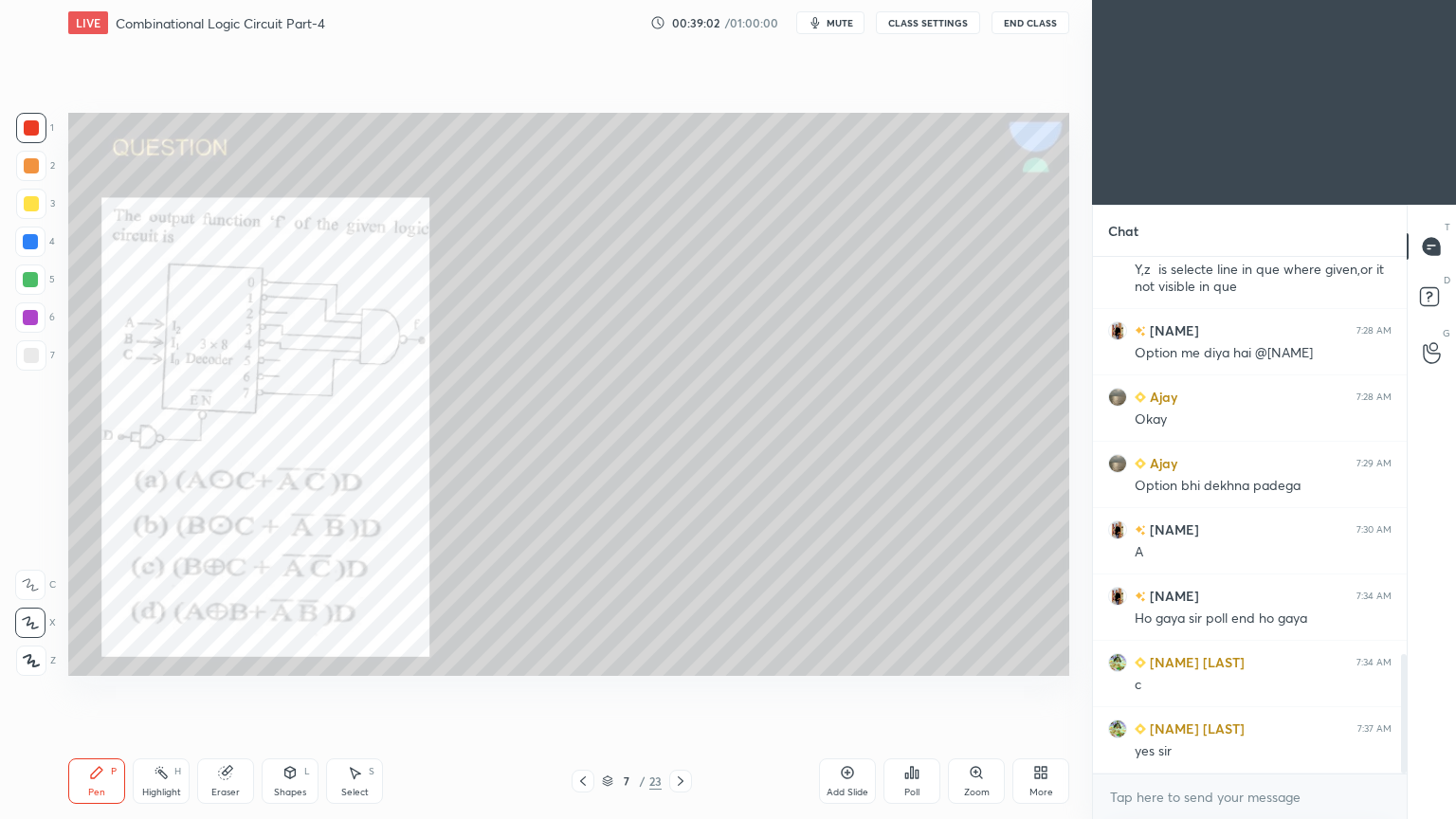 click 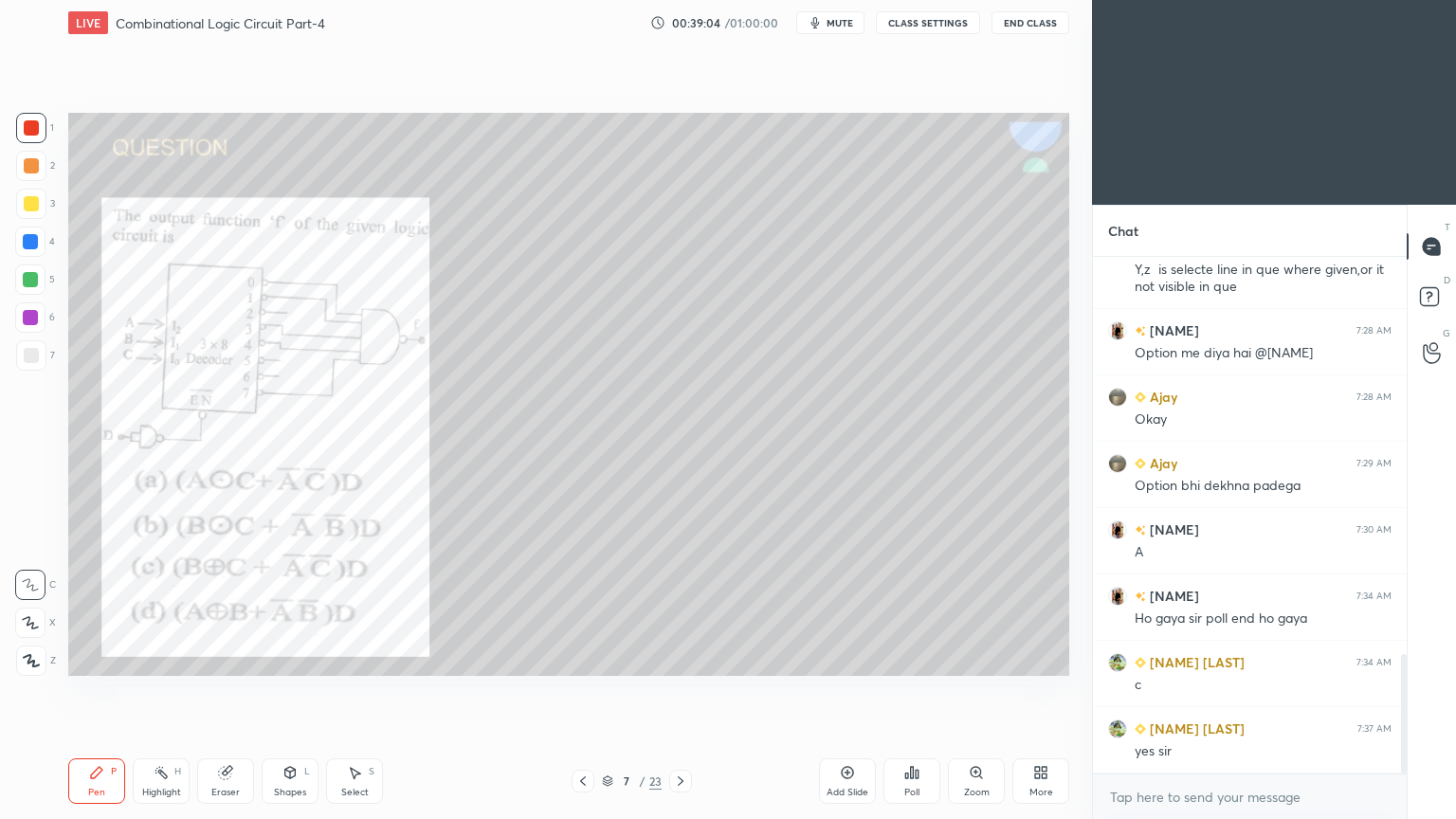 click at bounding box center (31, 355) 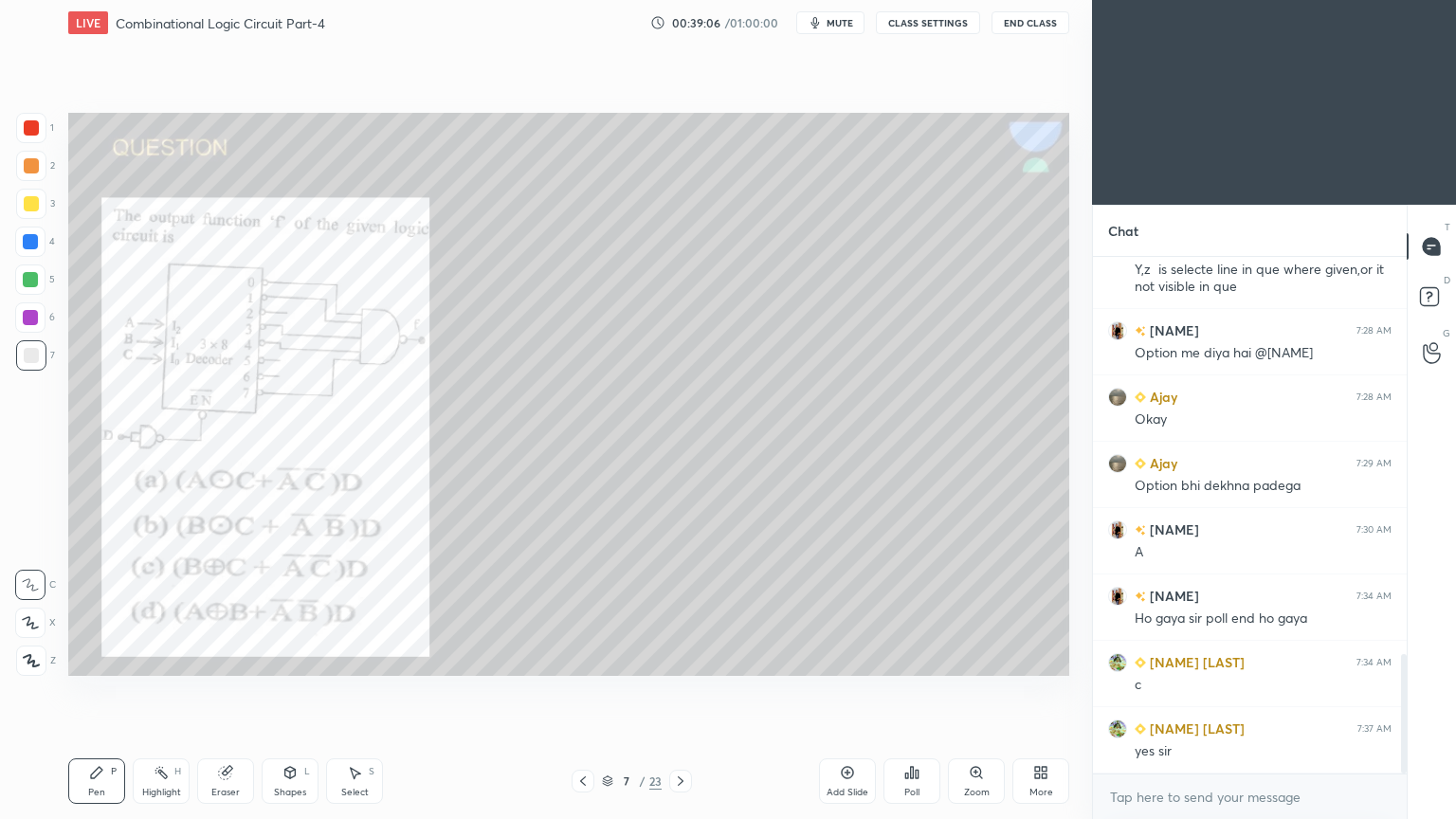 click 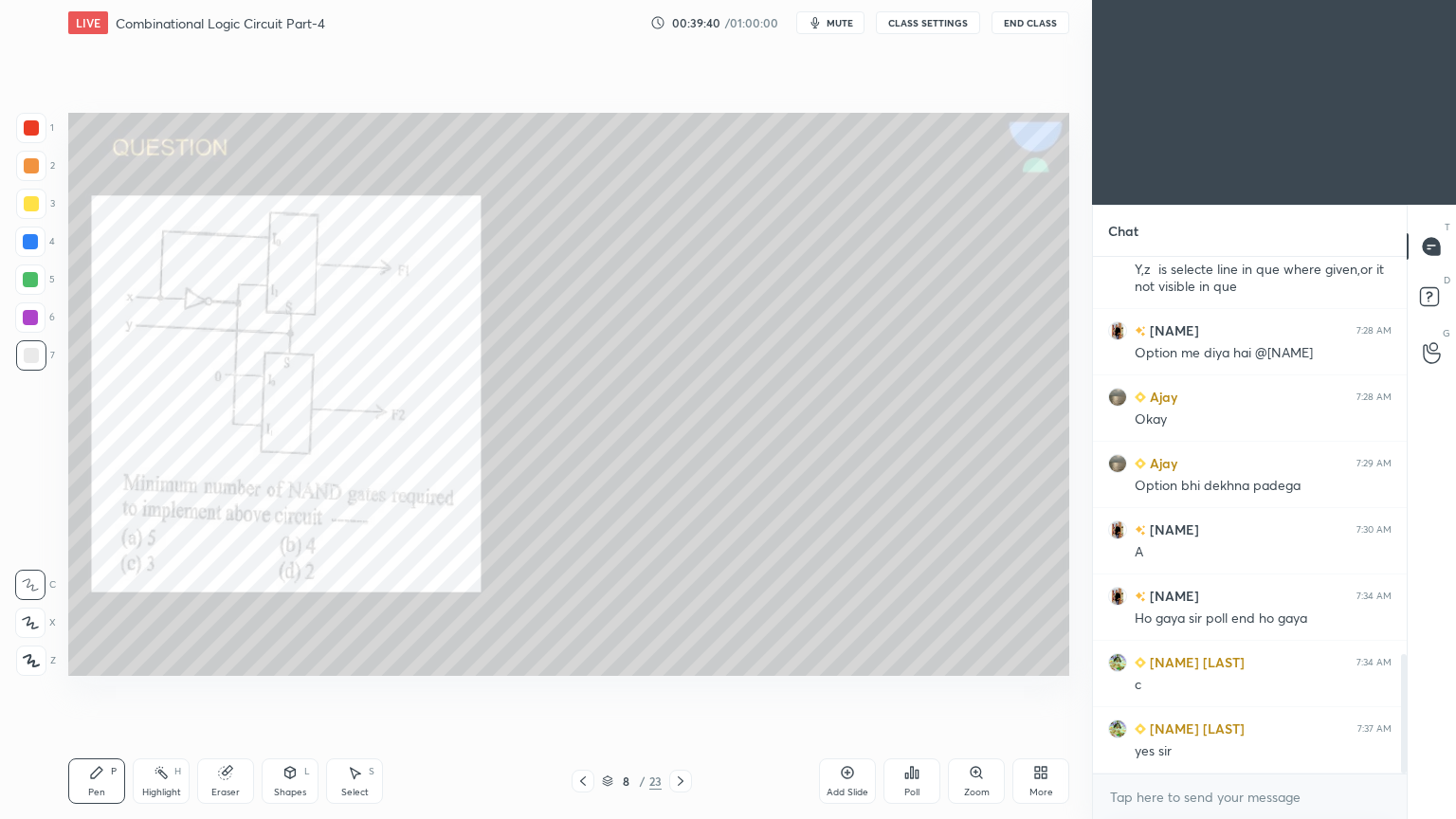 click on "Poll" at bounding box center [912, 781] 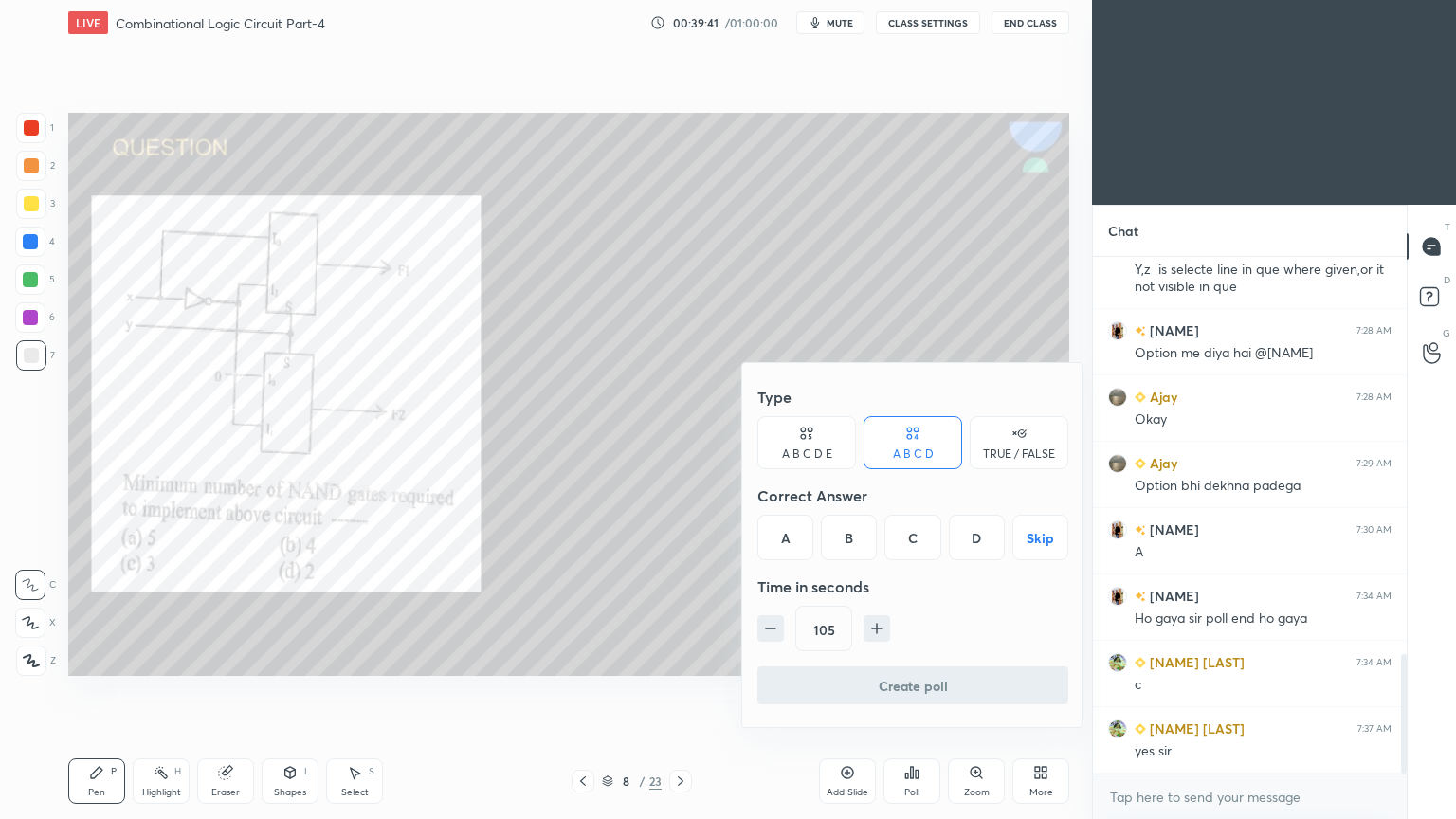click on "D" at bounding box center (976, 537) 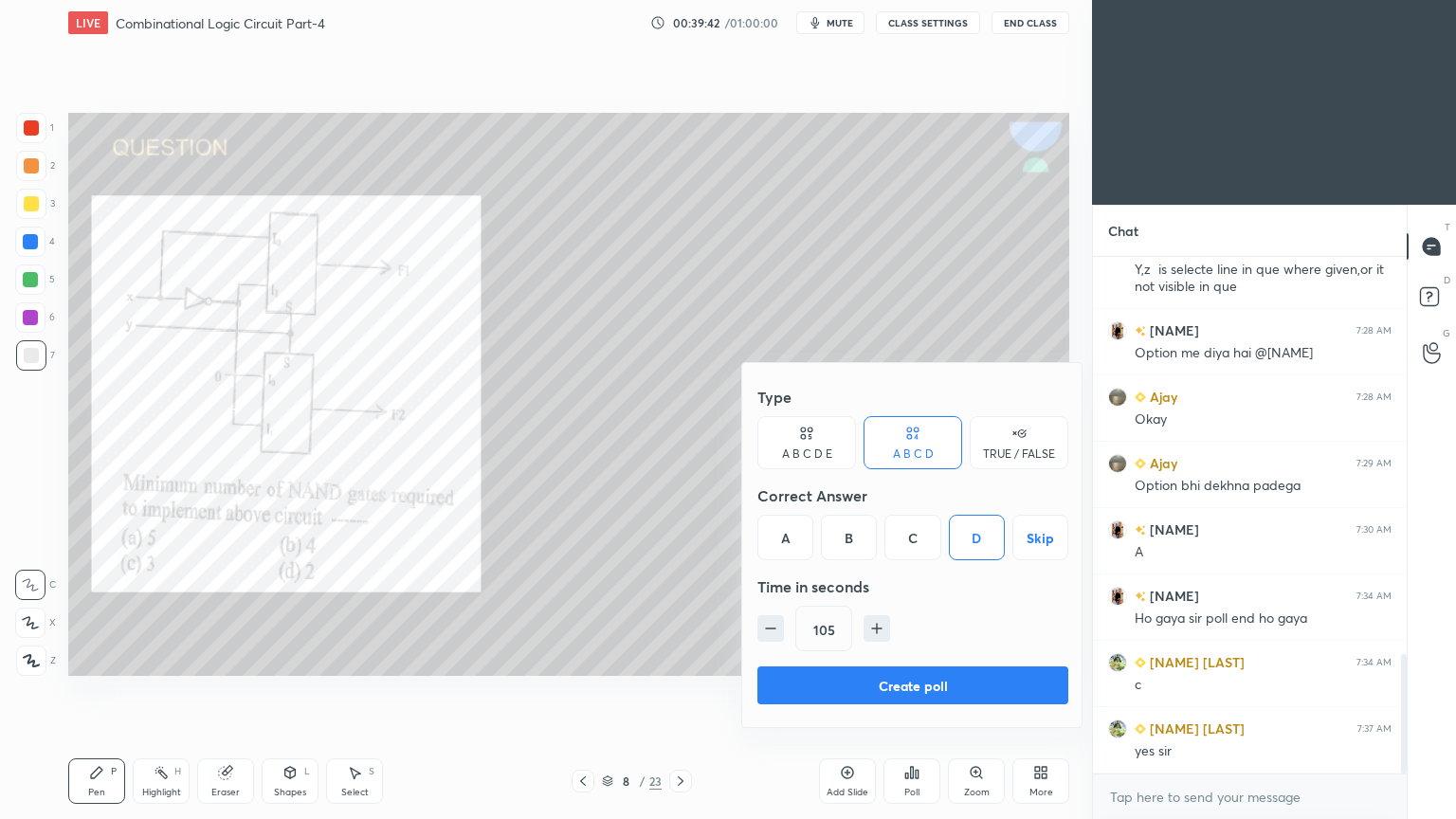 click 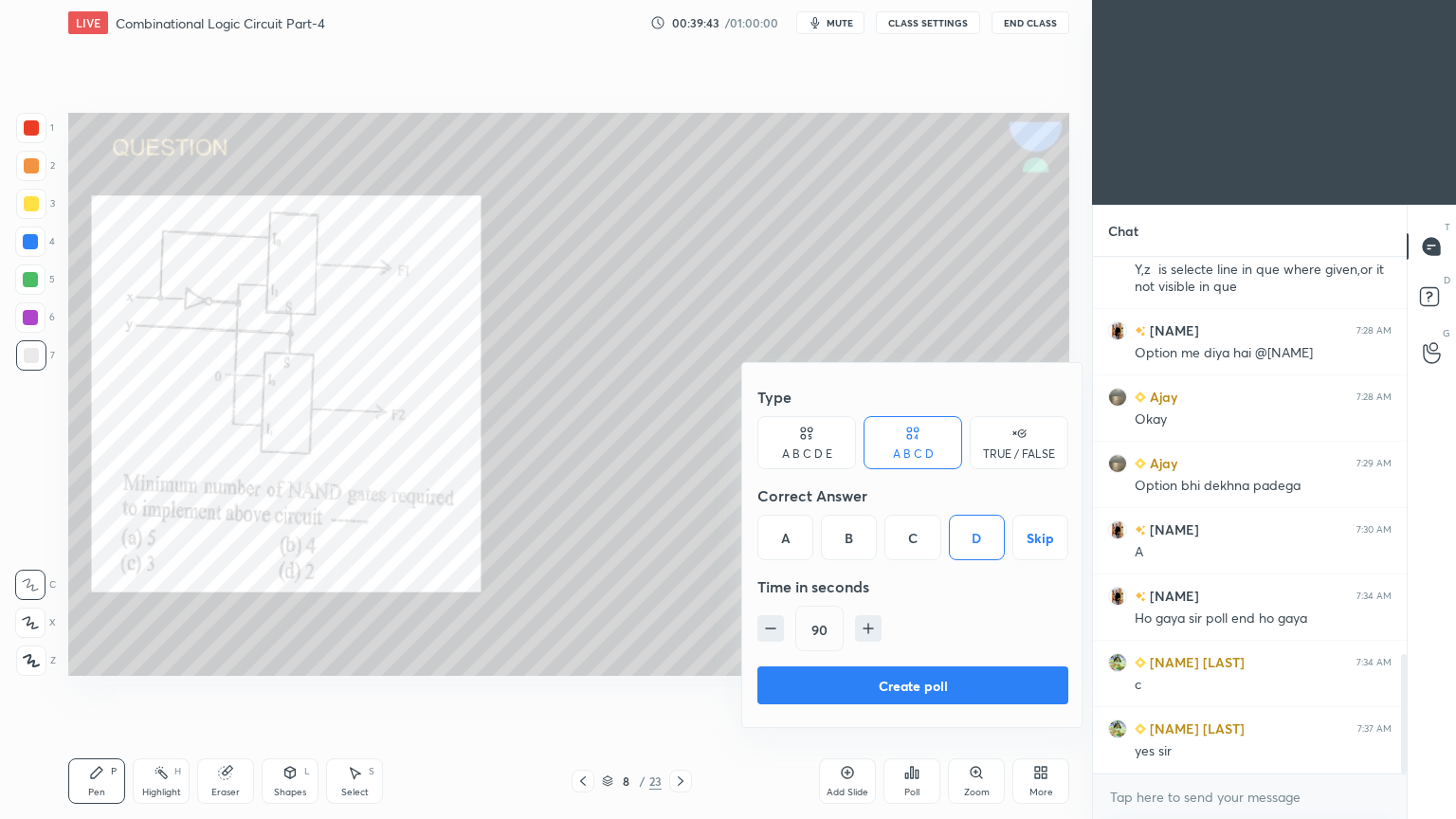 click on "Create poll" at bounding box center (913, 685) 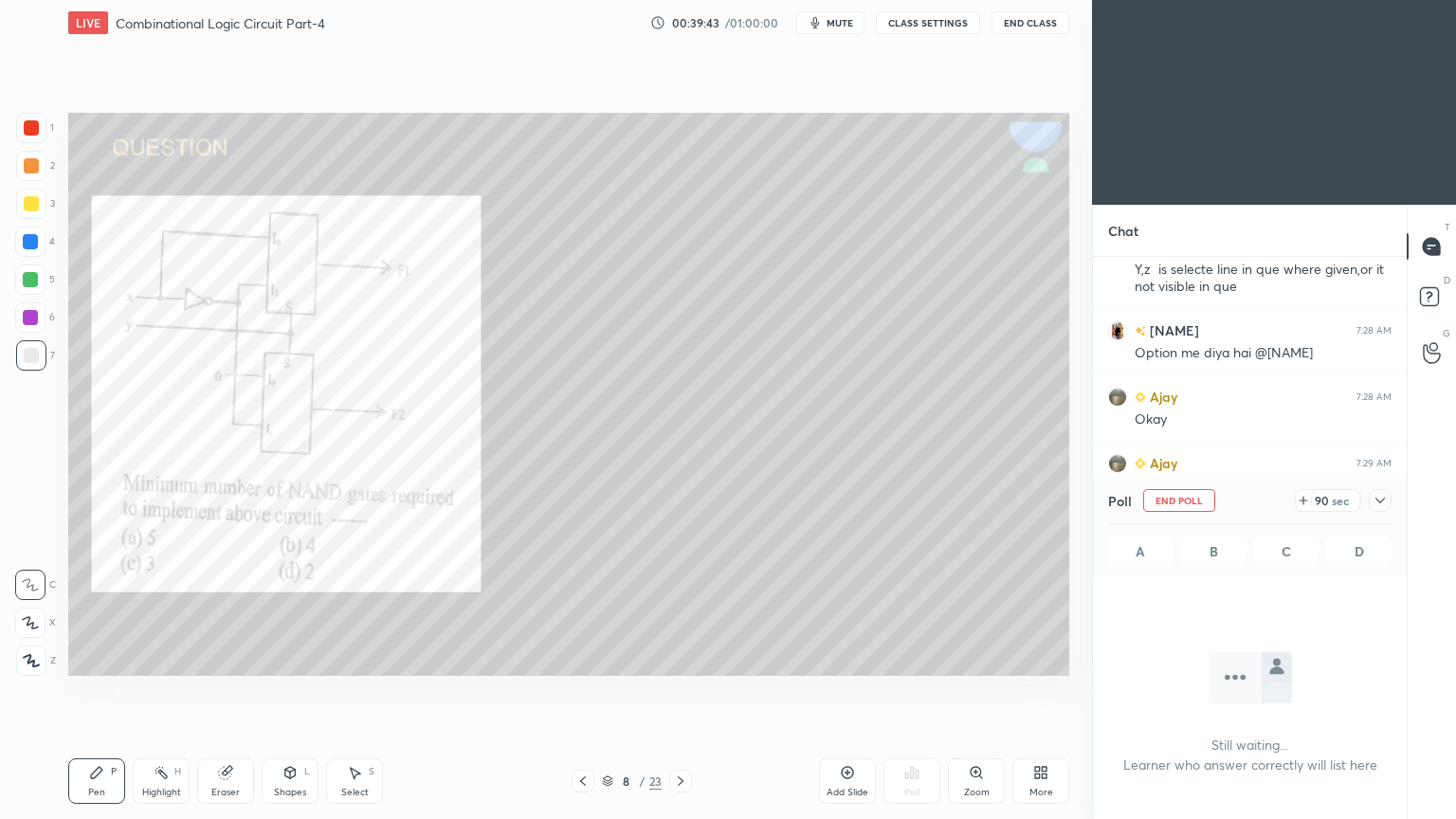 scroll, scrollTop: 463, scrollLeft: 308, axis: both 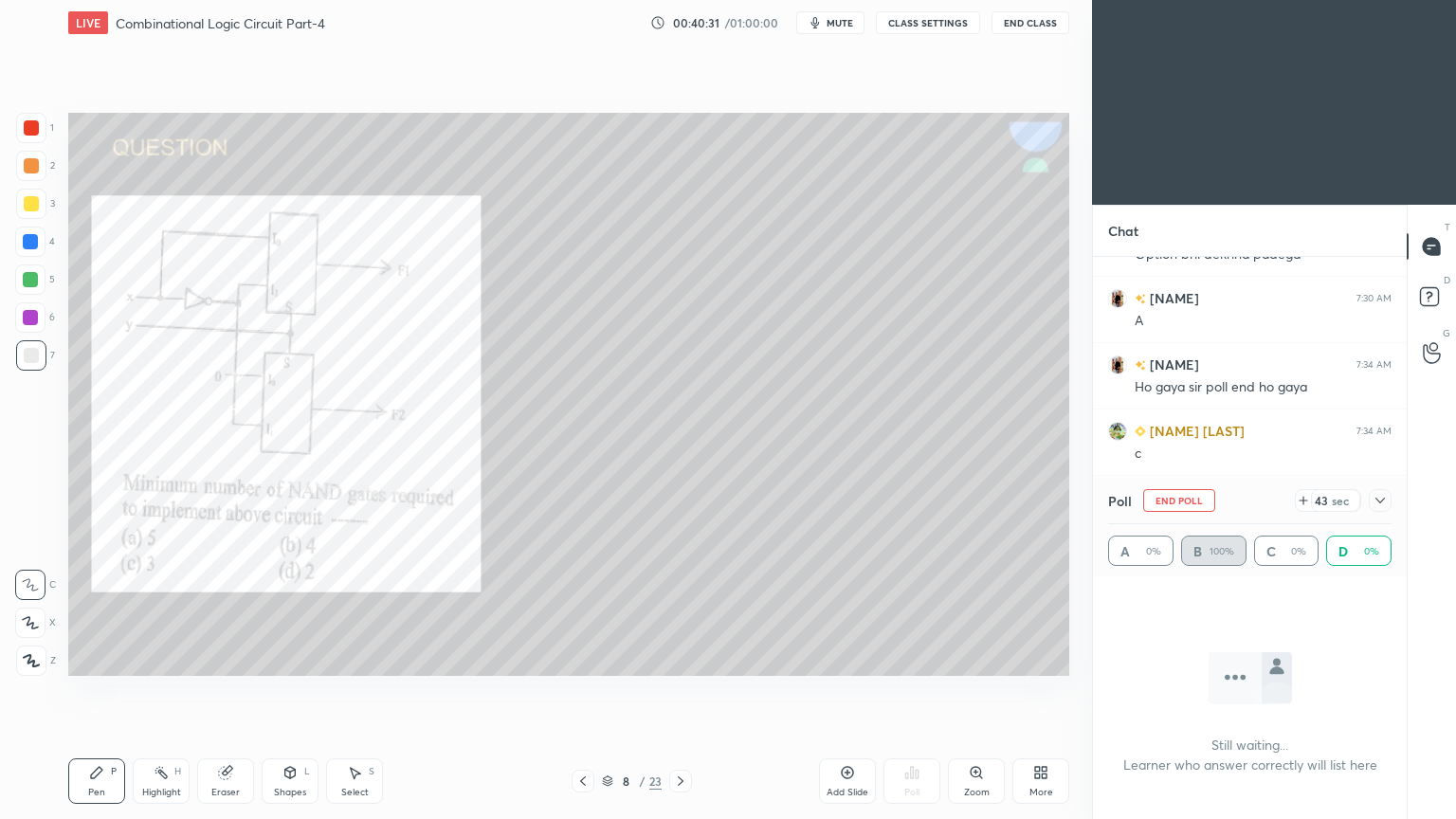 click at bounding box center (1380, 500) 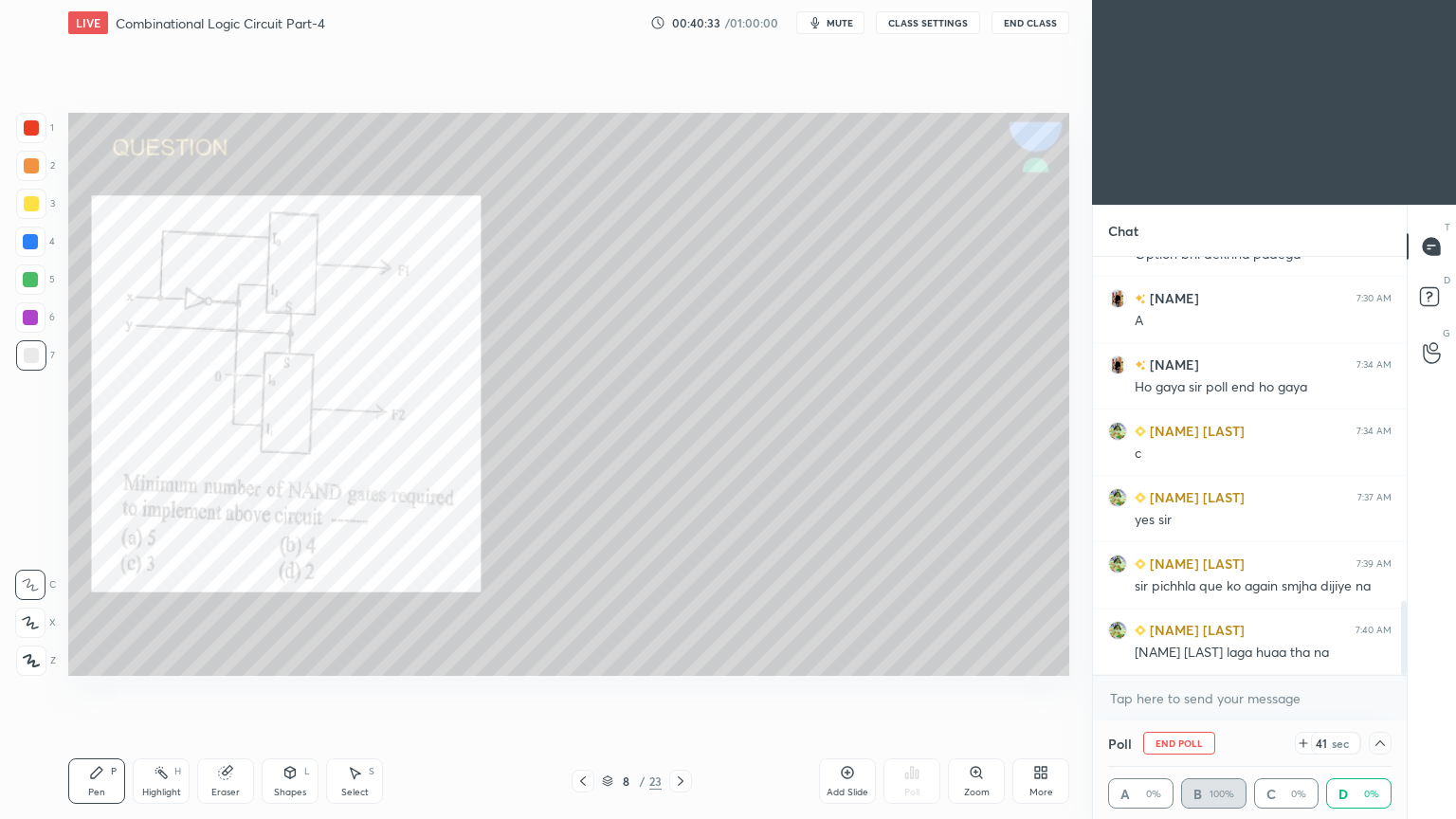 click on "End Poll" at bounding box center [1179, 743] 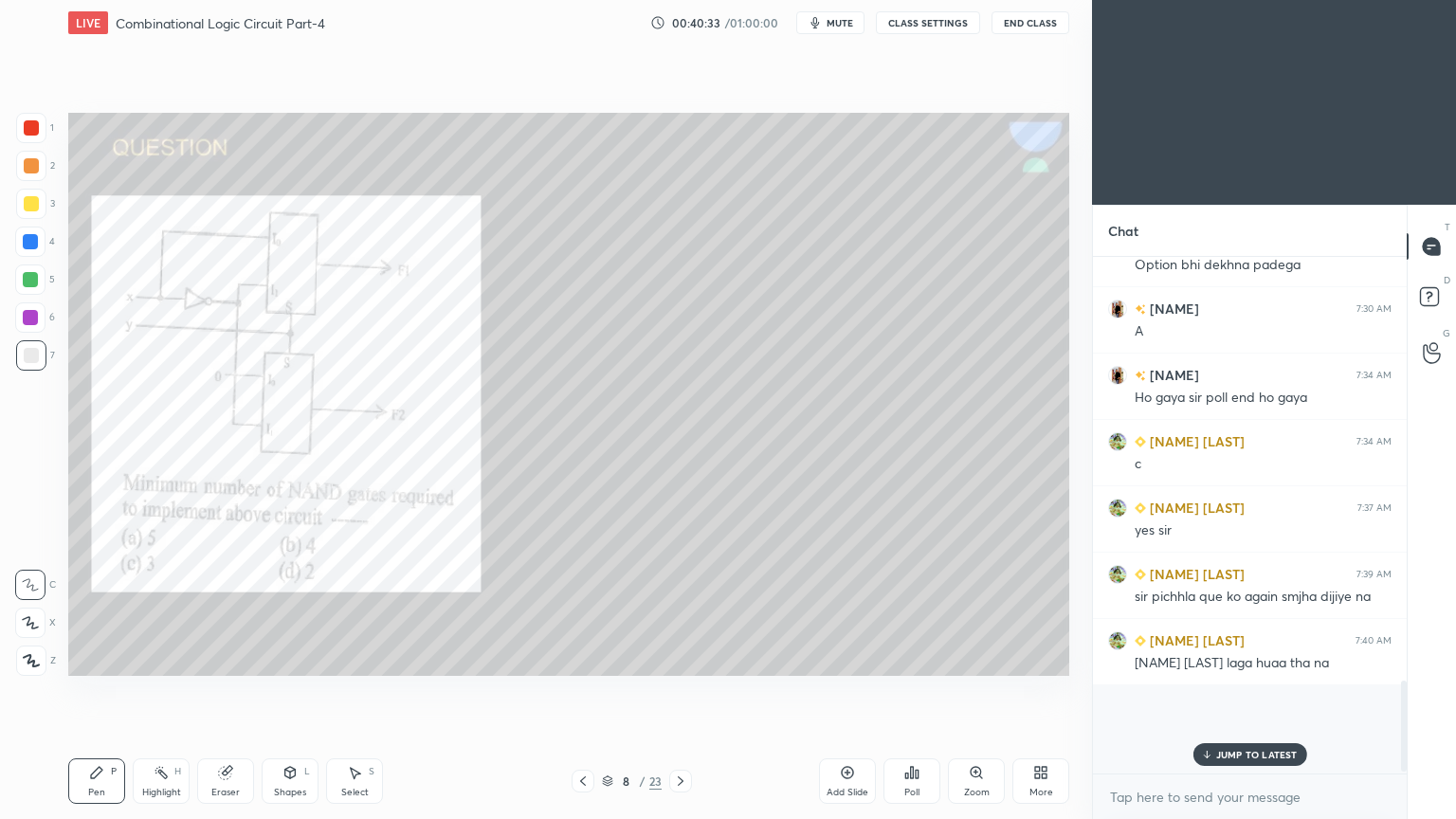 scroll, scrollTop: 505, scrollLeft: 308, axis: both 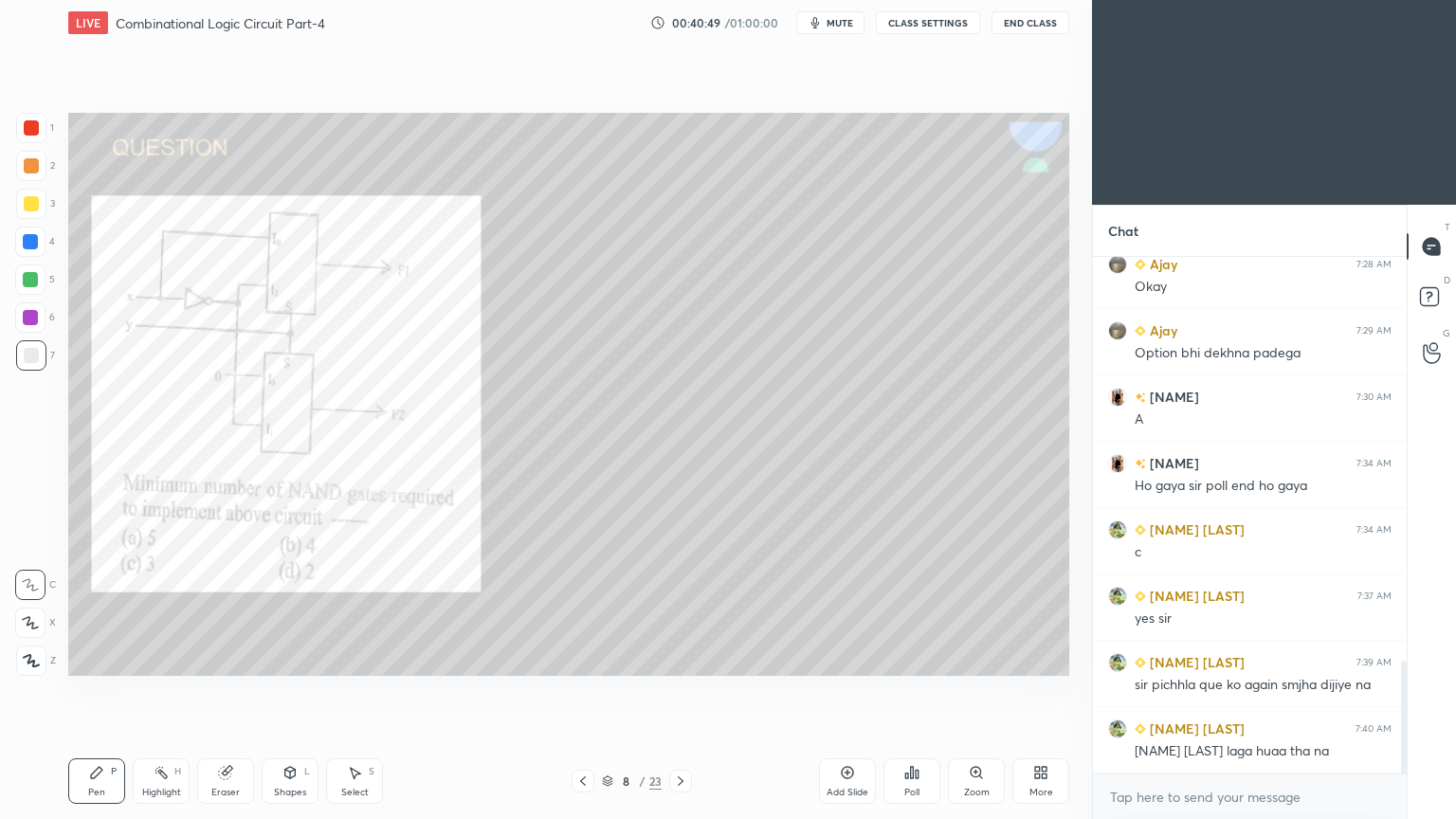 click 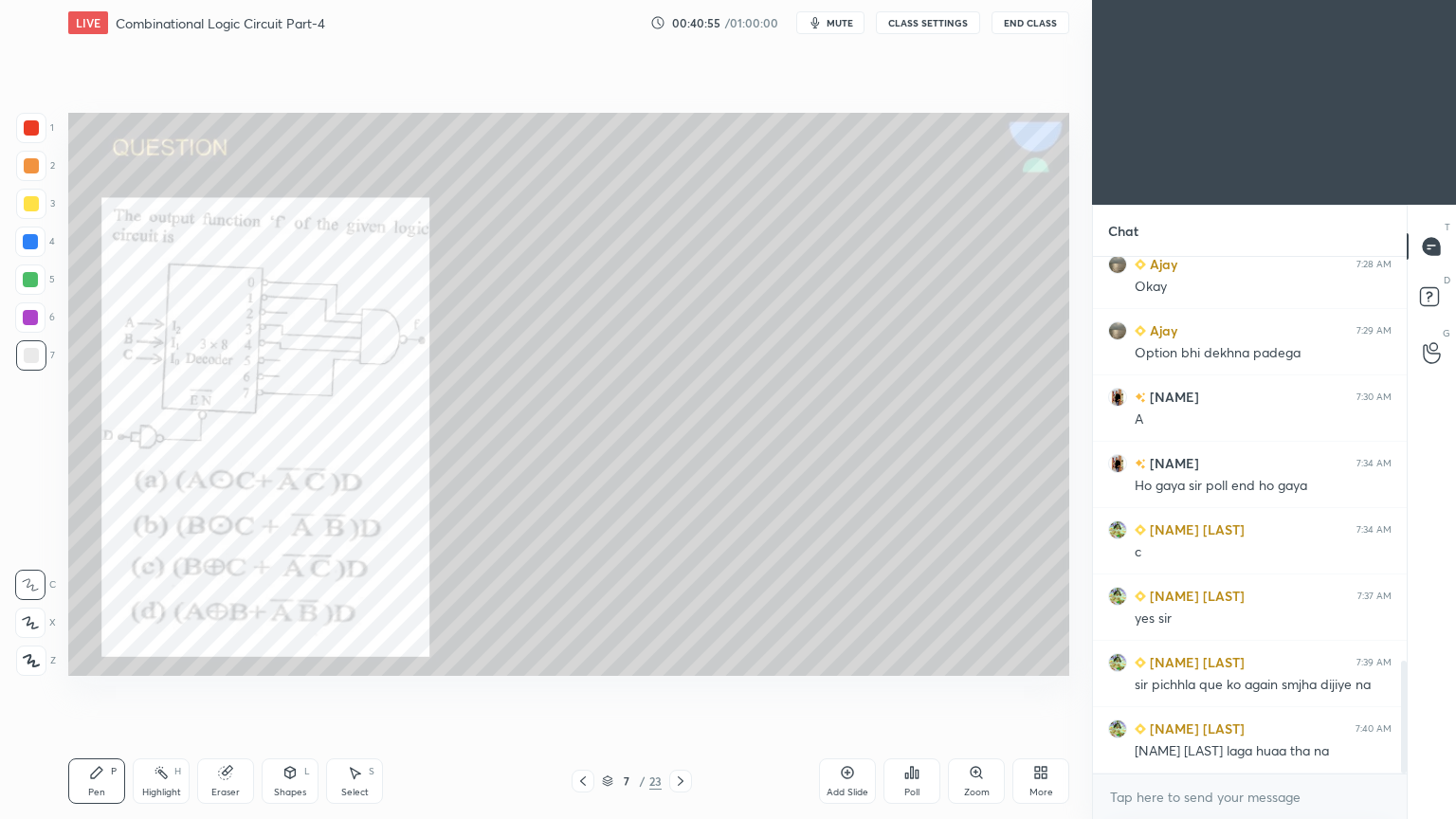 scroll, scrollTop: 1876, scrollLeft: 0, axis: vertical 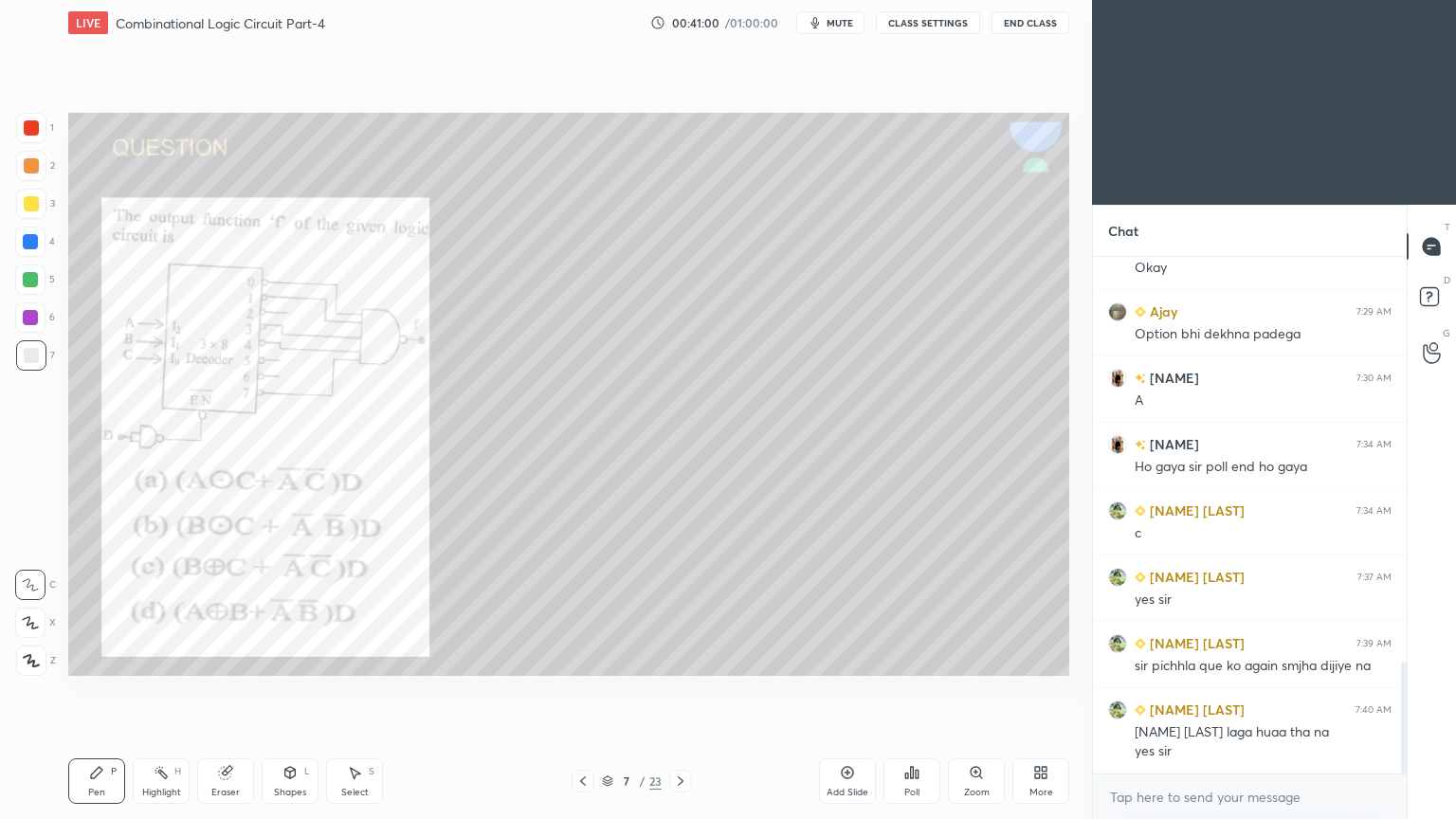 click on "Pen P Highlight H Eraser Shapes L Select S" at bounding box center (256, 781) 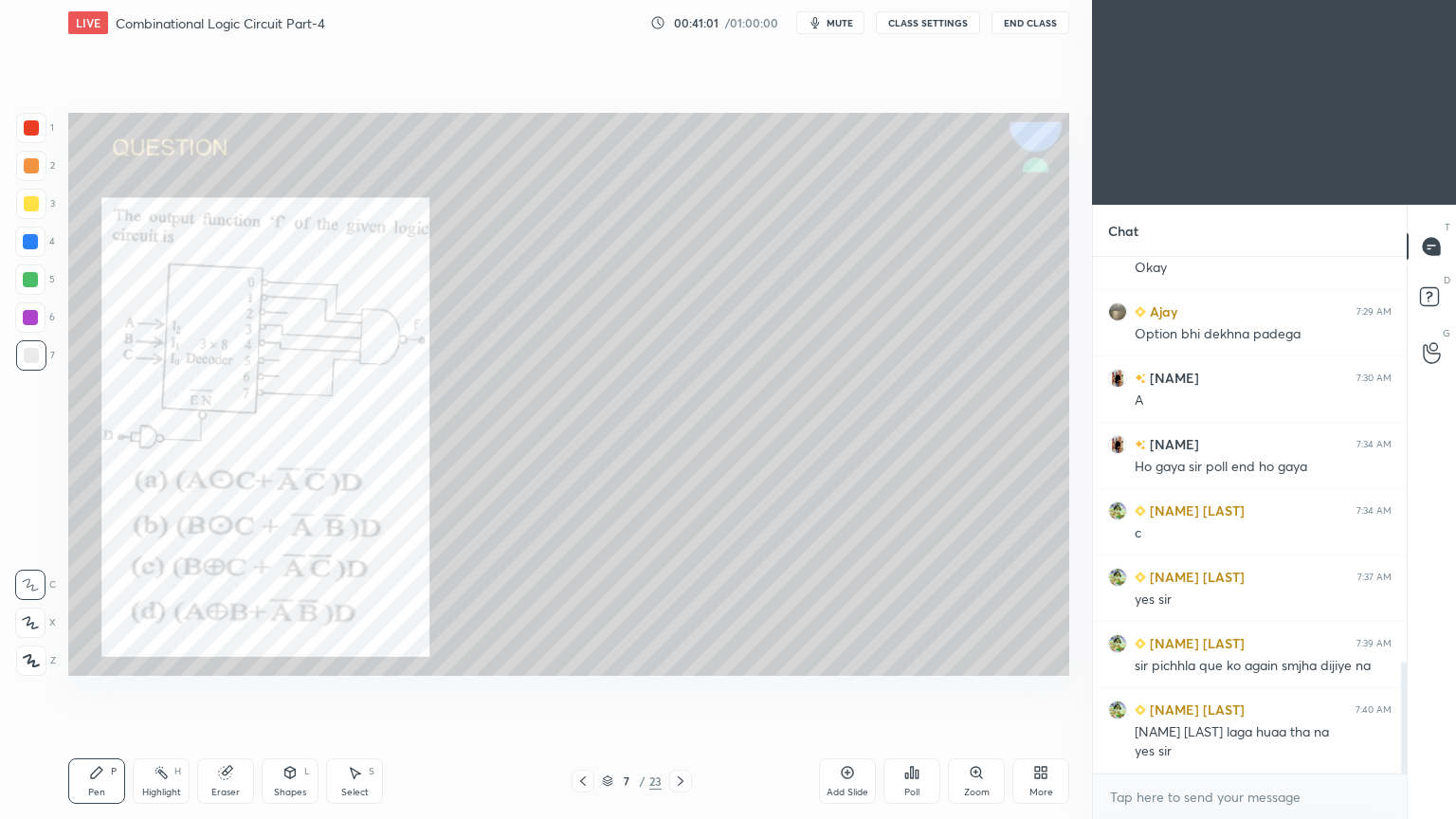 scroll, scrollTop: 1941, scrollLeft: 0, axis: vertical 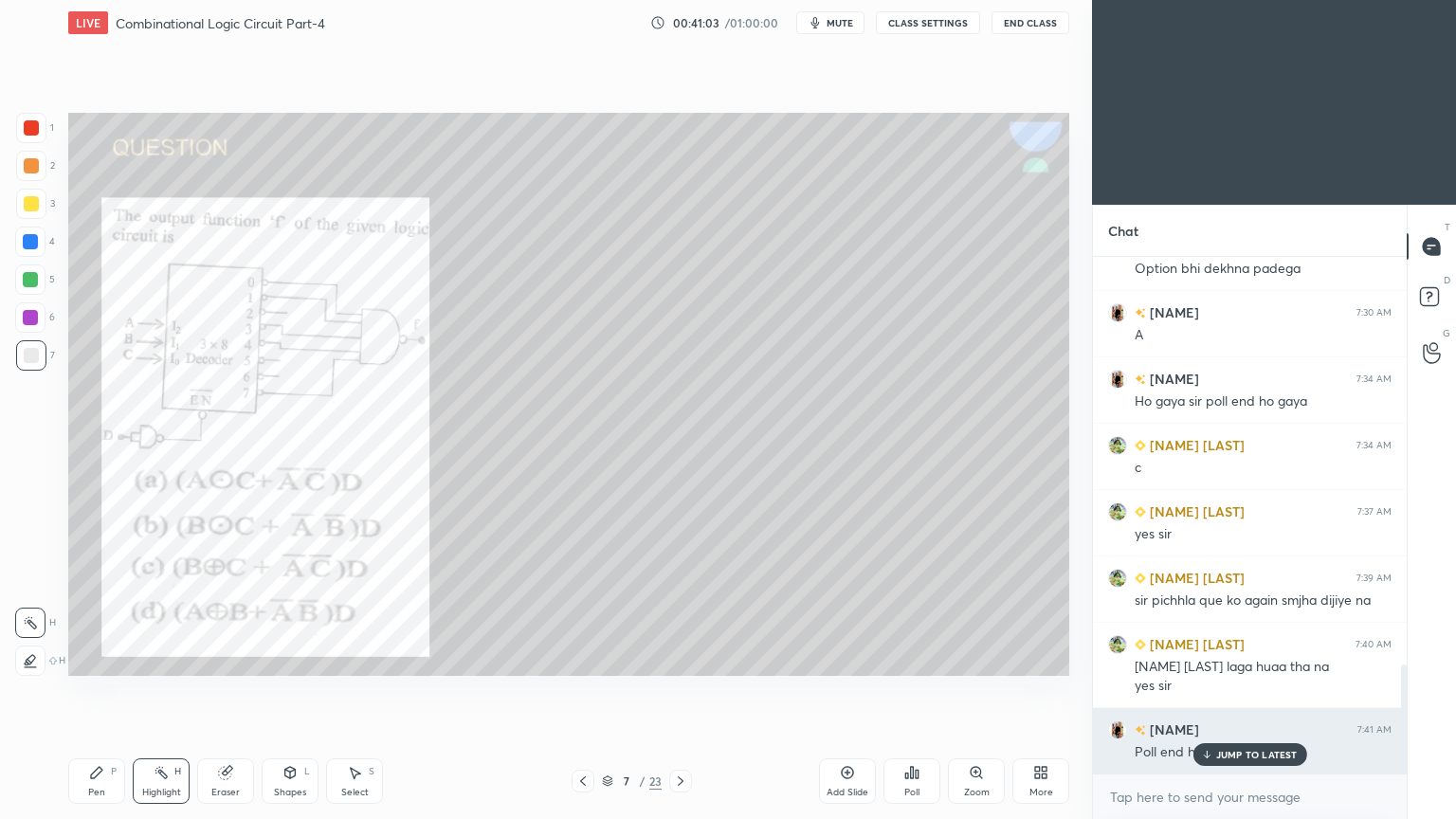 click 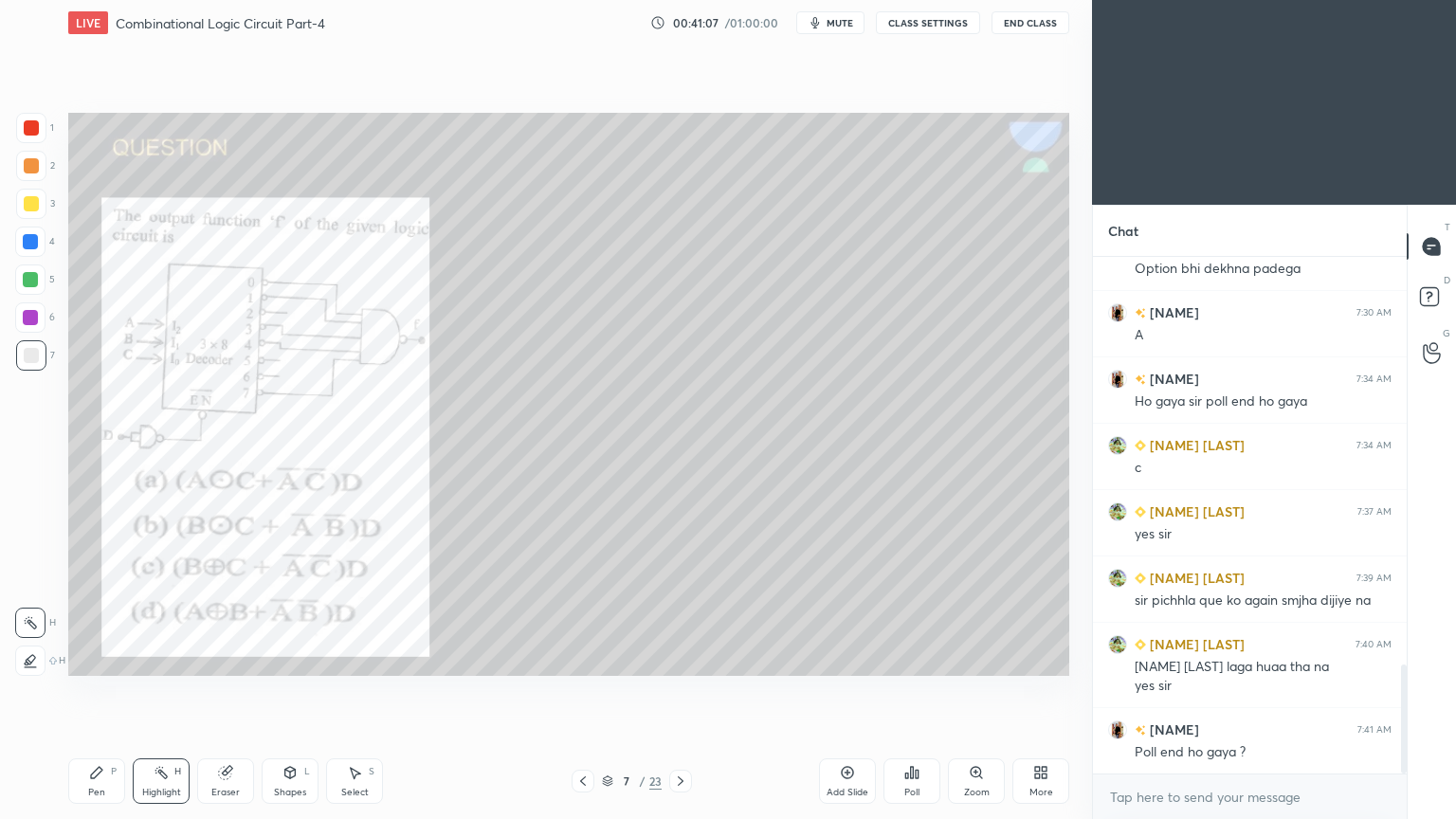 click 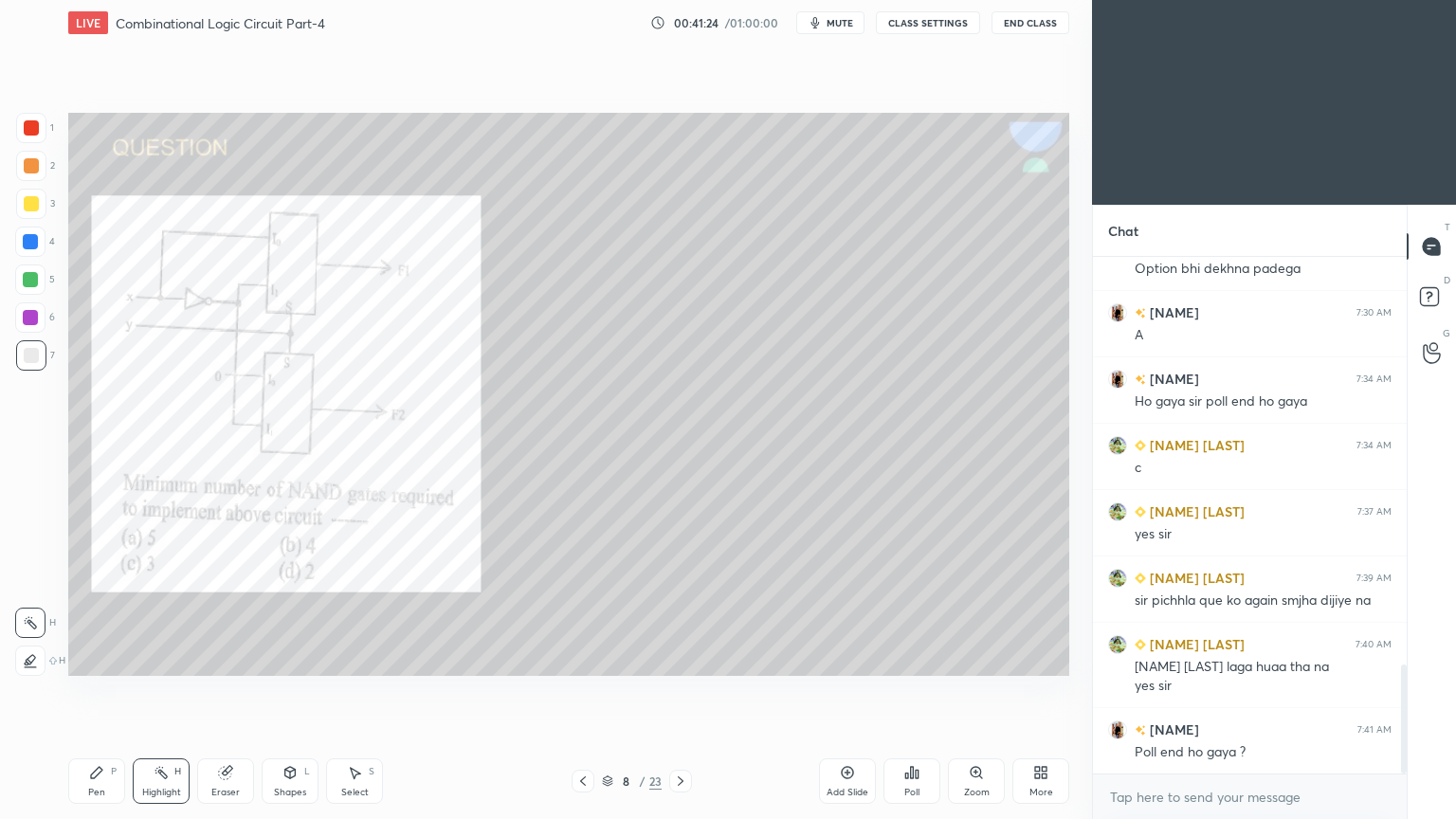 click on "Pen P" at bounding box center (97, 781) 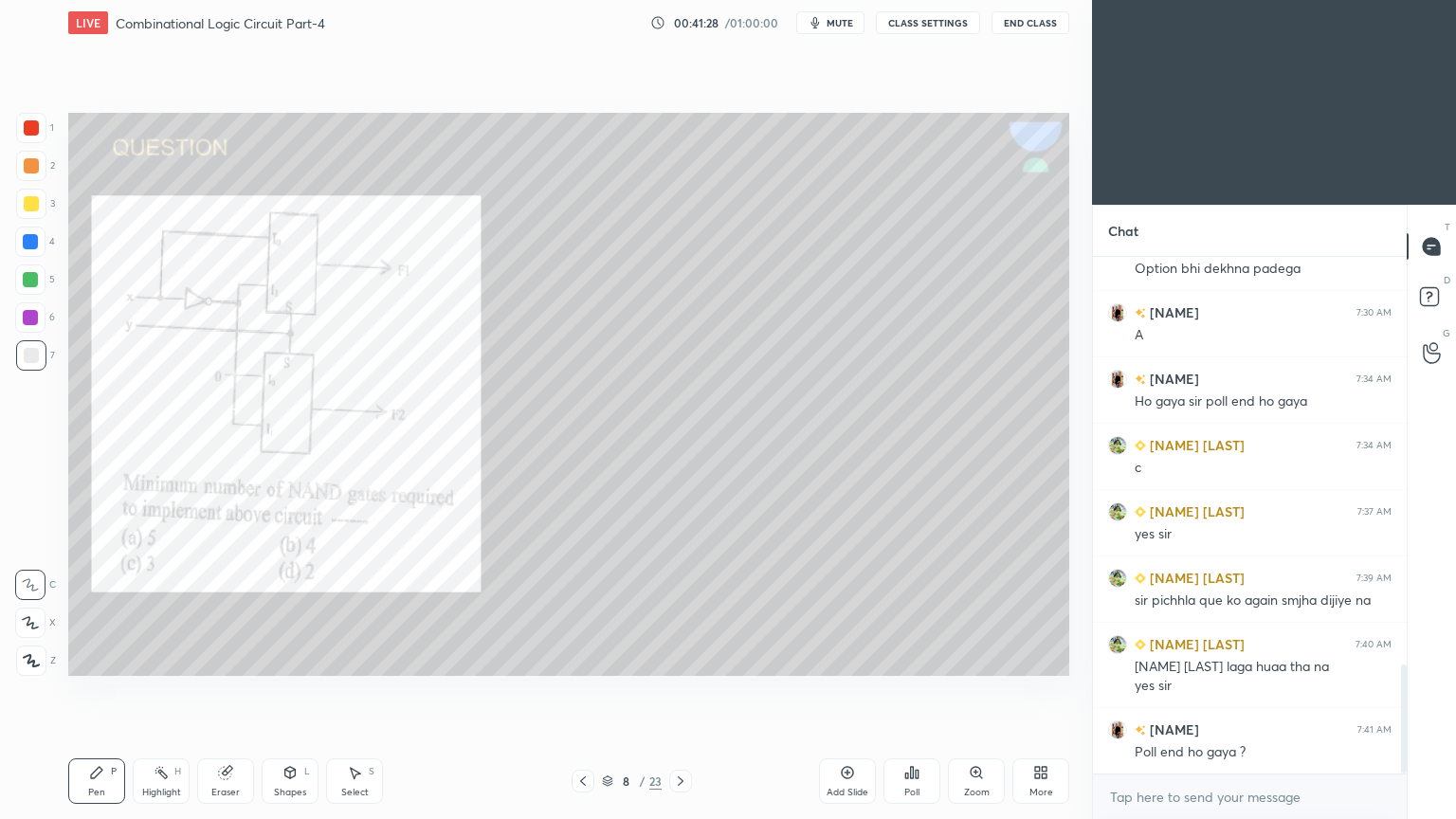 click at bounding box center (30, 318) 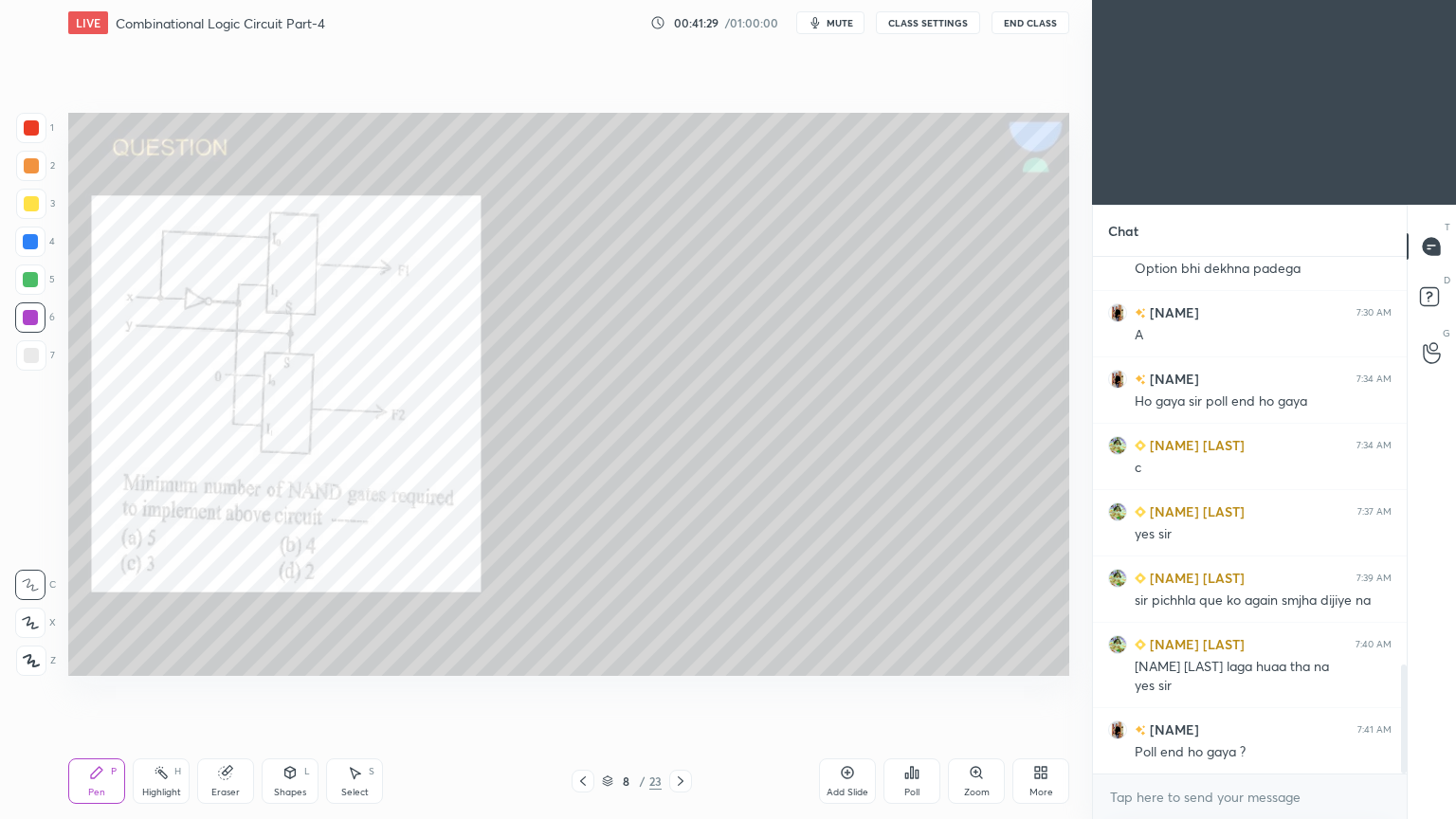click 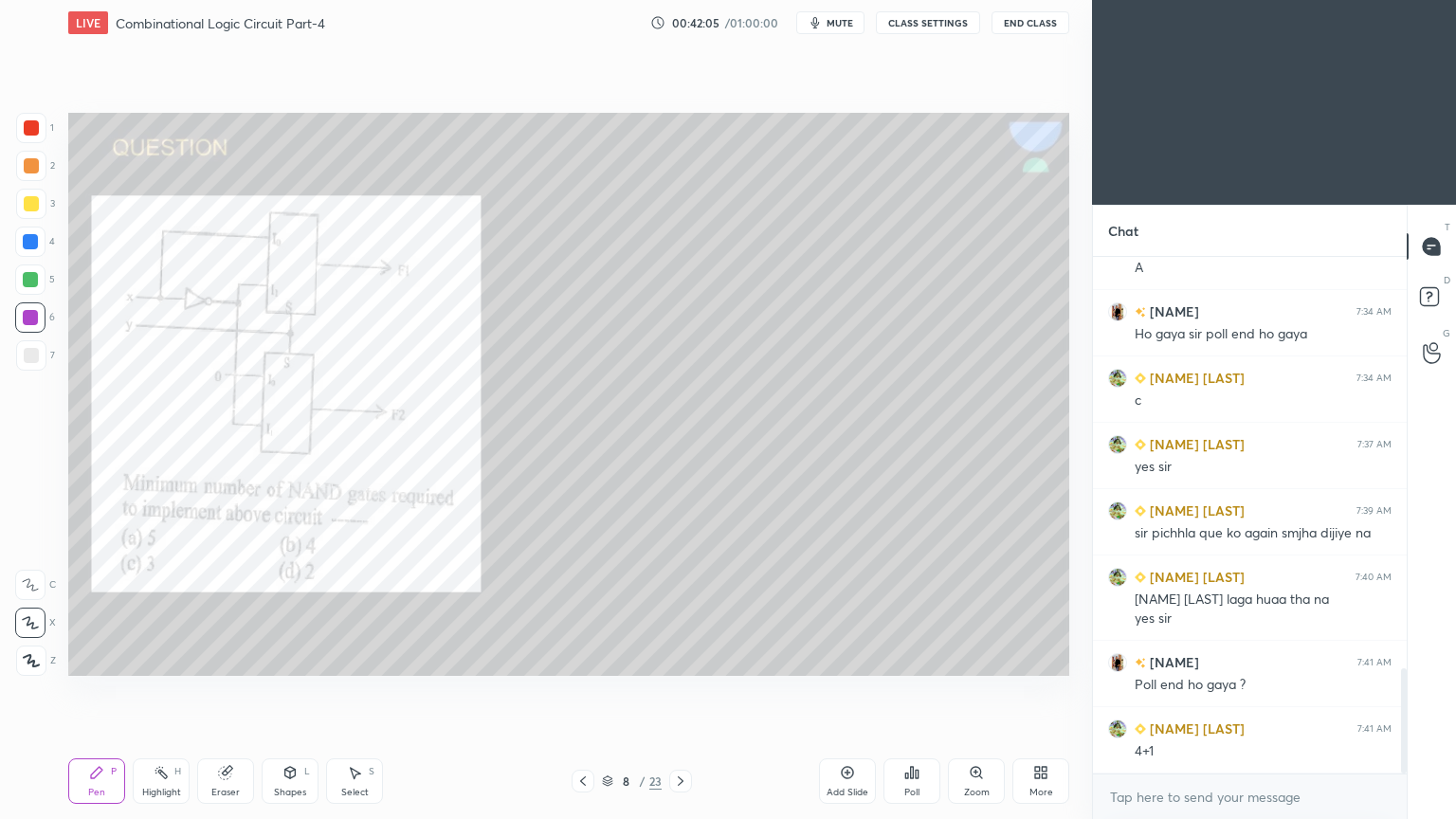 scroll, scrollTop: 2074, scrollLeft: 0, axis: vertical 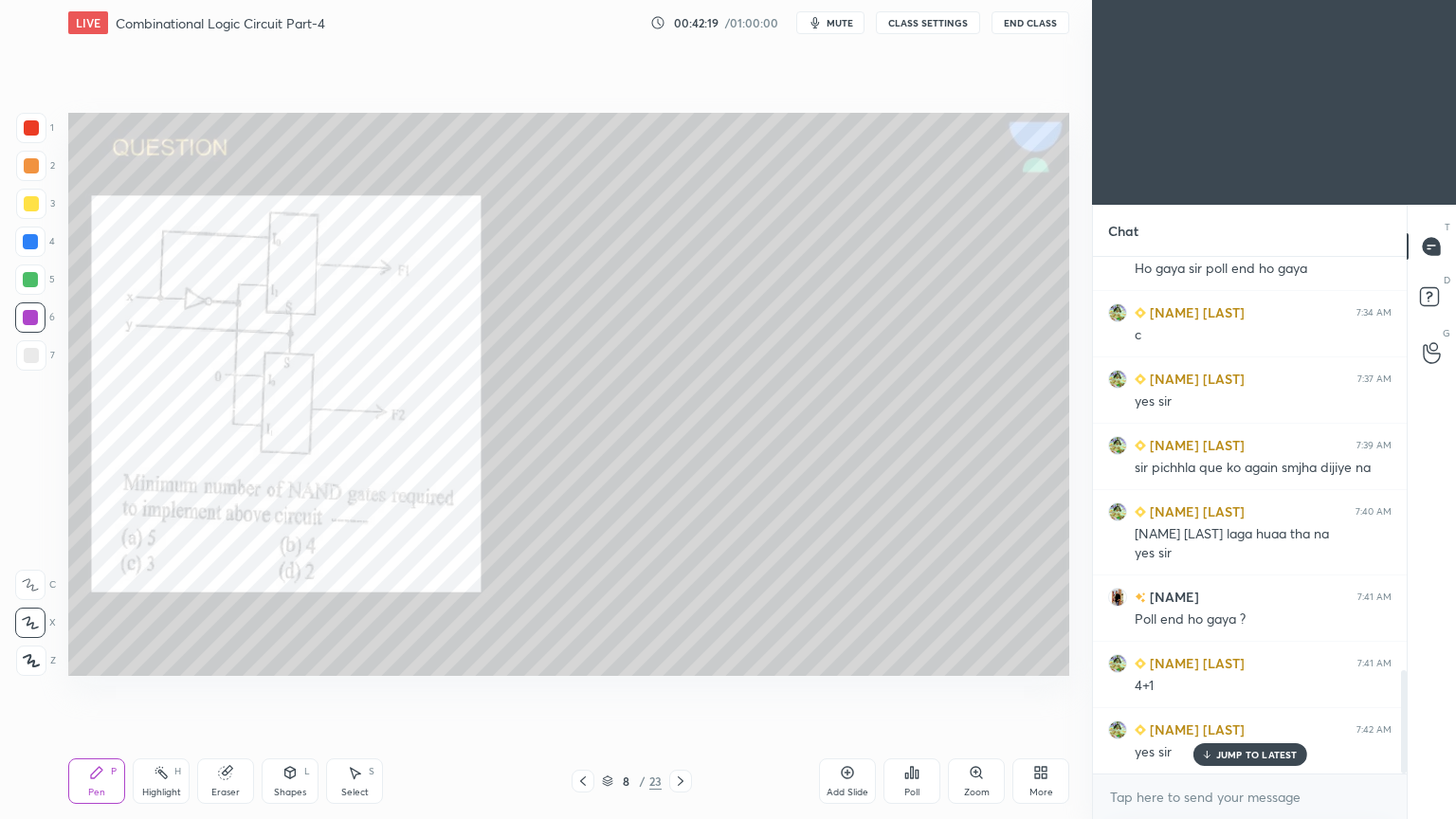 click on "Eraser" at bounding box center [226, 781] 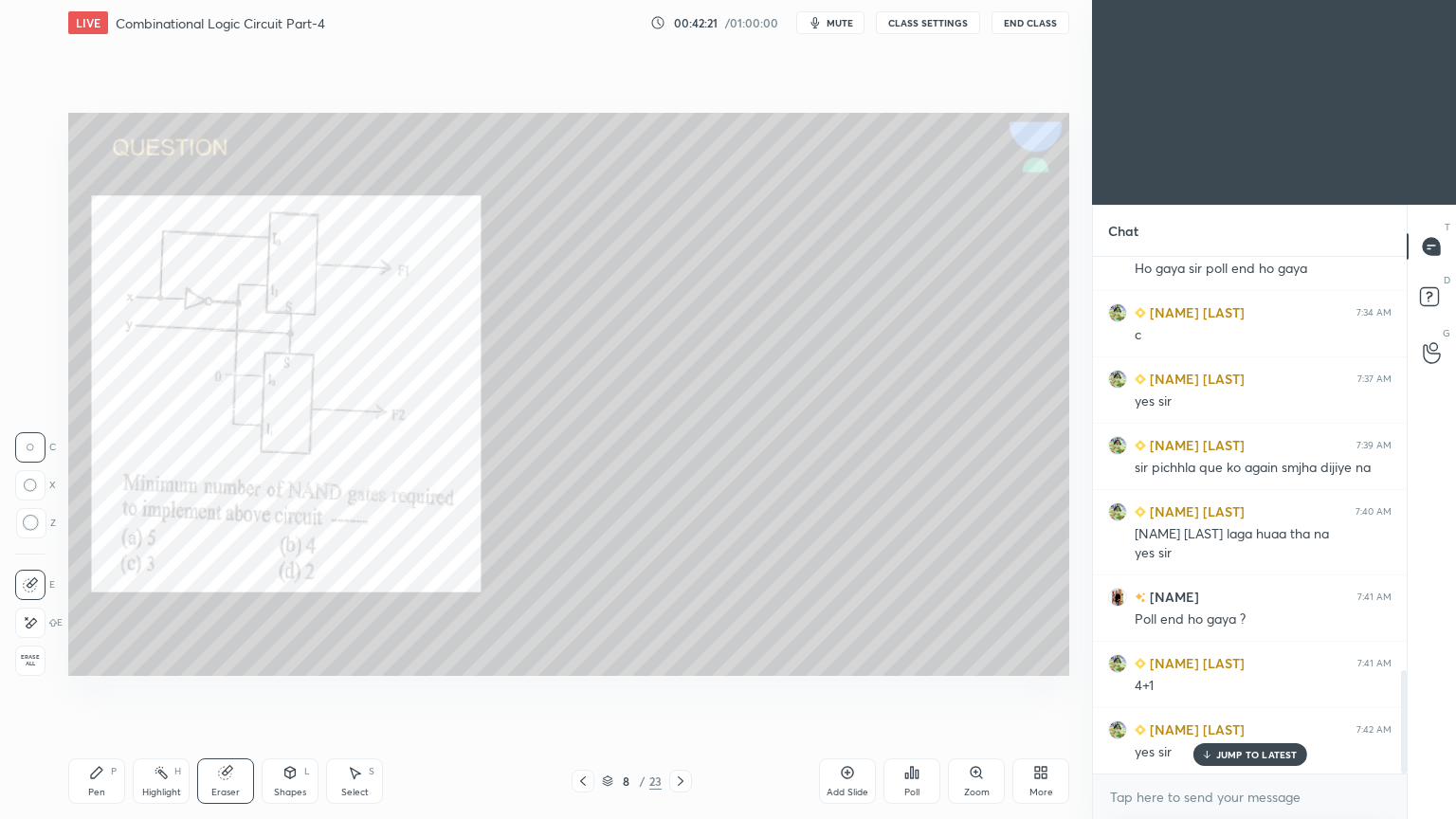 click on "Pen P" at bounding box center (97, 781) 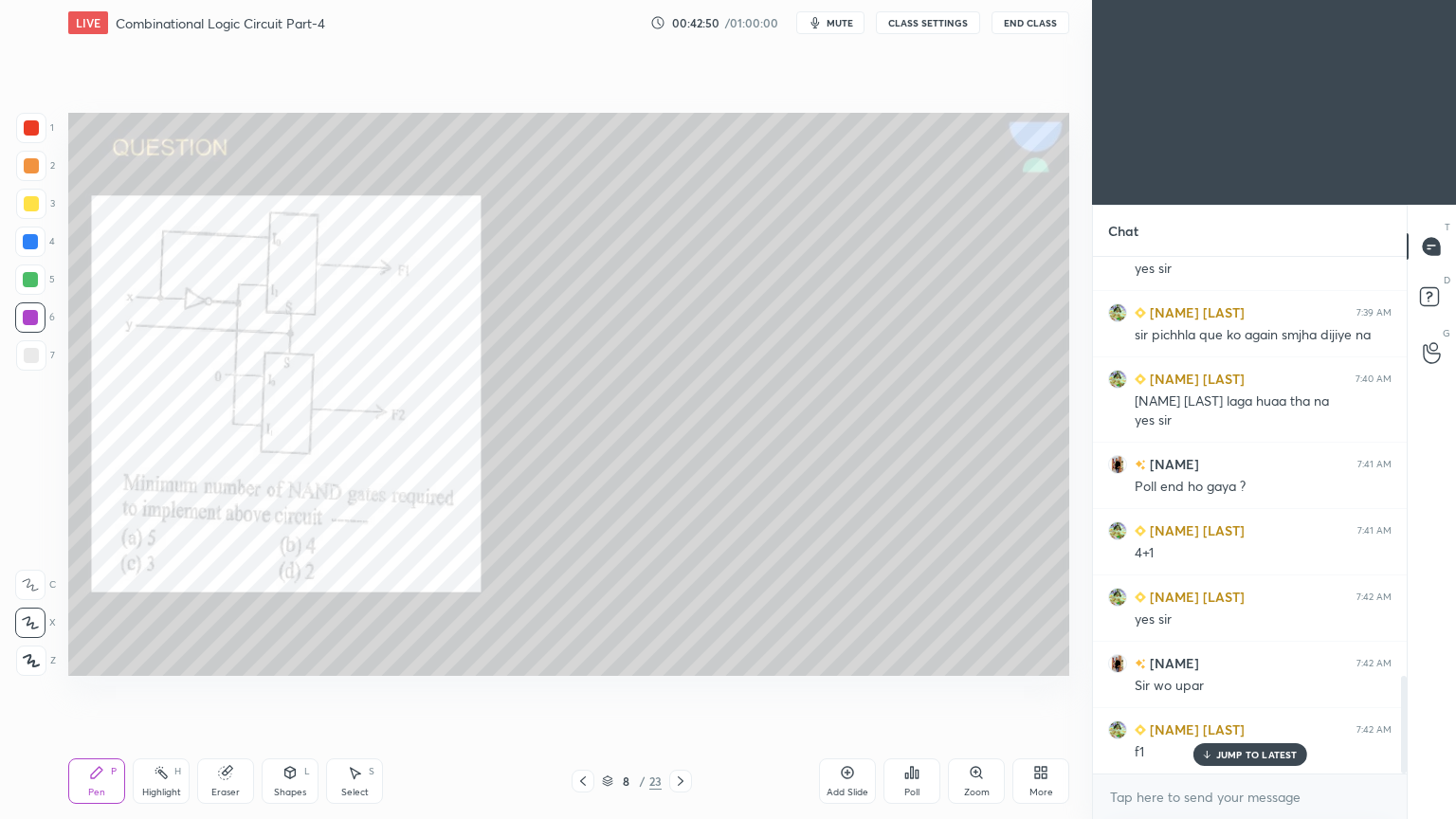 scroll, scrollTop: 2274, scrollLeft: 0, axis: vertical 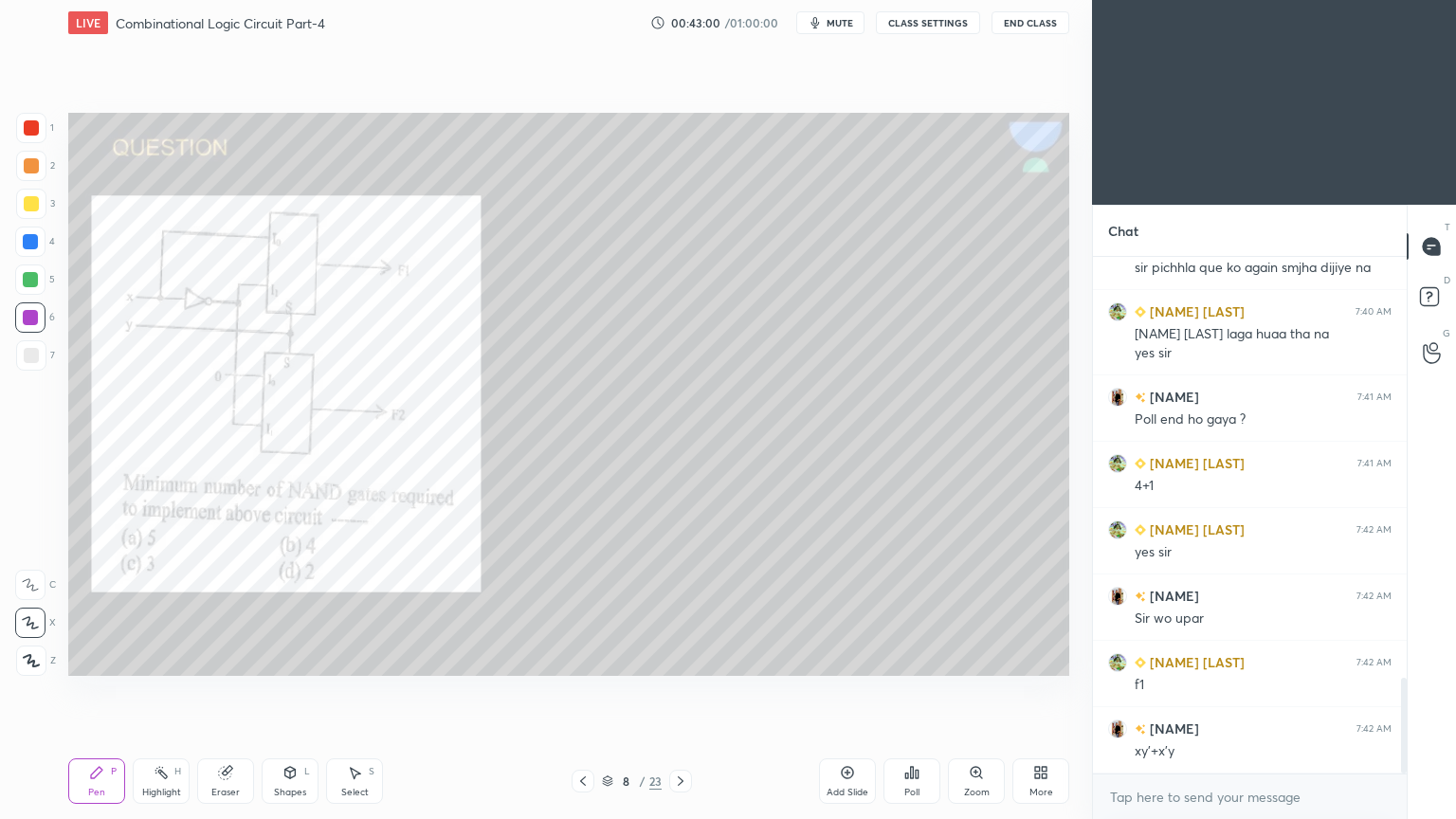 click 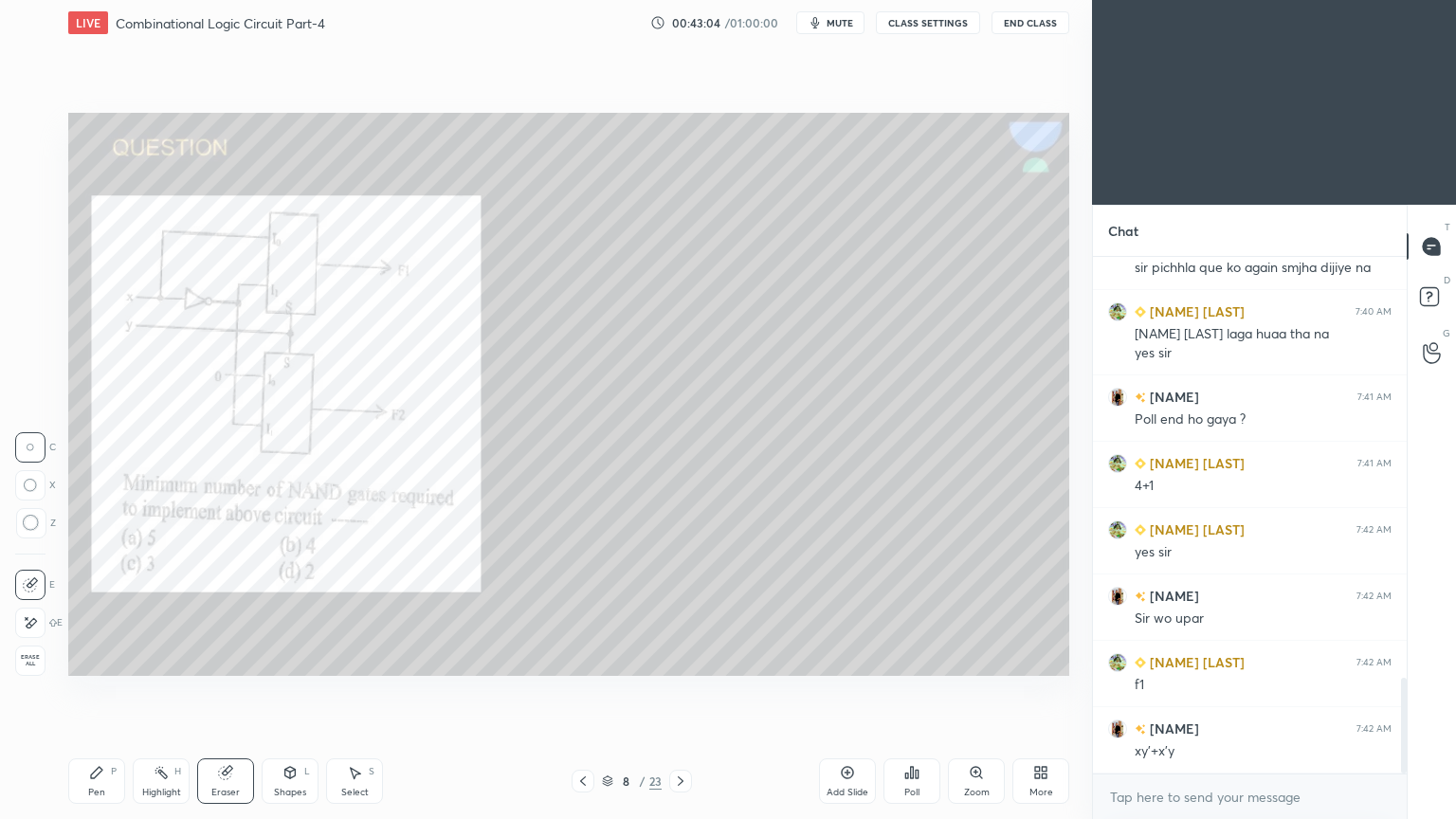 click on "Pen P" at bounding box center (97, 781) 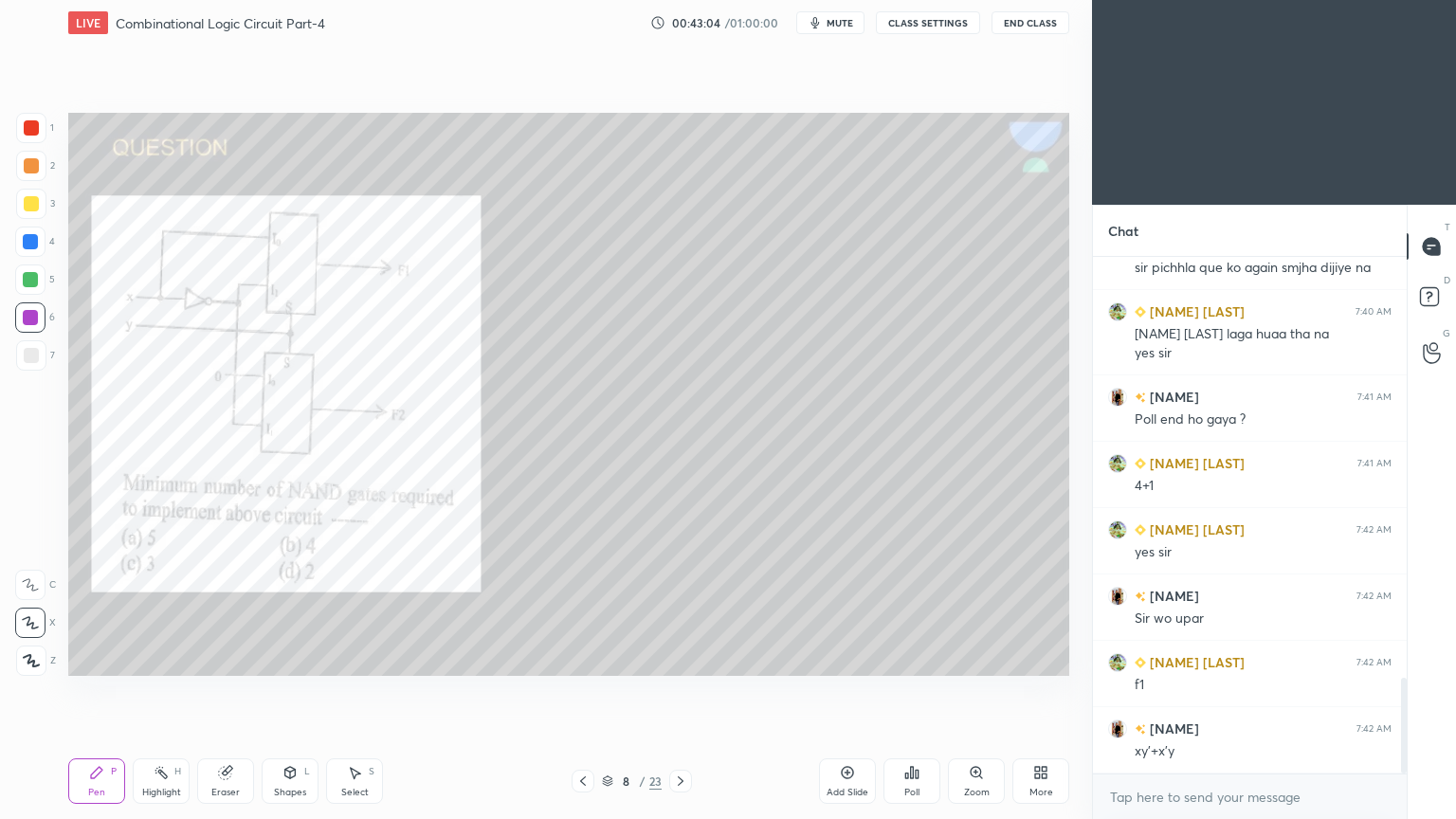 scroll, scrollTop: 2339, scrollLeft: 0, axis: vertical 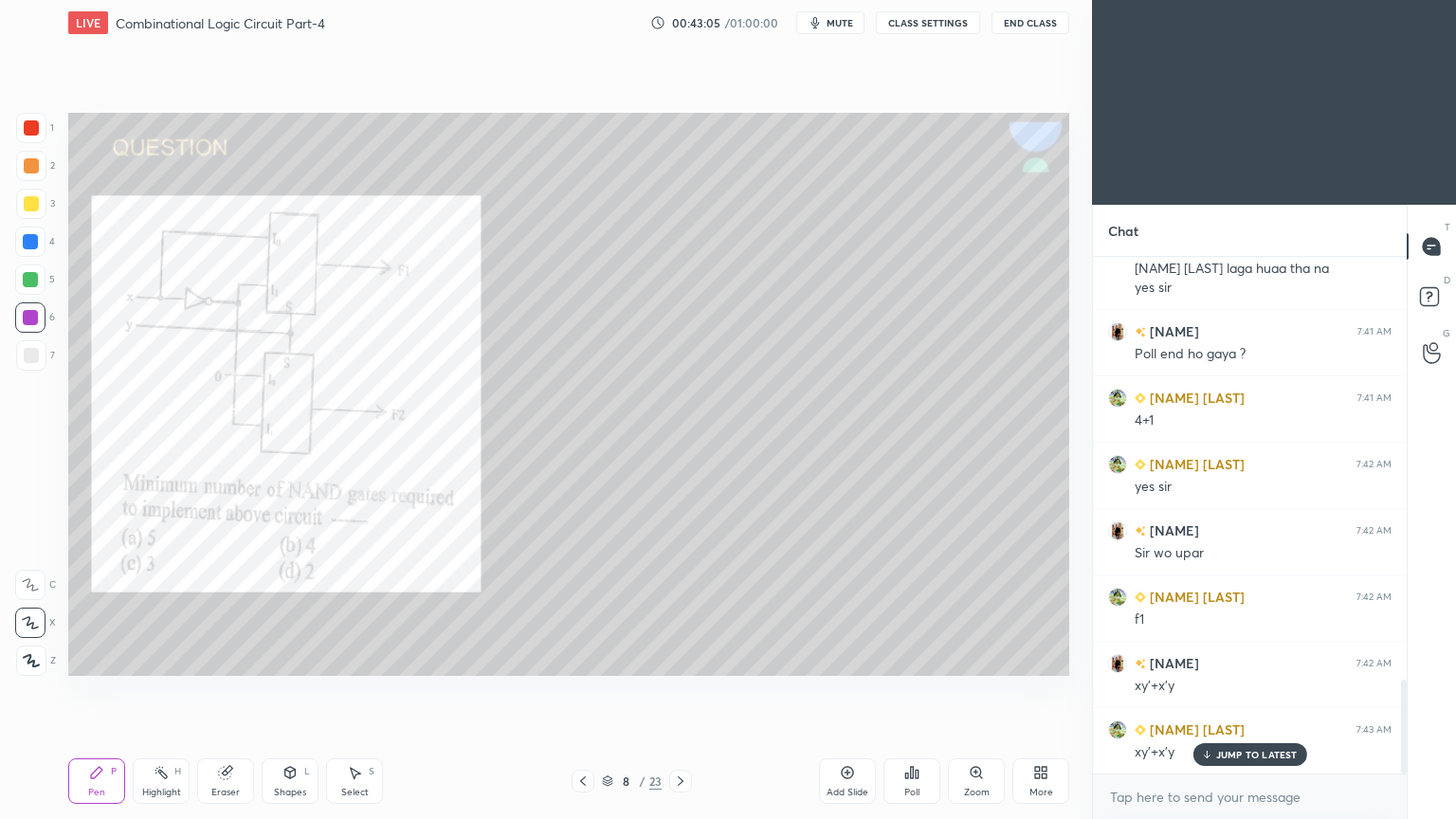 click on "Highlight H" at bounding box center (161, 781) 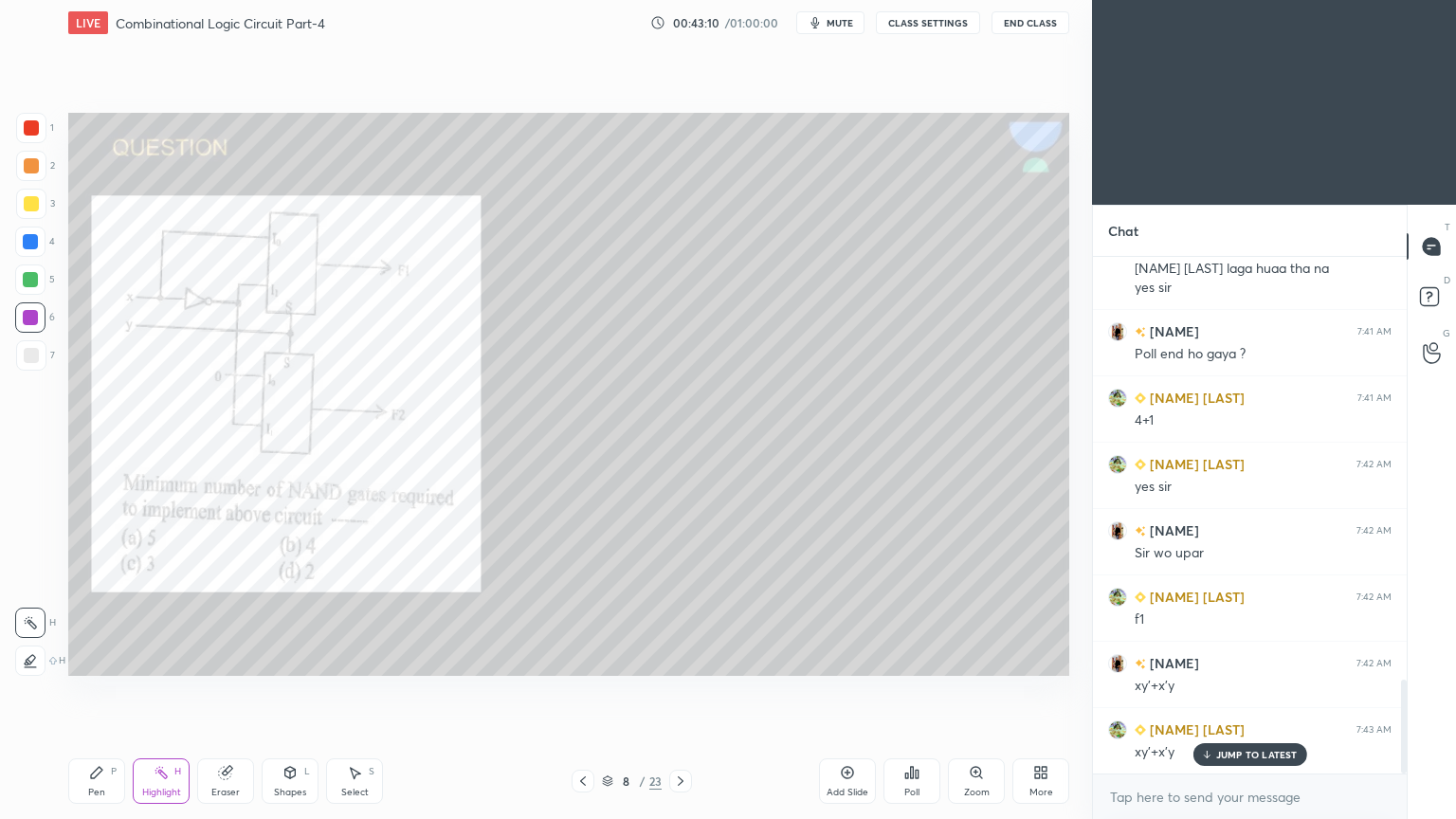 click on "Pen" at bounding box center [97, 792] 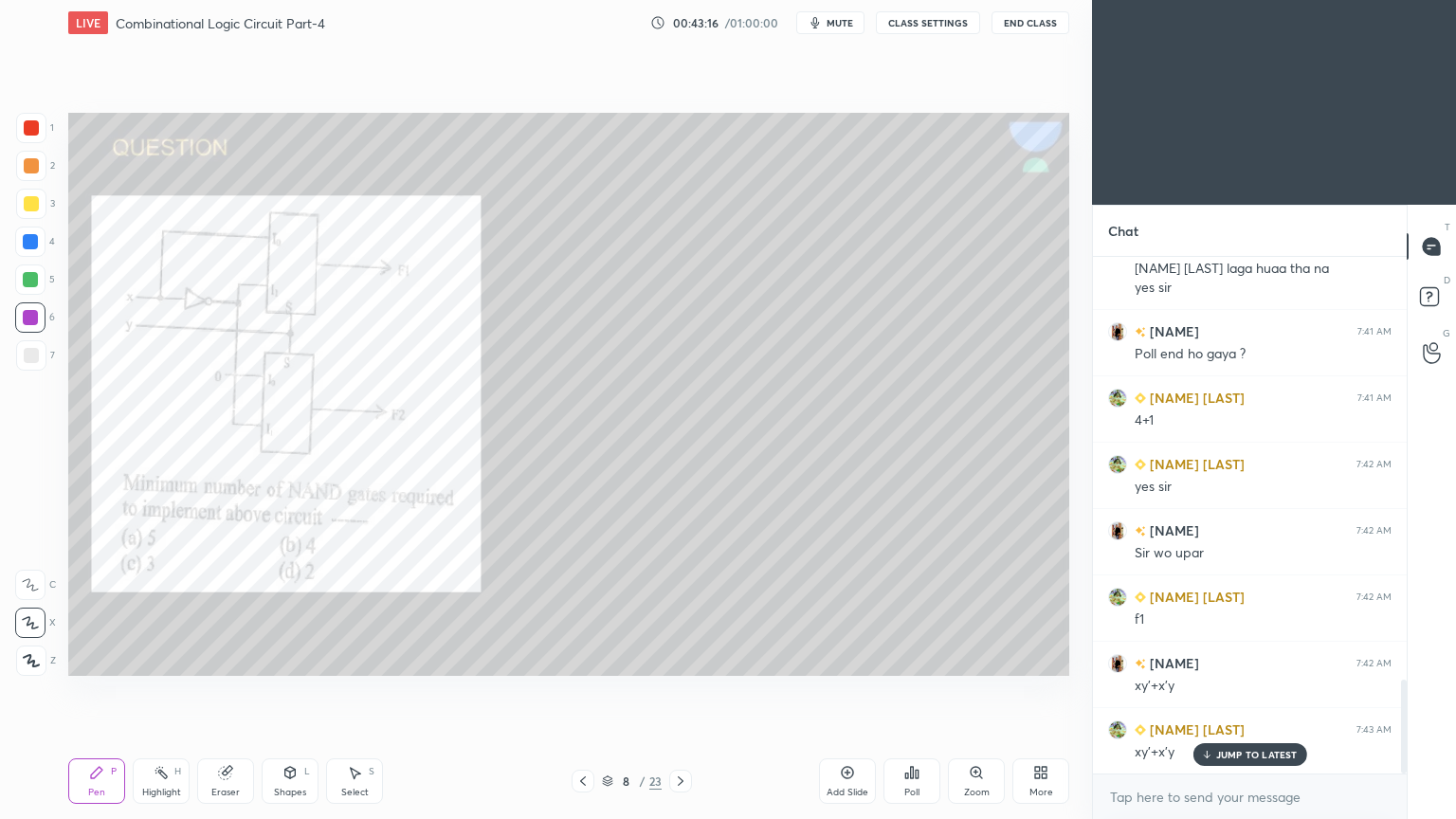 click on "Shapes L" at bounding box center [290, 781] 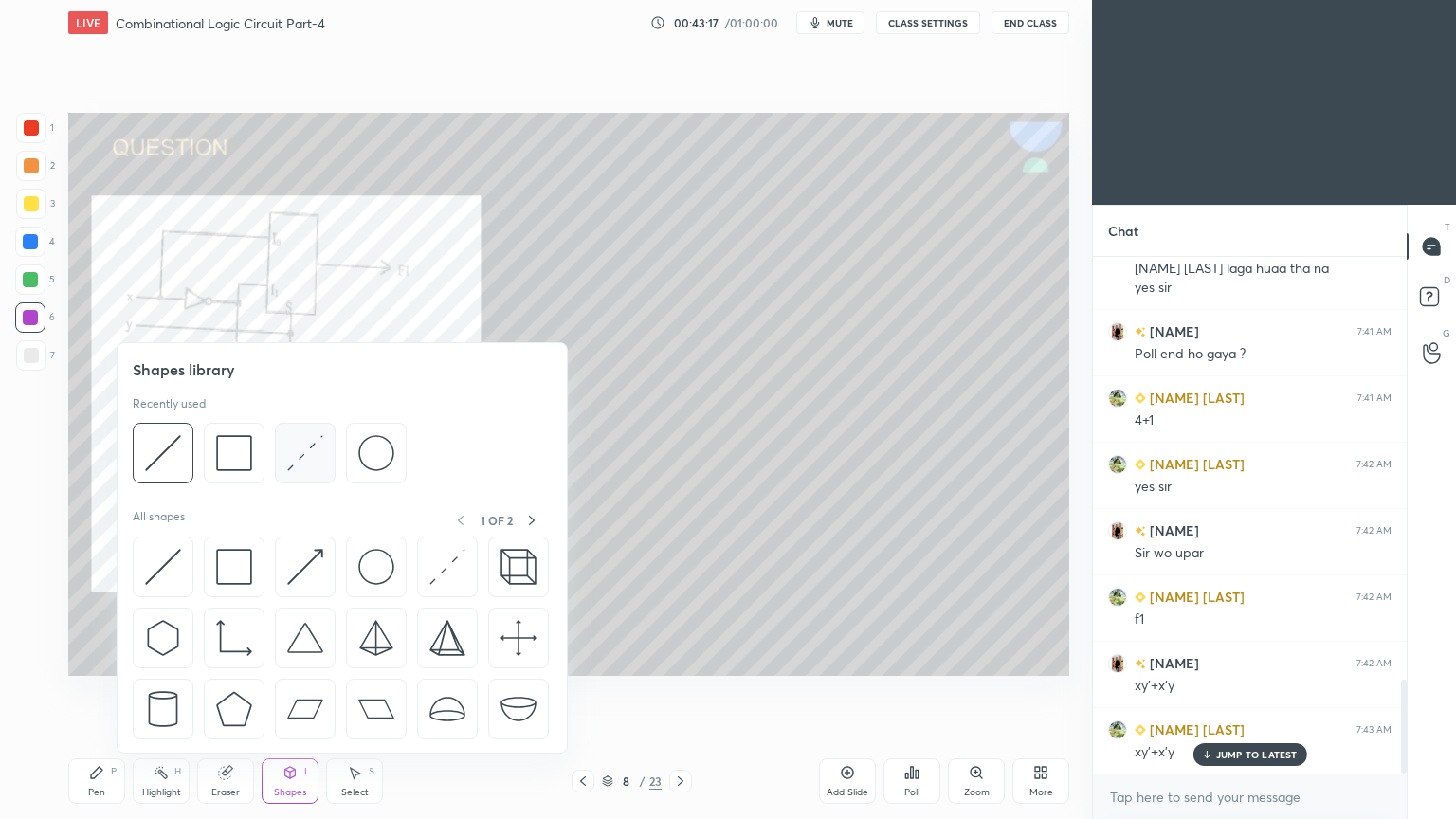 click at bounding box center [305, 453] 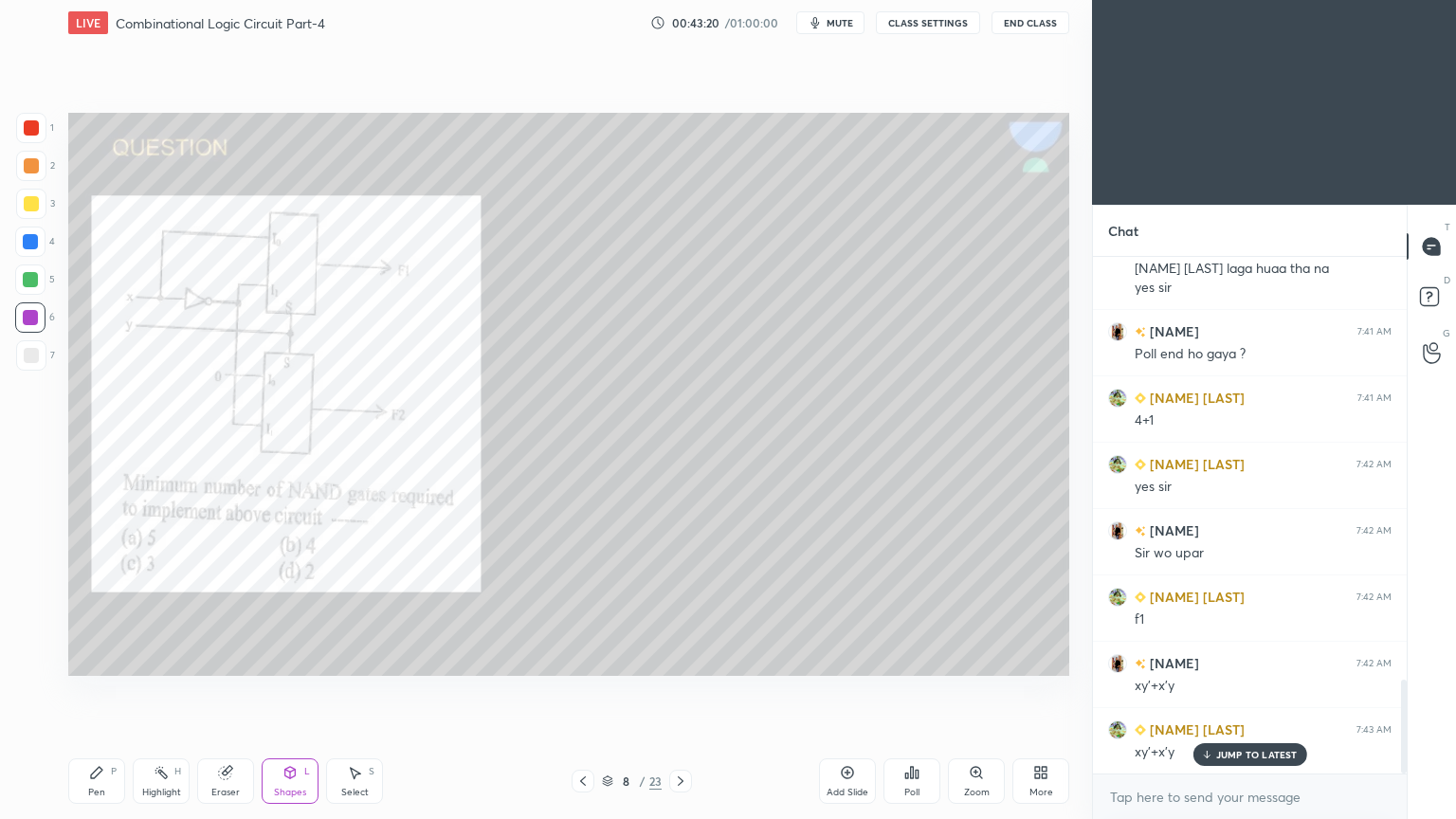 click on "Pen P" at bounding box center (97, 781) 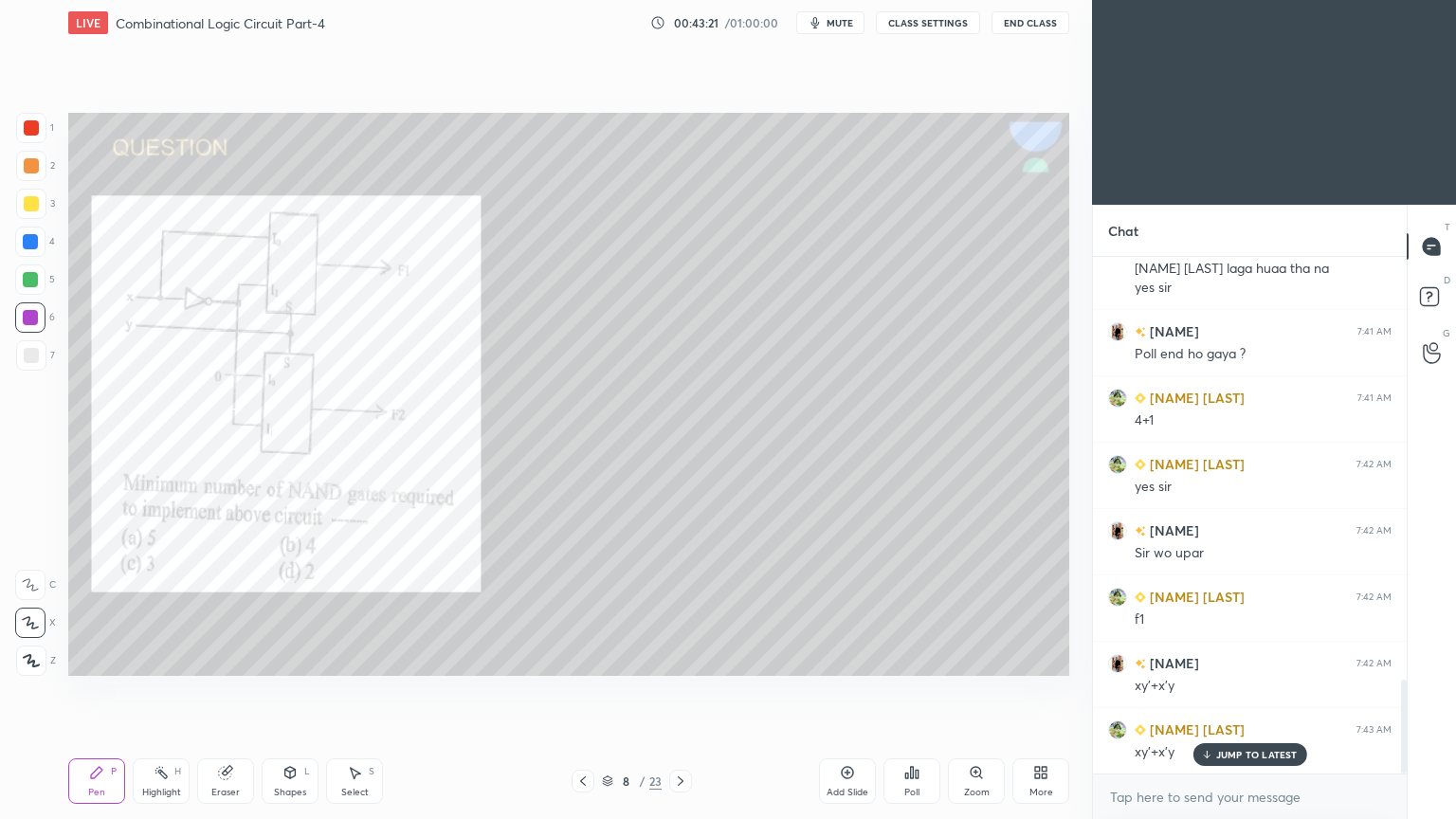 click at bounding box center [31, 204] 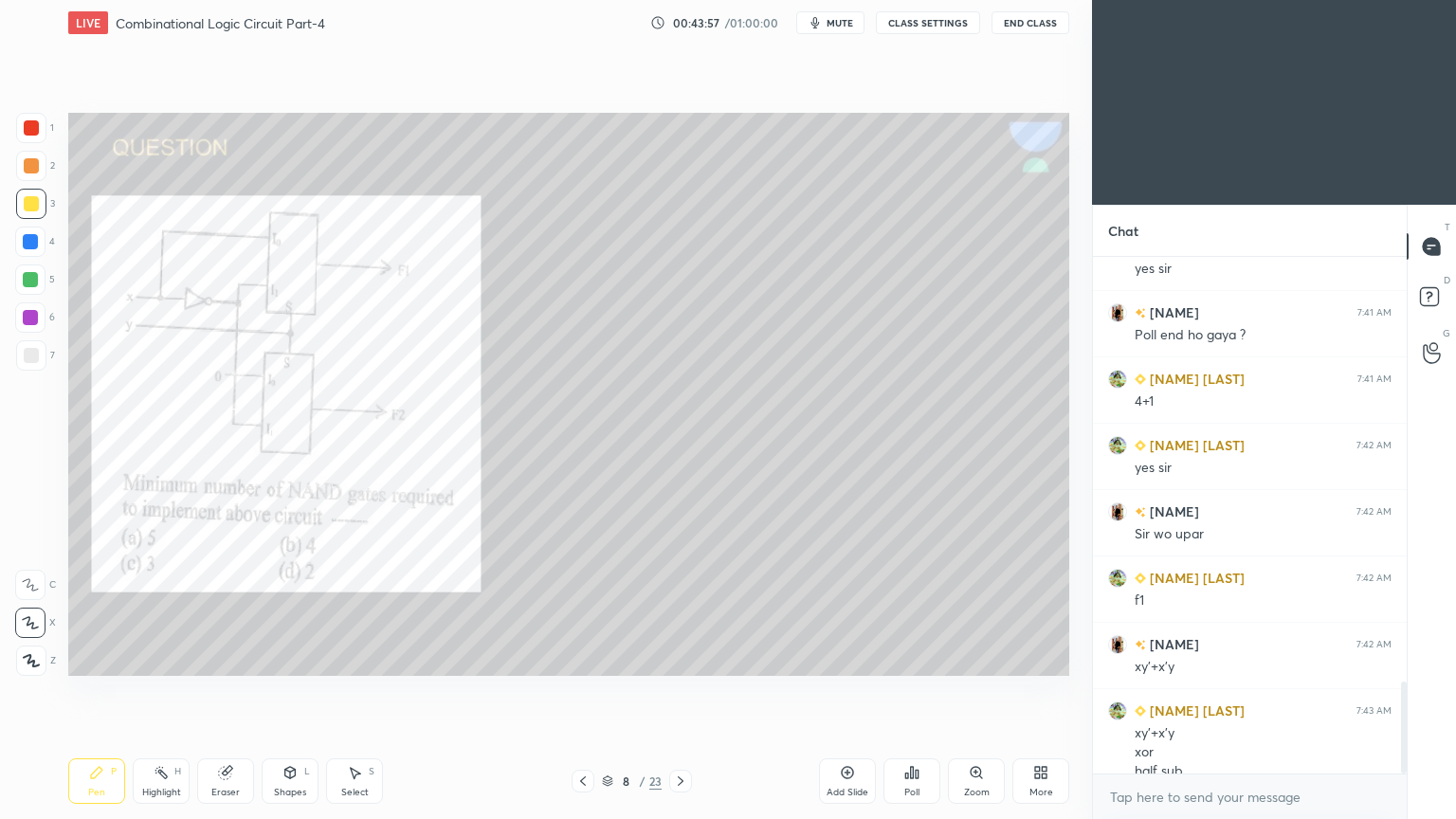 scroll, scrollTop: 2377, scrollLeft: 0, axis: vertical 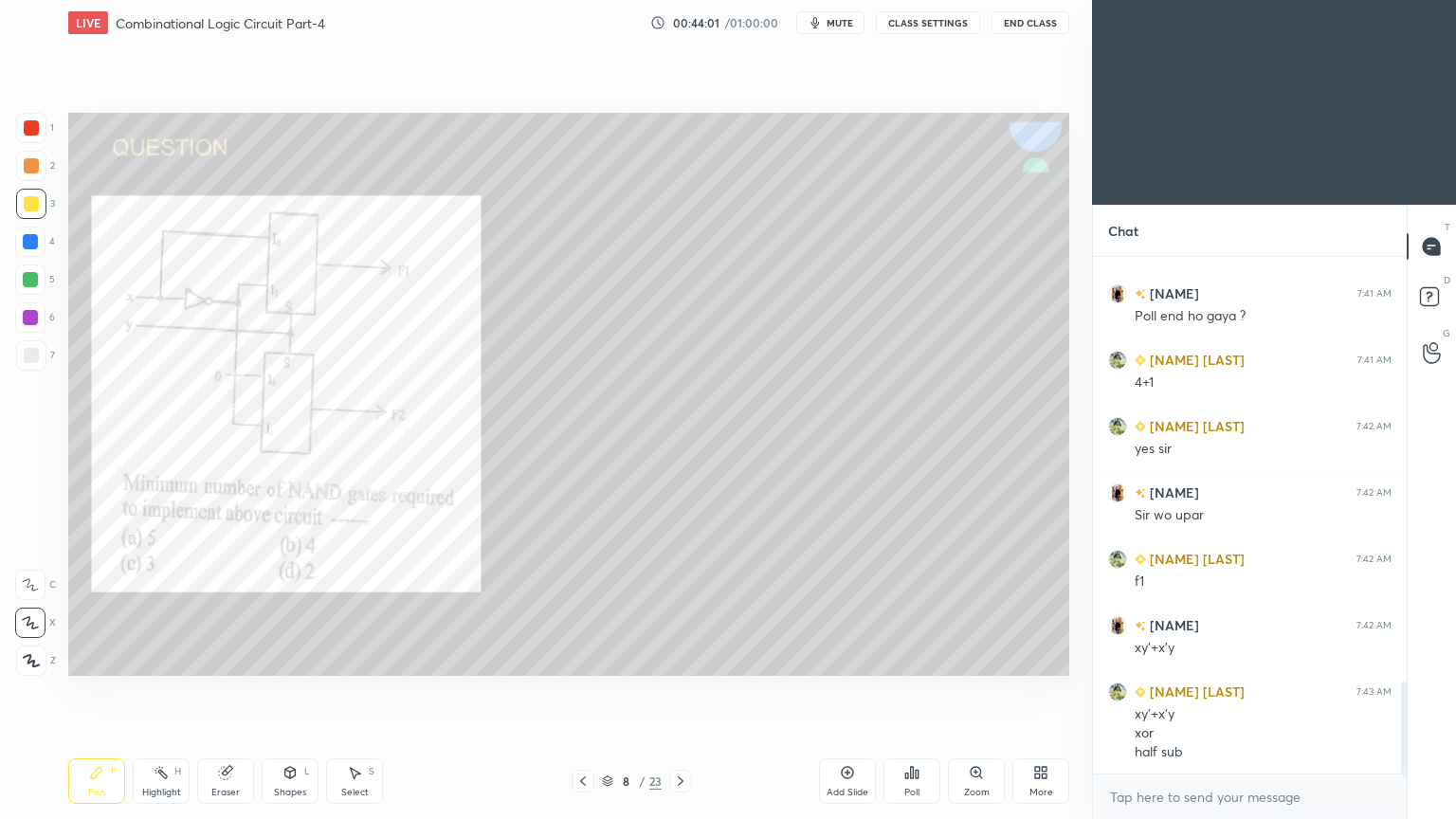 click at bounding box center (31, 128) 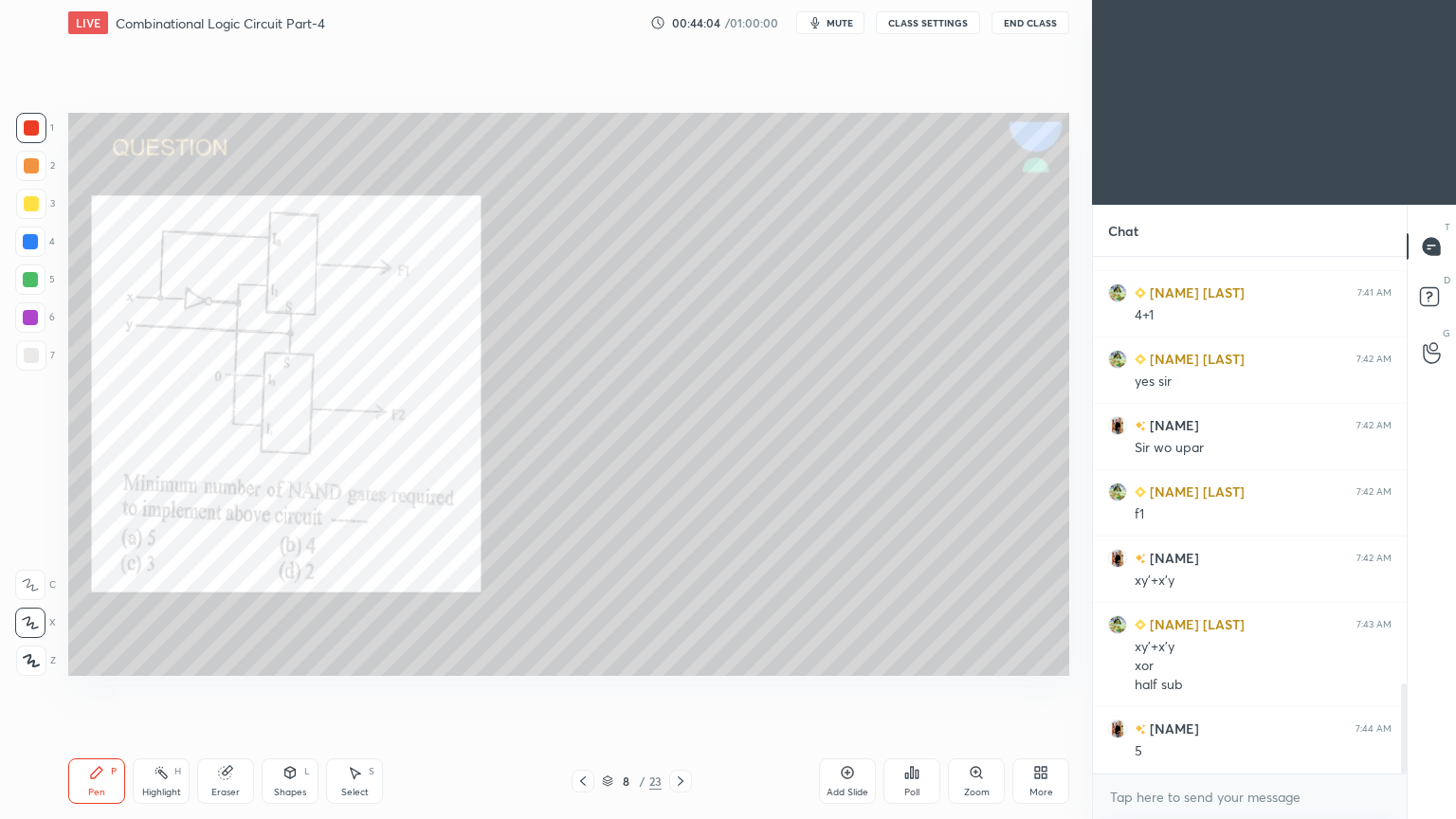 scroll, scrollTop: 2510, scrollLeft: 0, axis: vertical 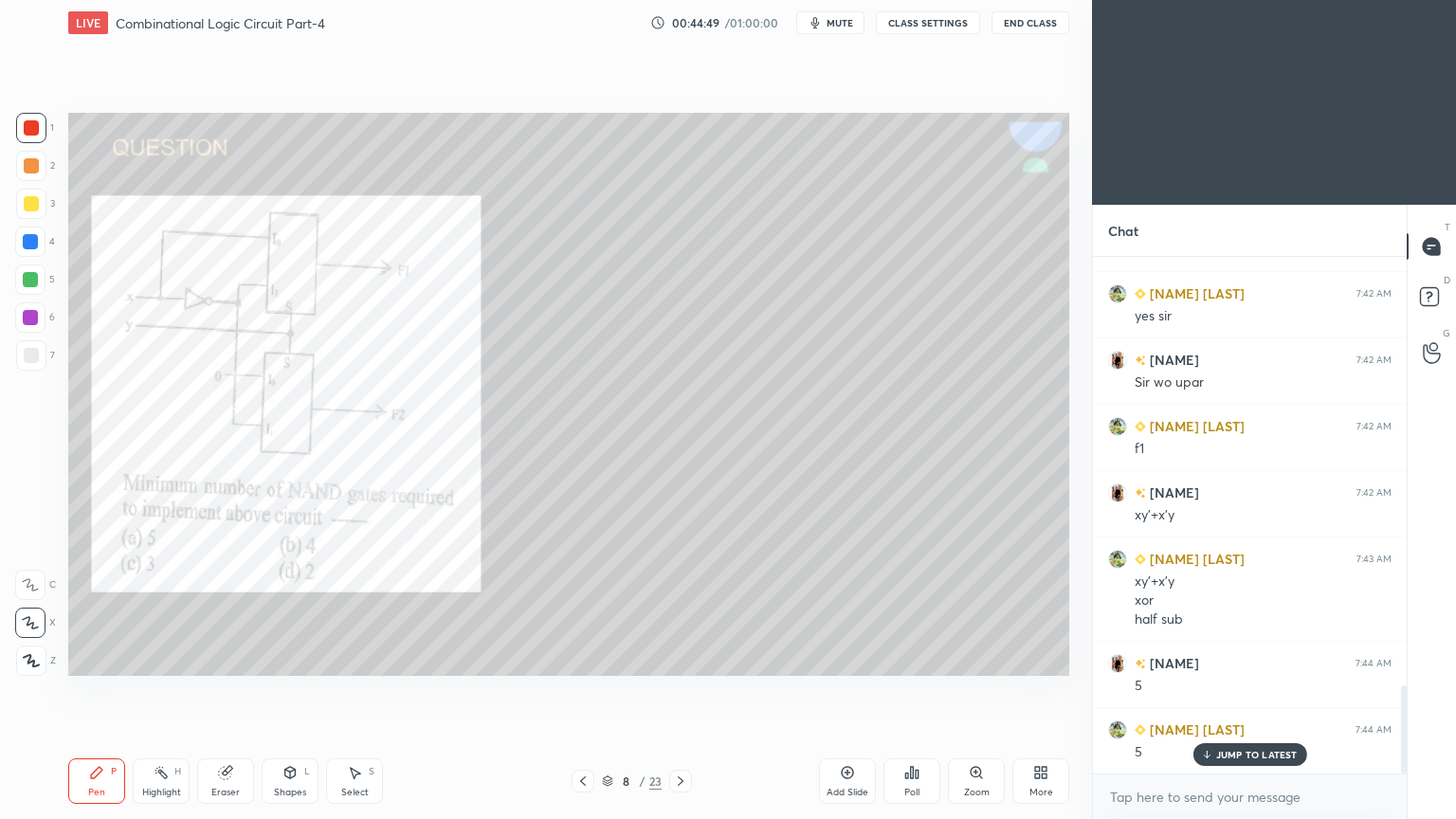 click at bounding box center (583, 781) 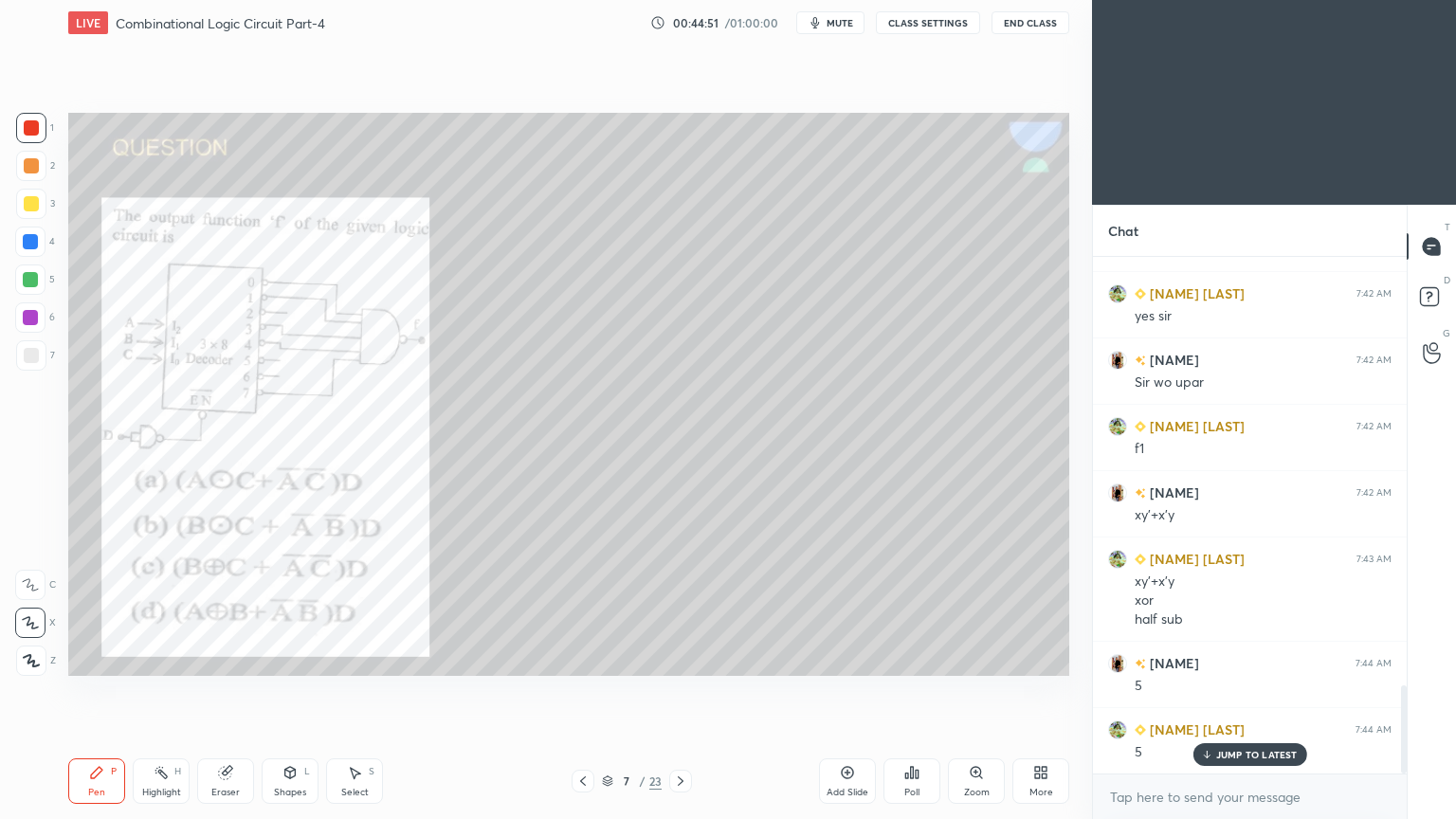 click 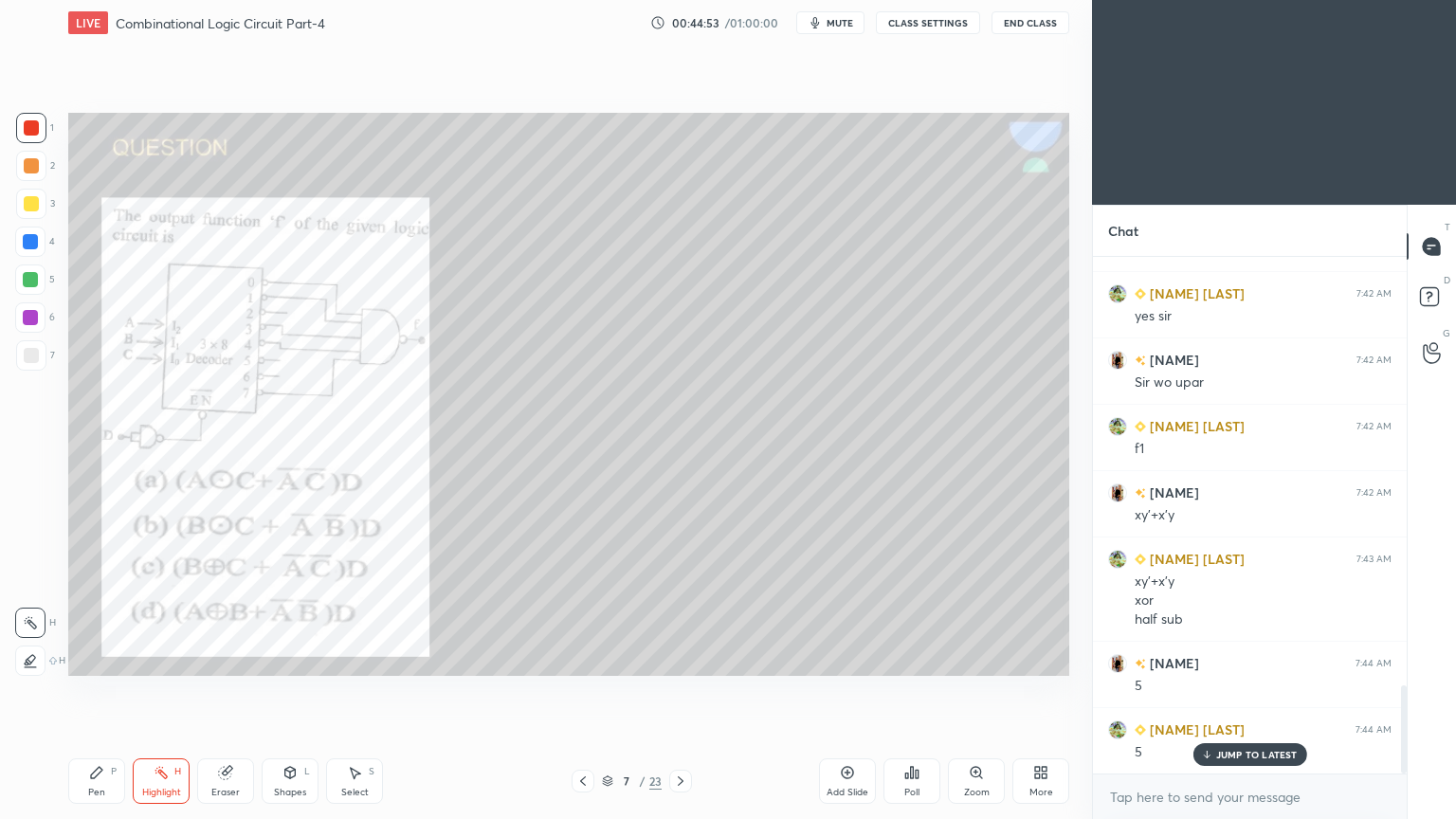 click at bounding box center (30, 318) 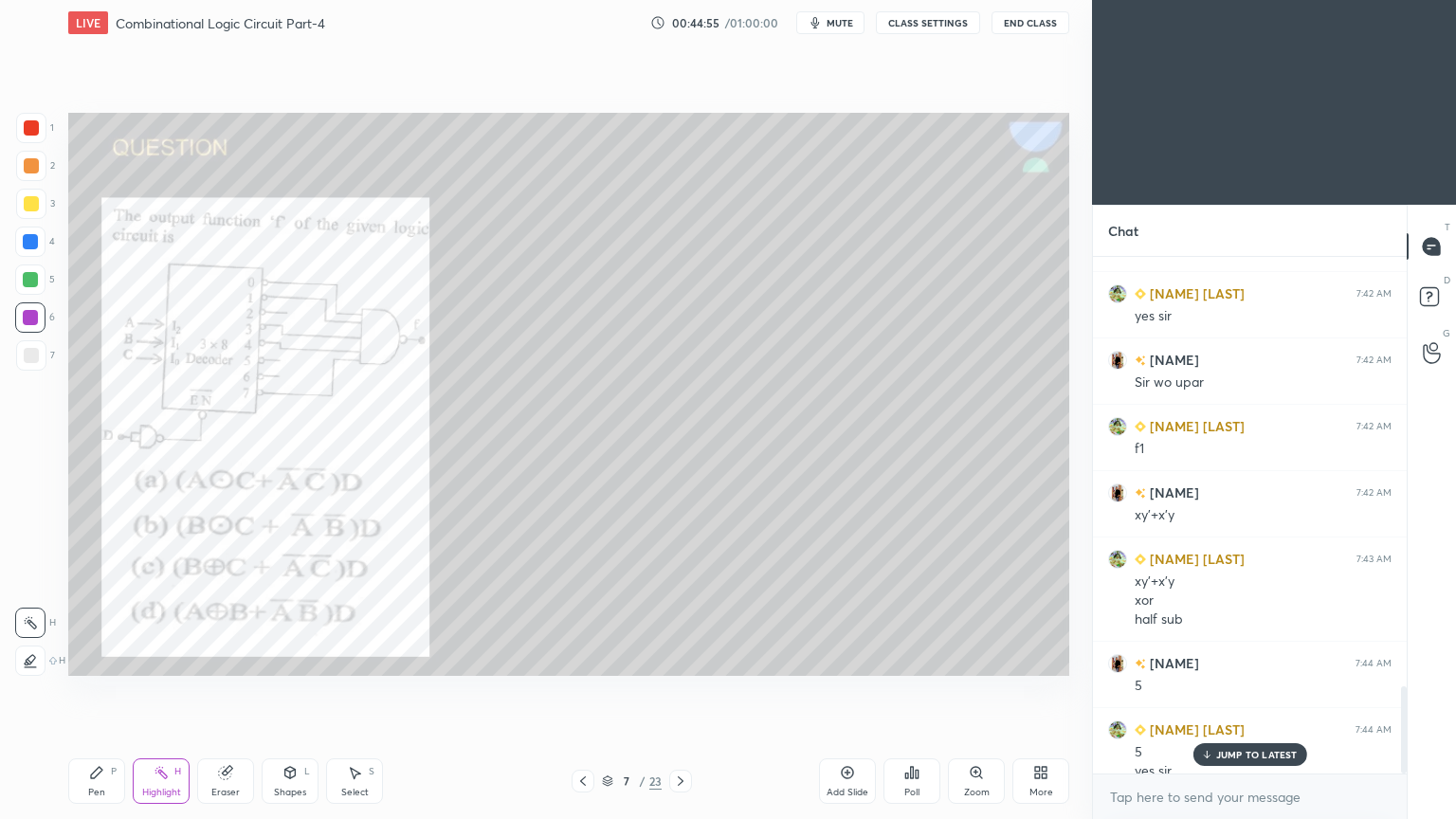 scroll, scrollTop: 2529, scrollLeft: 0, axis: vertical 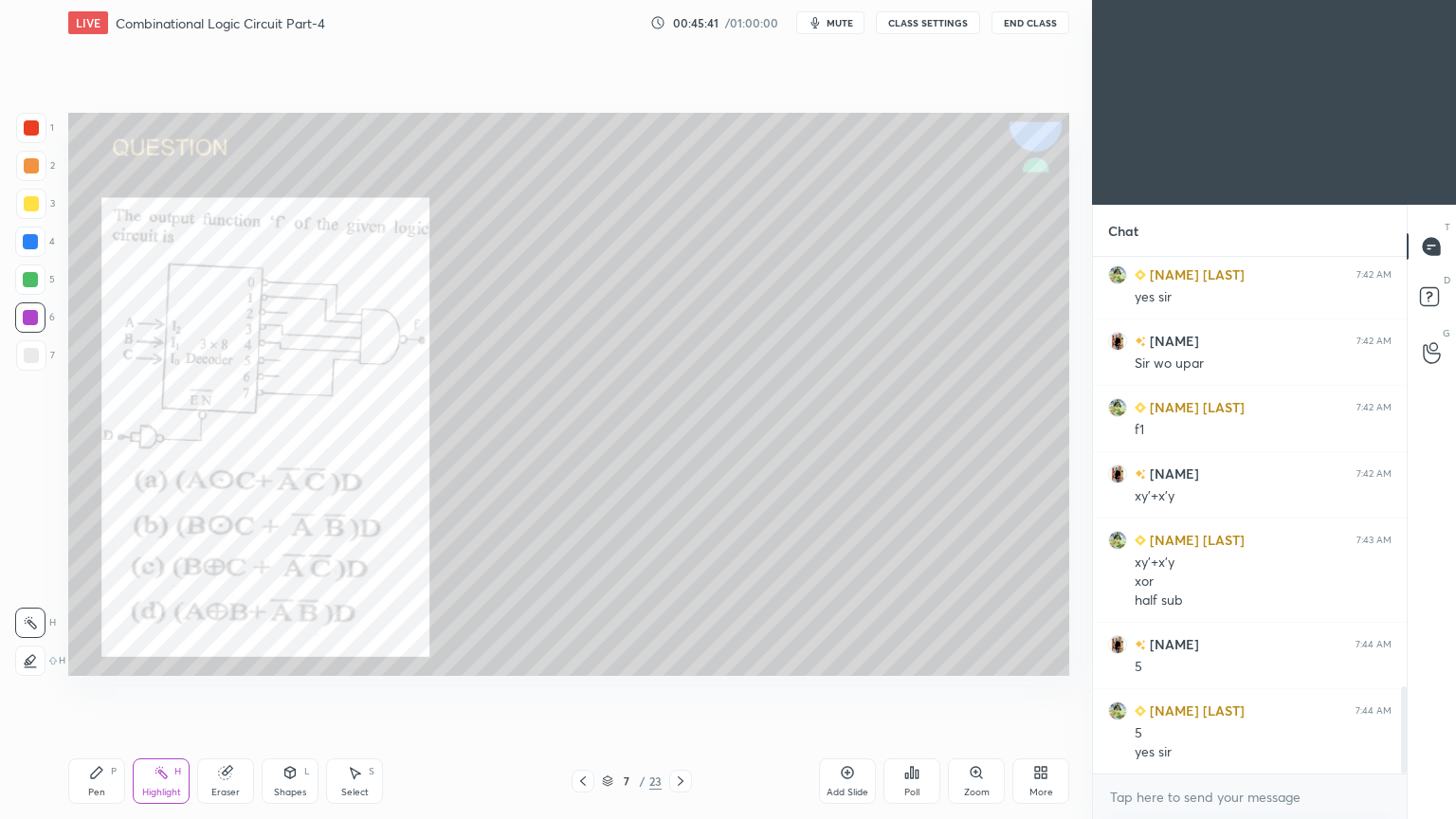 click at bounding box center (30, 280) 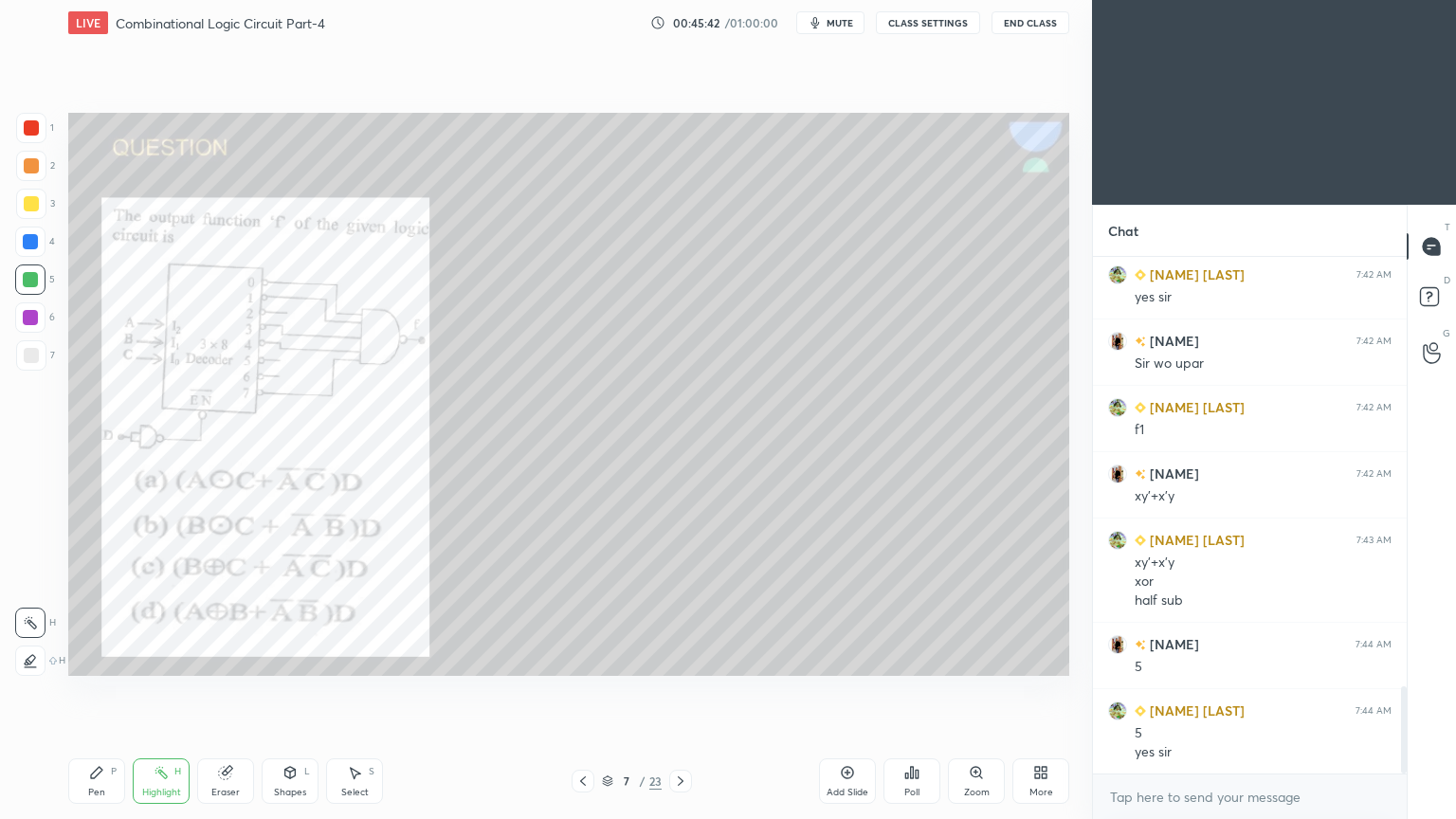 click on "Pen P" at bounding box center [97, 781] 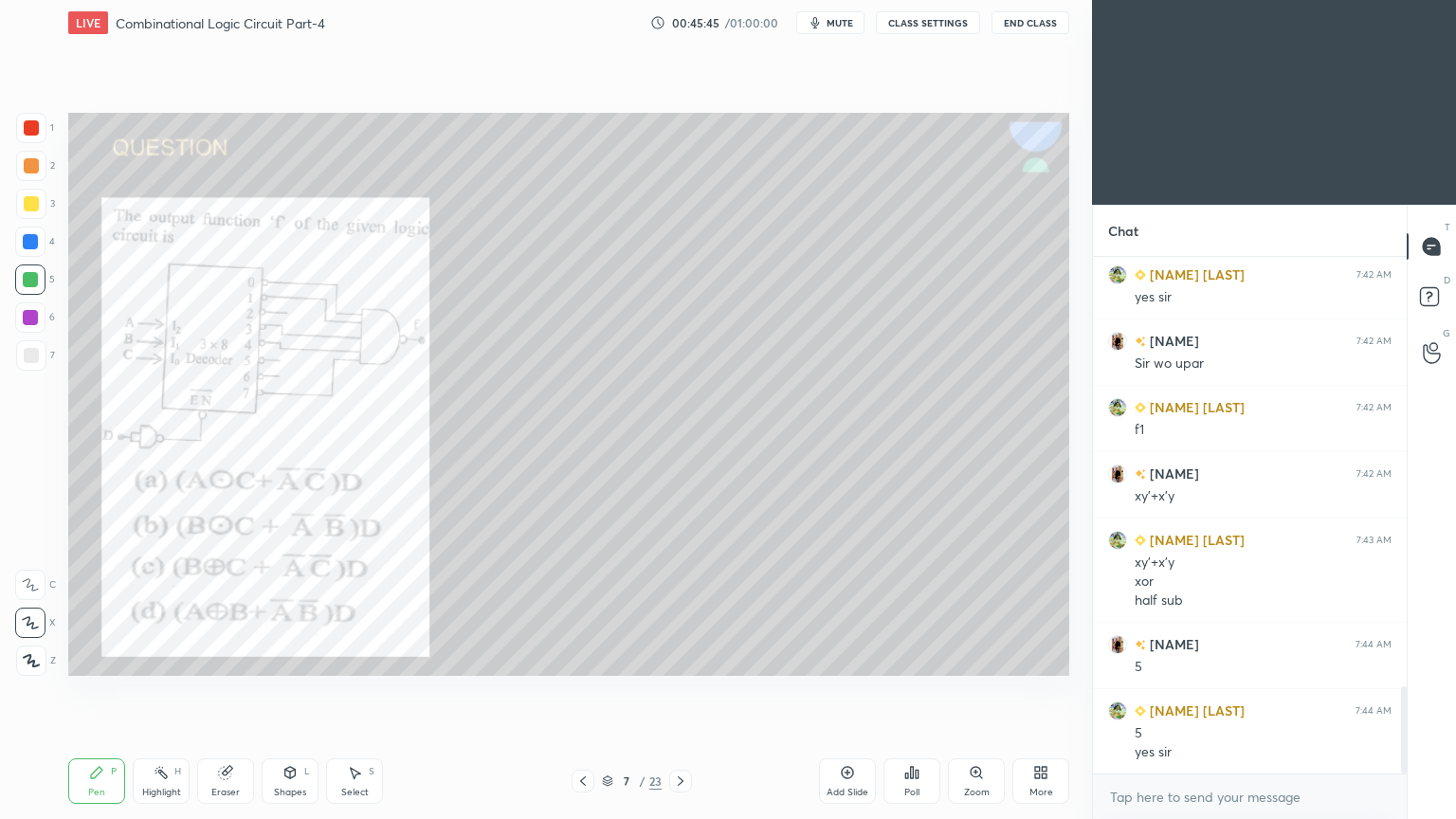 click 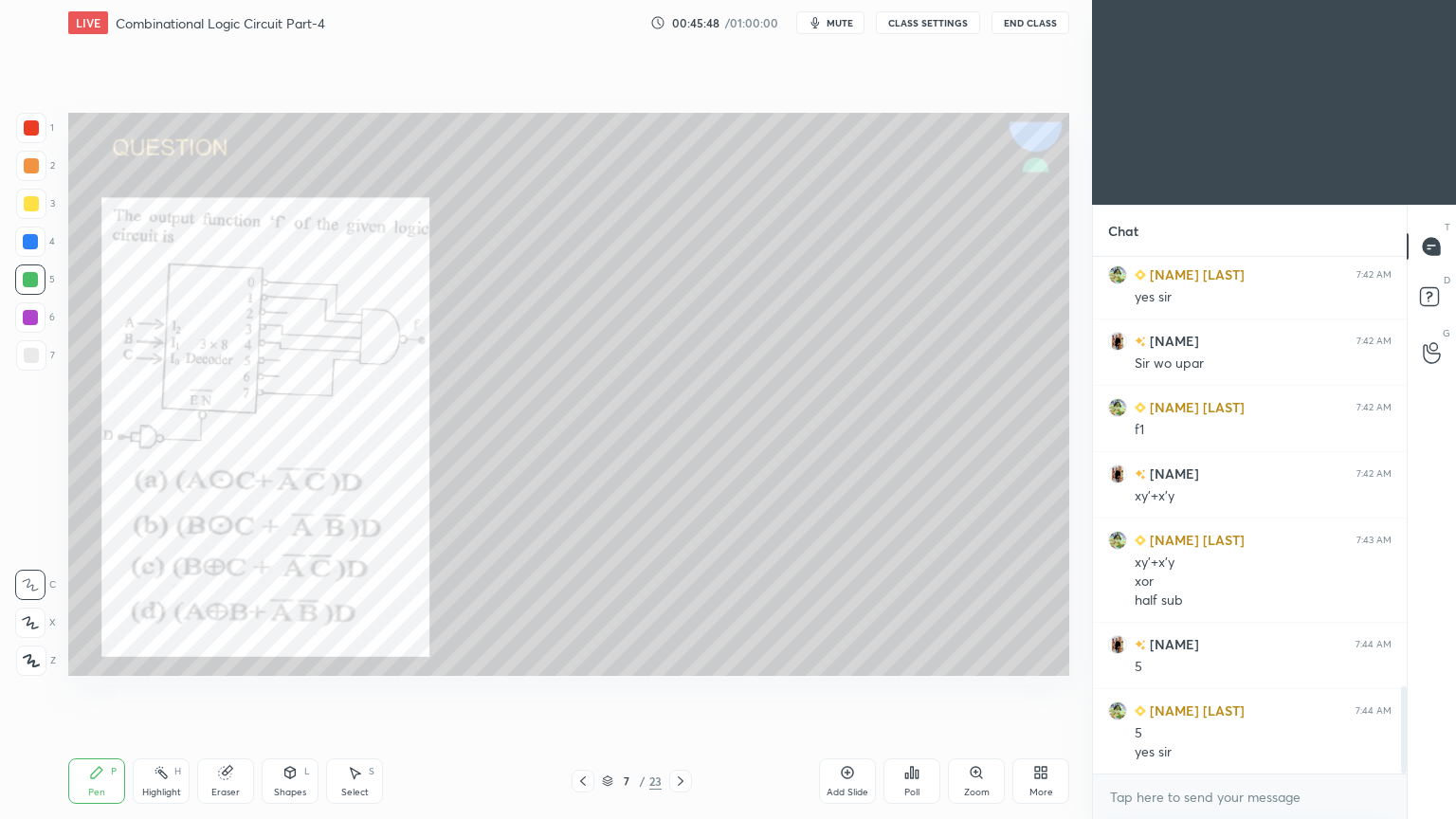click 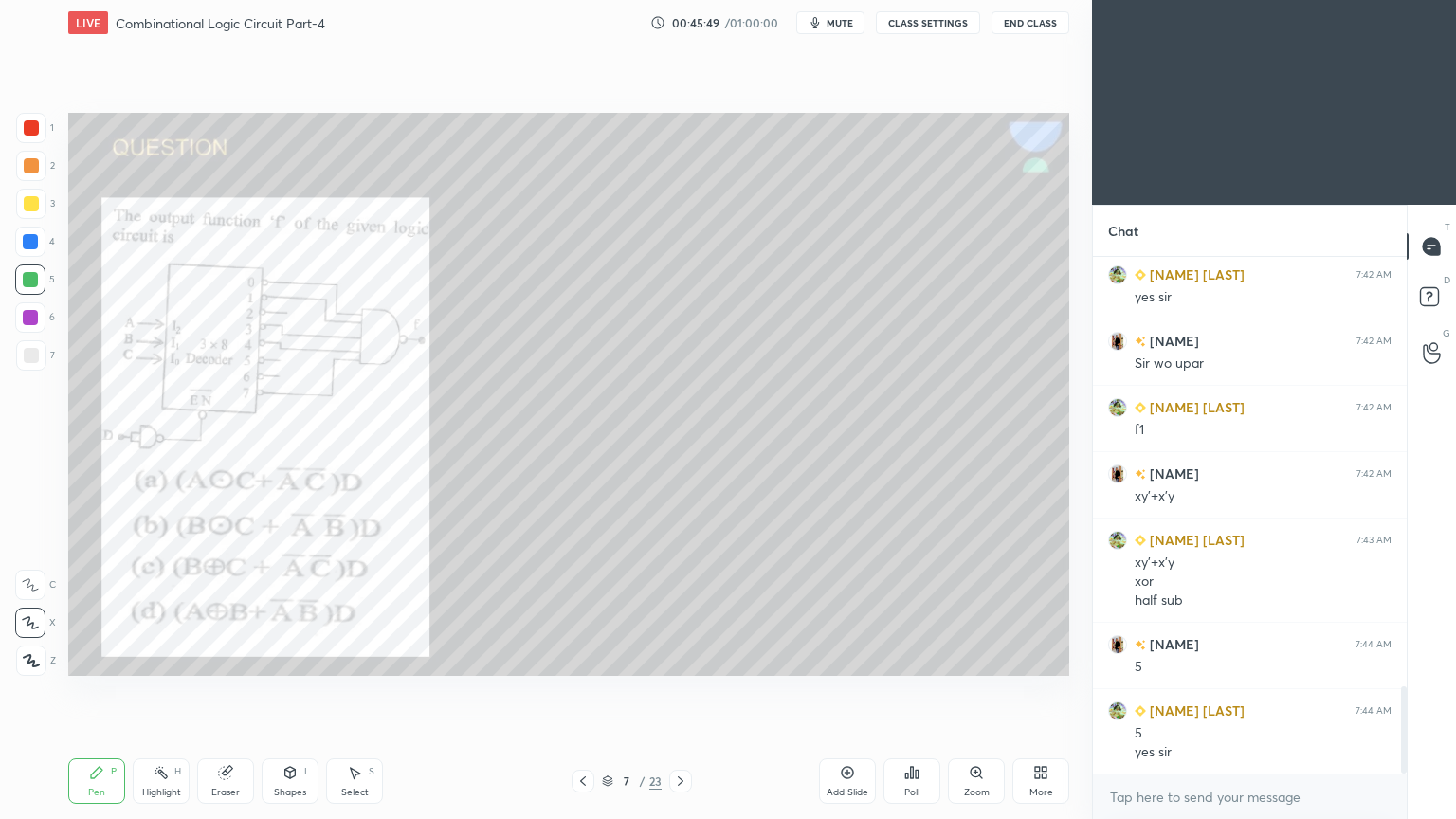 click on "Eraser" at bounding box center [226, 781] 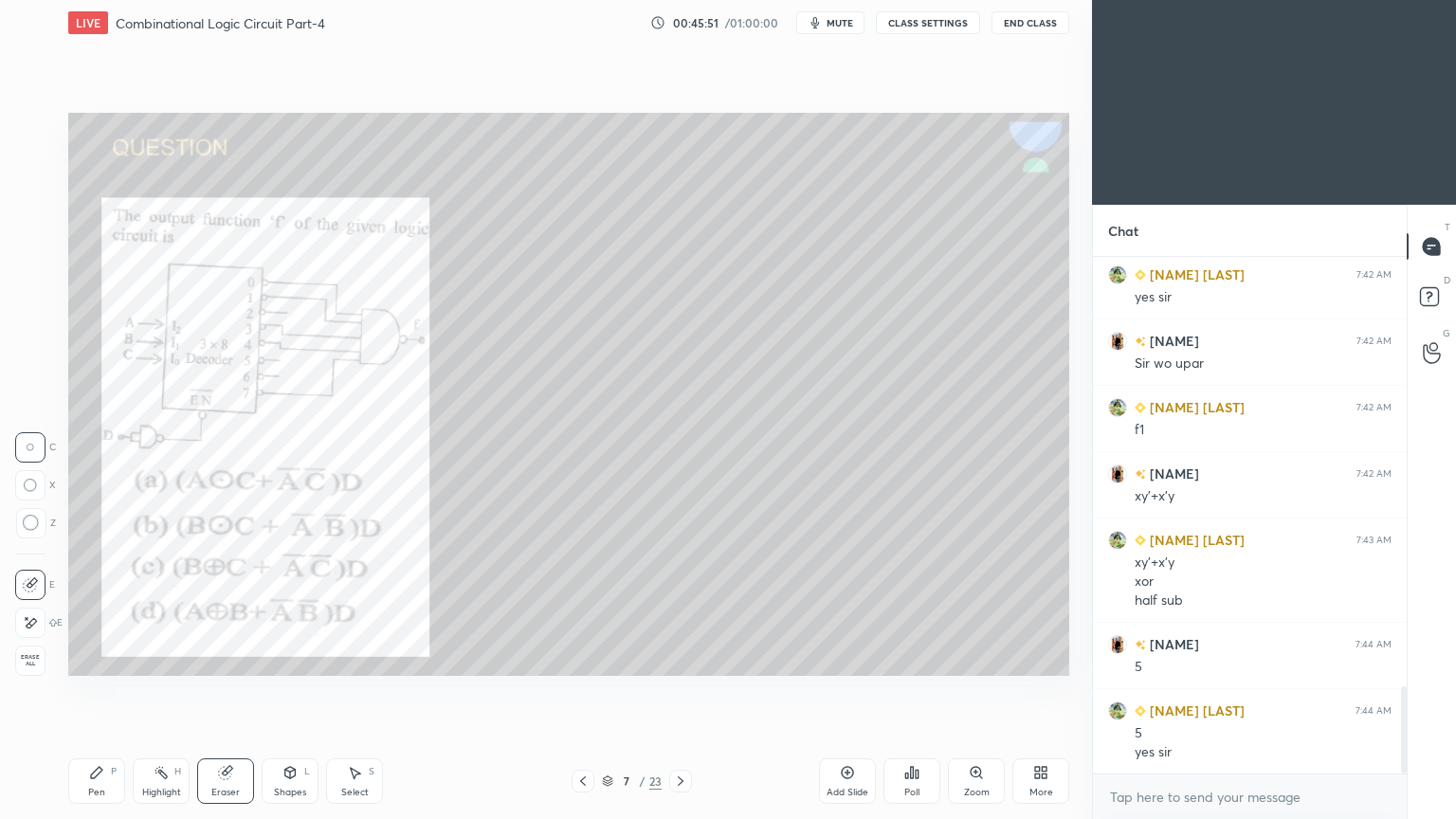 click on "Pen P" at bounding box center [97, 781] 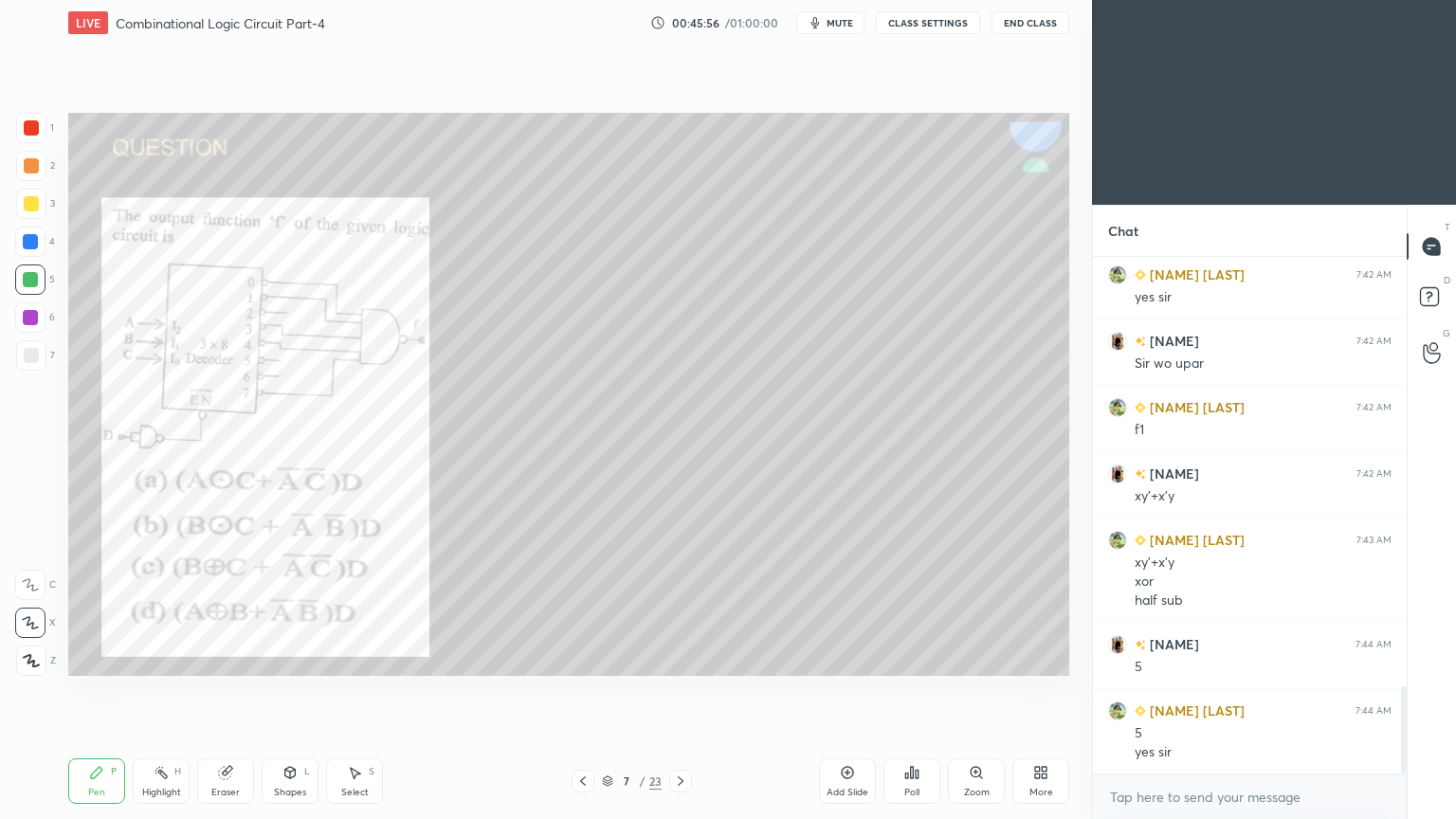 click at bounding box center (30, 318) 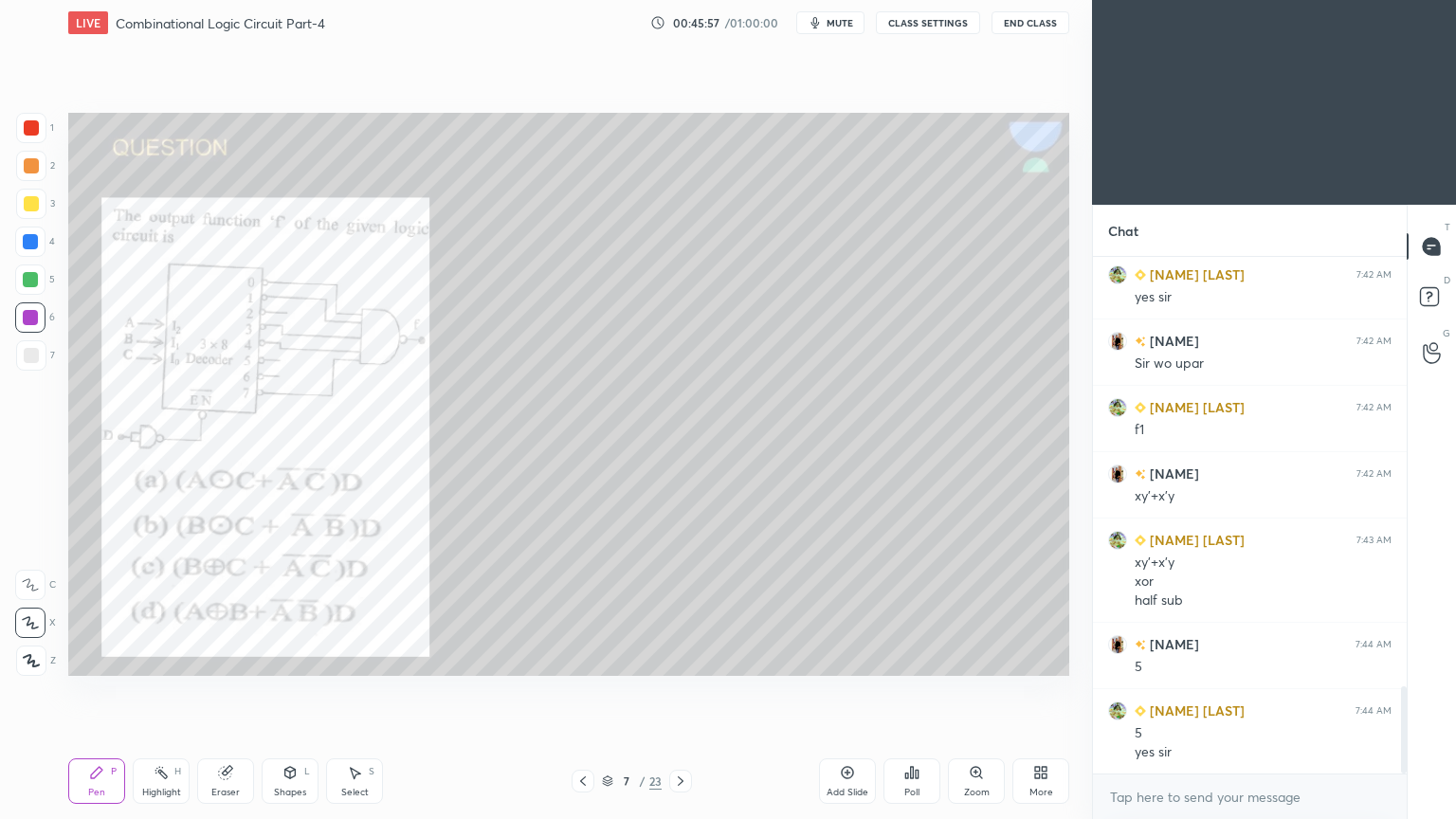 click 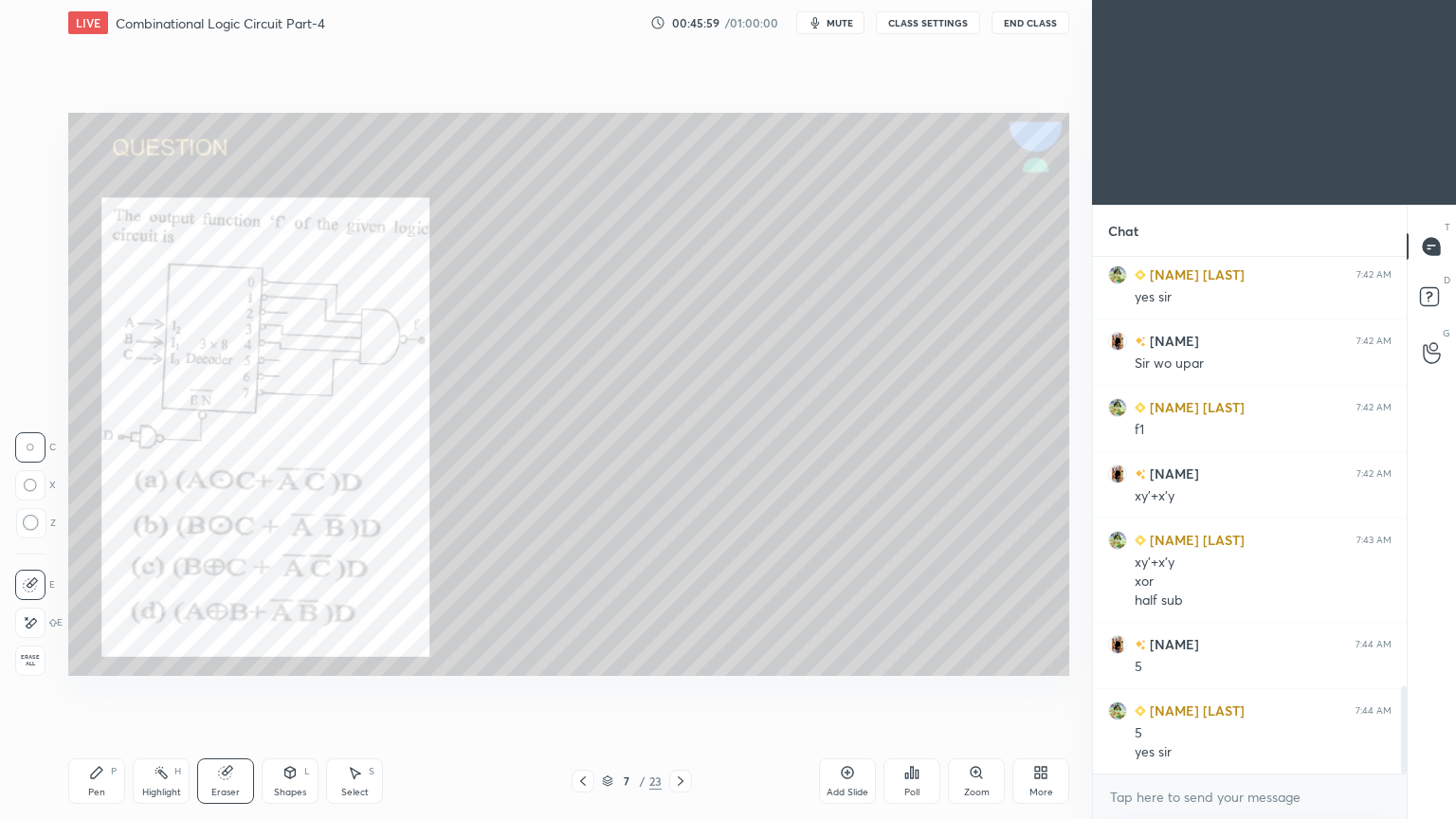 click 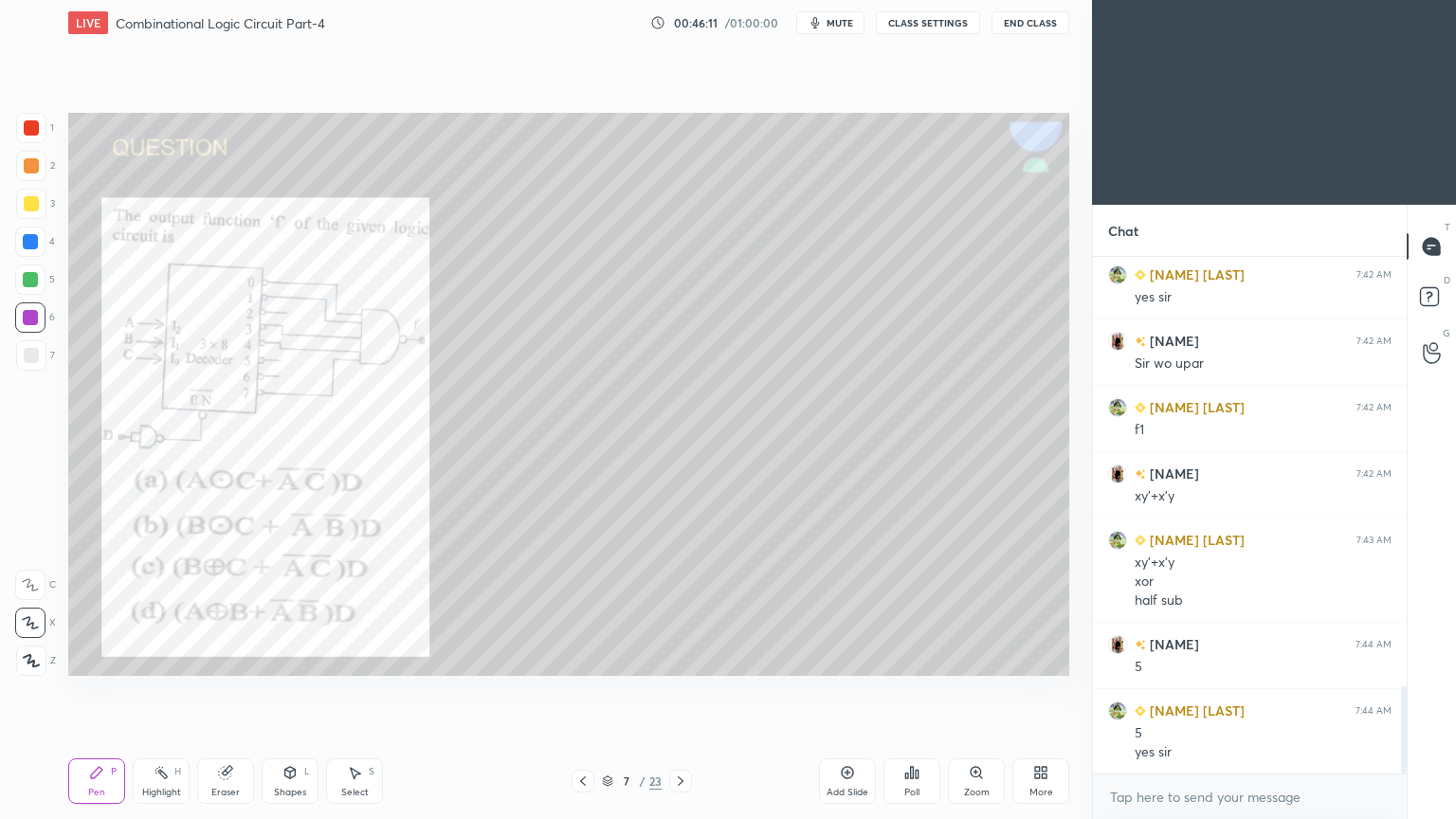 click on "Highlight H" at bounding box center [161, 781] 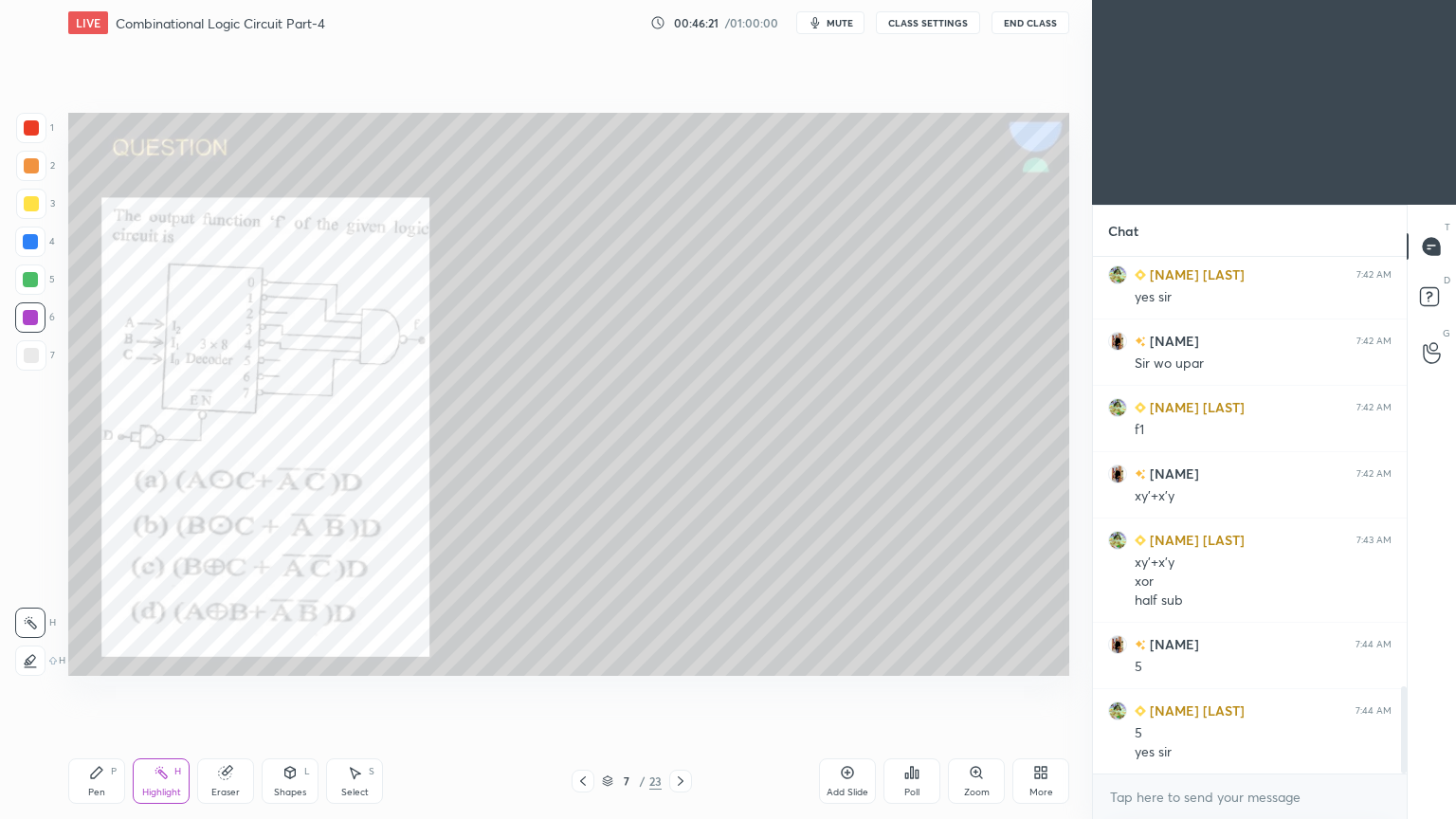 click 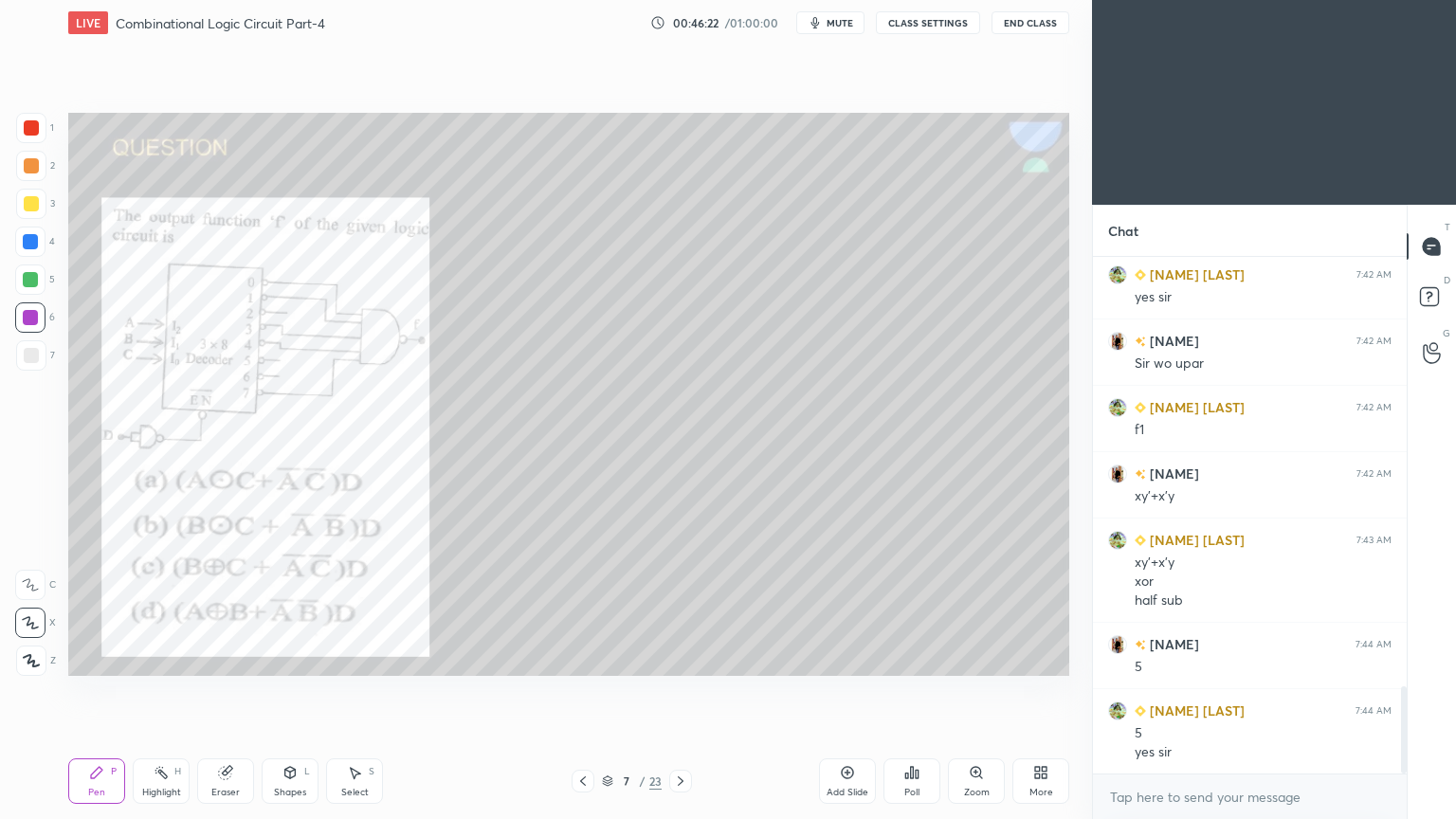click on "Highlight H" at bounding box center [161, 781] 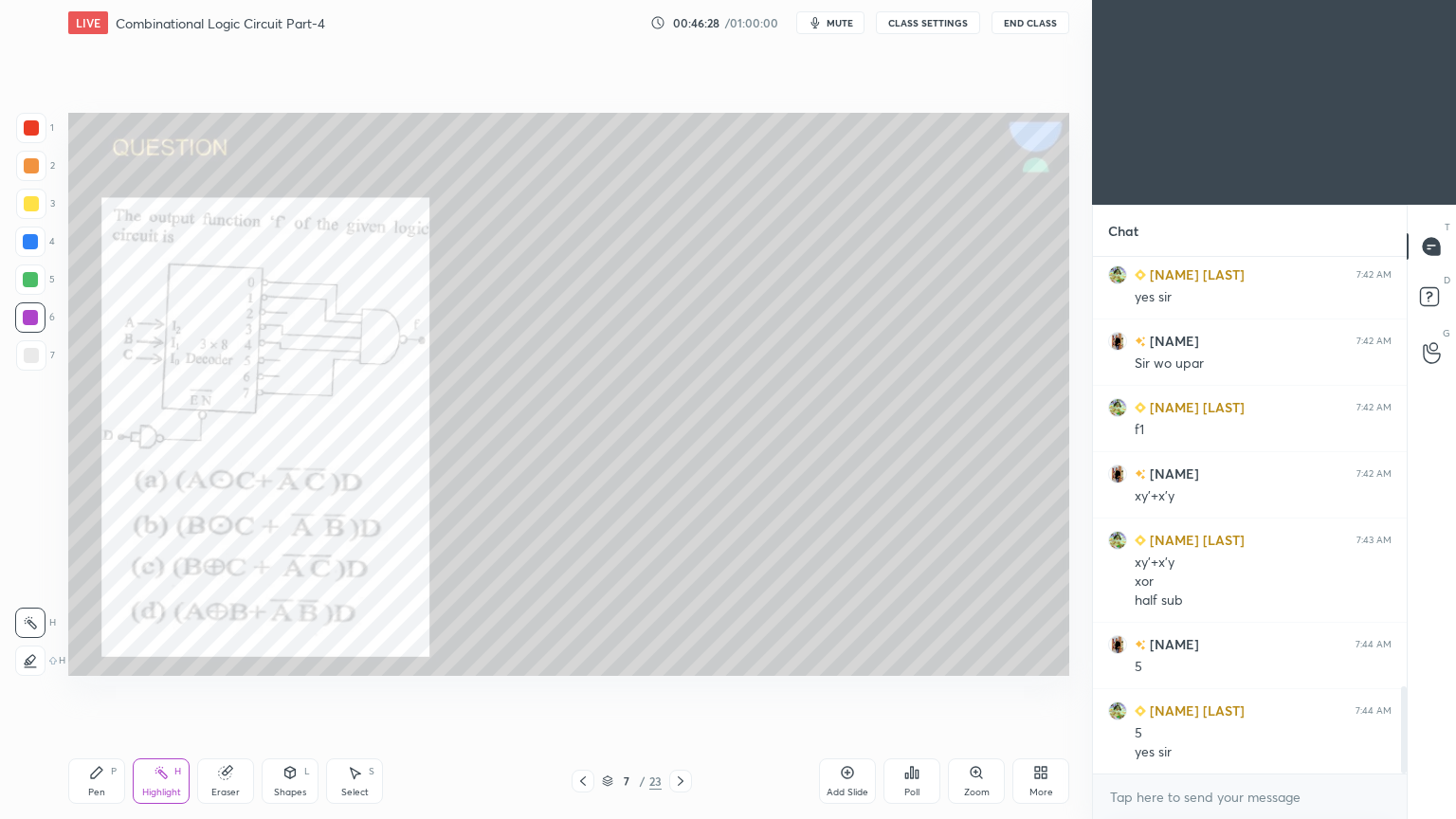 scroll, scrollTop: 2612, scrollLeft: 0, axis: vertical 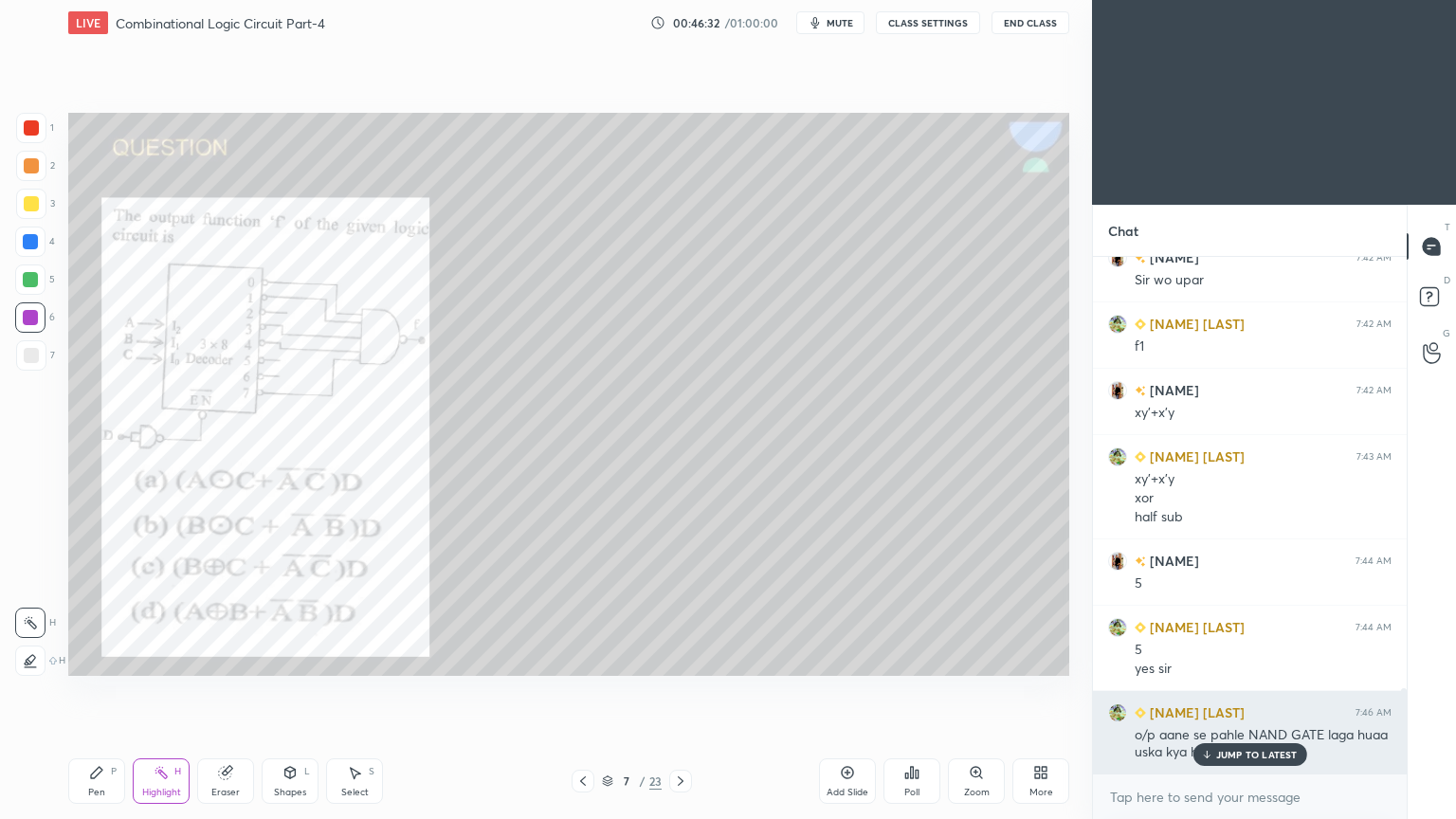 click on "JUMP TO LATEST" at bounding box center [1257, 755] 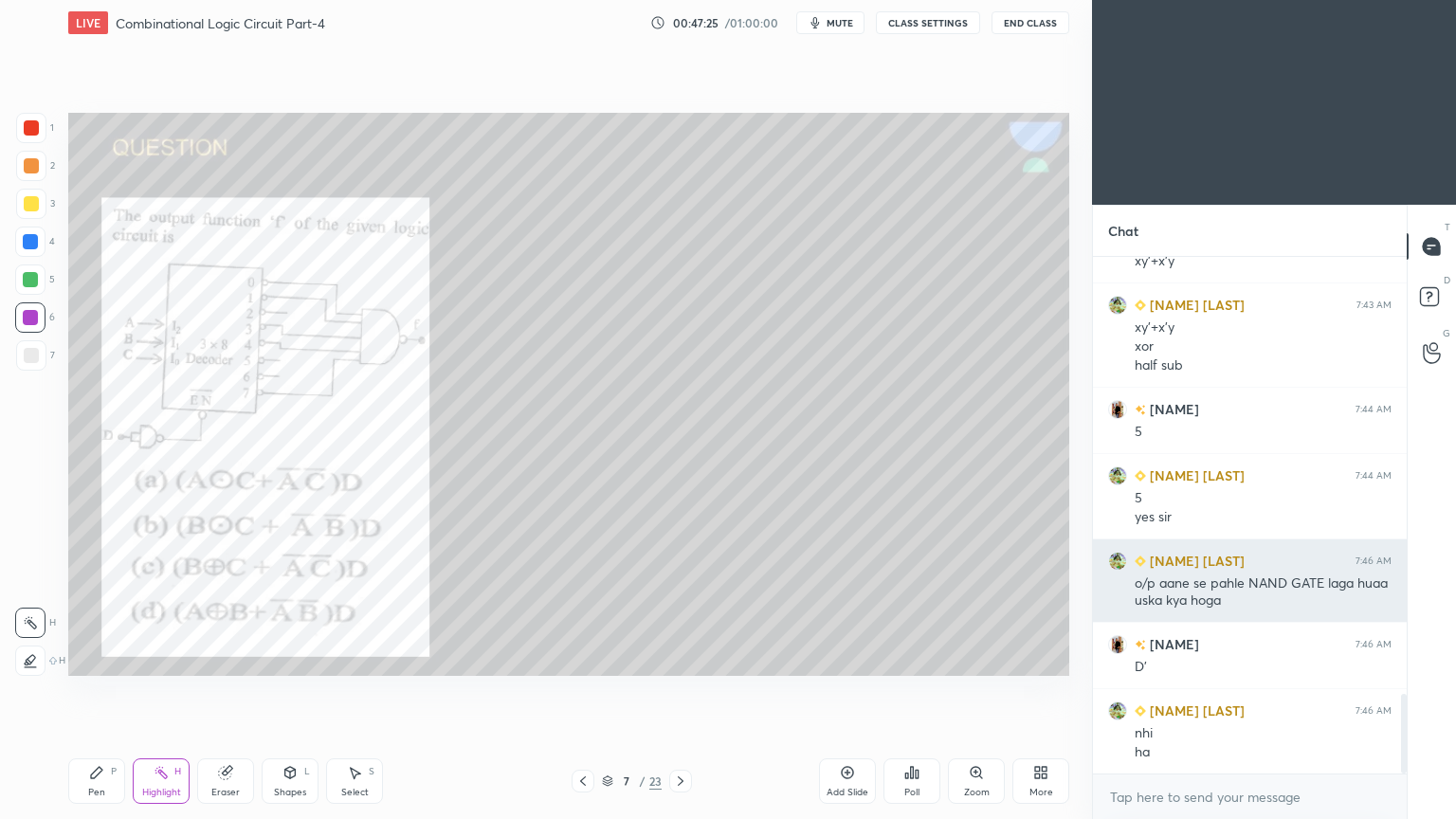 scroll, scrollTop: 2831, scrollLeft: 0, axis: vertical 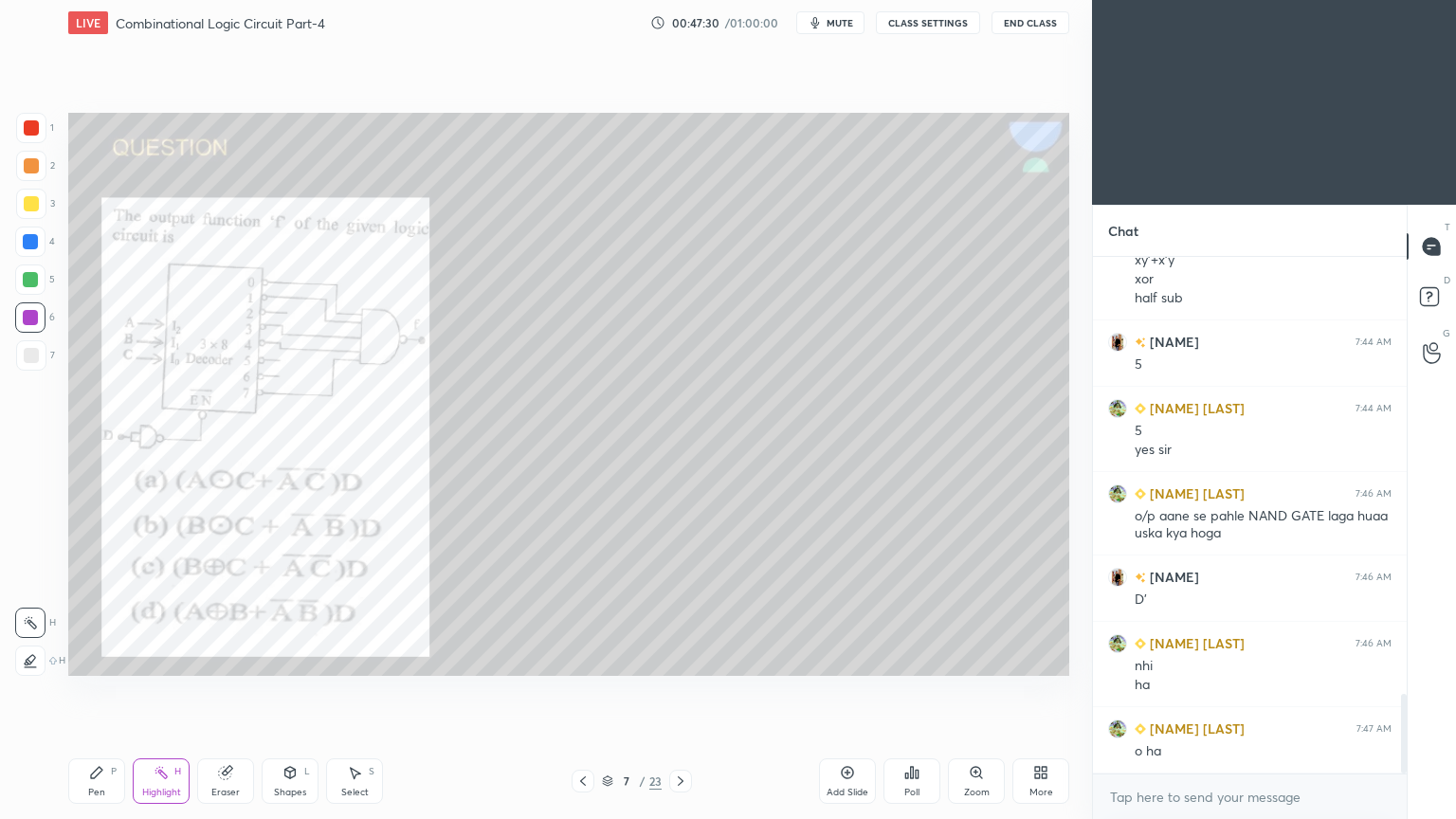 click 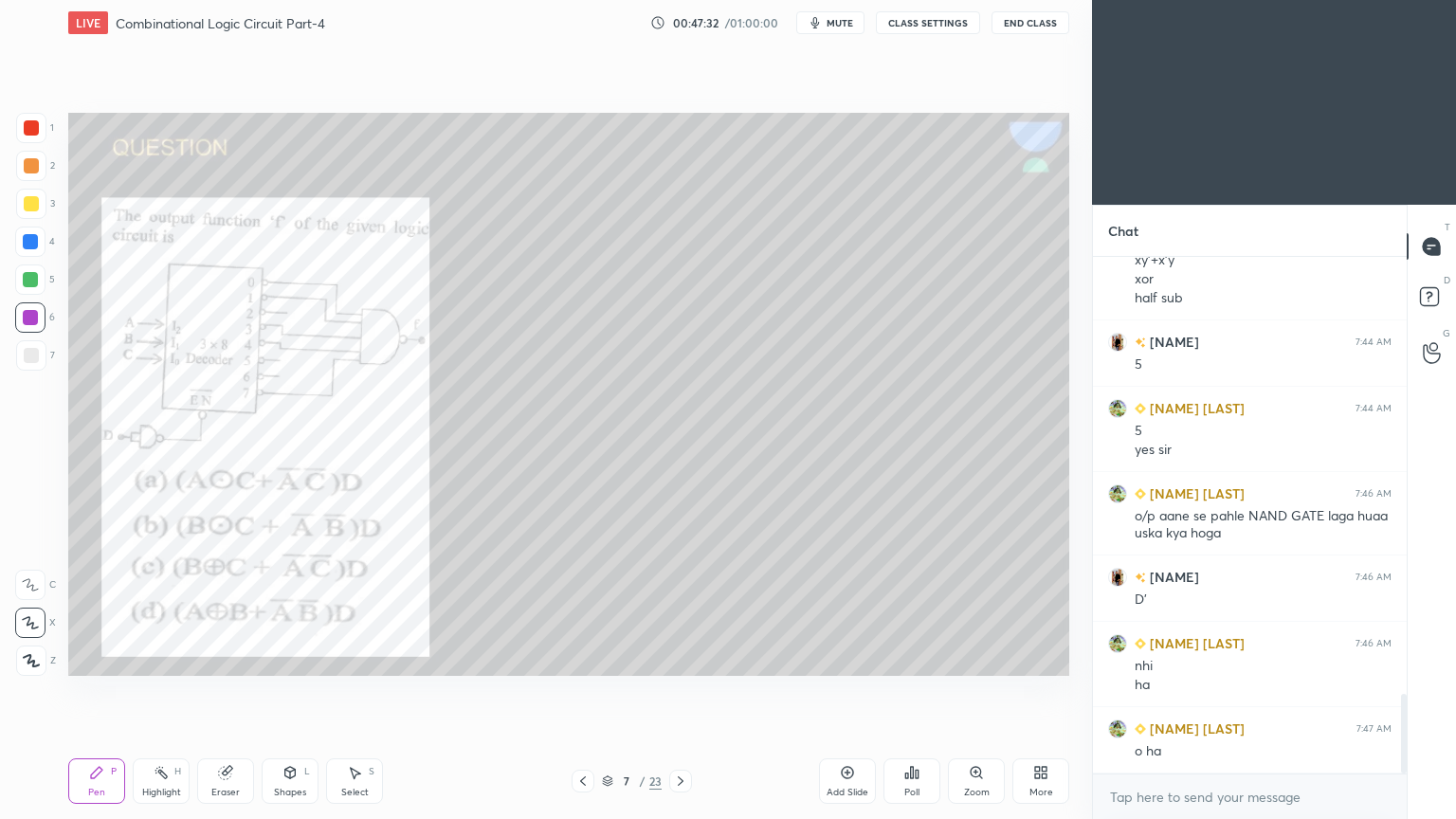 click 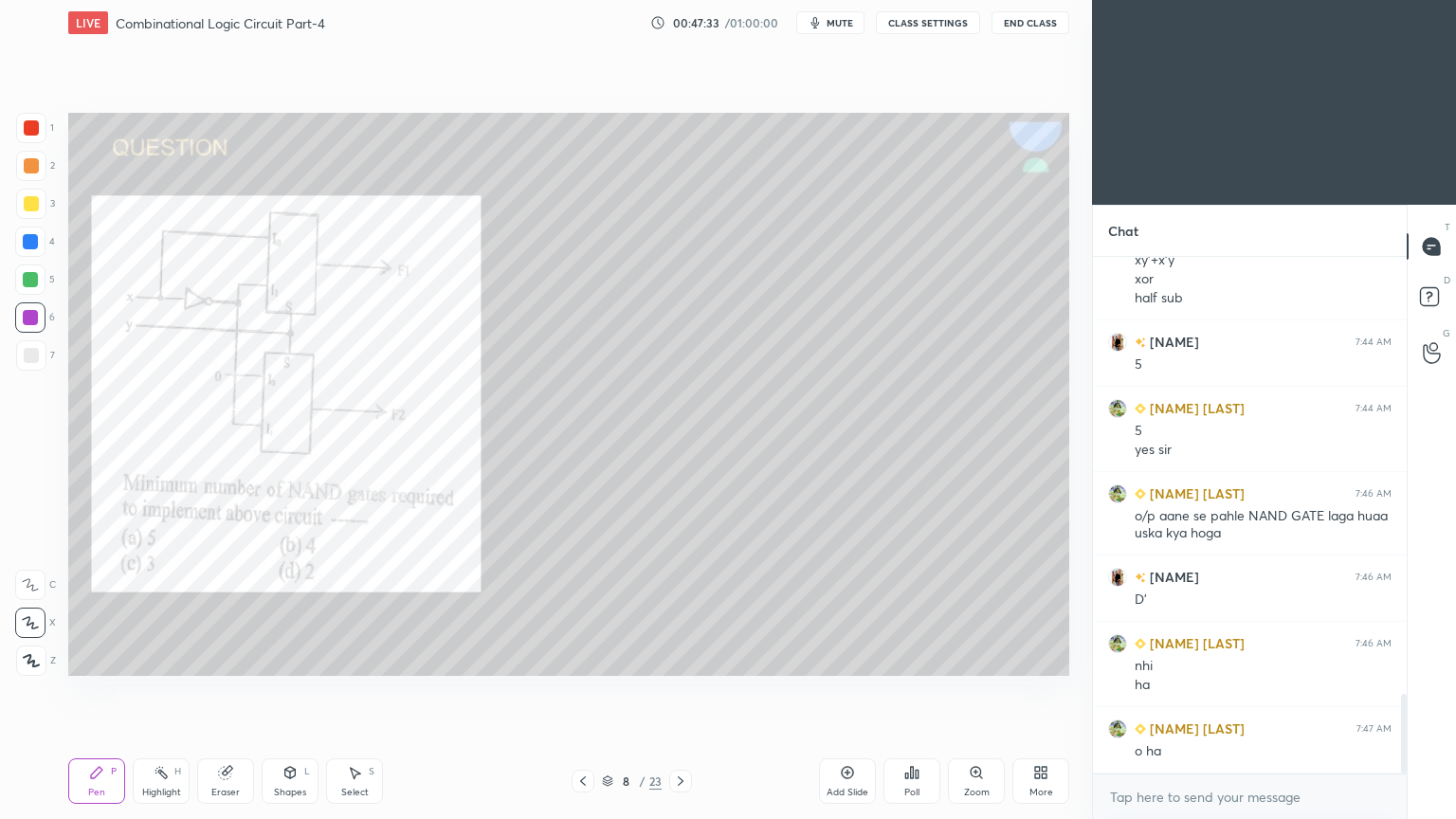 click 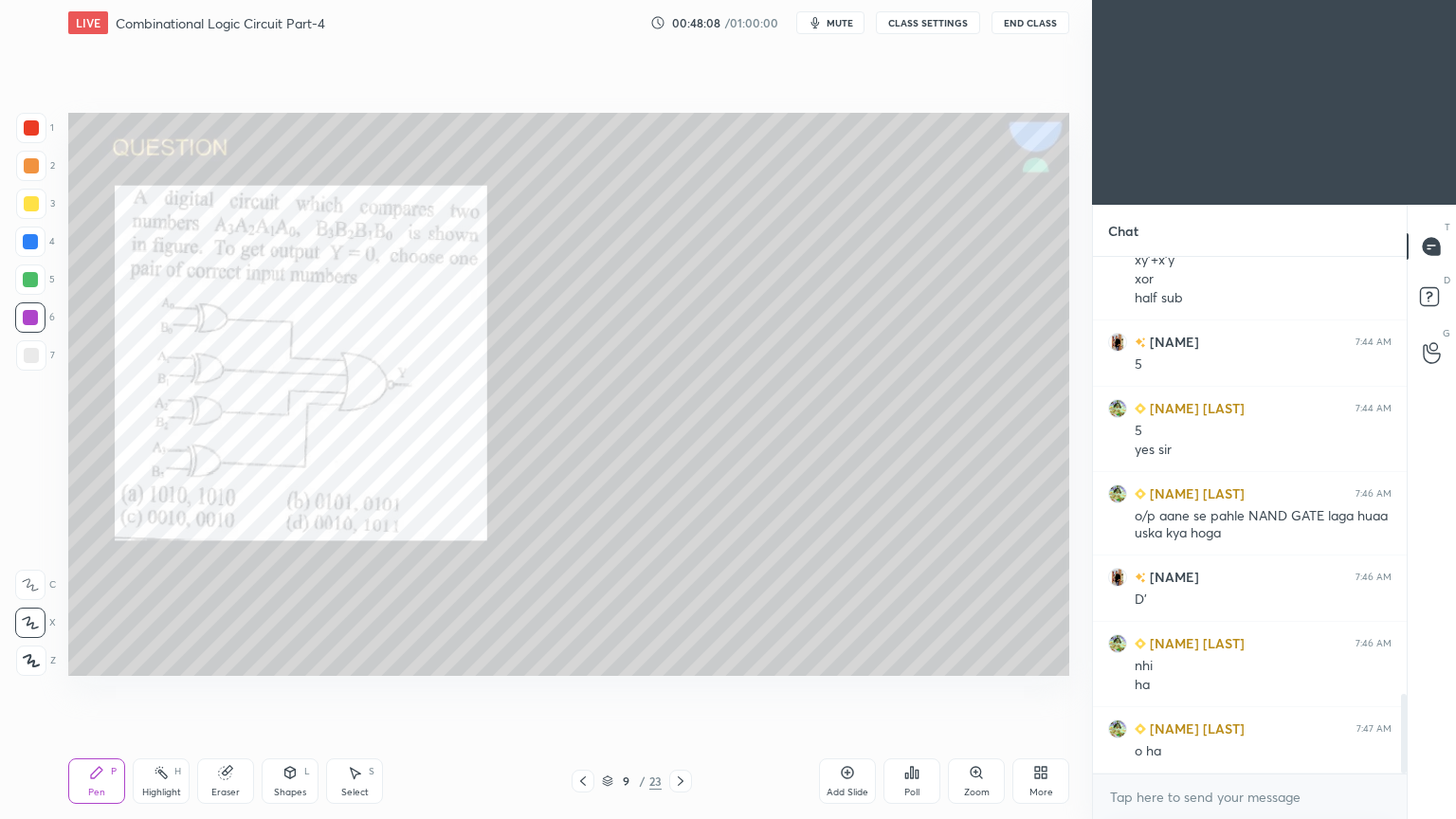 click on "Poll" at bounding box center (912, 781) 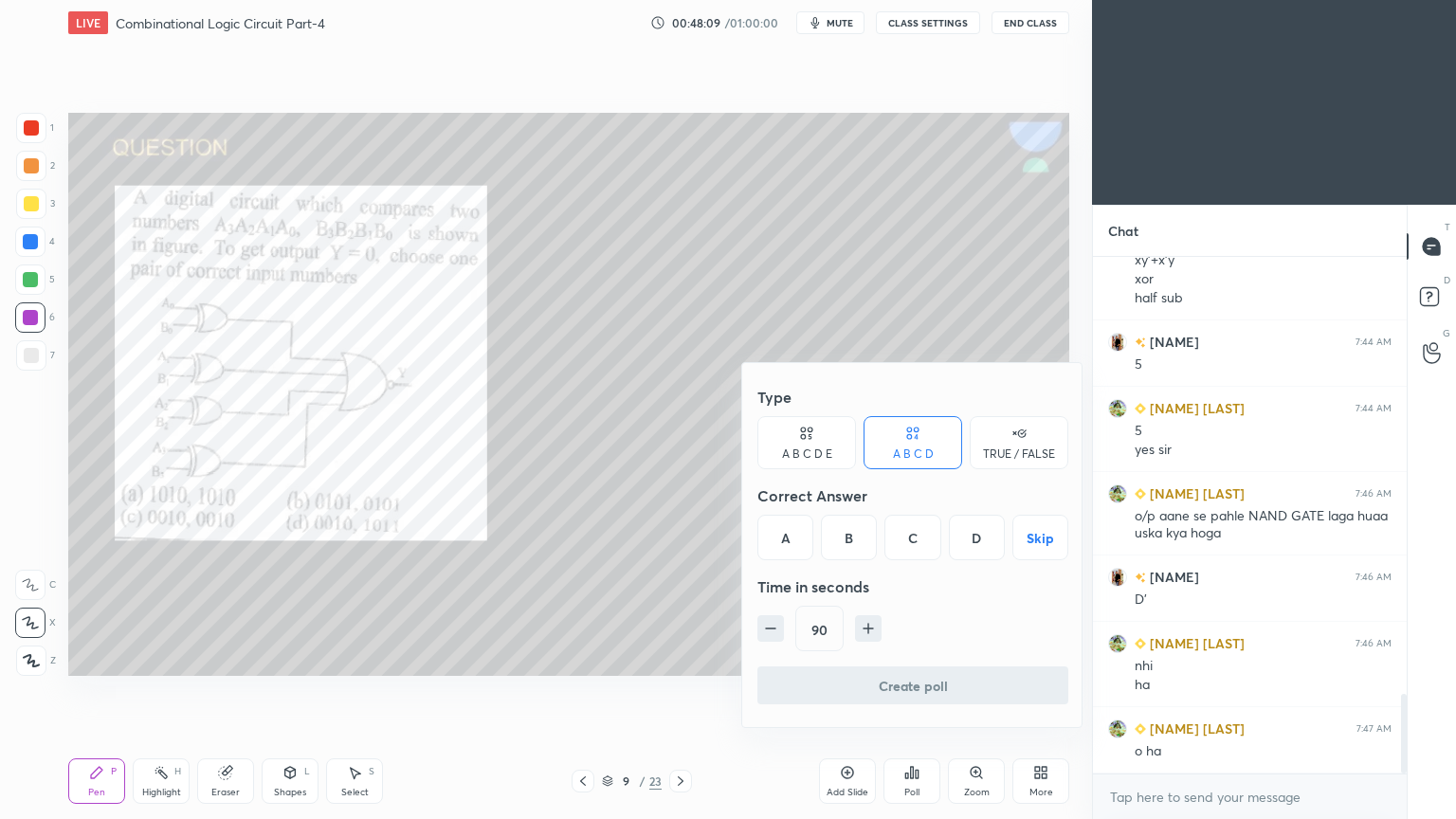 click on "D" at bounding box center (976, 537) 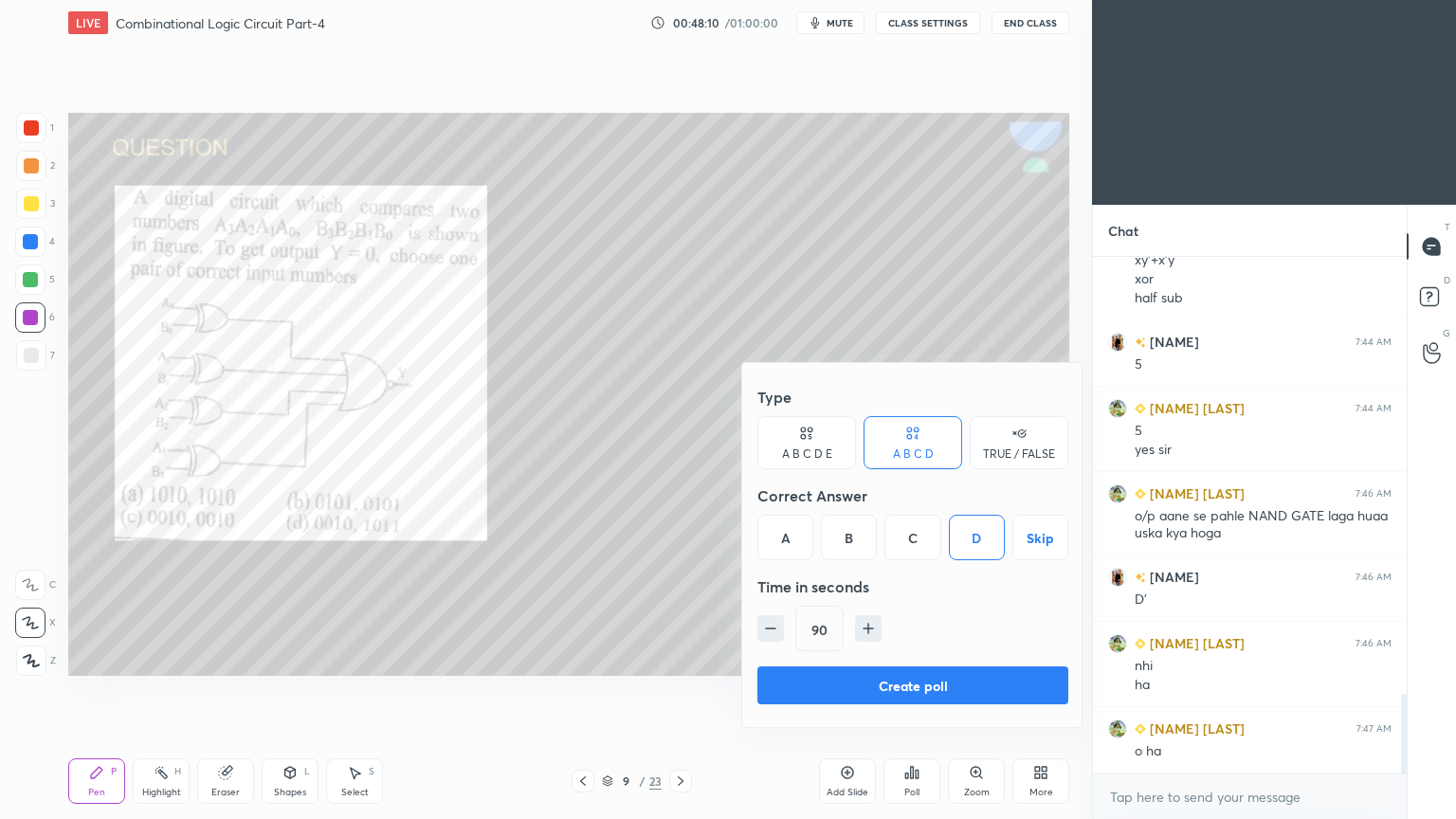click 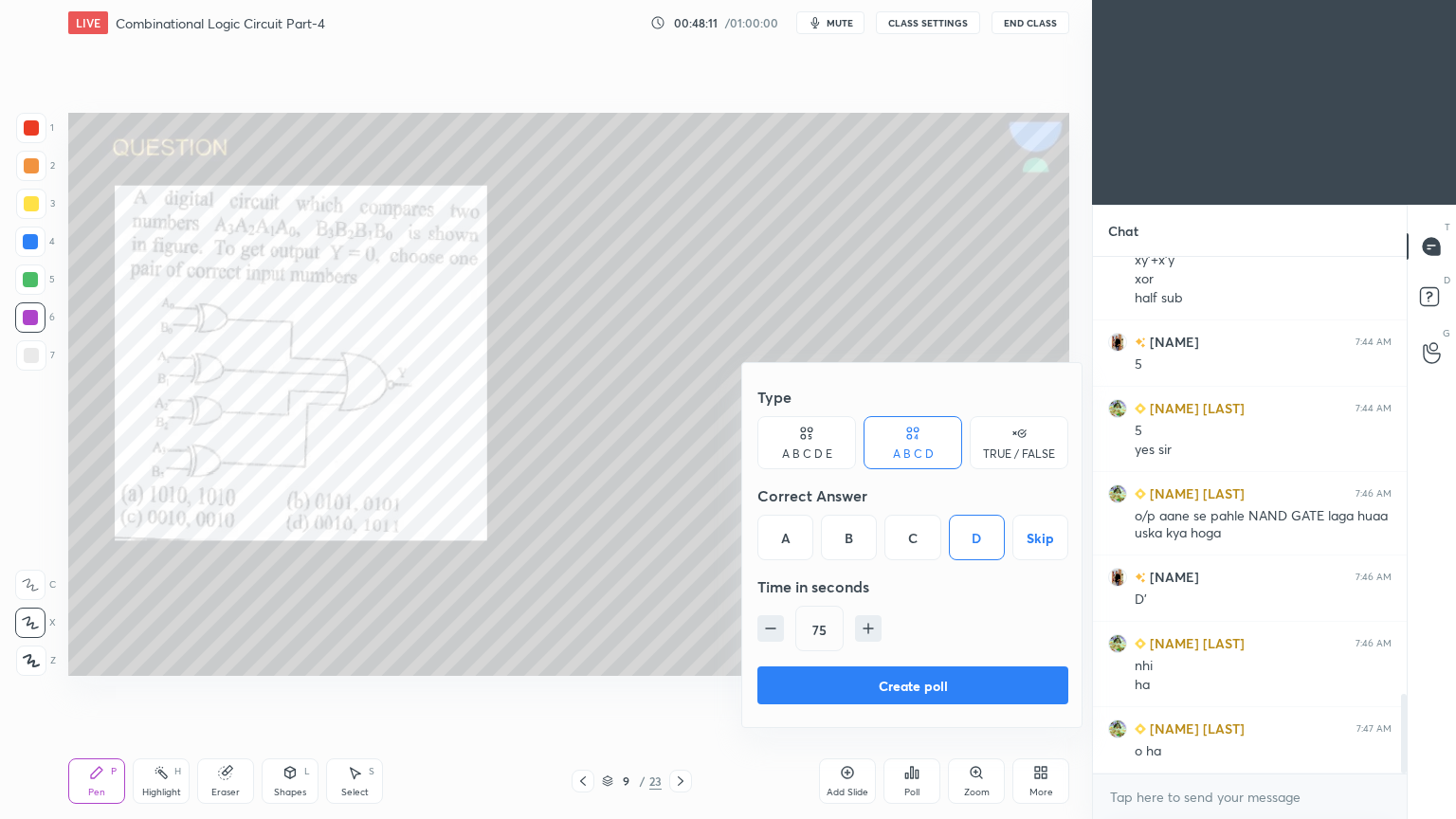 click on "Type A B C D E A B C D TRUE / FALSE Correct Answer A B C D Skip Time in seconds 75" at bounding box center (913, 522) 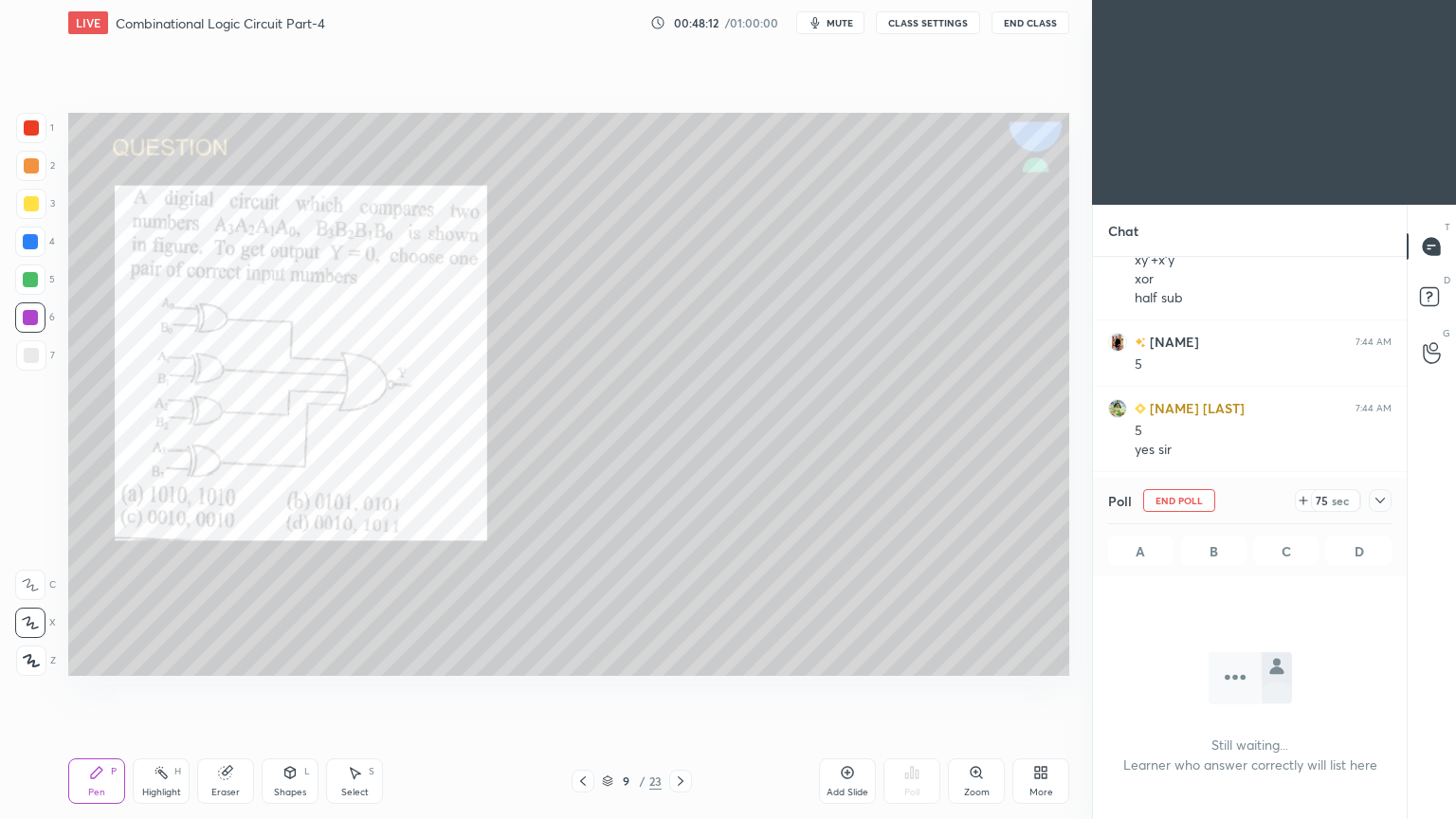 scroll, scrollTop: 412, scrollLeft: 308, axis: both 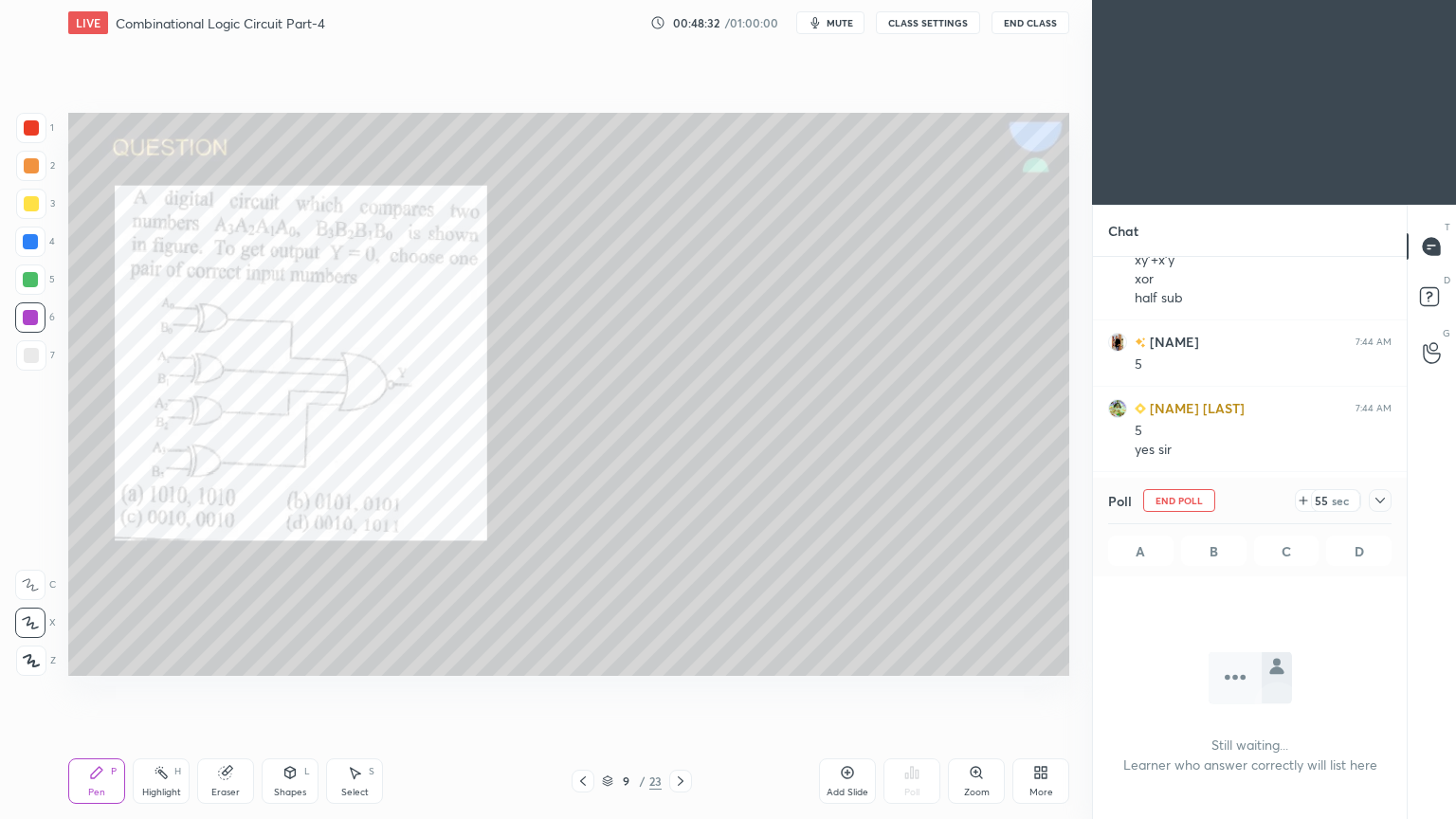 click 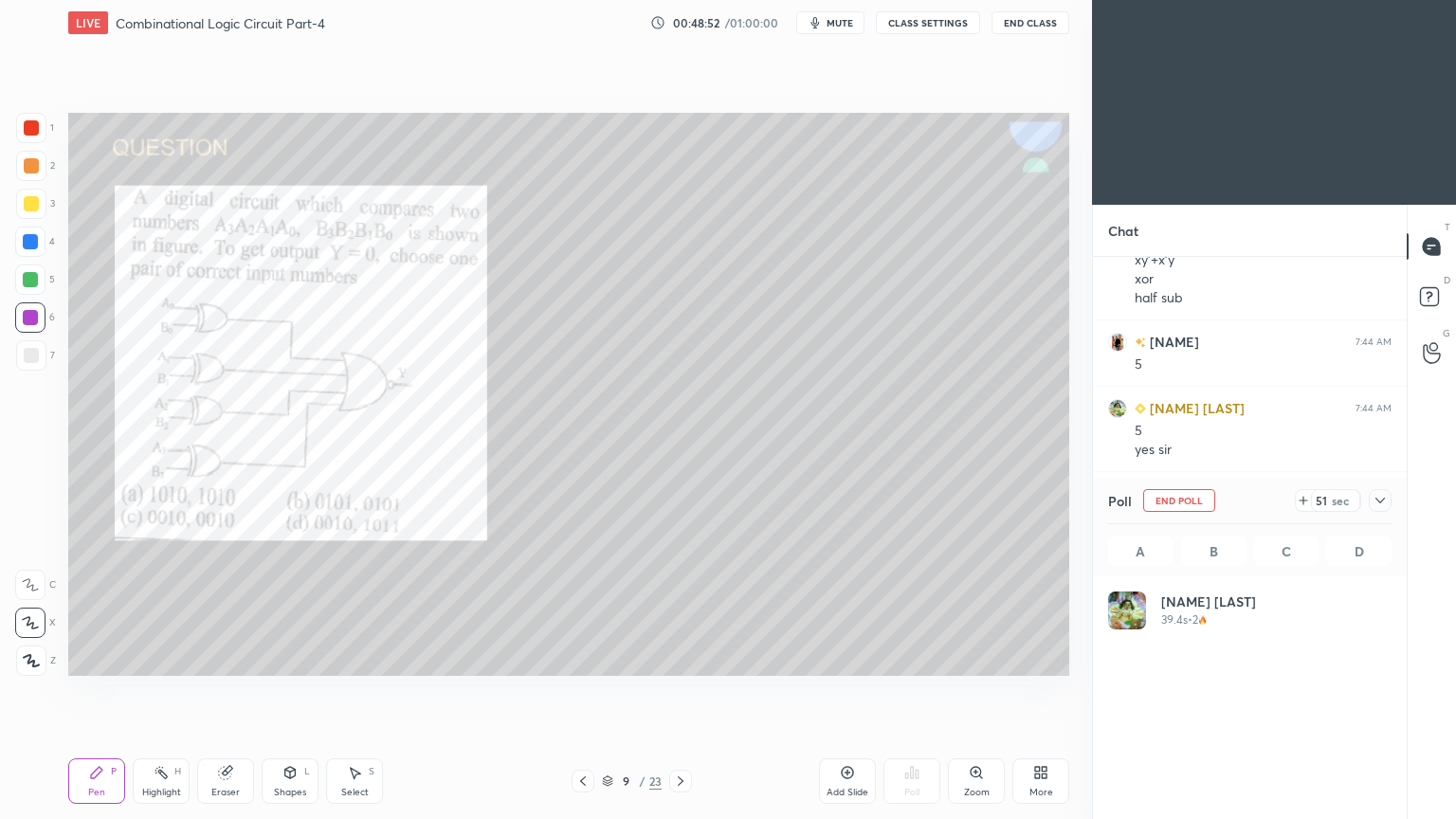 scroll, scrollTop: 6, scrollLeft: 6, axis: both 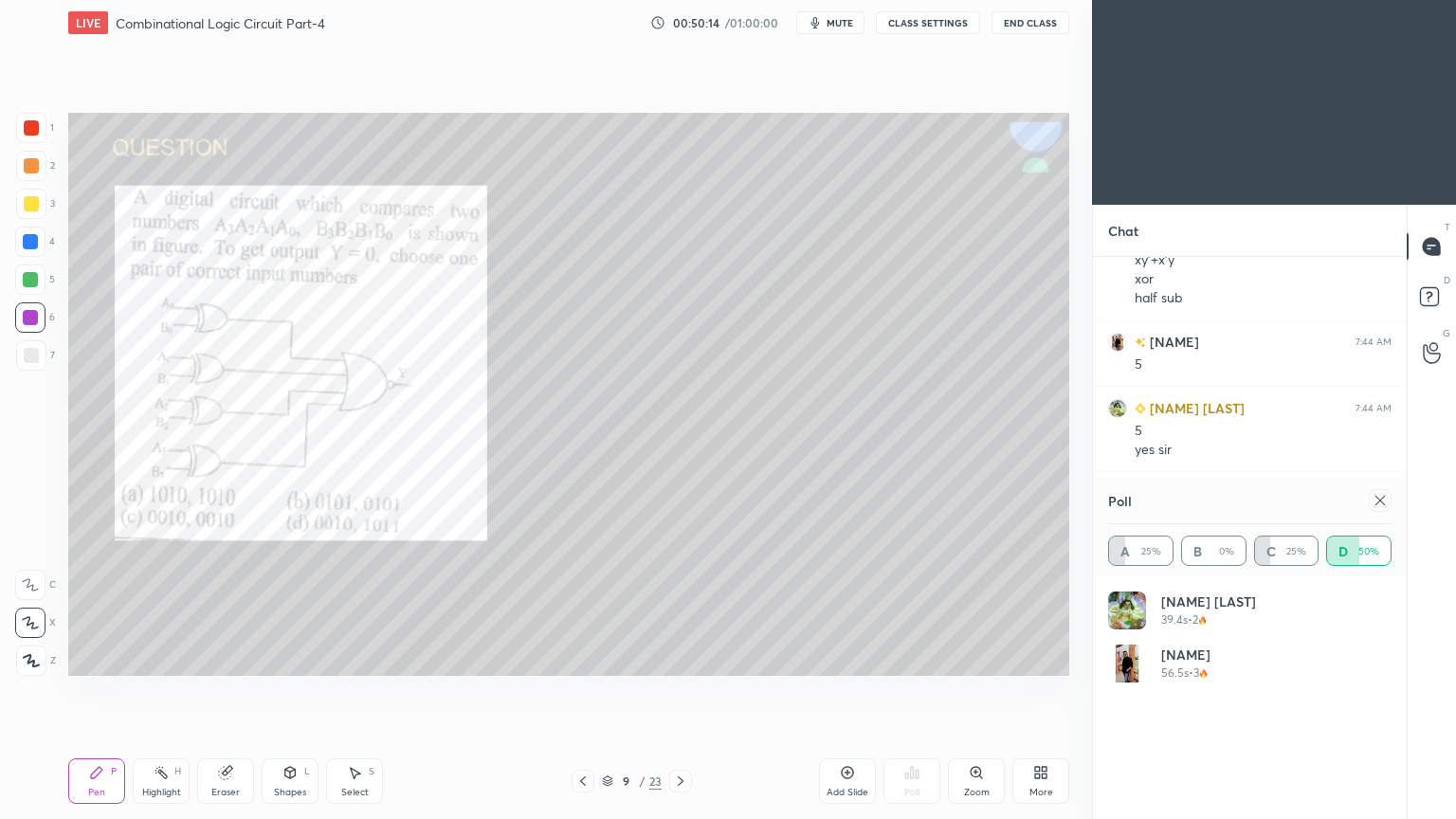 click at bounding box center (1380, 500) 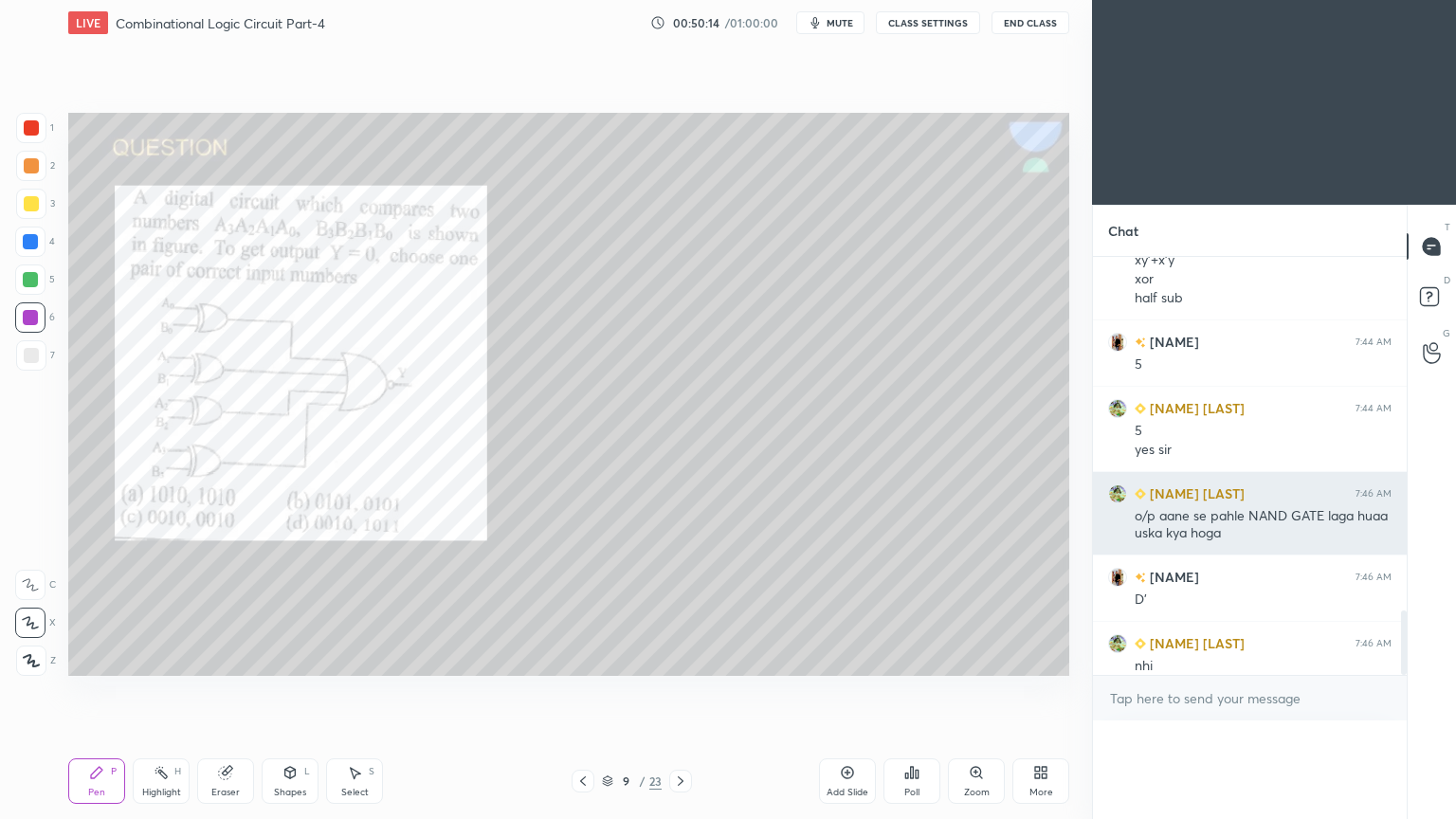 scroll, scrollTop: 115, scrollLeft: 278, axis: both 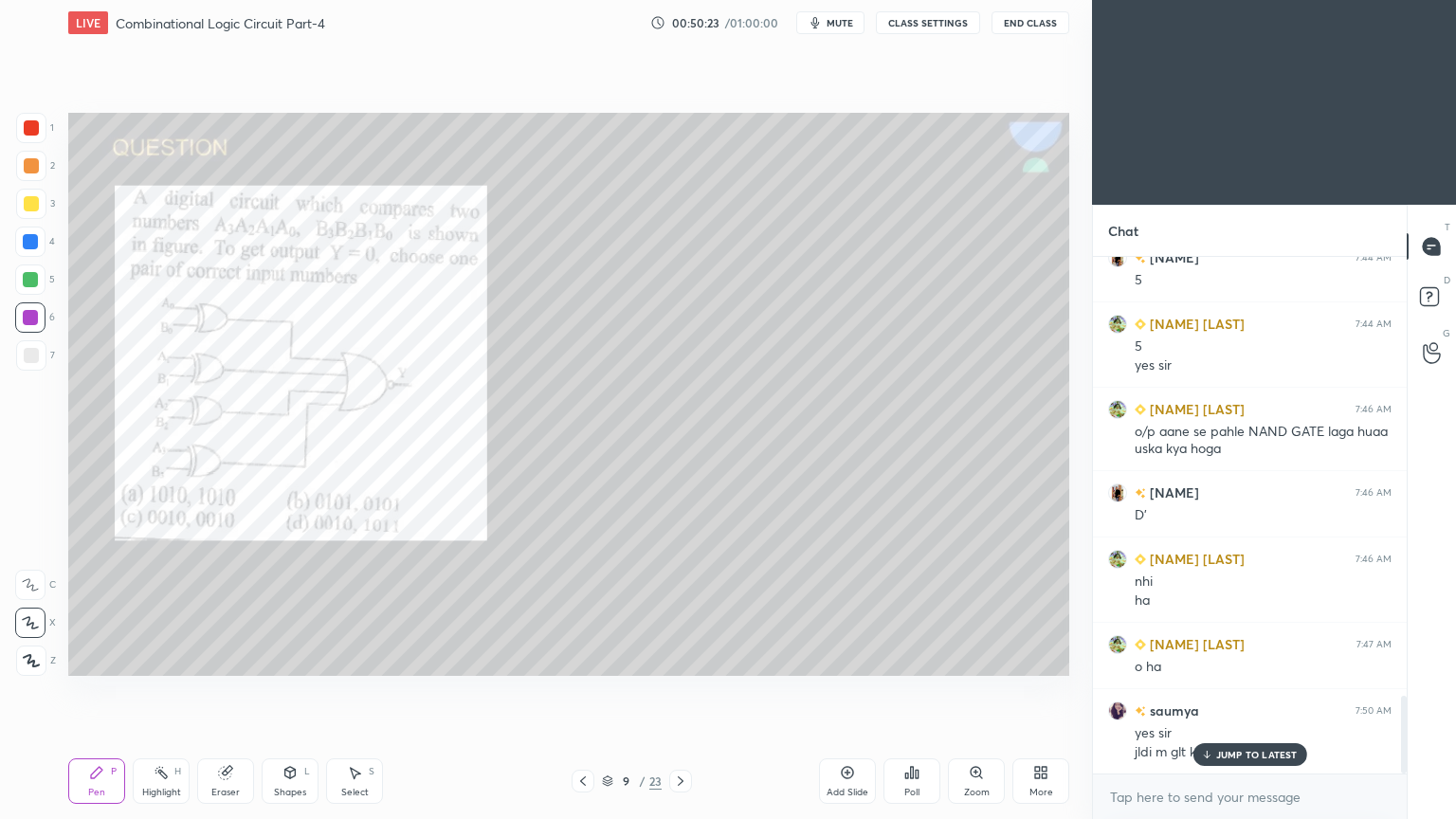 click on "JUMP TO LATEST" at bounding box center [1249, 755] 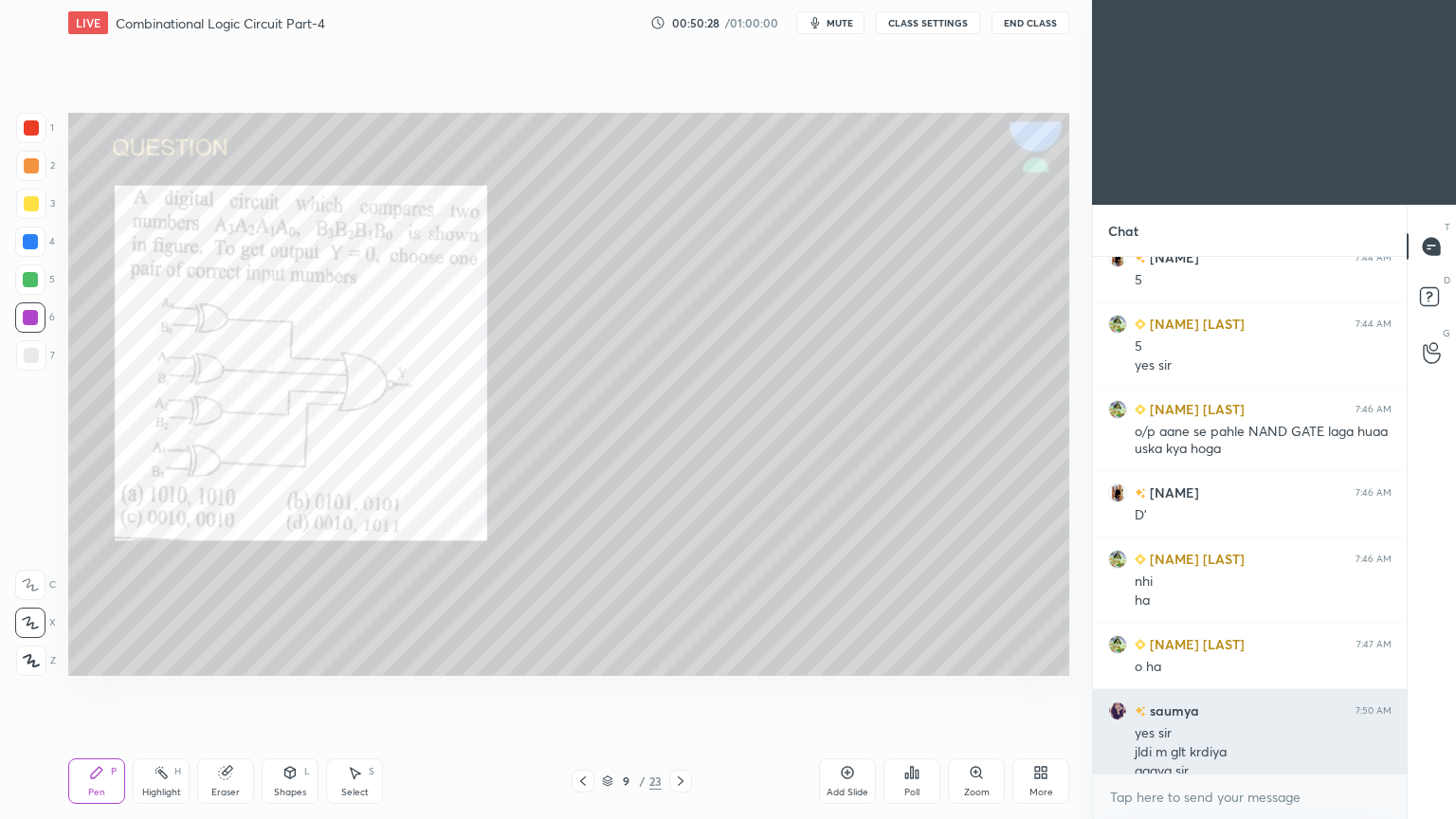 scroll, scrollTop: 2935, scrollLeft: 0, axis: vertical 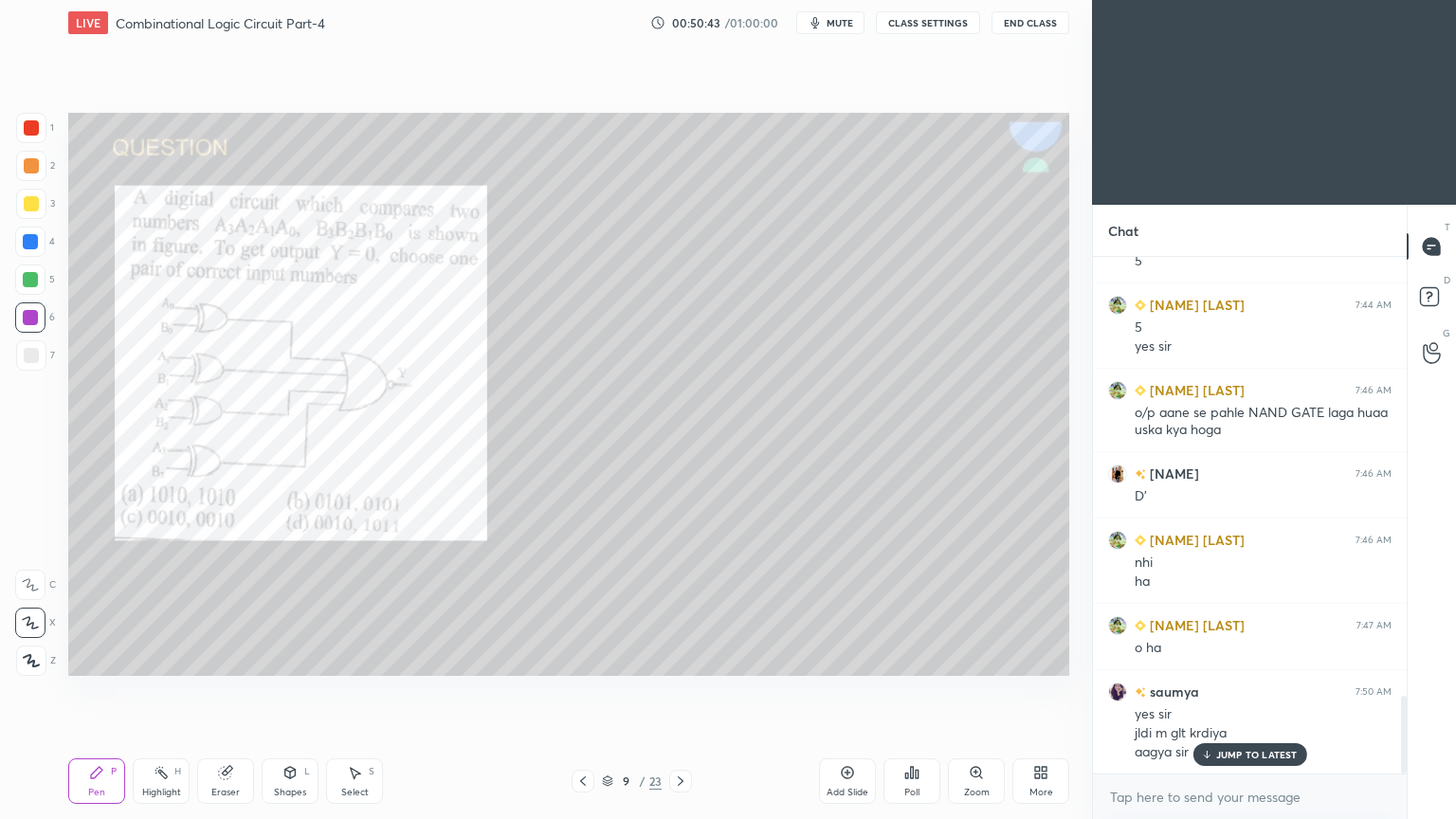 click 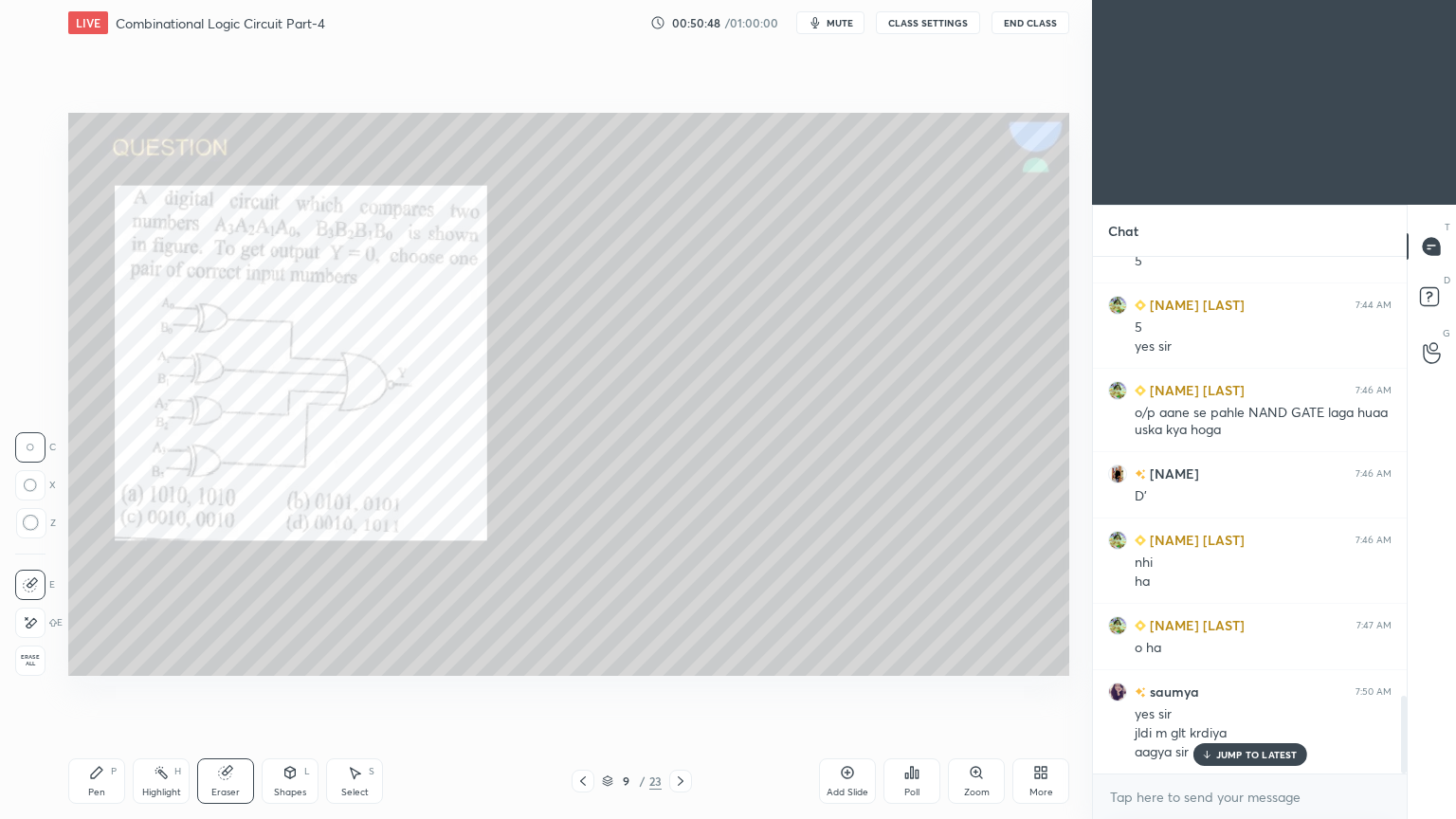 click 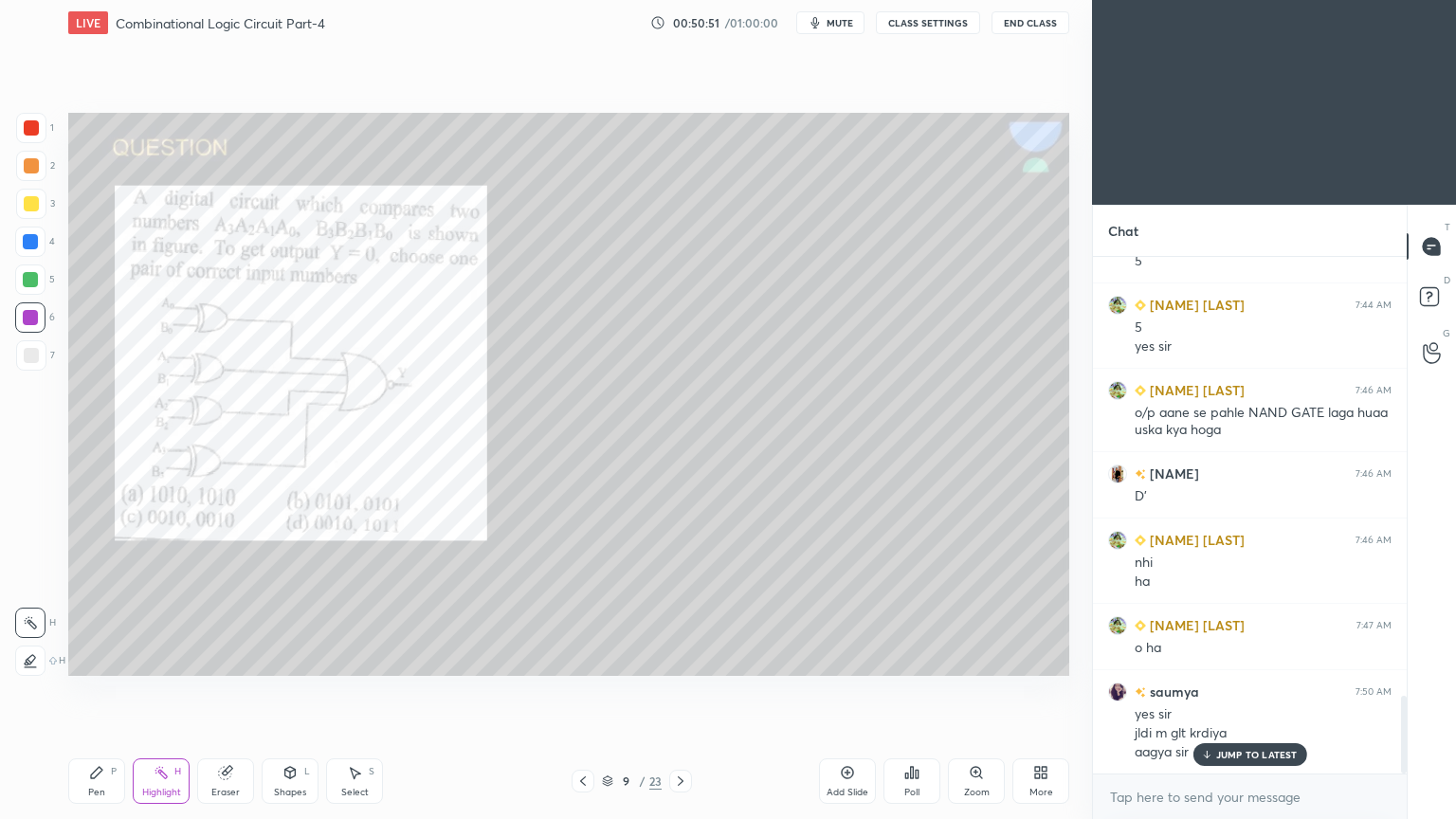 click on "Pen" at bounding box center (97, 792) 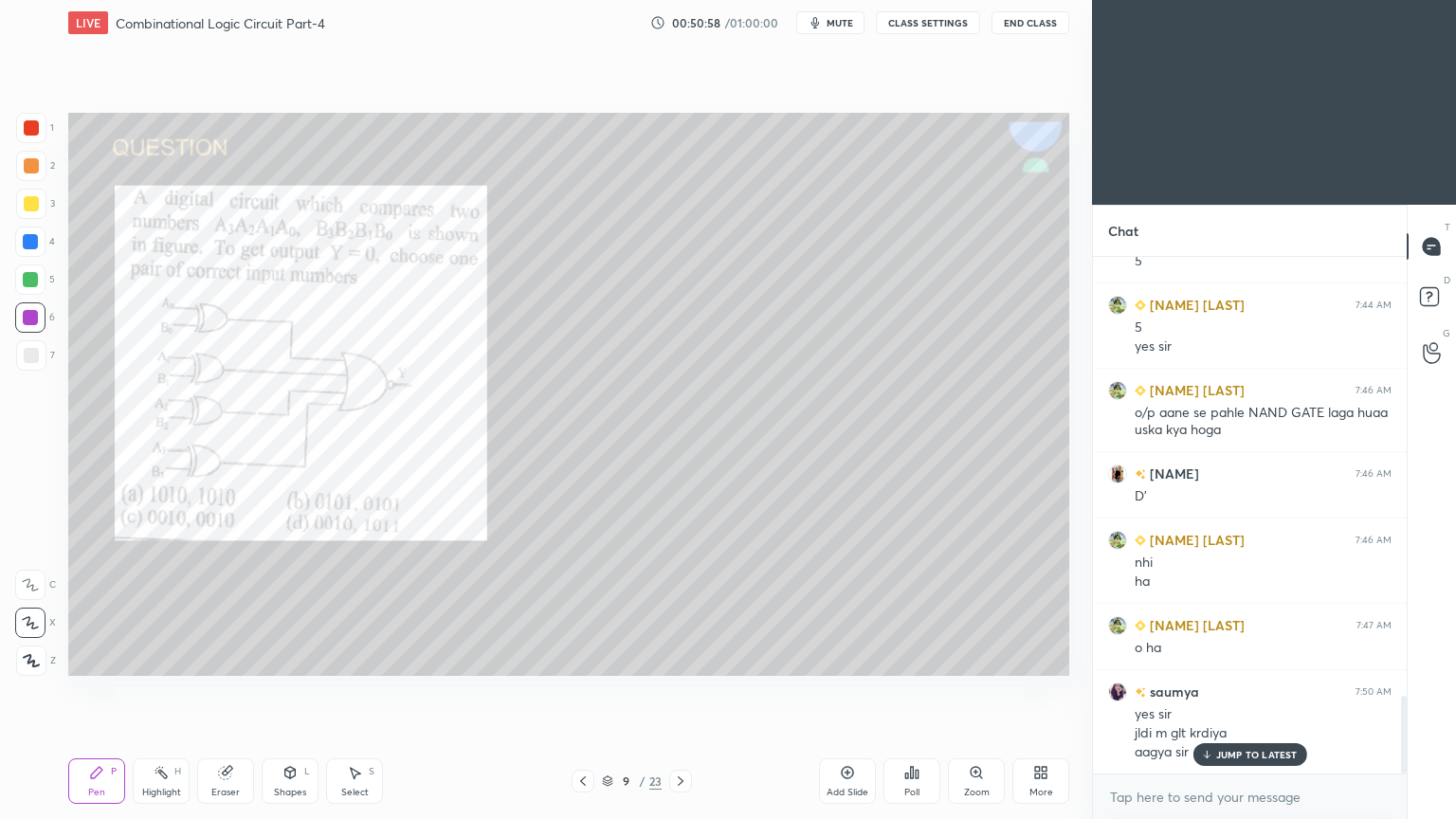 click on "Eraser" at bounding box center (226, 792) 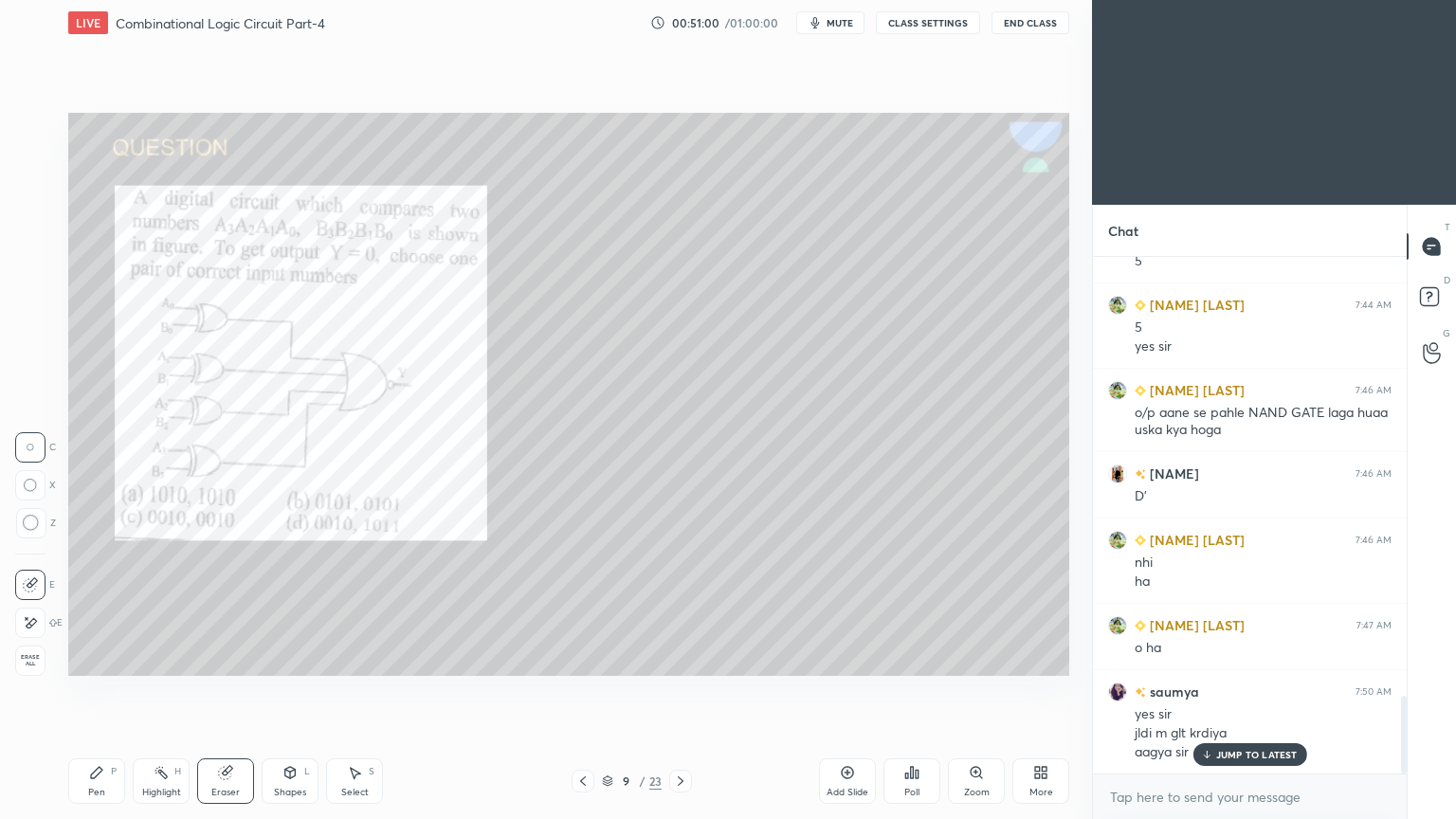 click on "Highlight H" at bounding box center (161, 781) 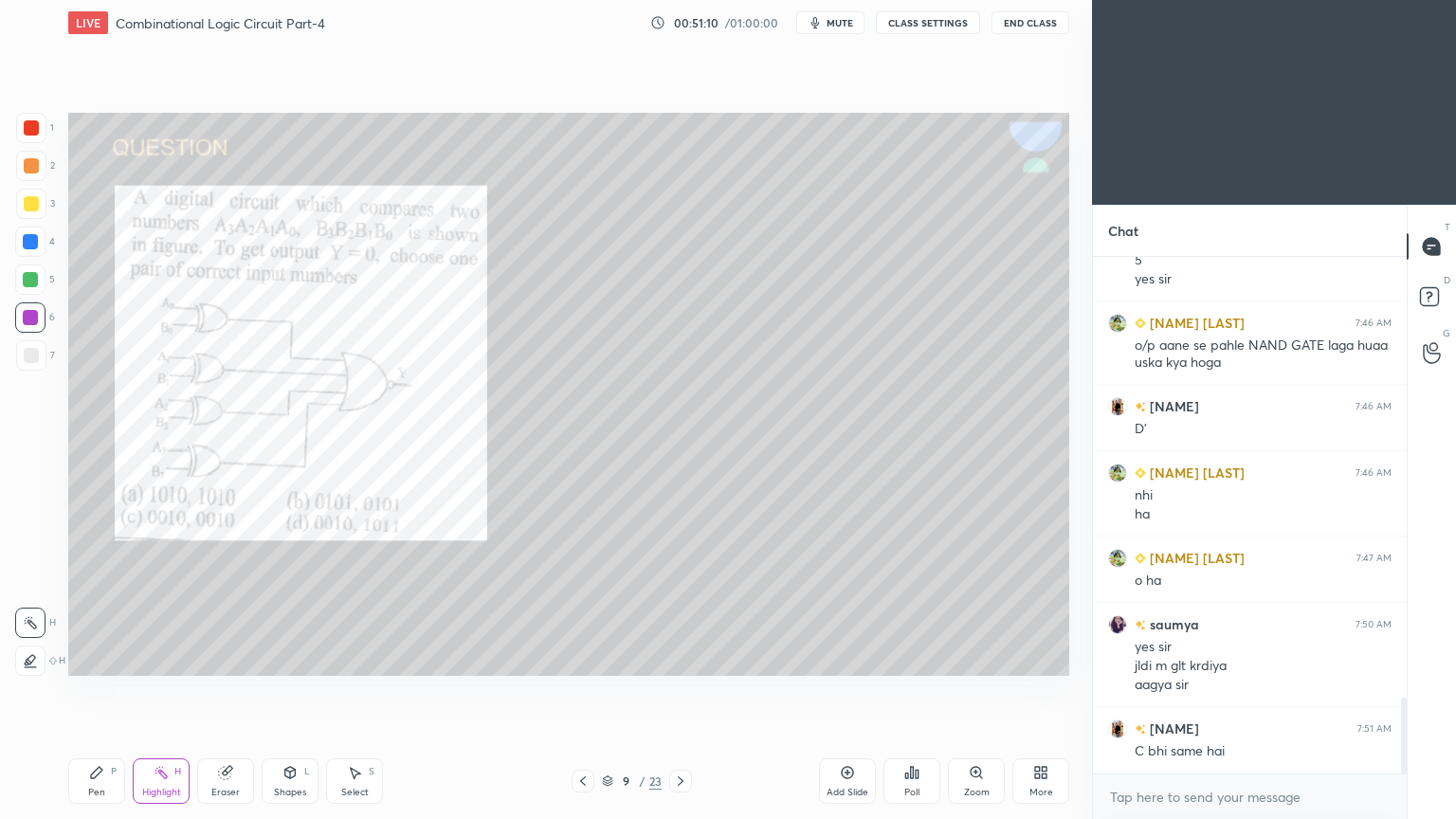 scroll, scrollTop: 3067, scrollLeft: 0, axis: vertical 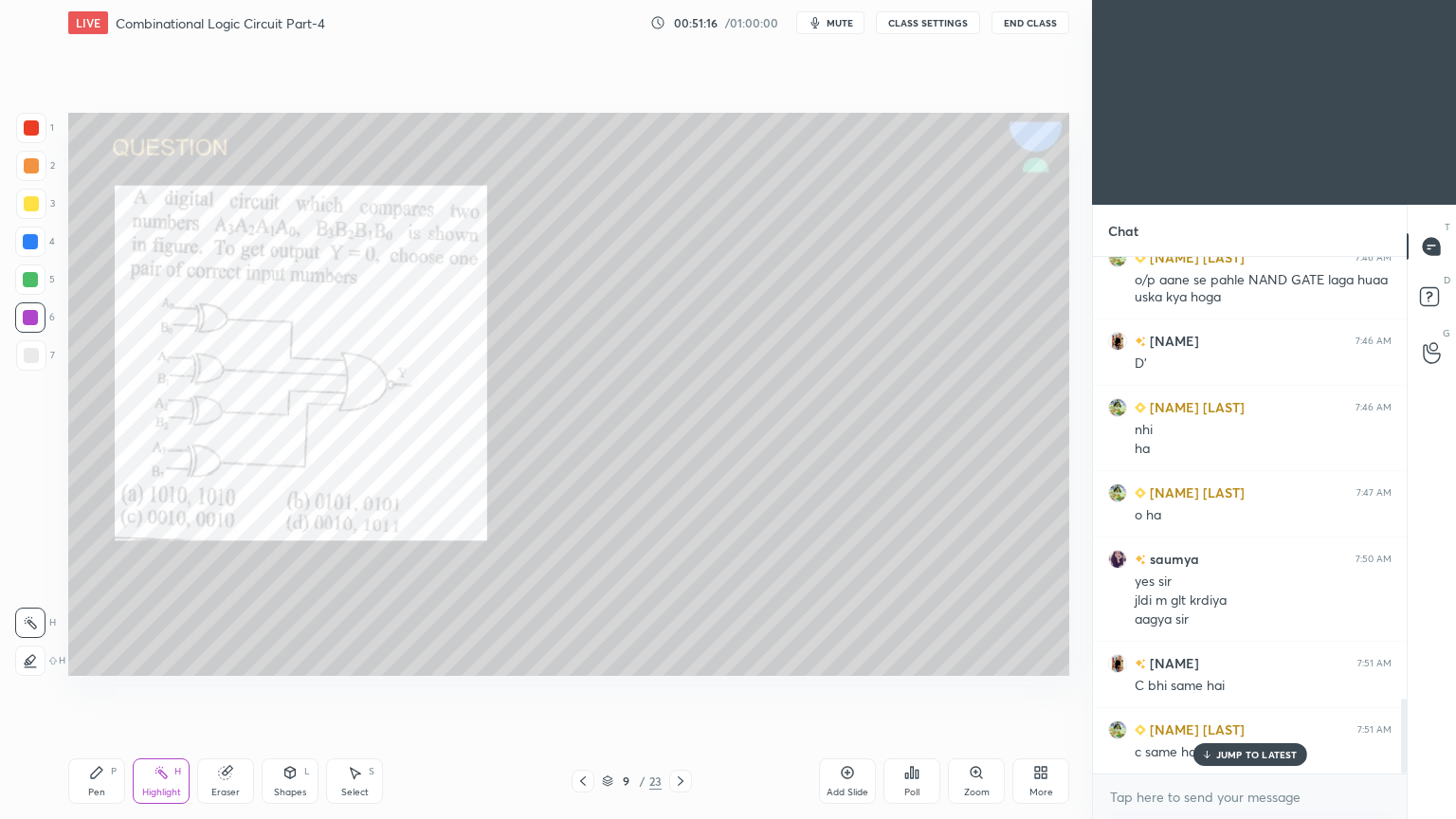 click on "Pen P" at bounding box center (97, 781) 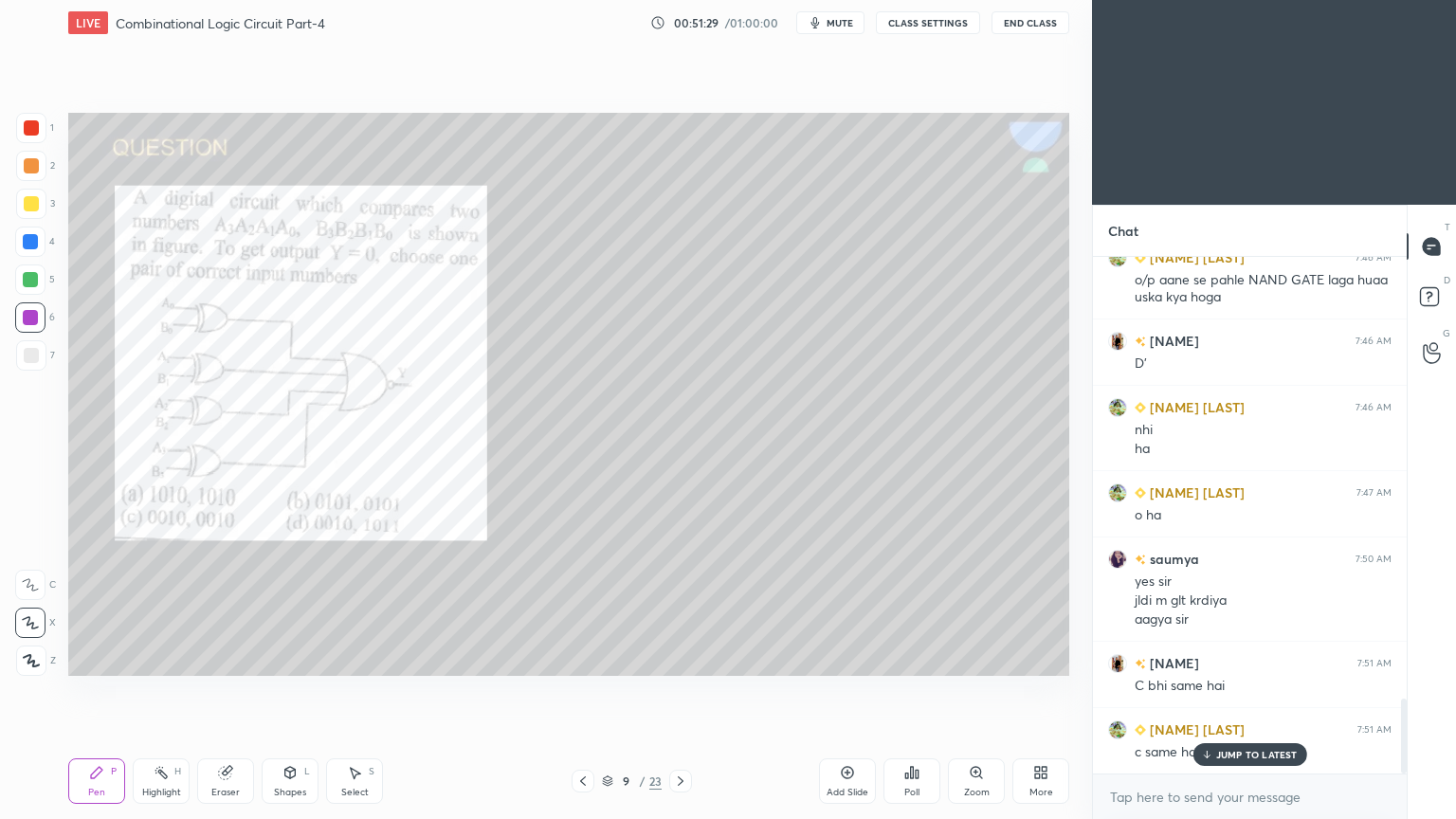 click at bounding box center (31, 128) 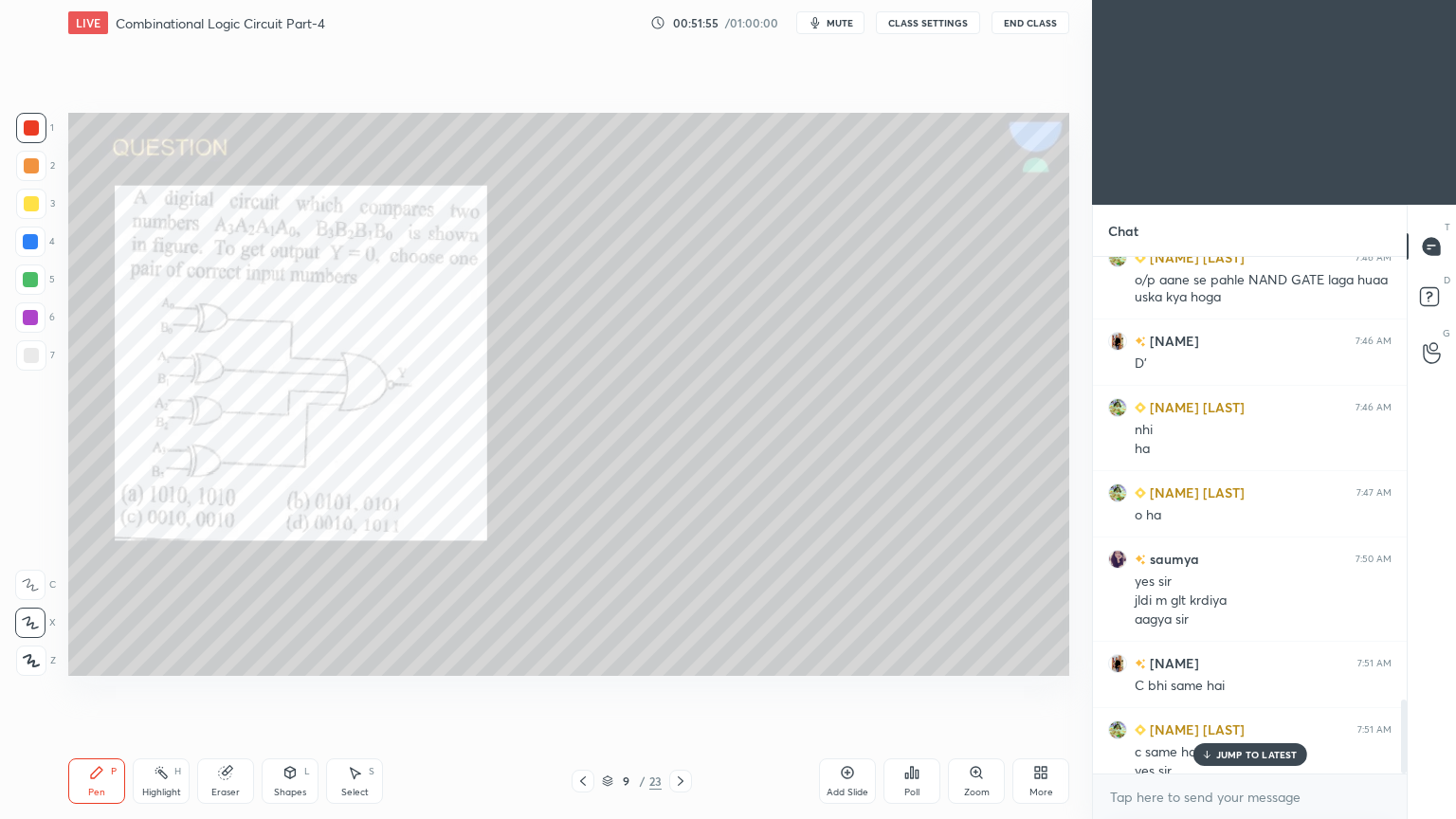 scroll, scrollTop: 3086, scrollLeft: 0, axis: vertical 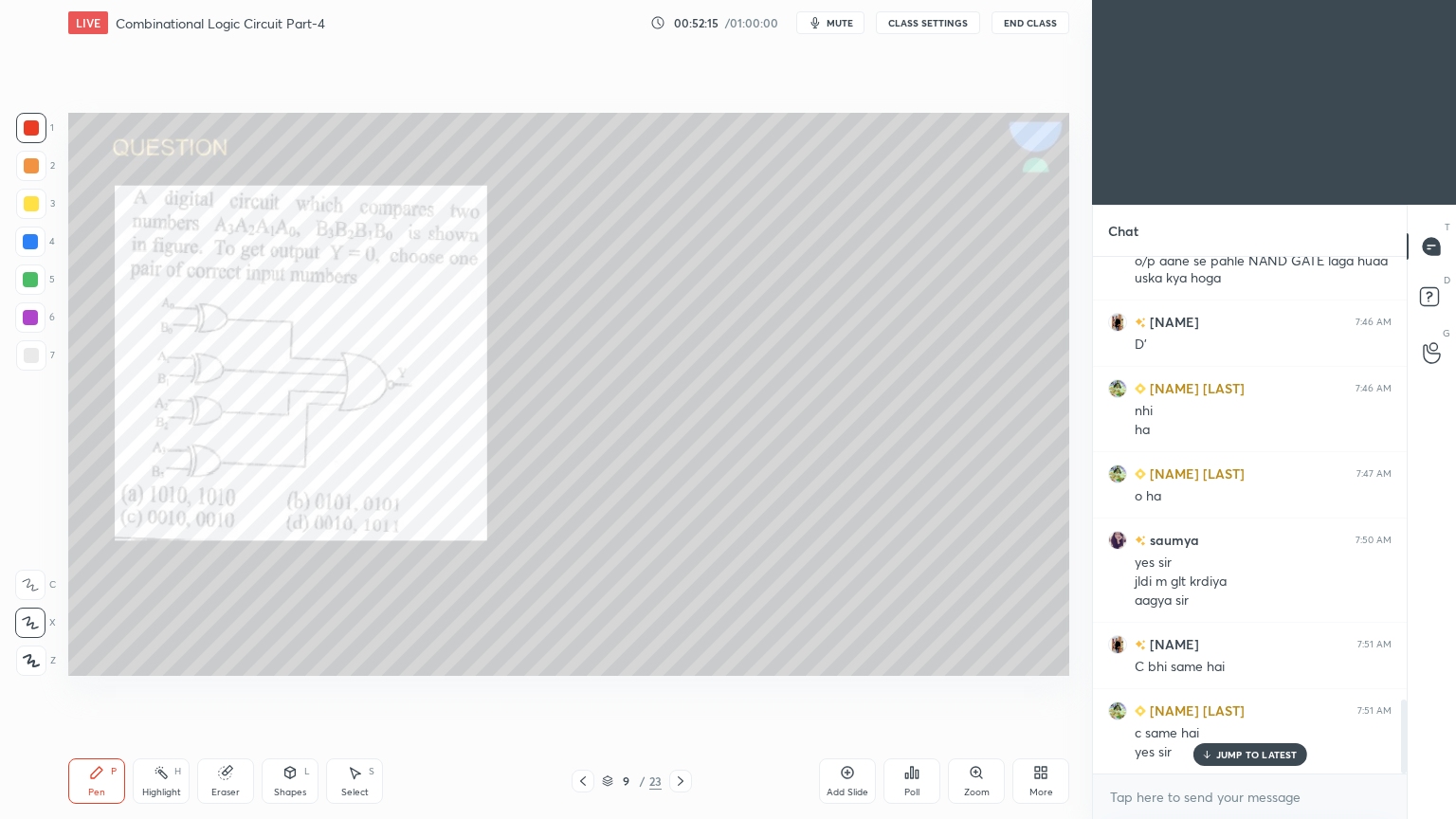 click at bounding box center (31, 204) 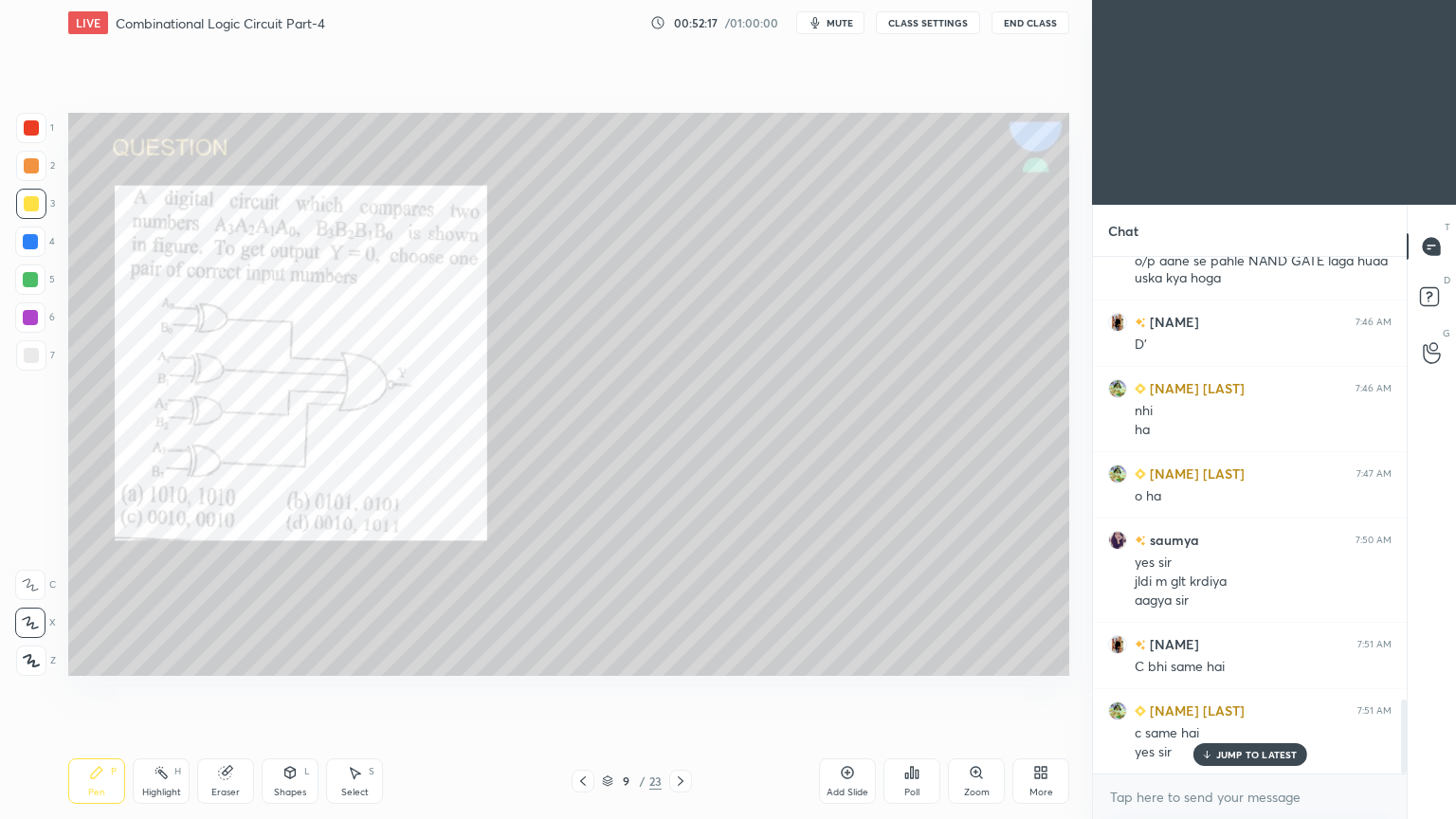 click at bounding box center [30, 280] 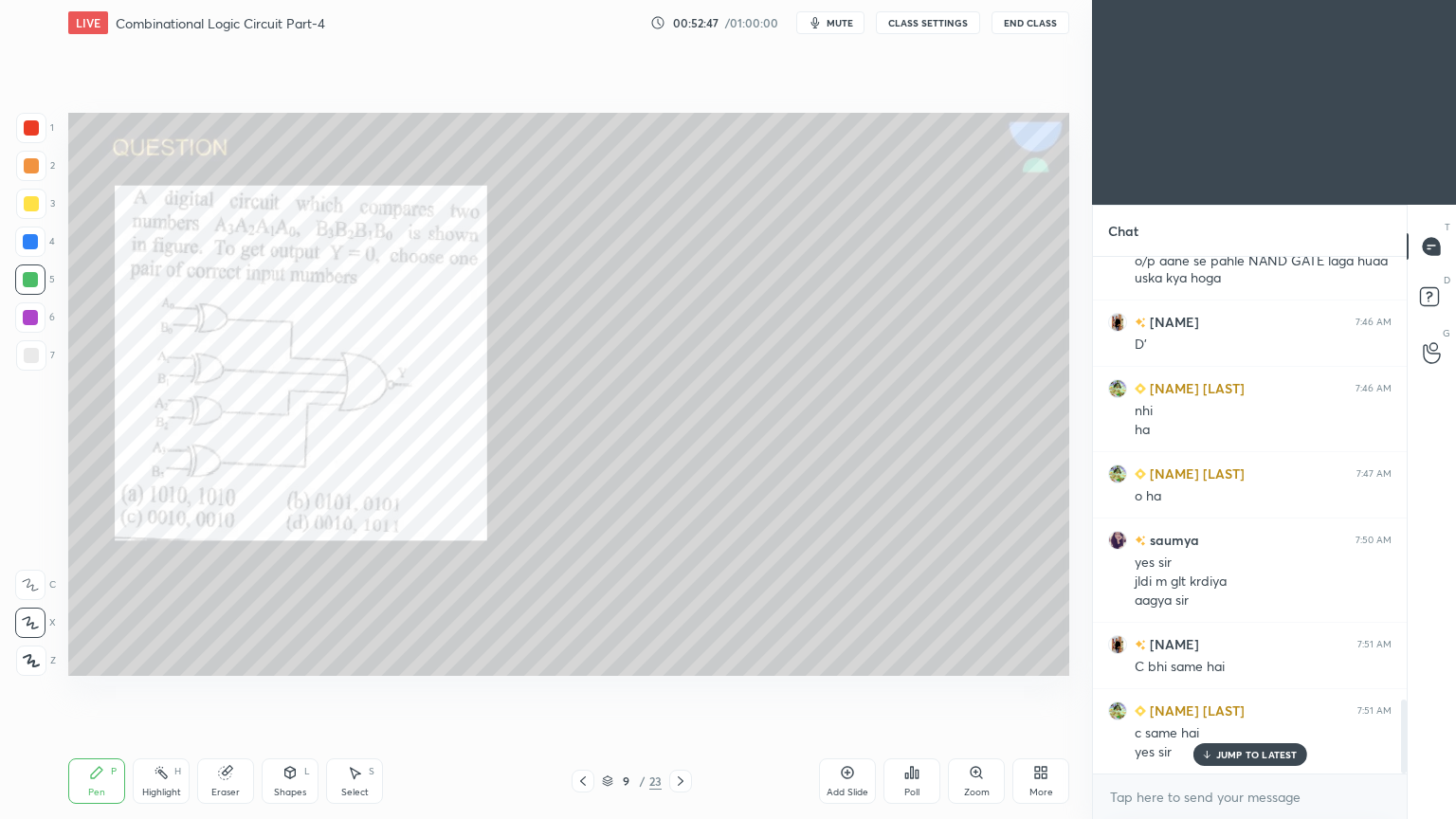 click on "Eraser" at bounding box center (226, 781) 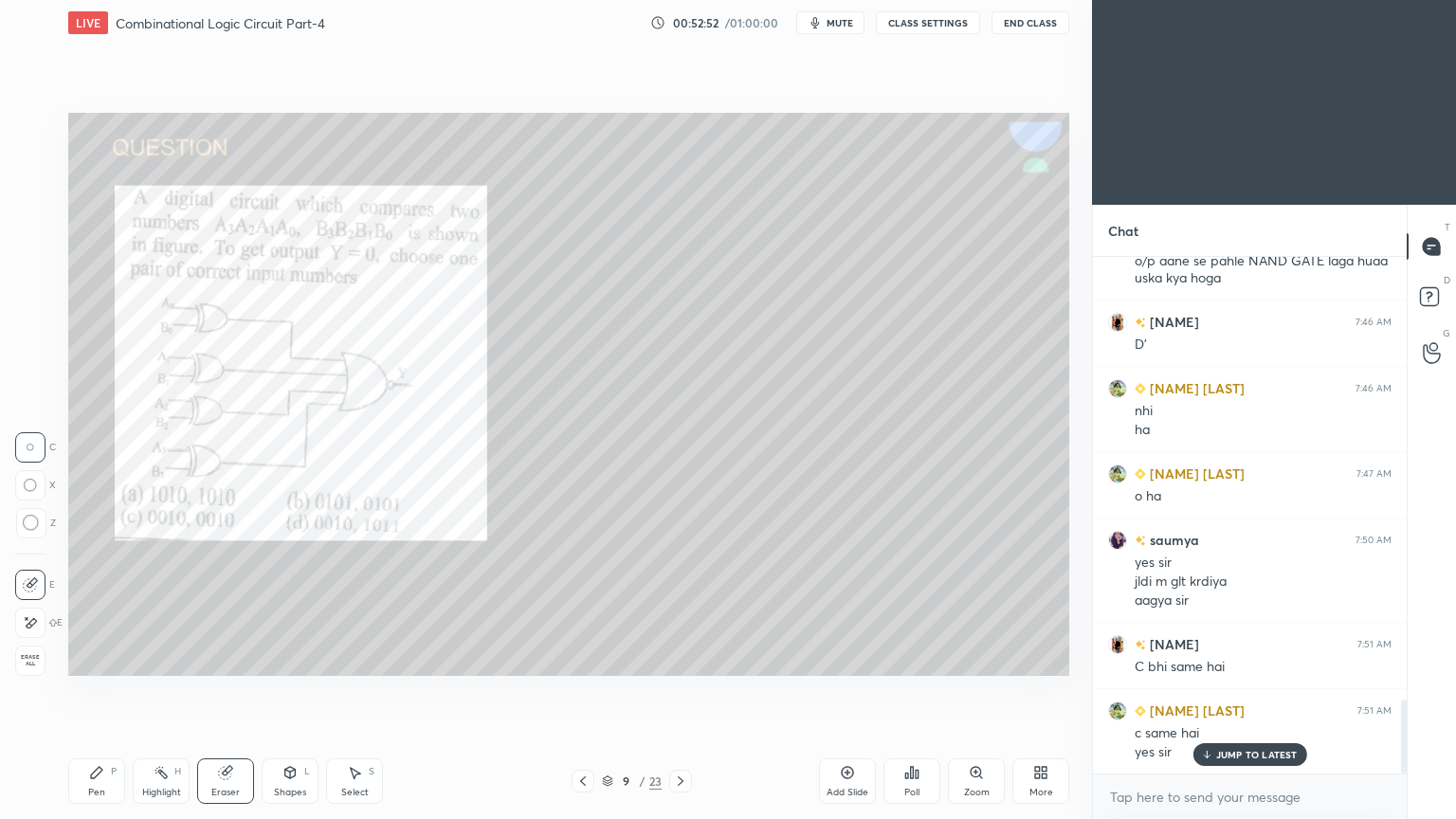 click on "Pen" at bounding box center (97, 792) 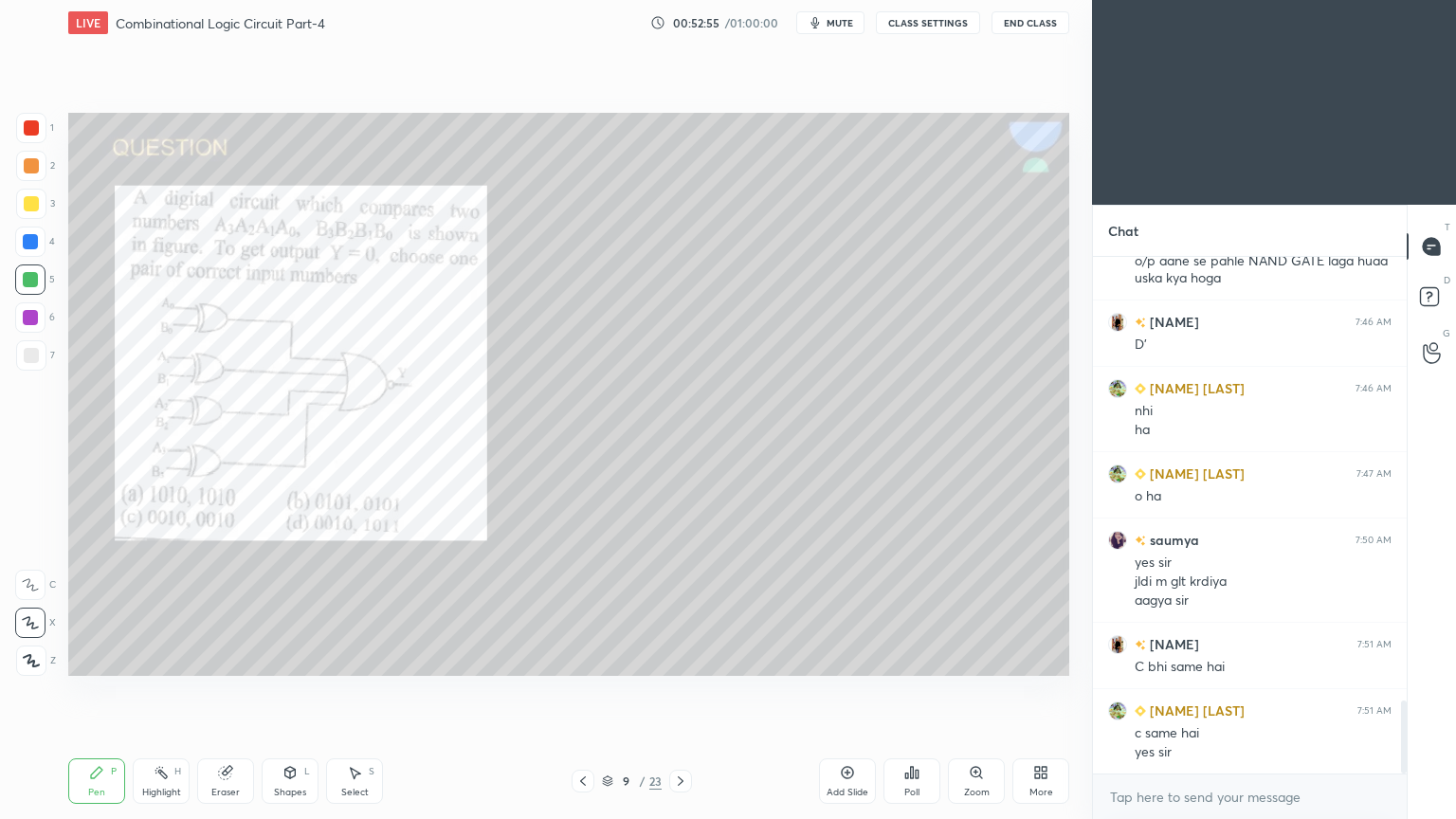 scroll, scrollTop: 3154, scrollLeft: 0, axis: vertical 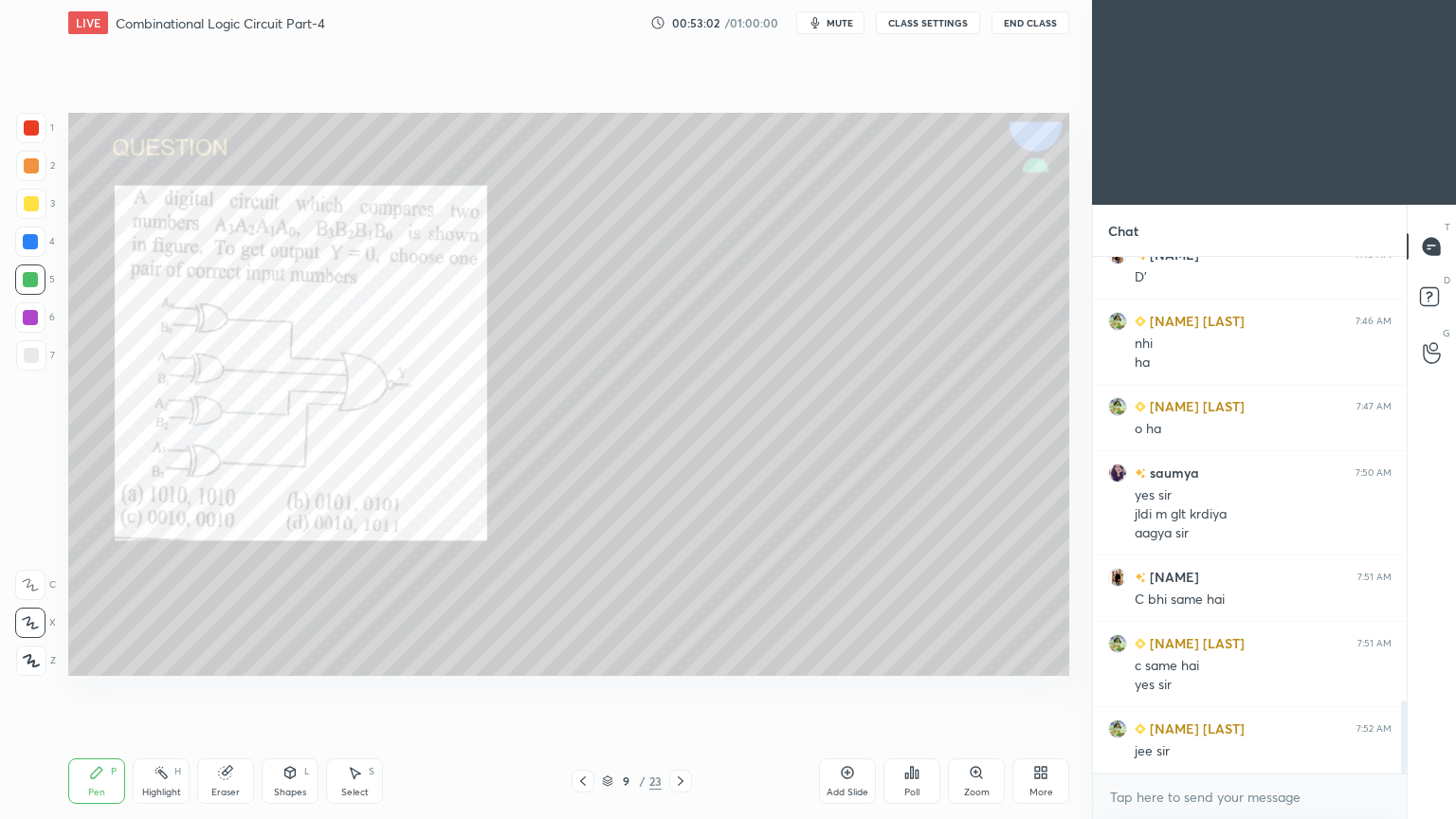 click 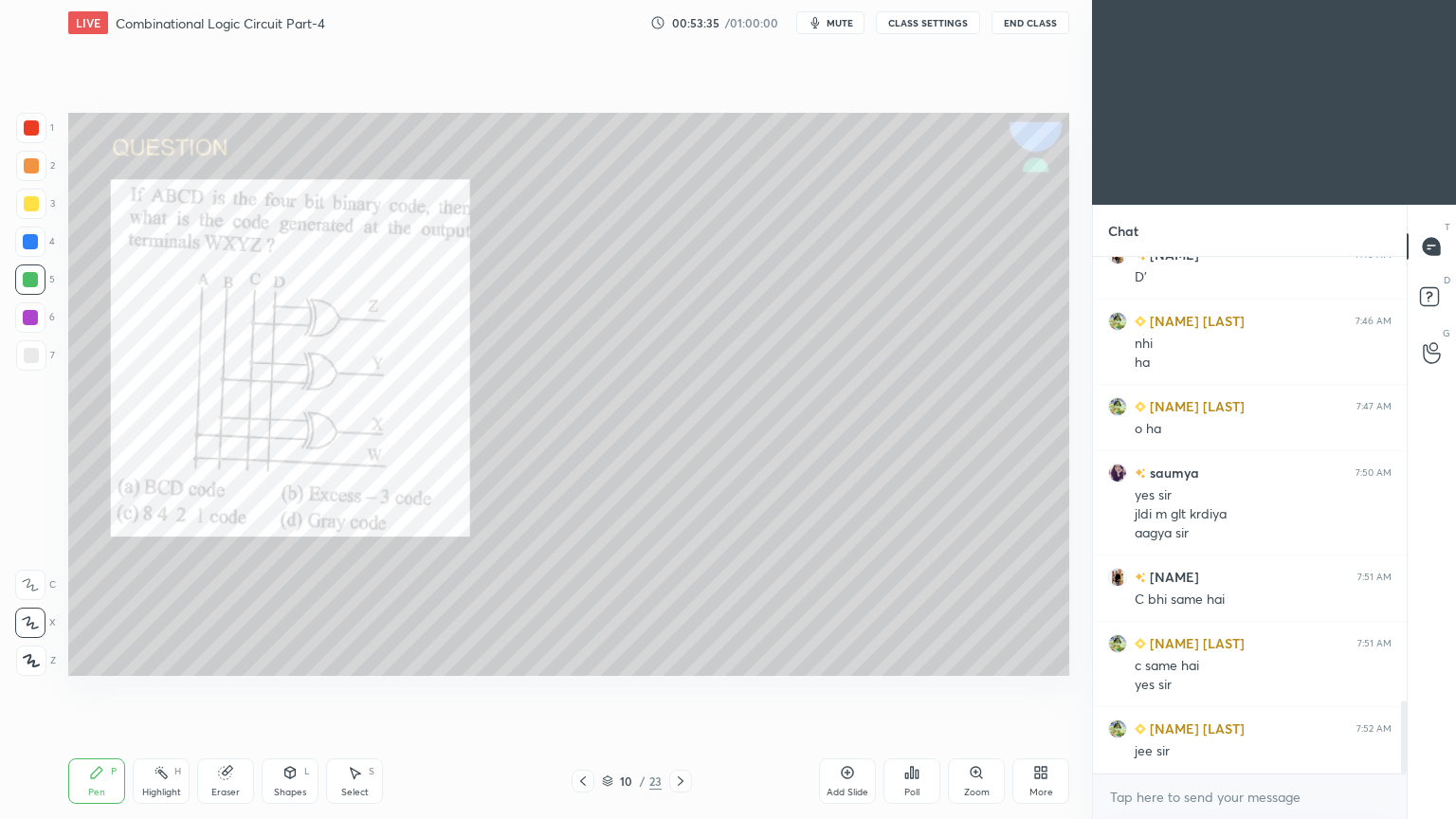click 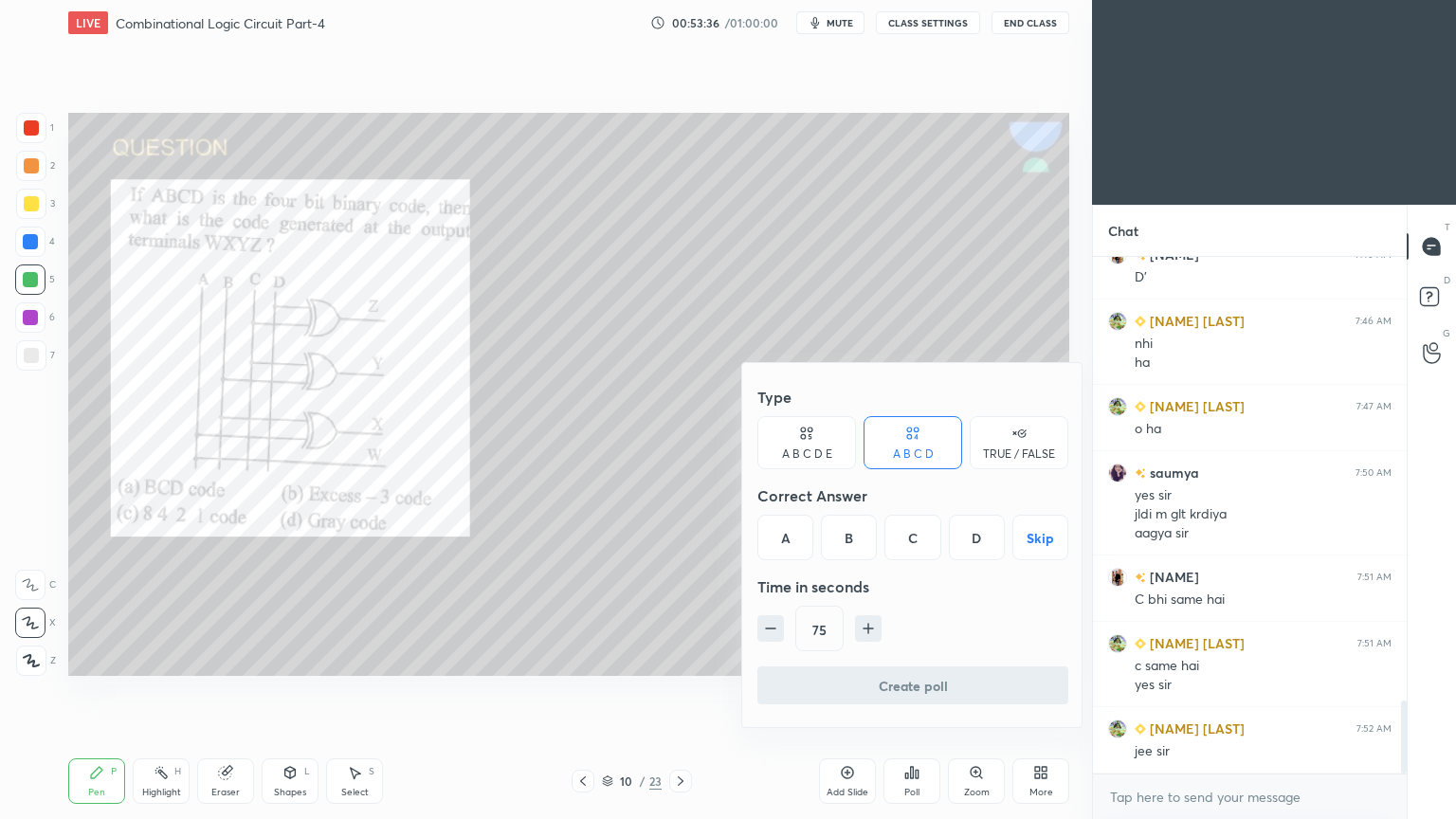 click on "D" at bounding box center (976, 537) 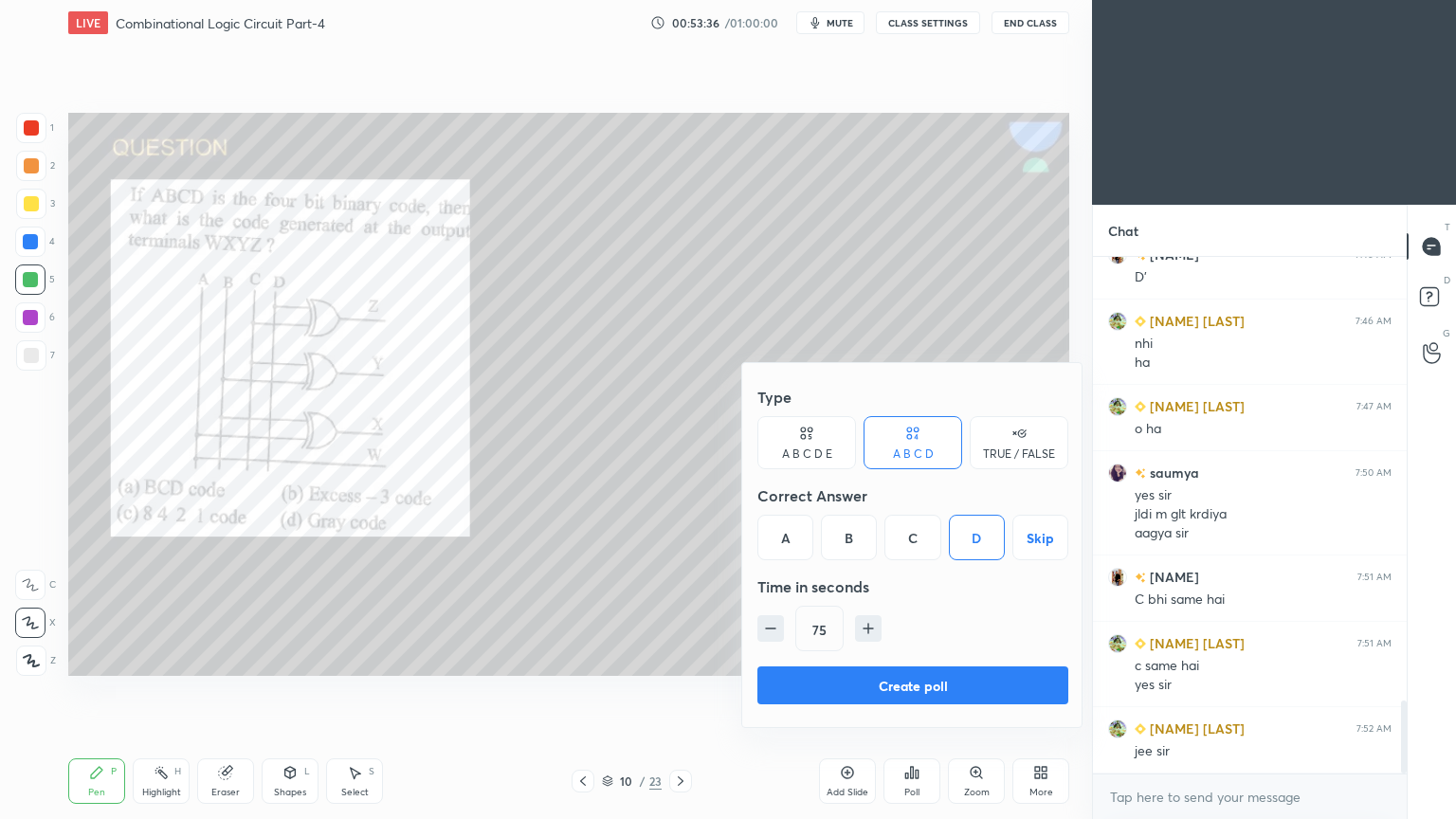 click on "Create poll" at bounding box center [913, 685] 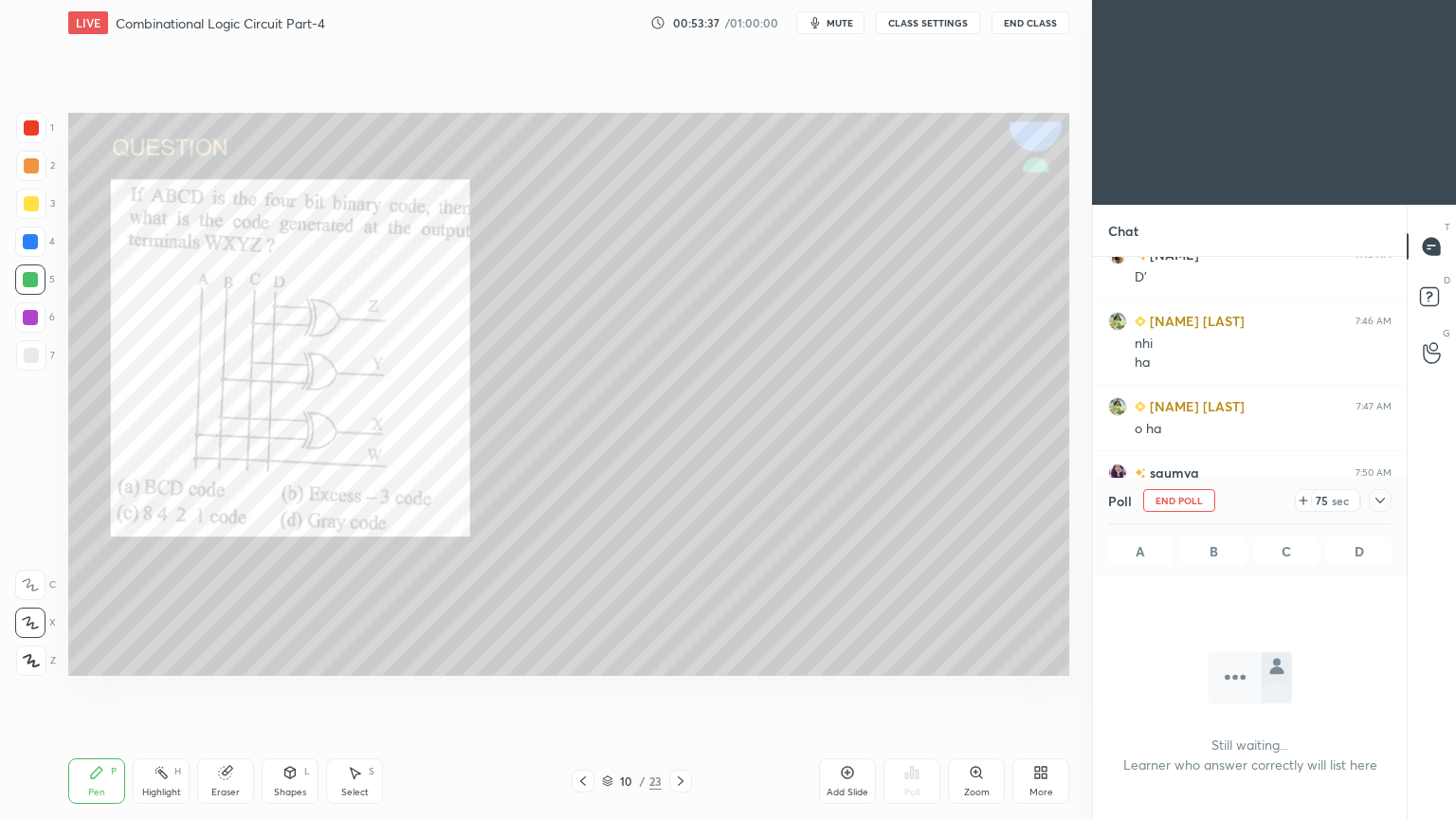 scroll, scrollTop: 6, scrollLeft: 6, axis: both 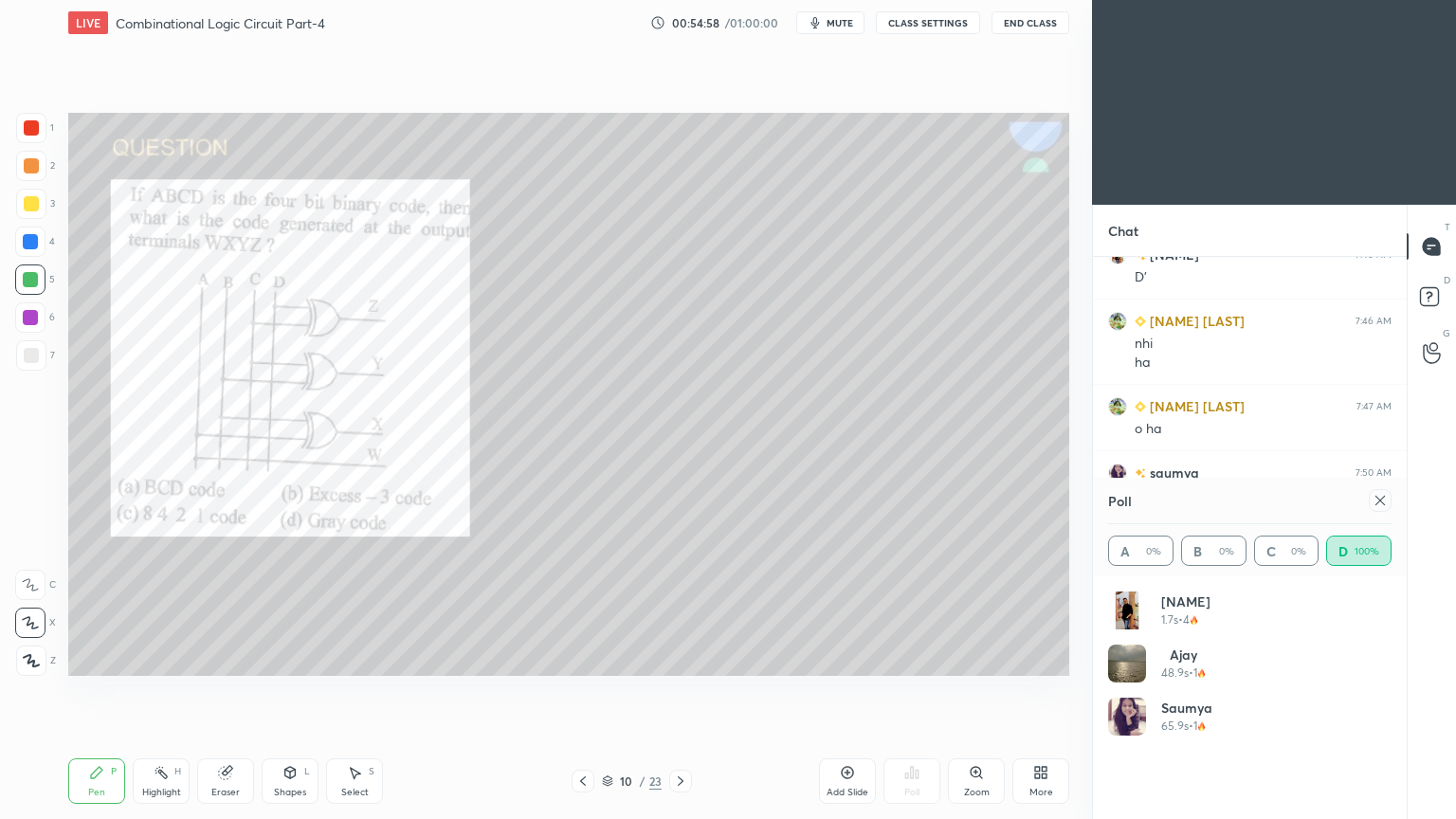 click at bounding box center (1380, 500) 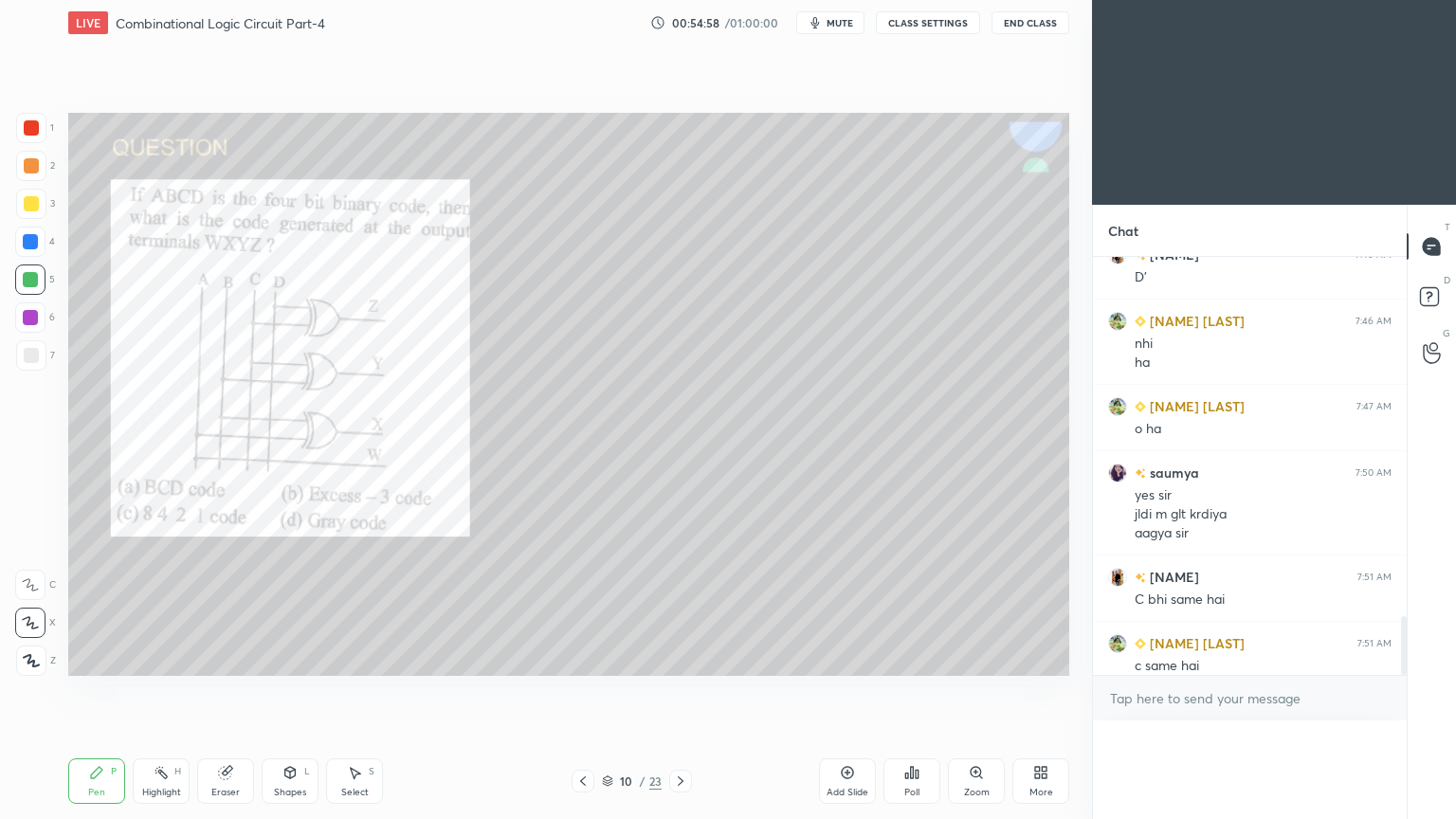 scroll, scrollTop: 0, scrollLeft: 0, axis: both 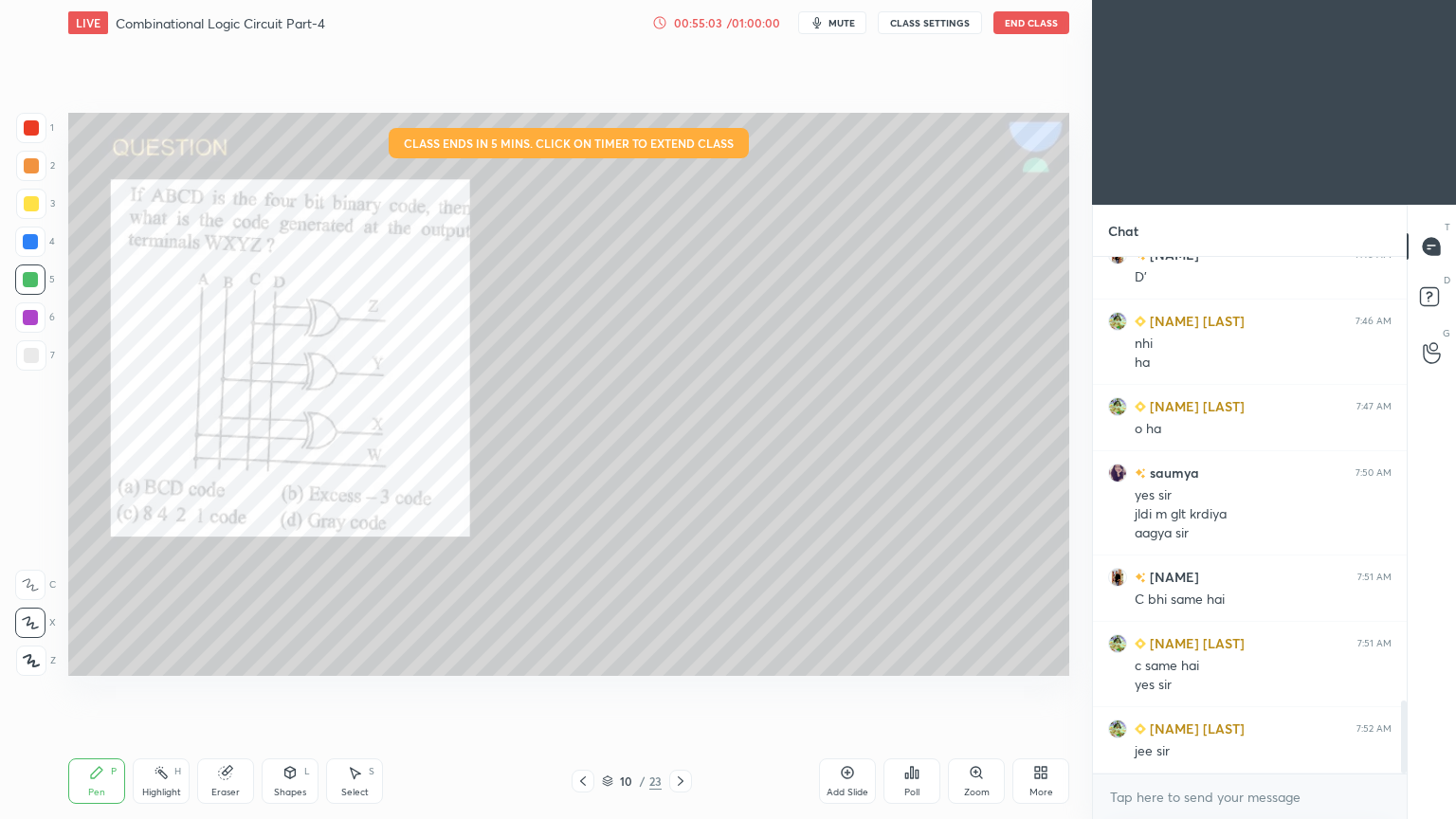 click at bounding box center (31, 128) 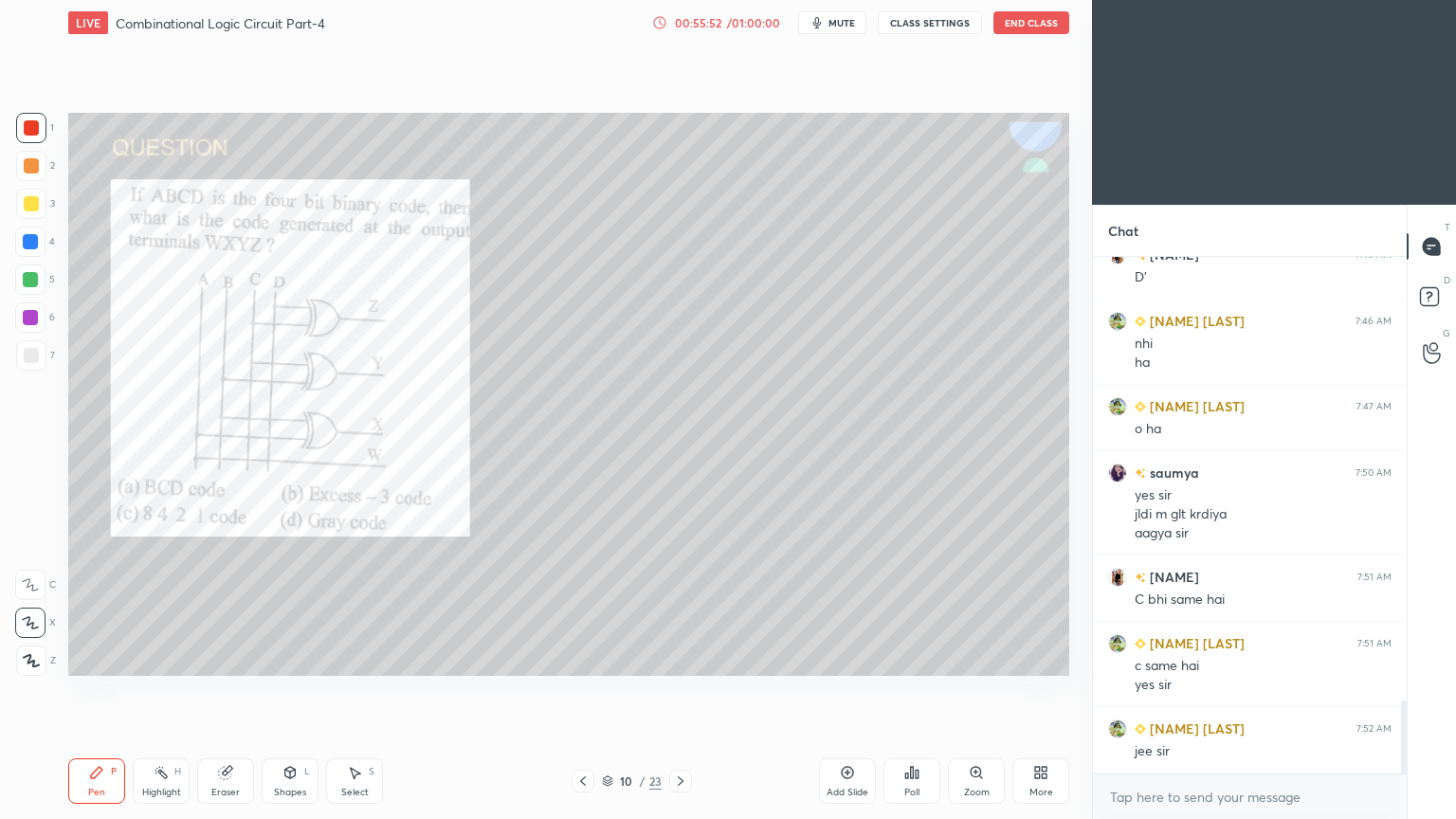 click at bounding box center (31, 355) 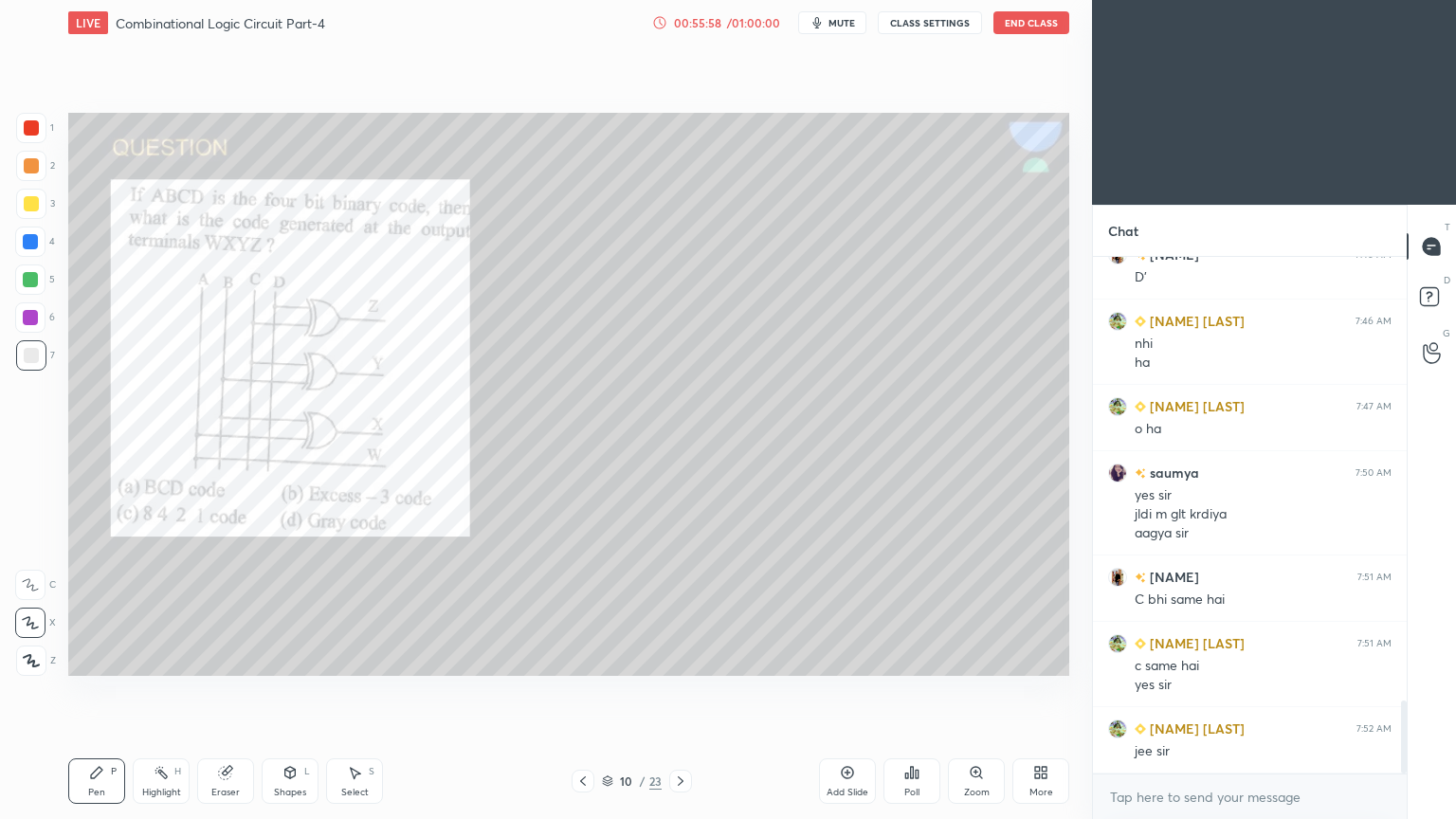 scroll, scrollTop: 3219, scrollLeft: 0, axis: vertical 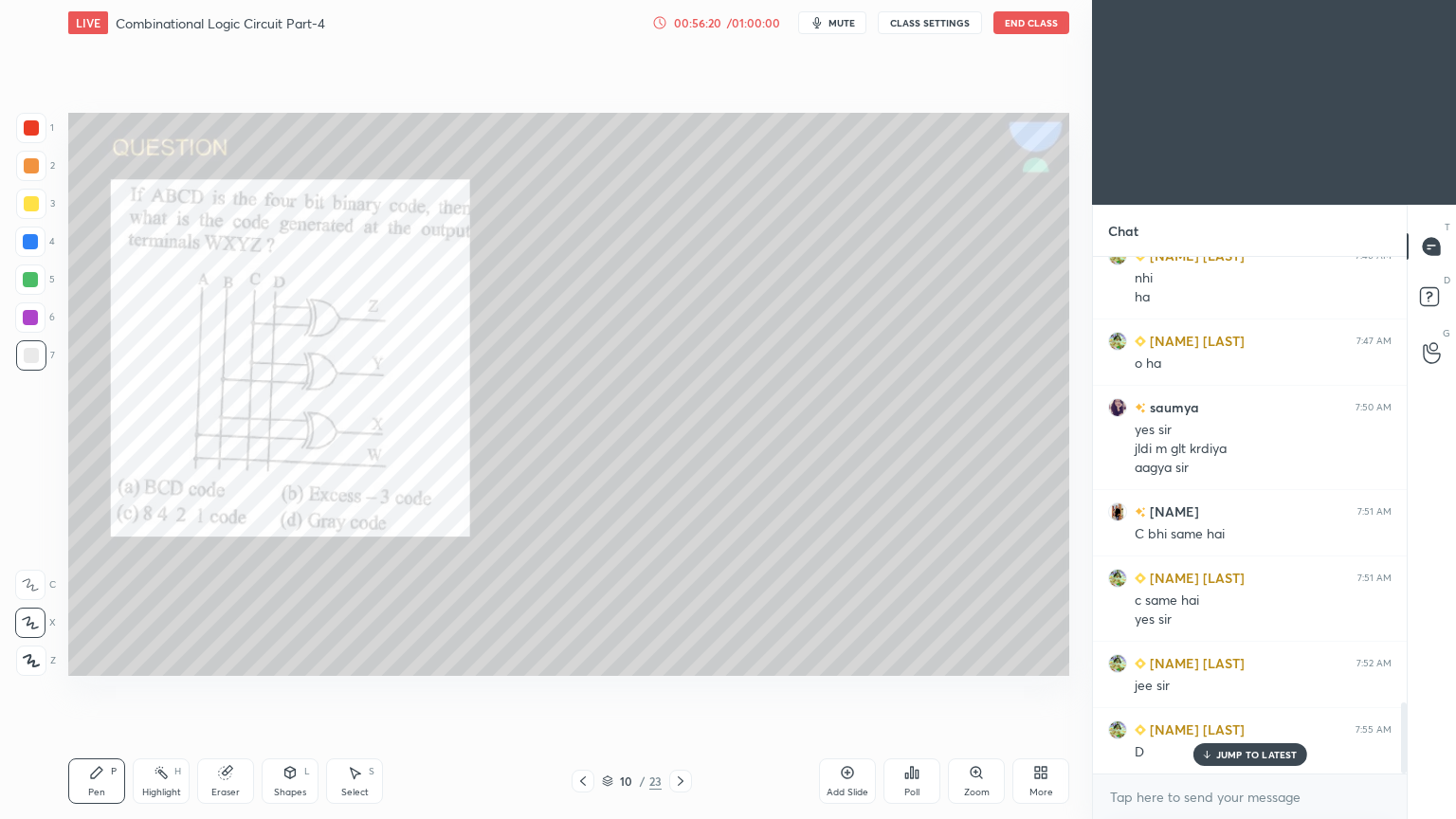 click 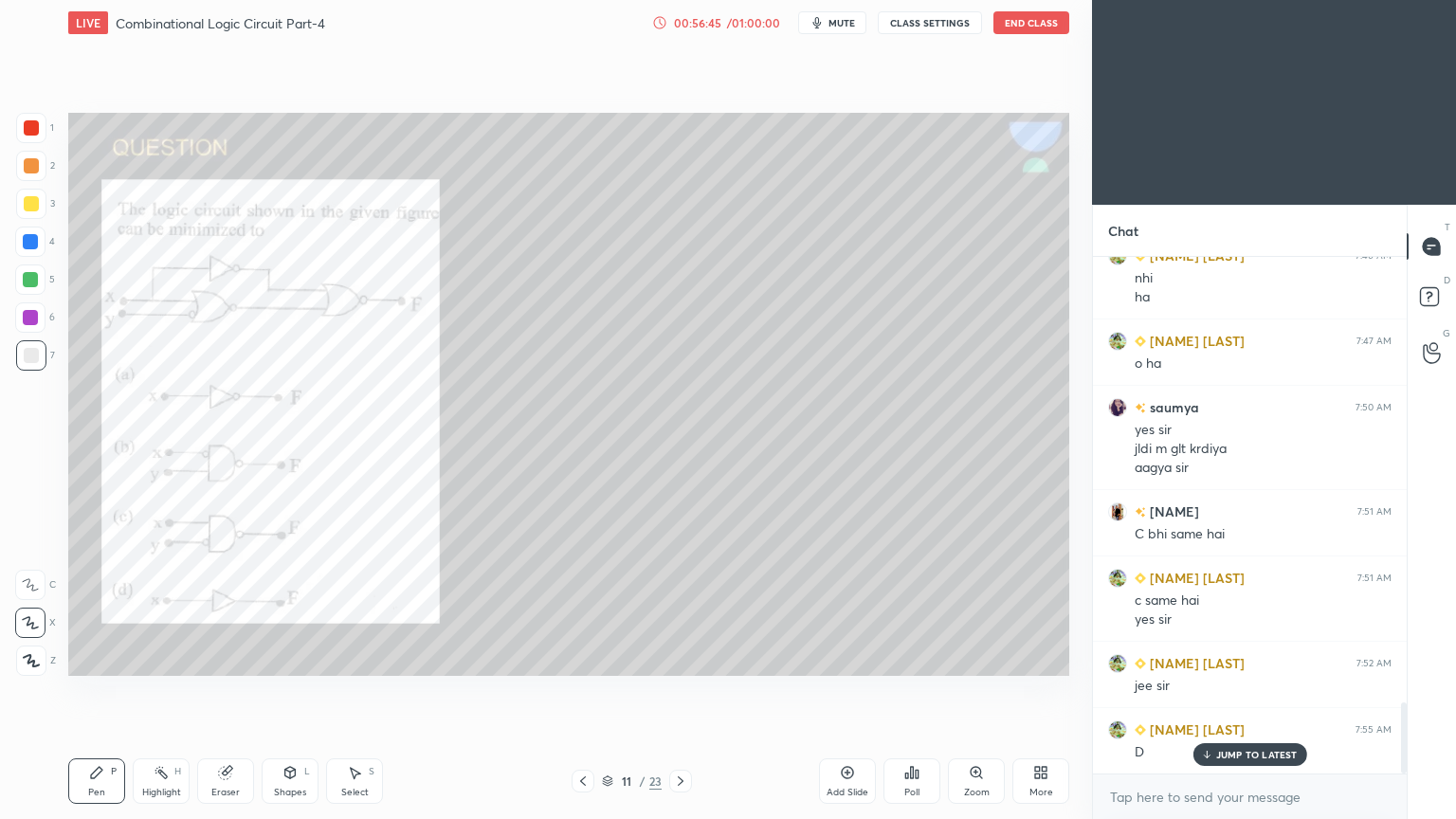 click on "Poll" at bounding box center (912, 781) 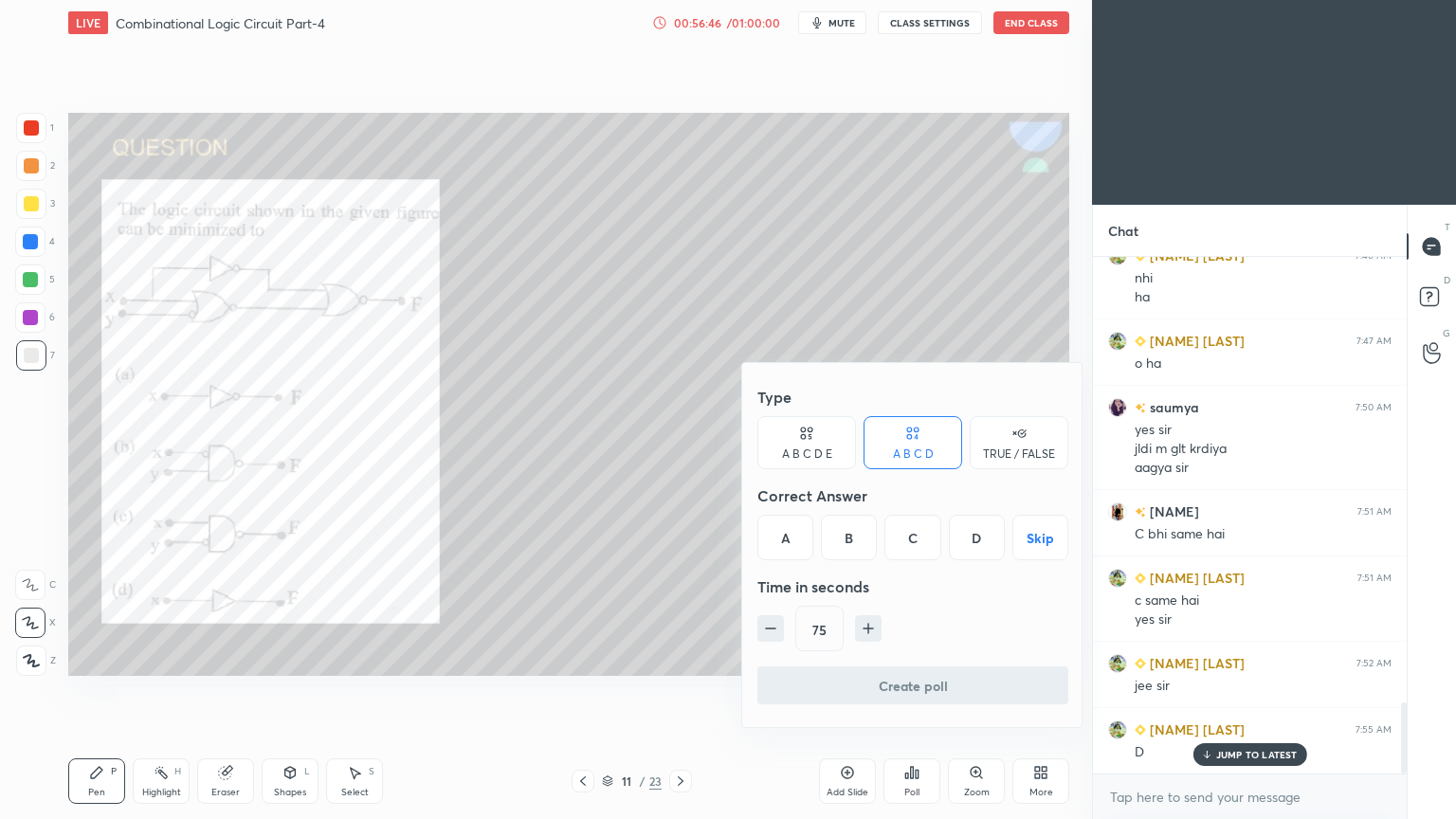 click on "D" at bounding box center (976, 537) 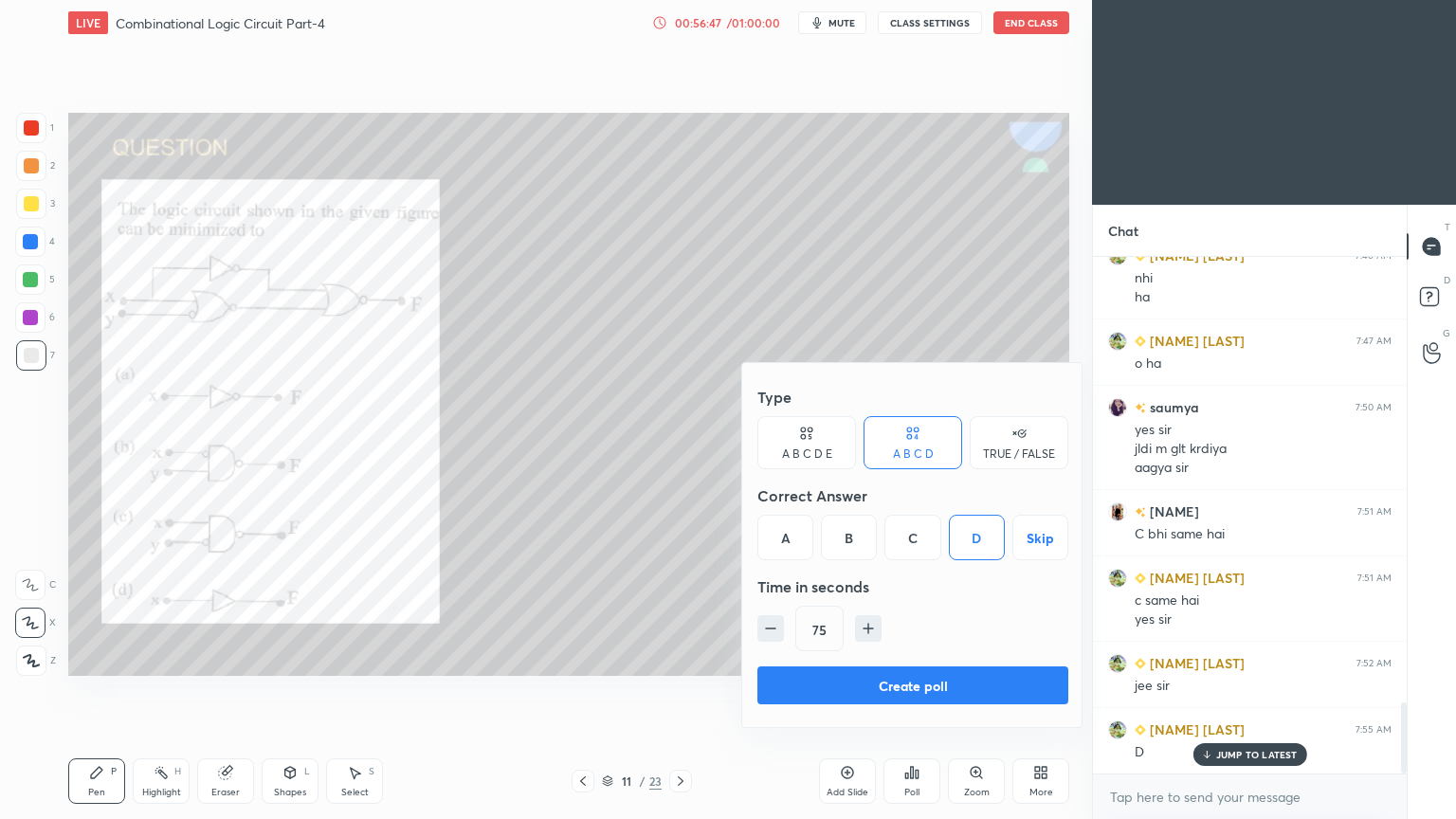 click on "Create poll" at bounding box center [913, 685] 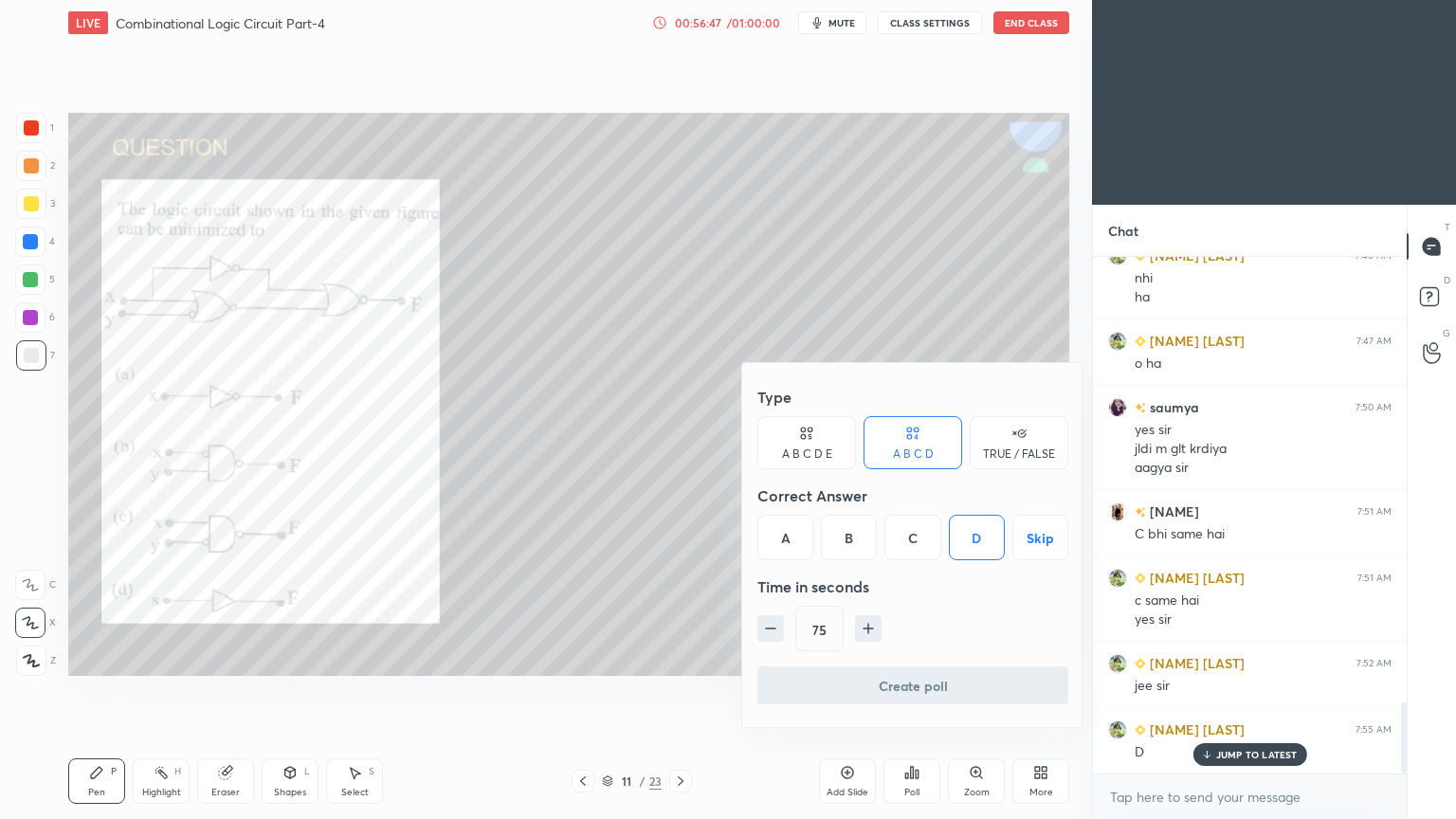 scroll, scrollTop: 462, scrollLeft: 308, axis: both 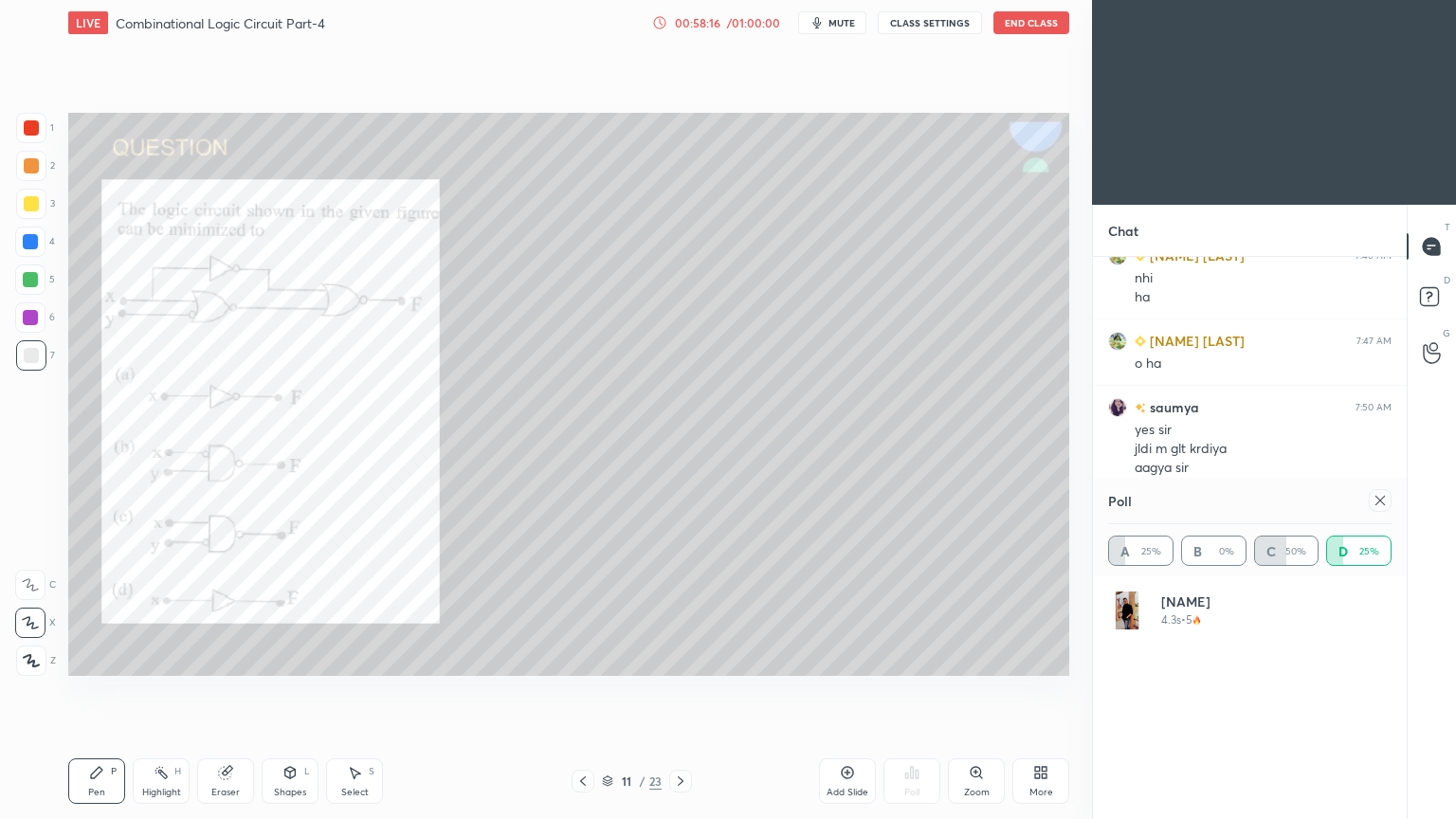 click at bounding box center (1380, 500) 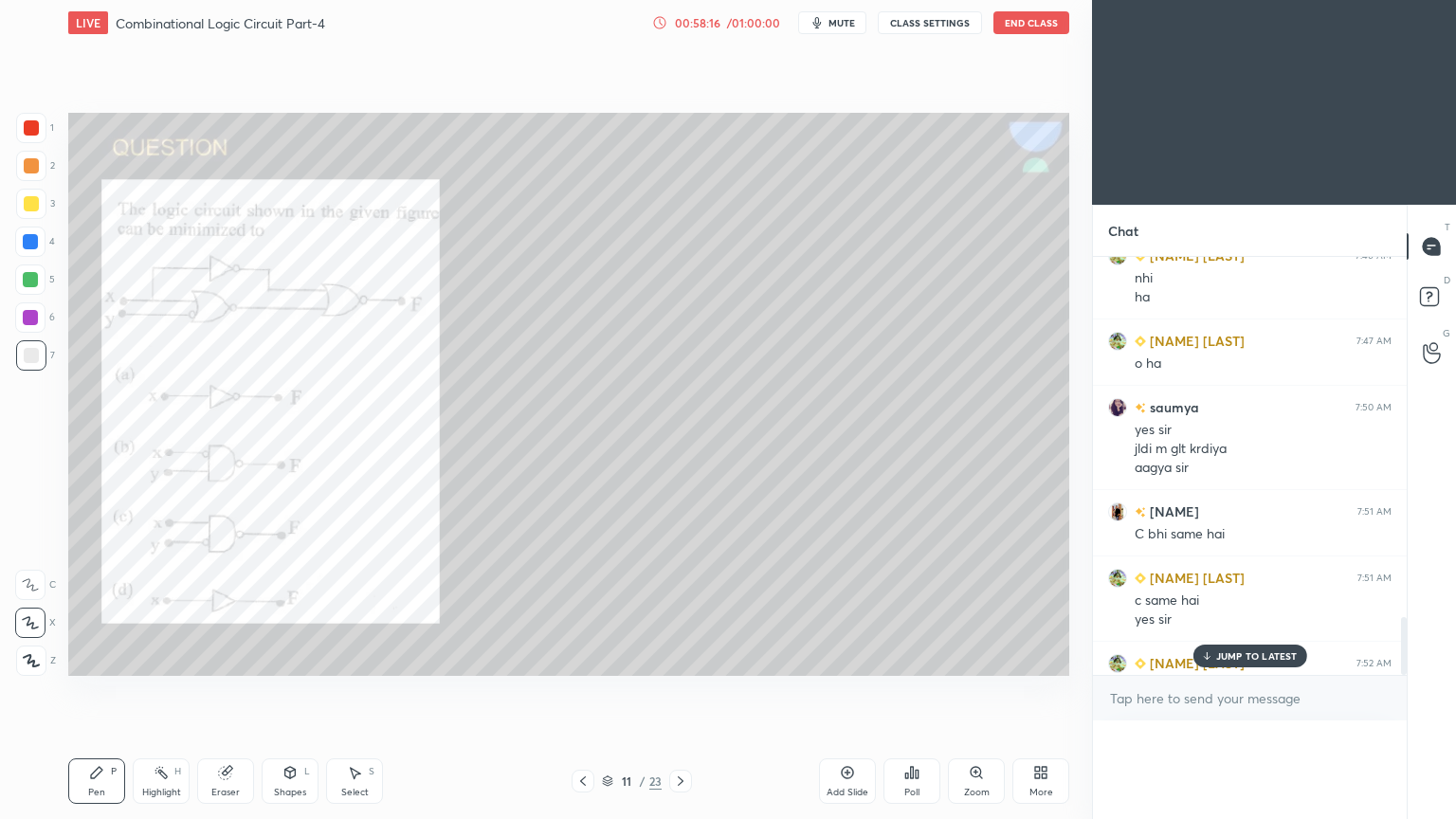 scroll, scrollTop: 0, scrollLeft: 0, axis: both 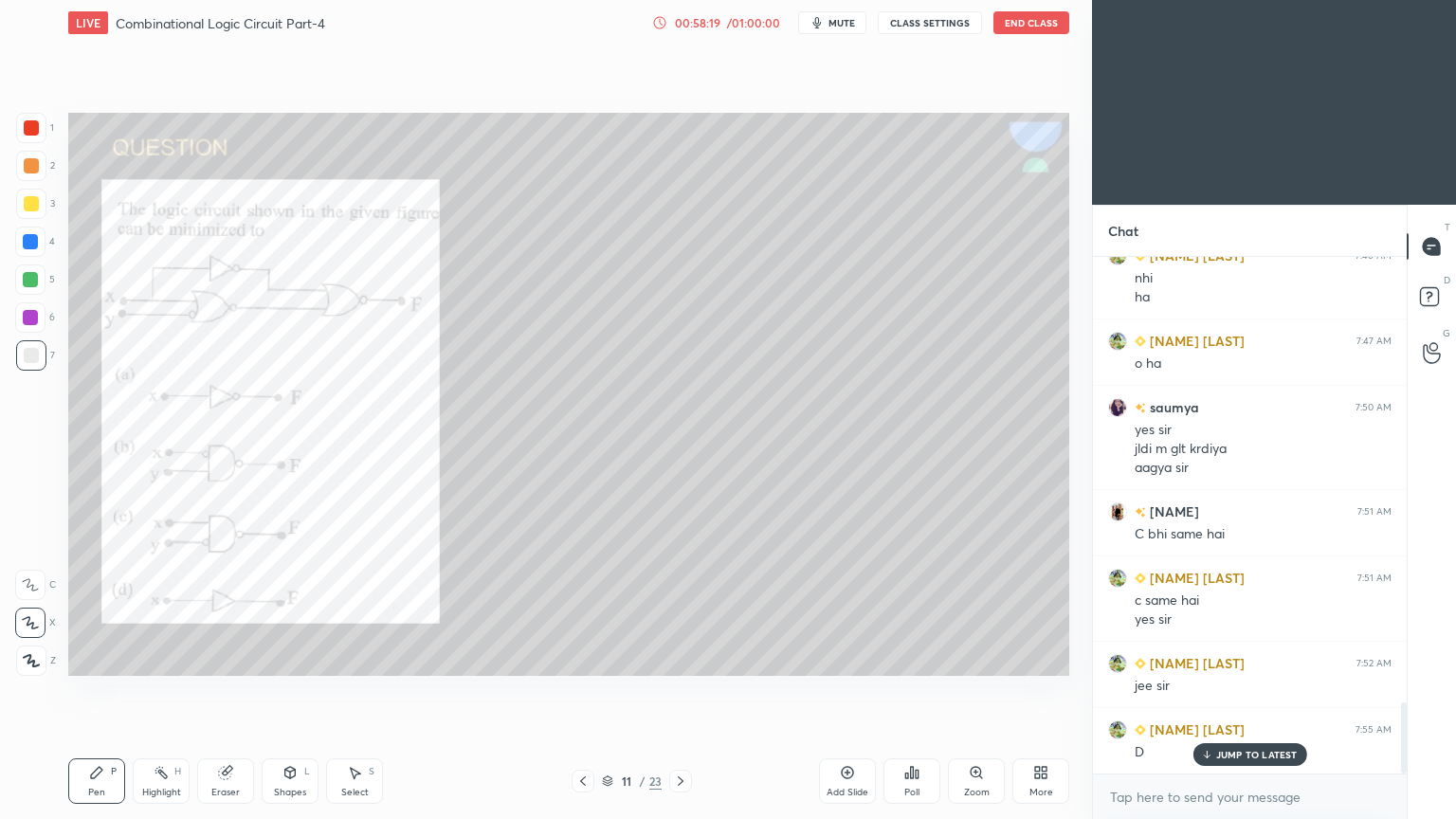 click at bounding box center (30, 318) 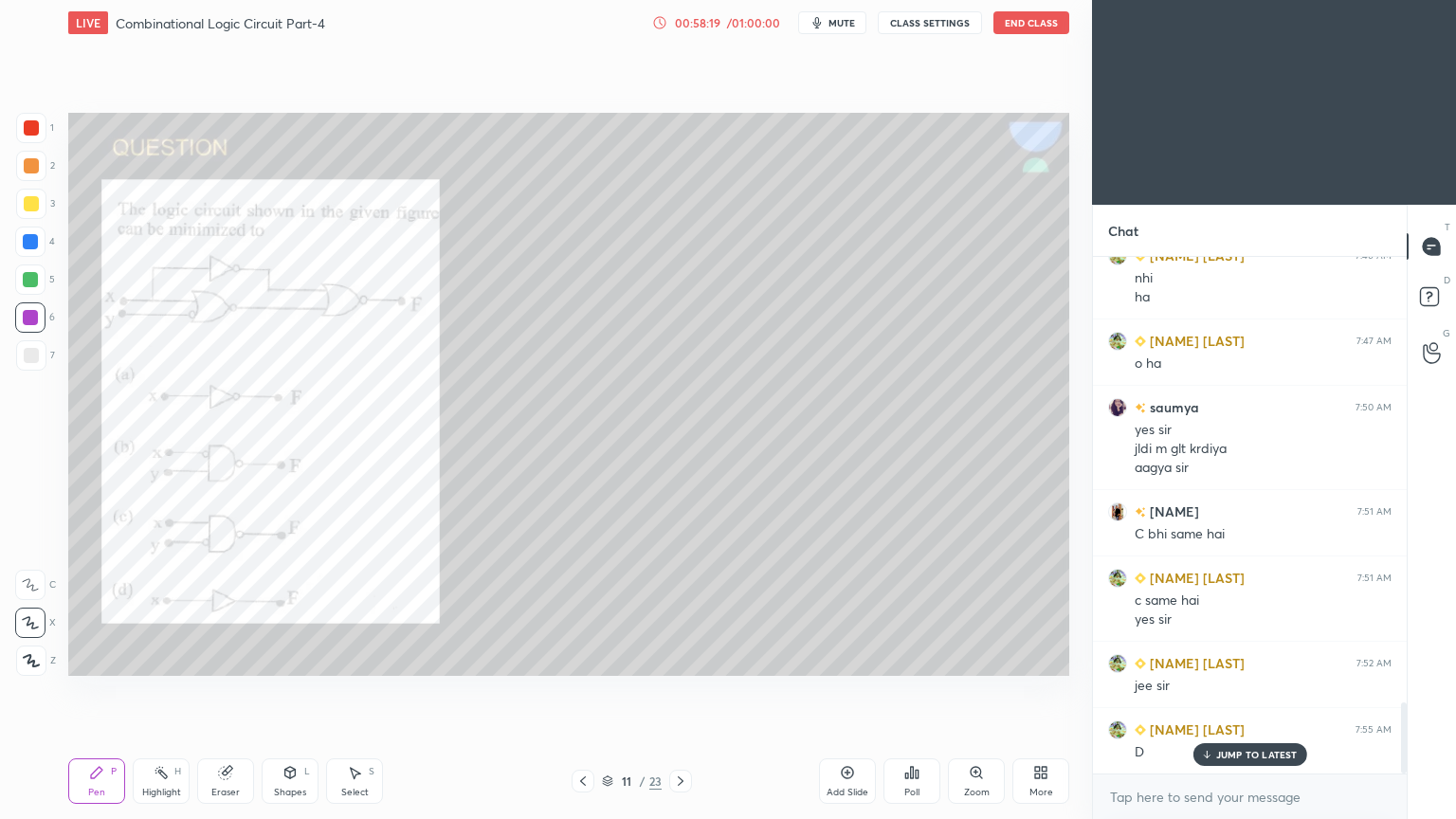 click 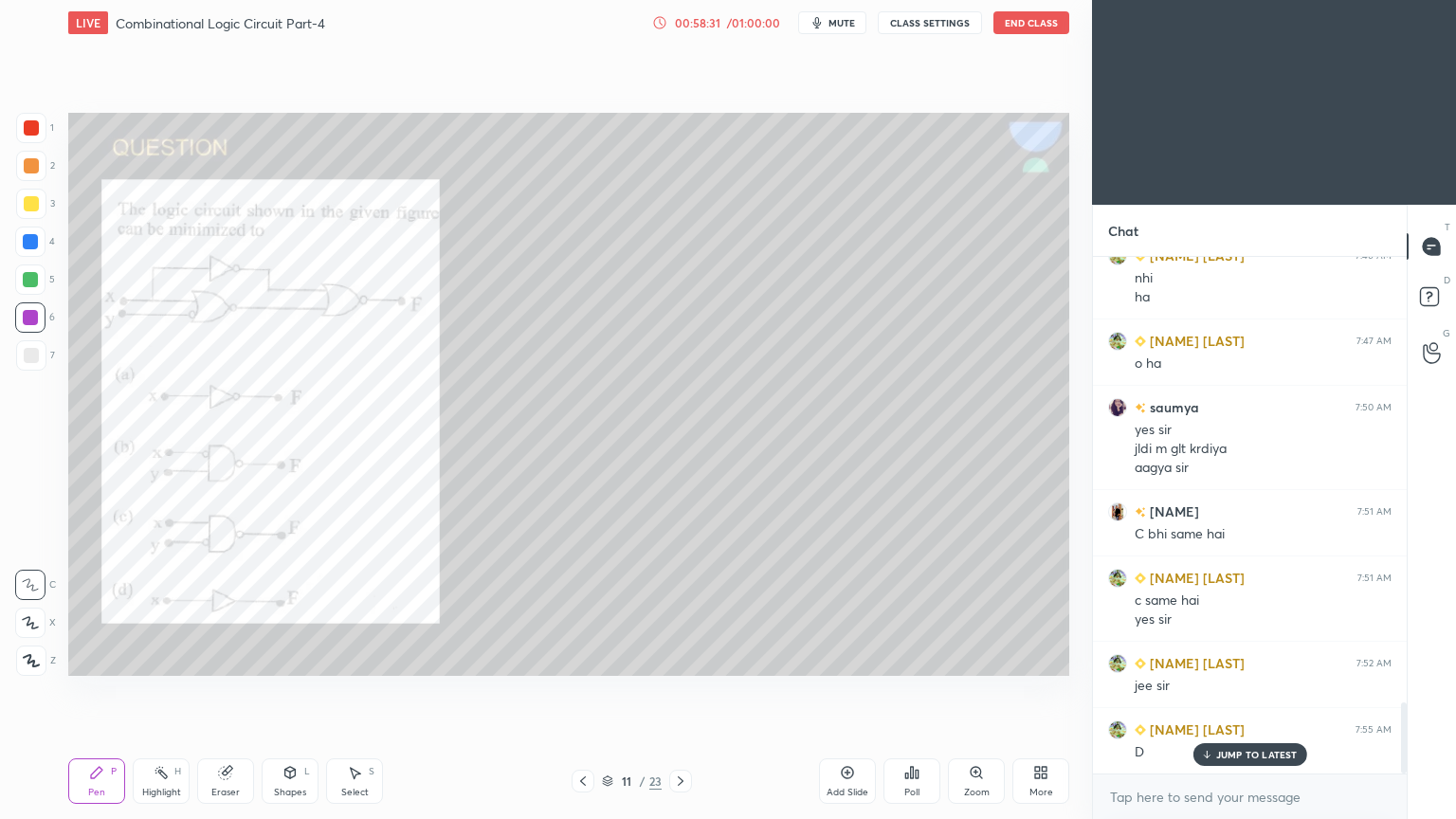 click at bounding box center [31, 204] 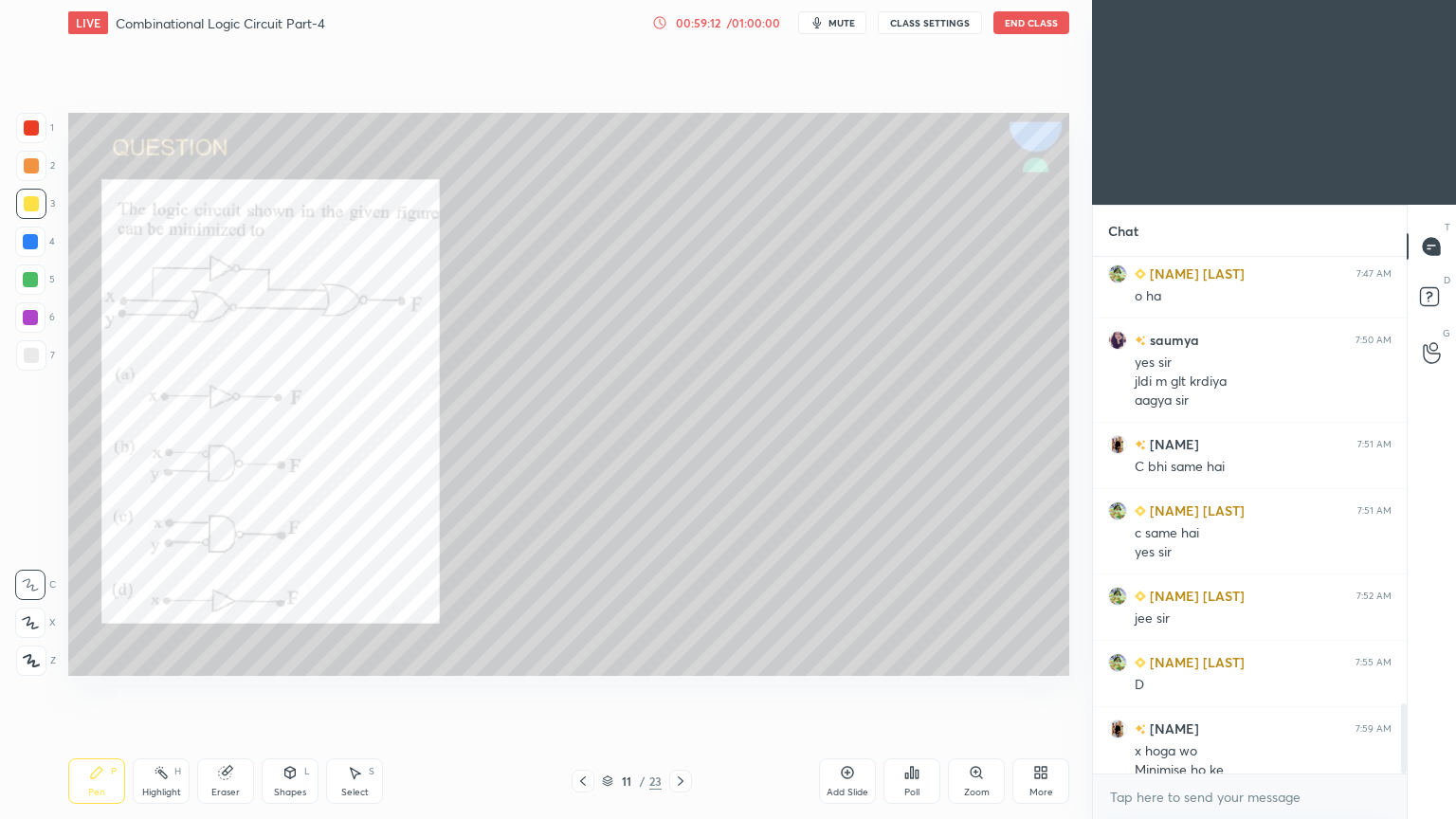 scroll, scrollTop: 3305, scrollLeft: 0, axis: vertical 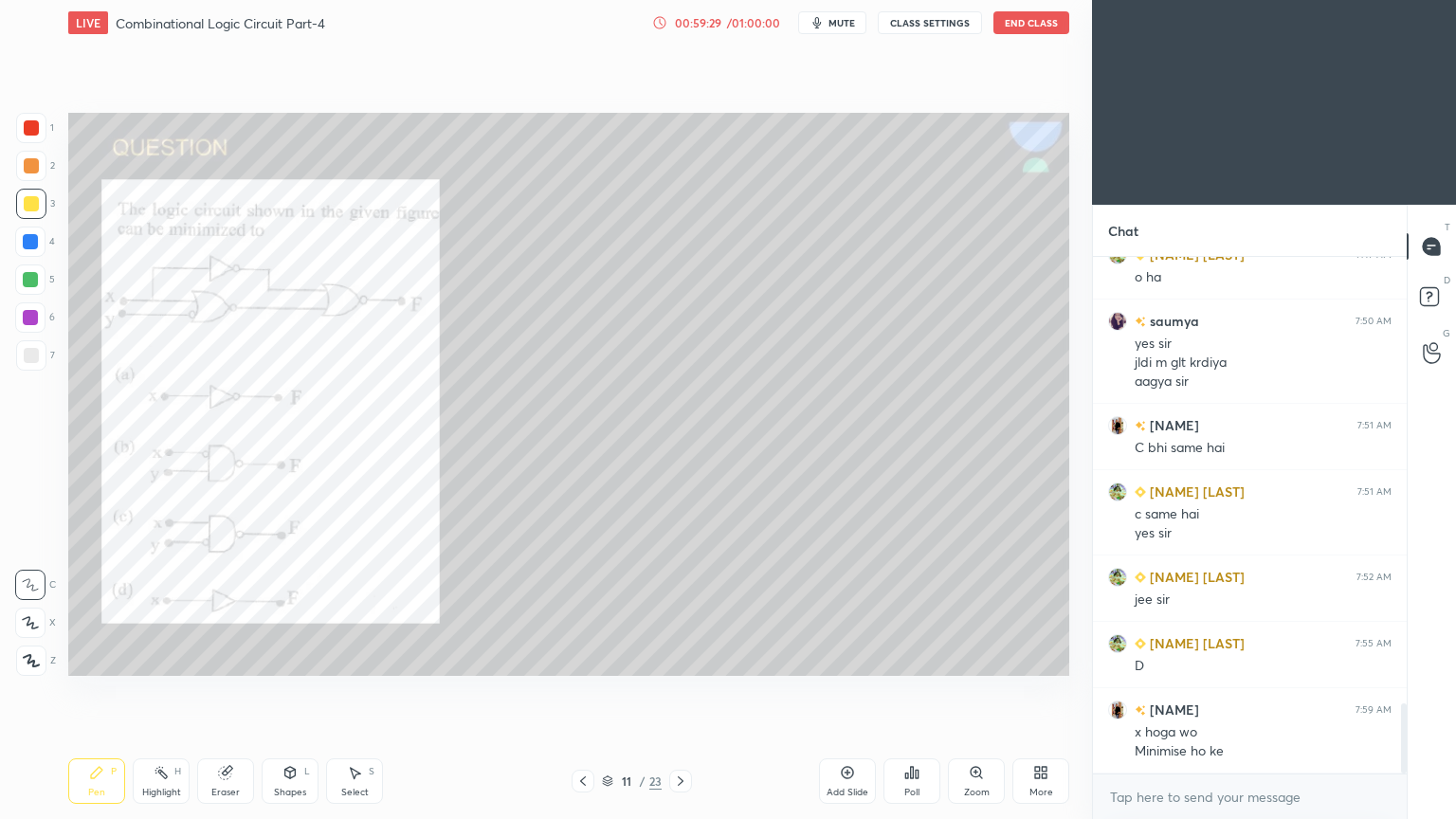 click on "1" at bounding box center [35, 128] 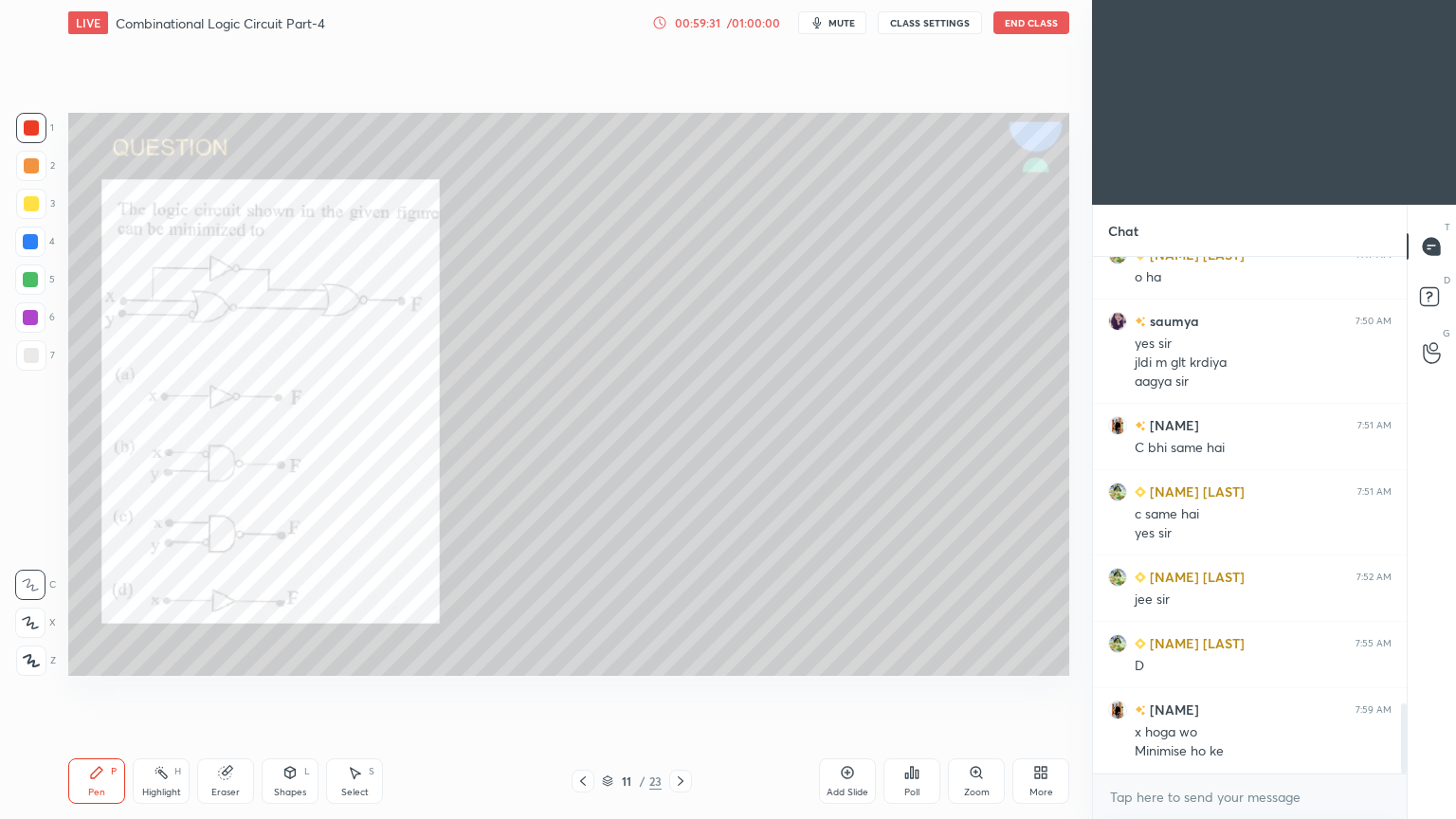 click 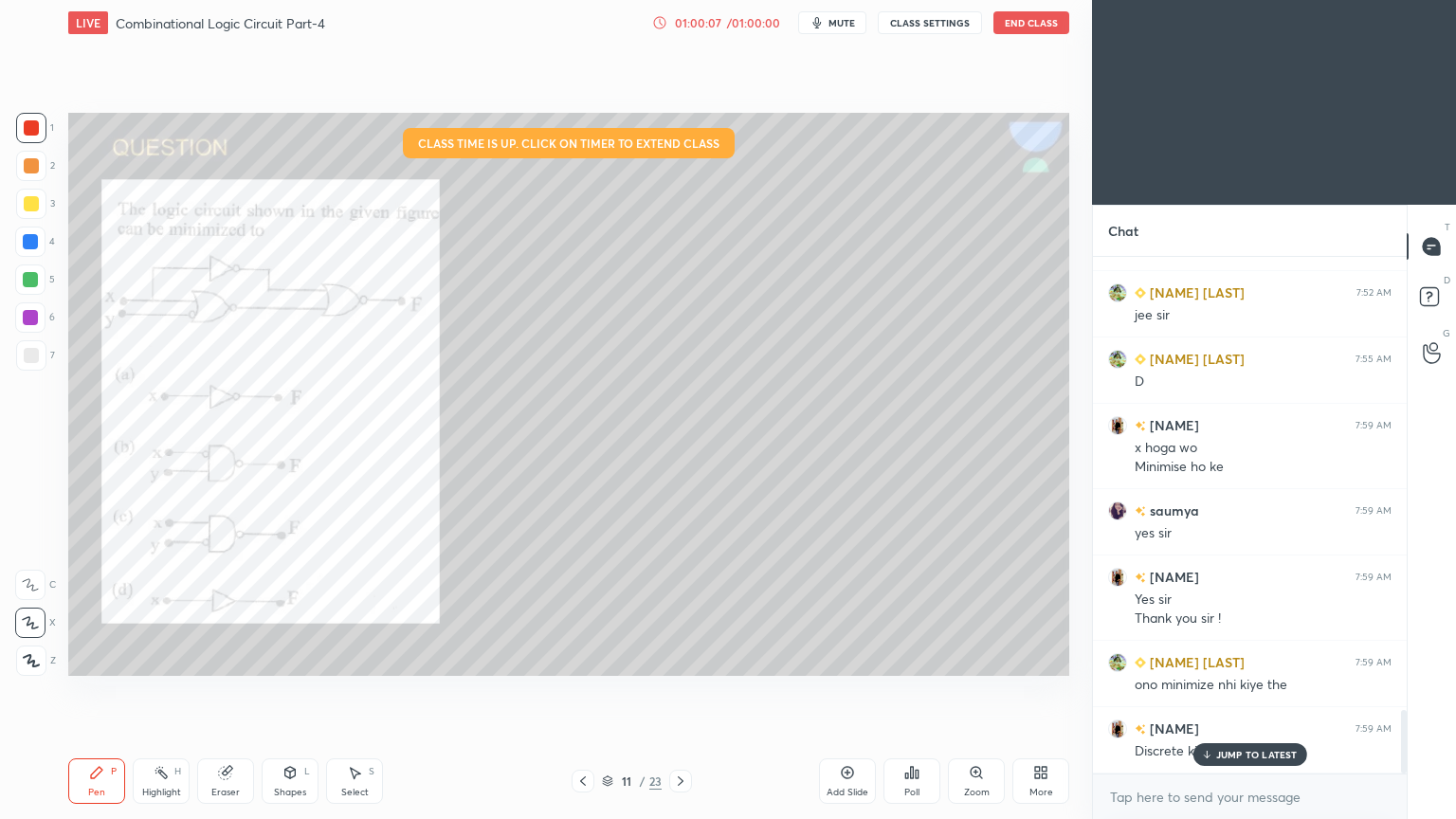 scroll, scrollTop: 3655, scrollLeft: 0, axis: vertical 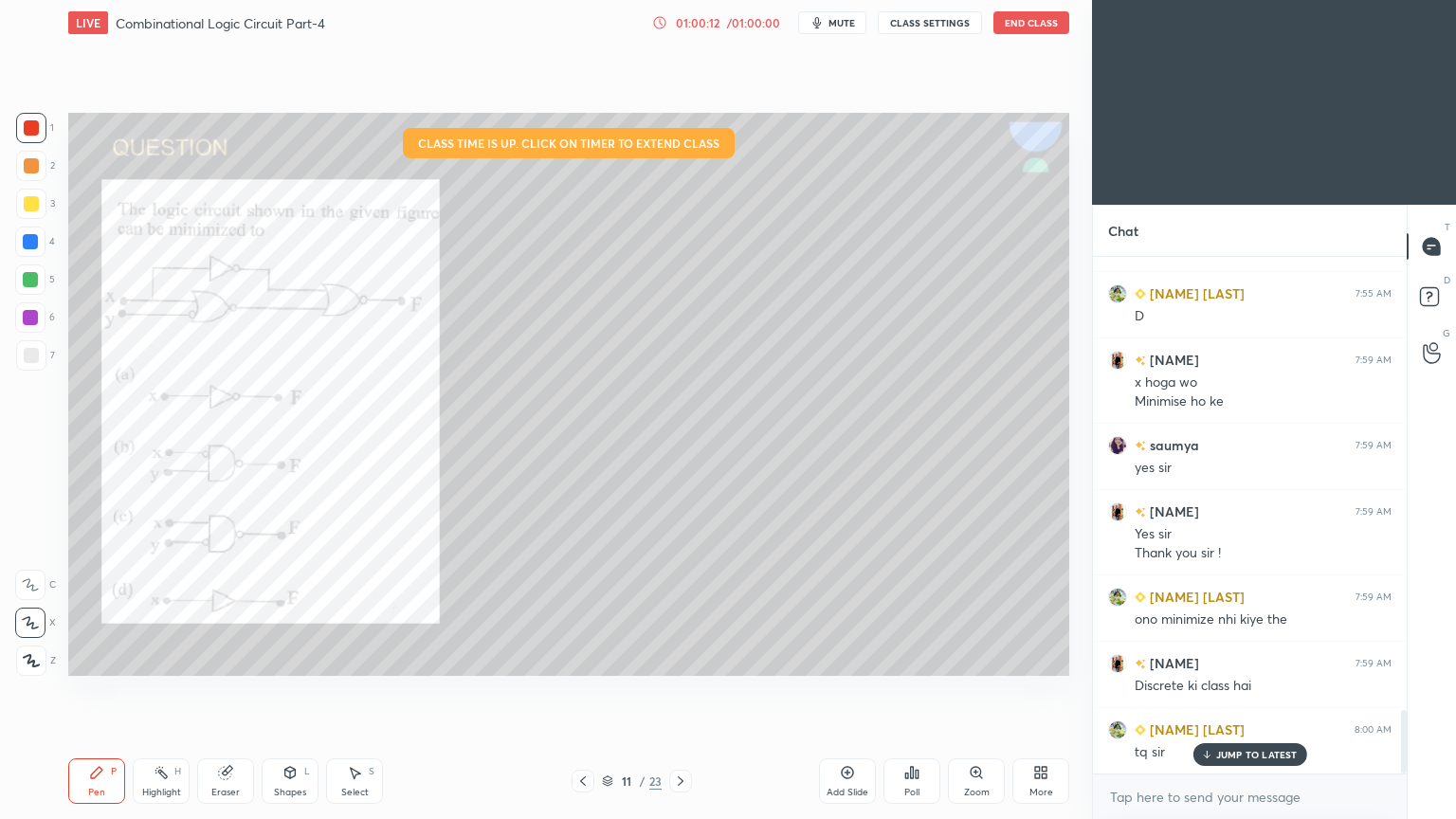 click on "End Class" at bounding box center [1031, 23] 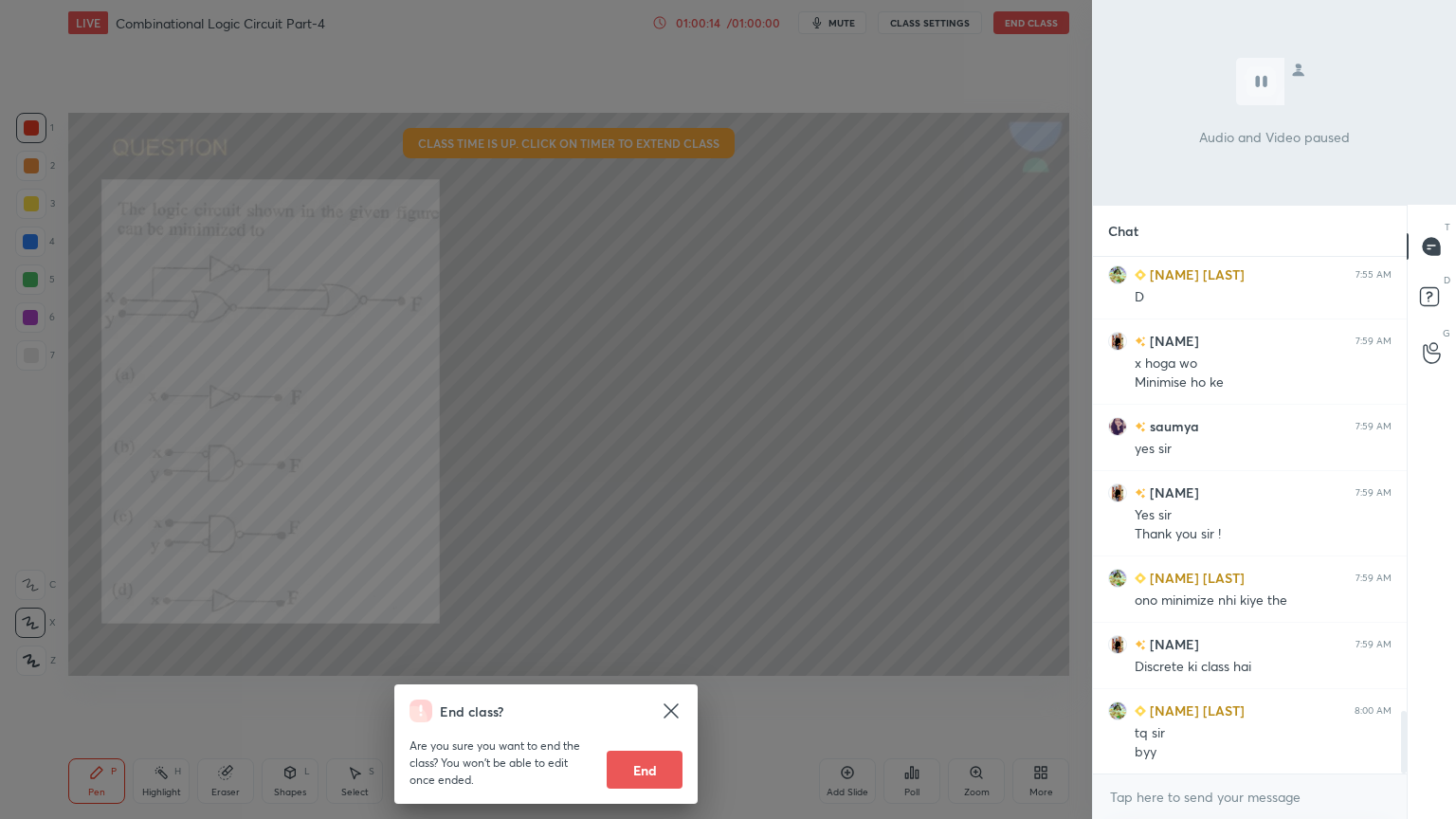 scroll, scrollTop: 3741, scrollLeft: 0, axis: vertical 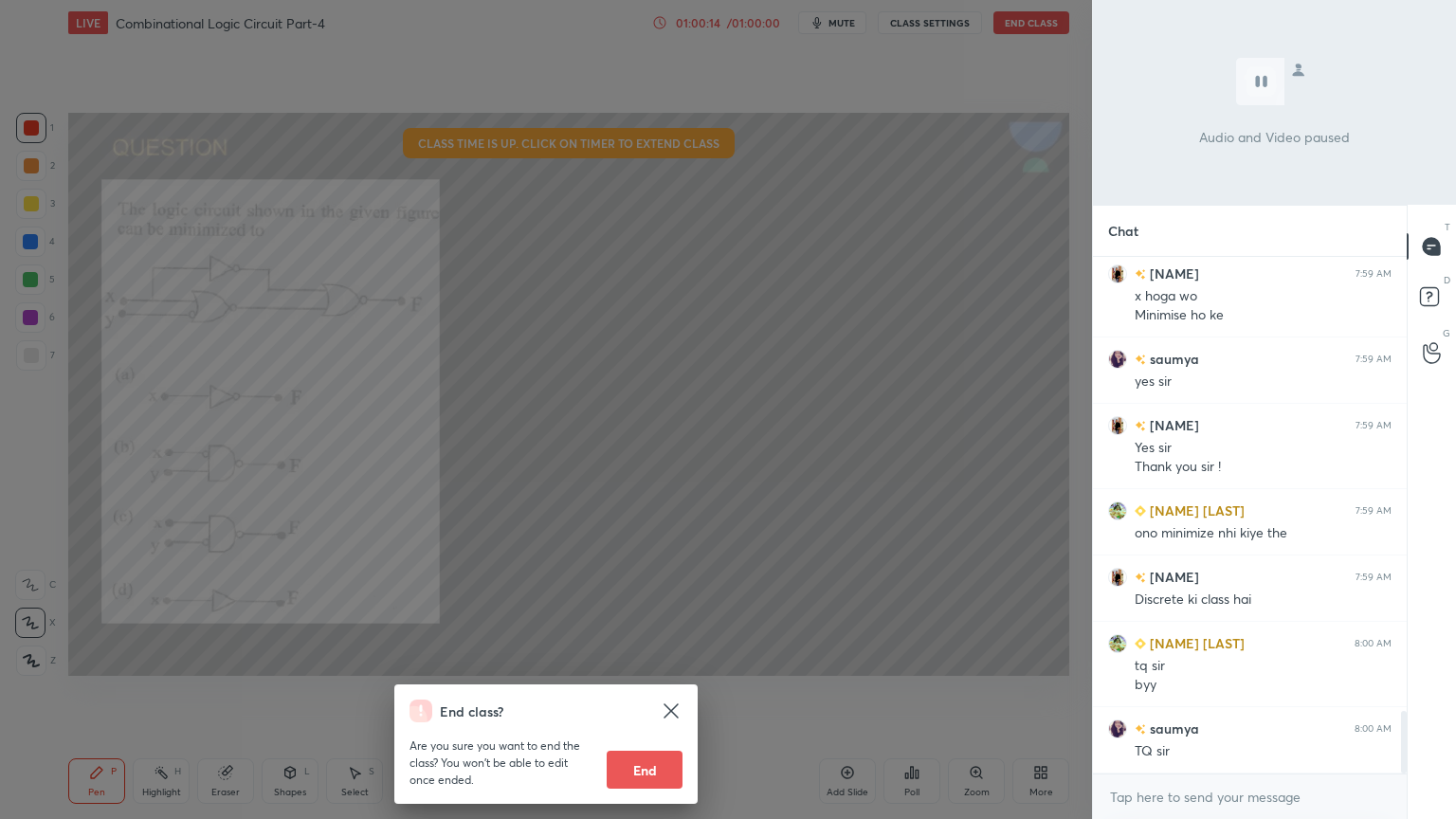 click on "End" at bounding box center [645, 770] 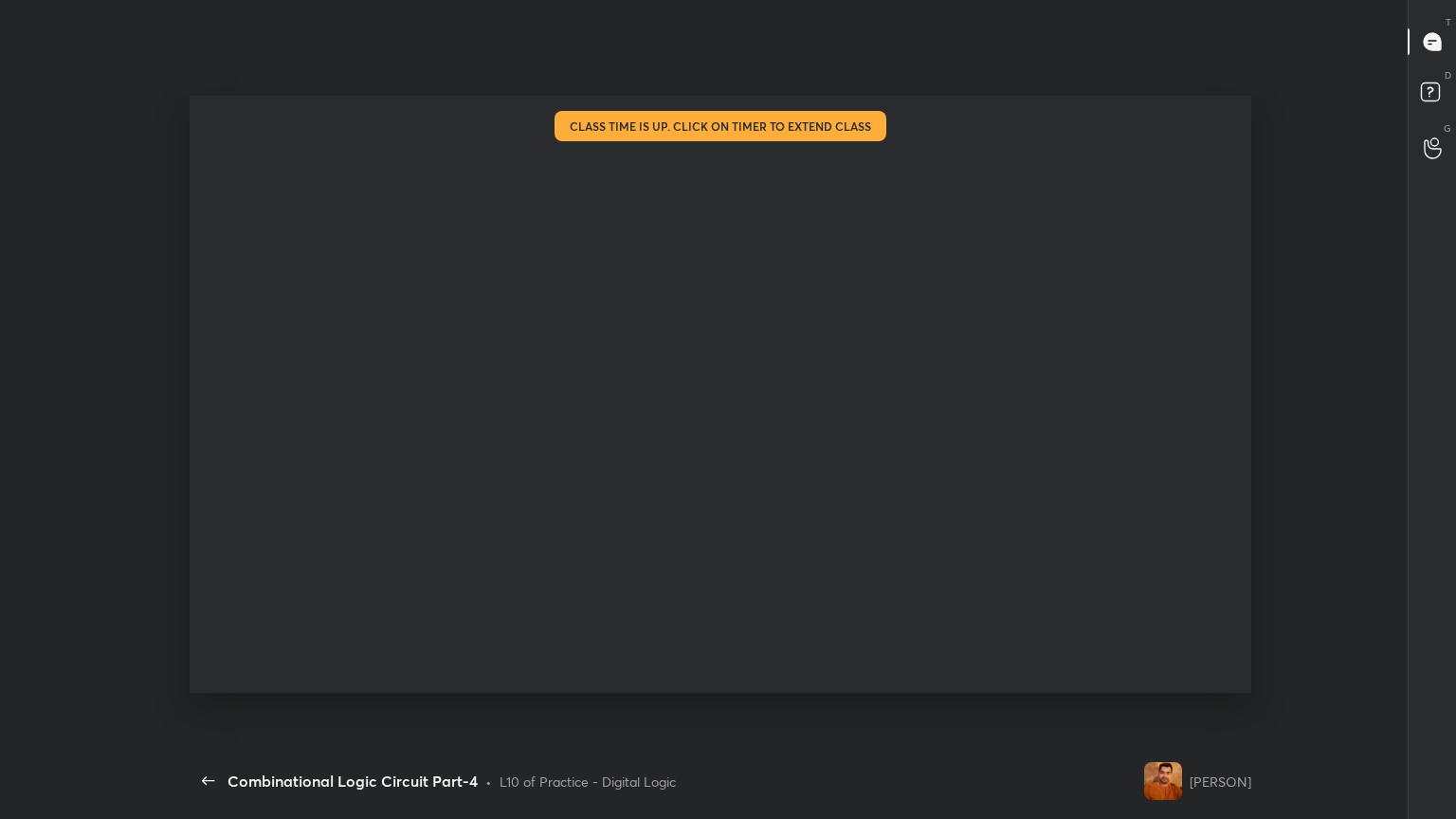 scroll, scrollTop: 94094, scrollLeft: 93647, axis: both 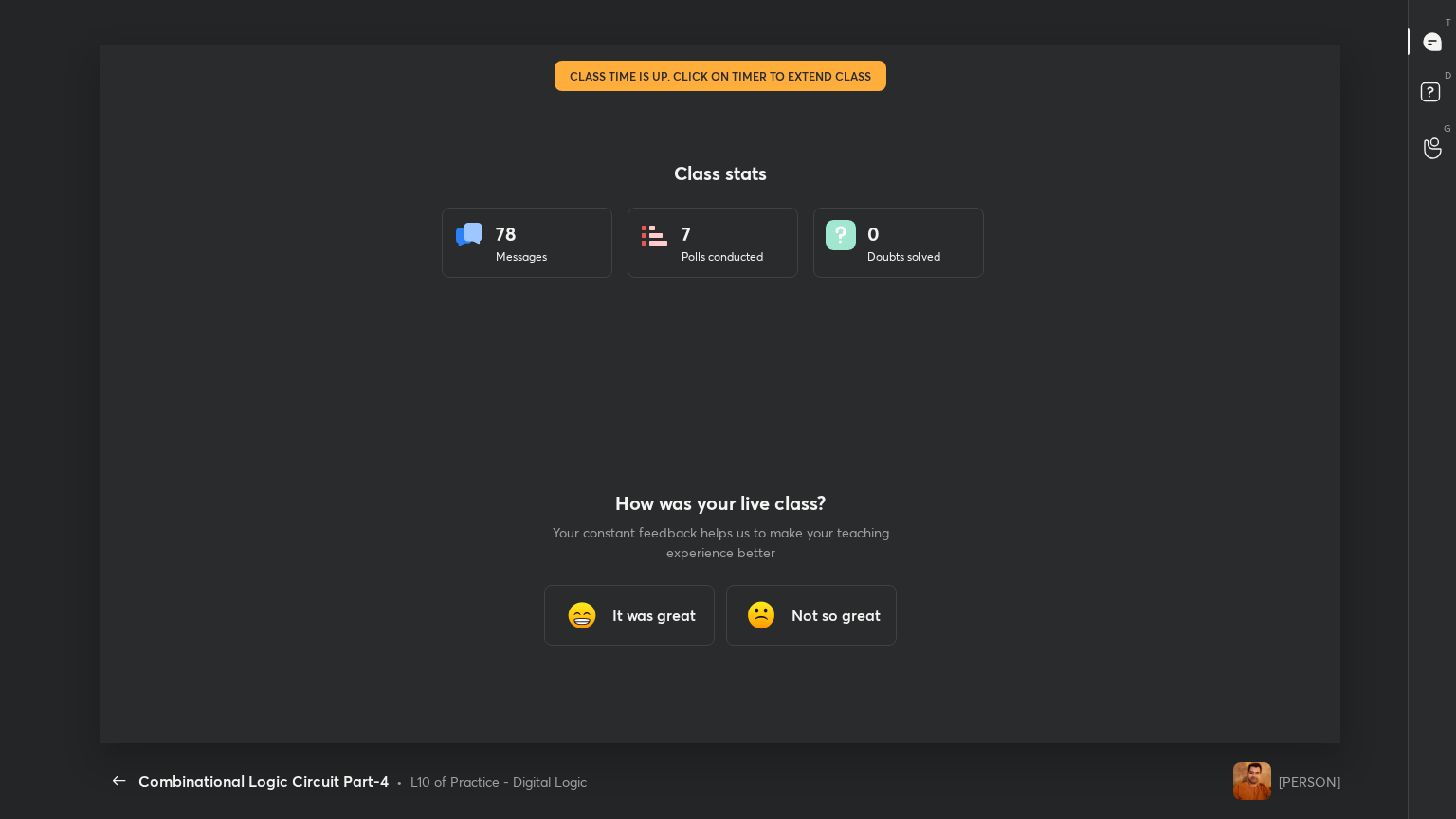 click on "It was great" at bounding box center (654, 615) 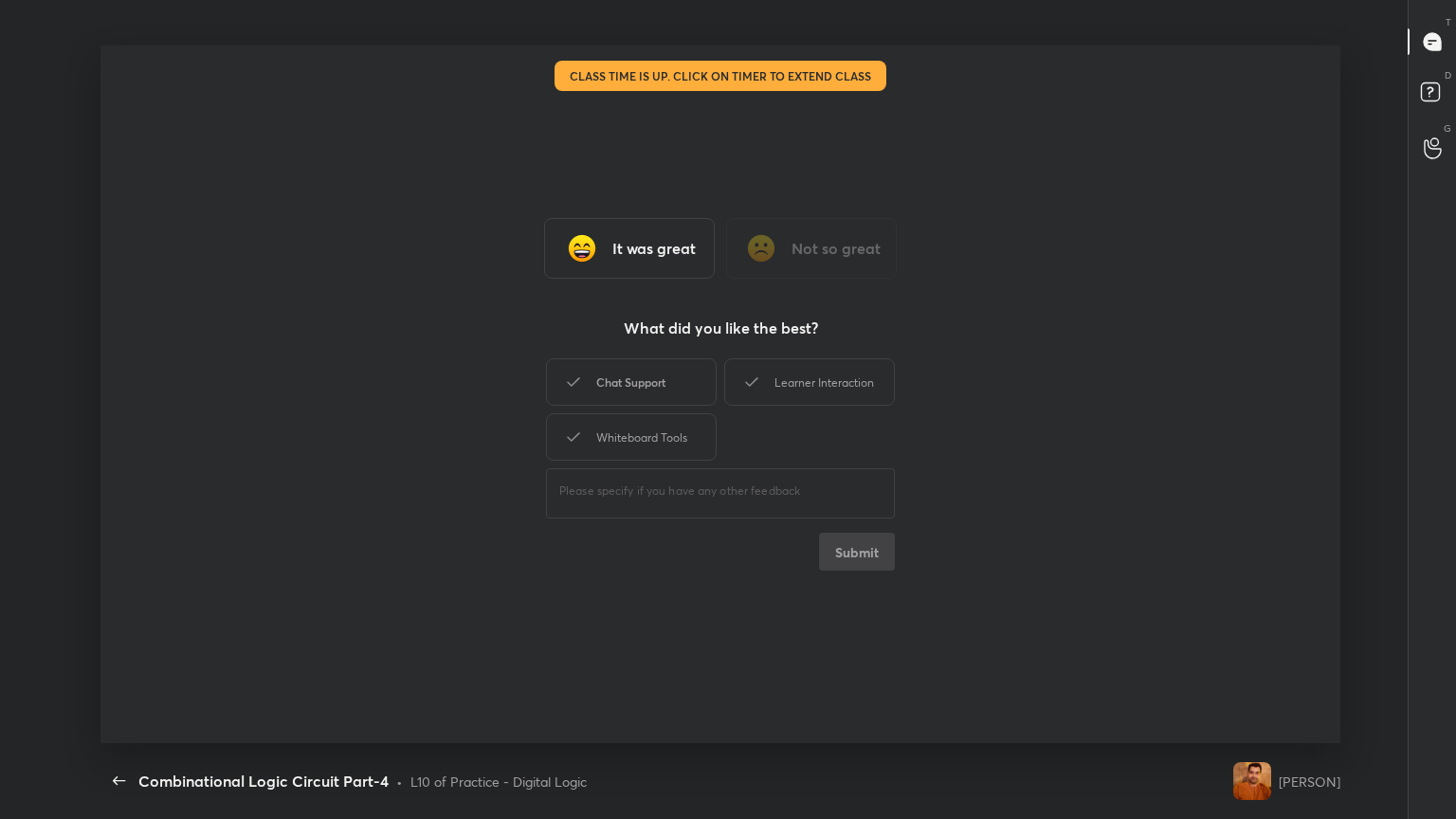 click on "Chat Support" at bounding box center [631, 382] 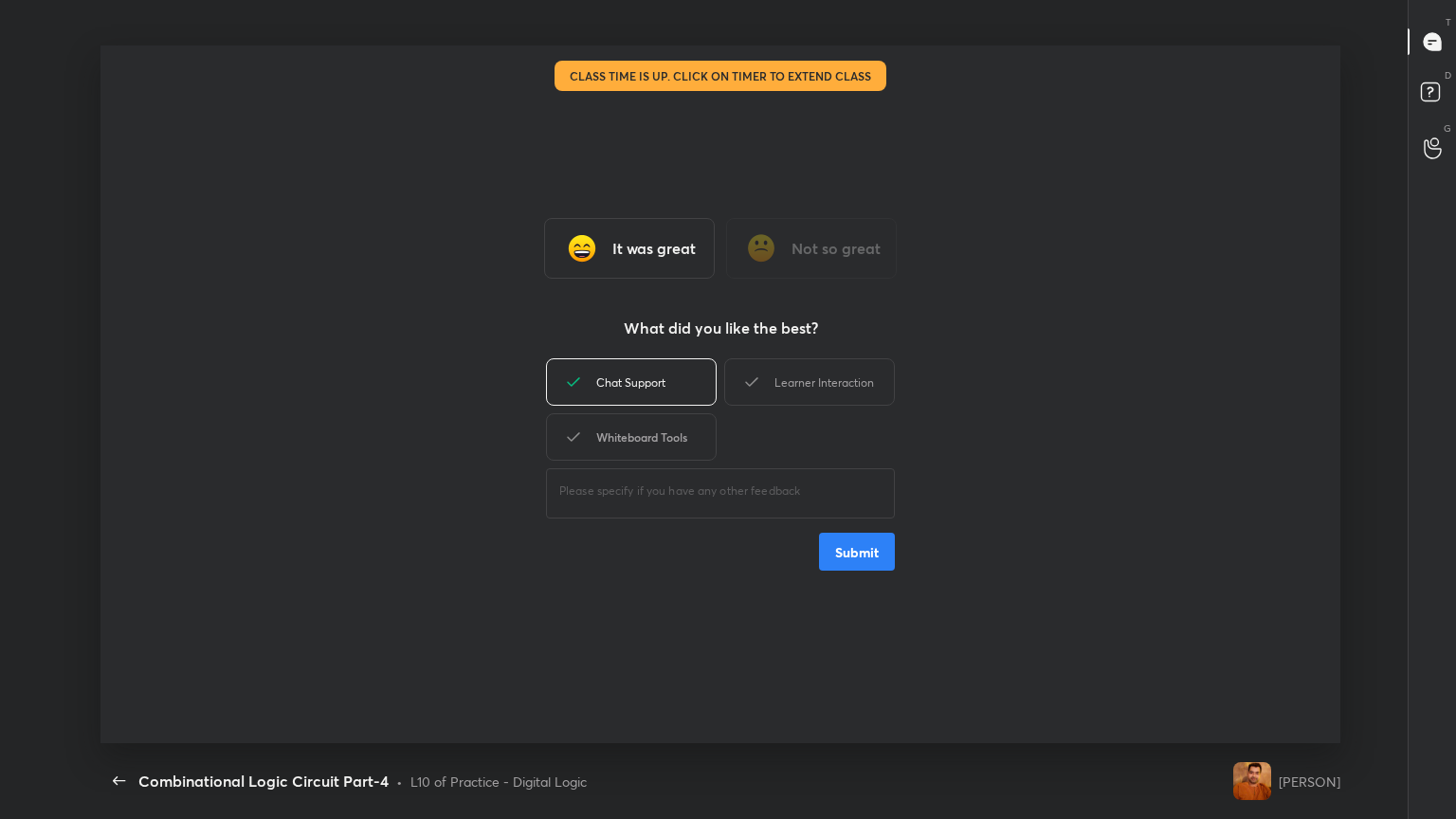 click on "Whiteboard Tools" at bounding box center (631, 437) 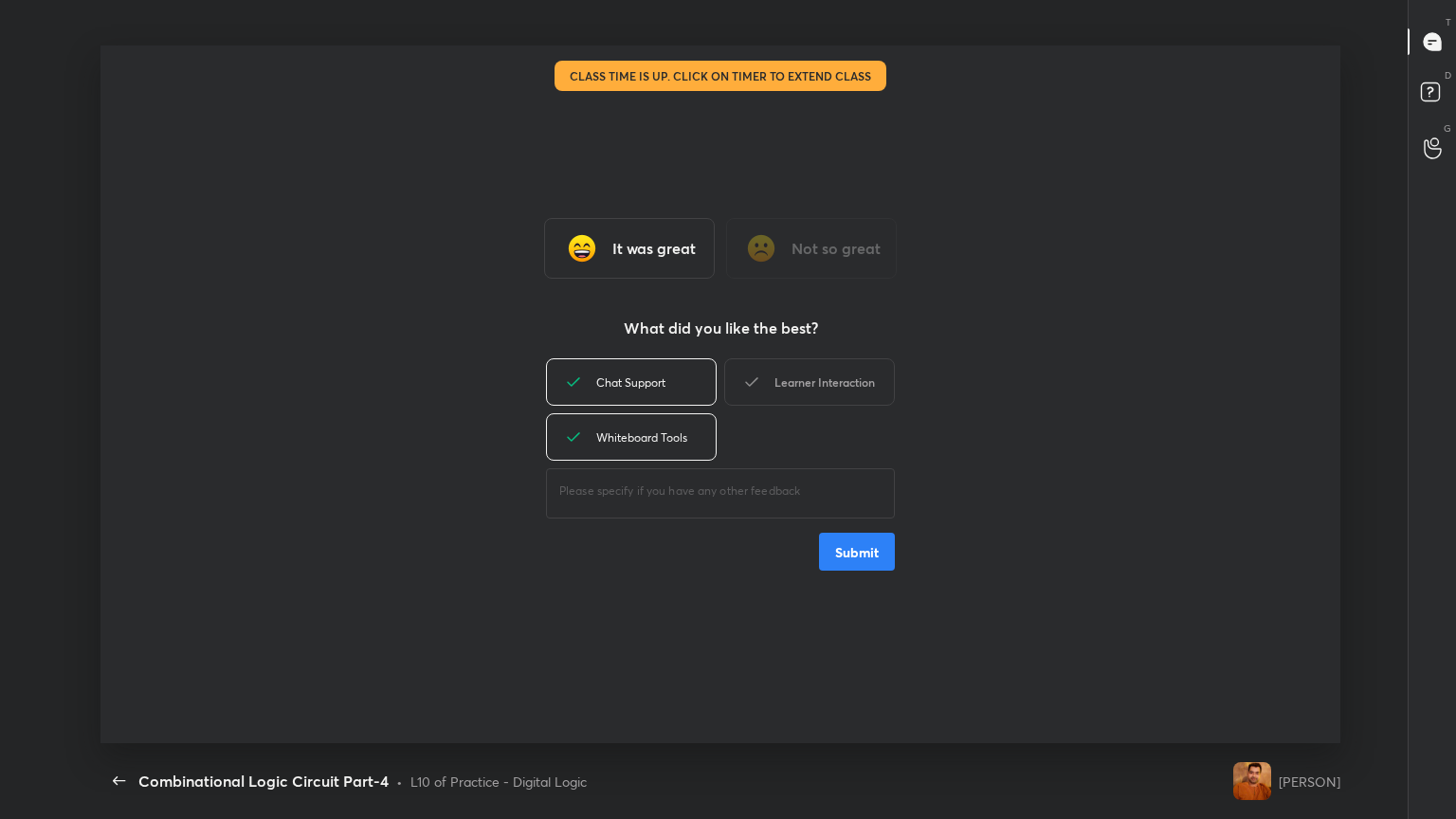 click on "Learner Interaction" at bounding box center [810, 382] 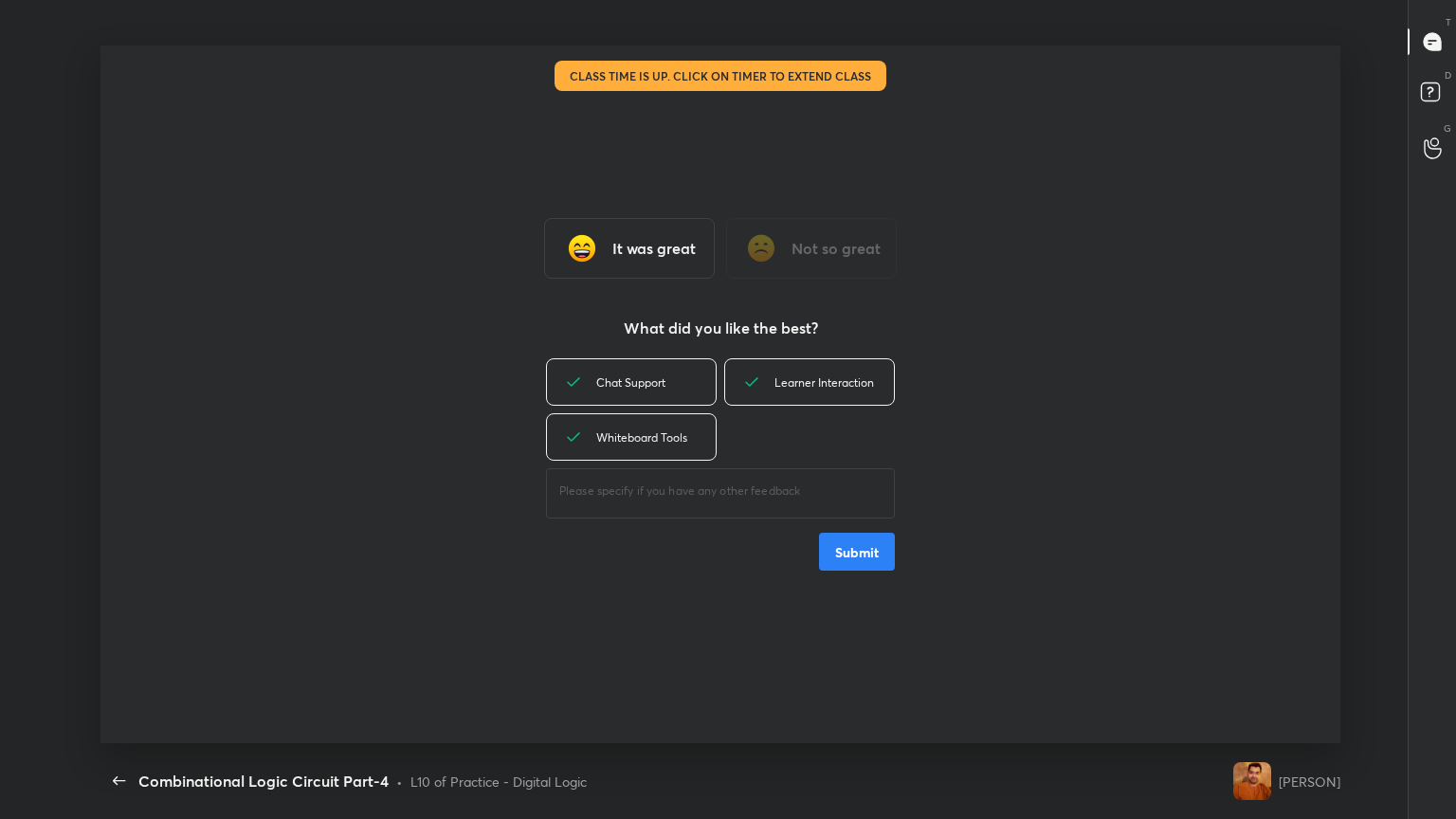 click on "Submit" at bounding box center [857, 552] 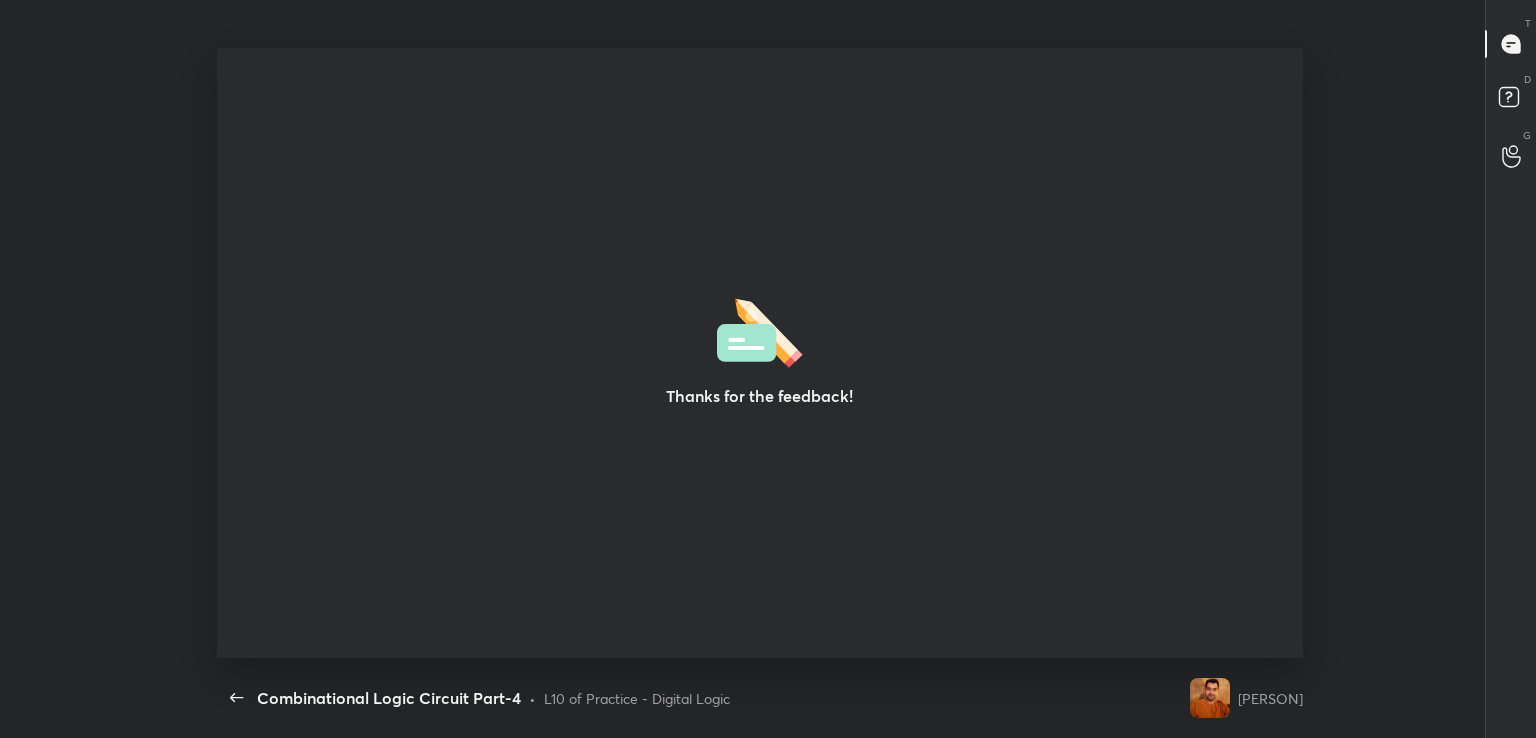 scroll, scrollTop: 610, scrollLeft: 1520, axis: both 